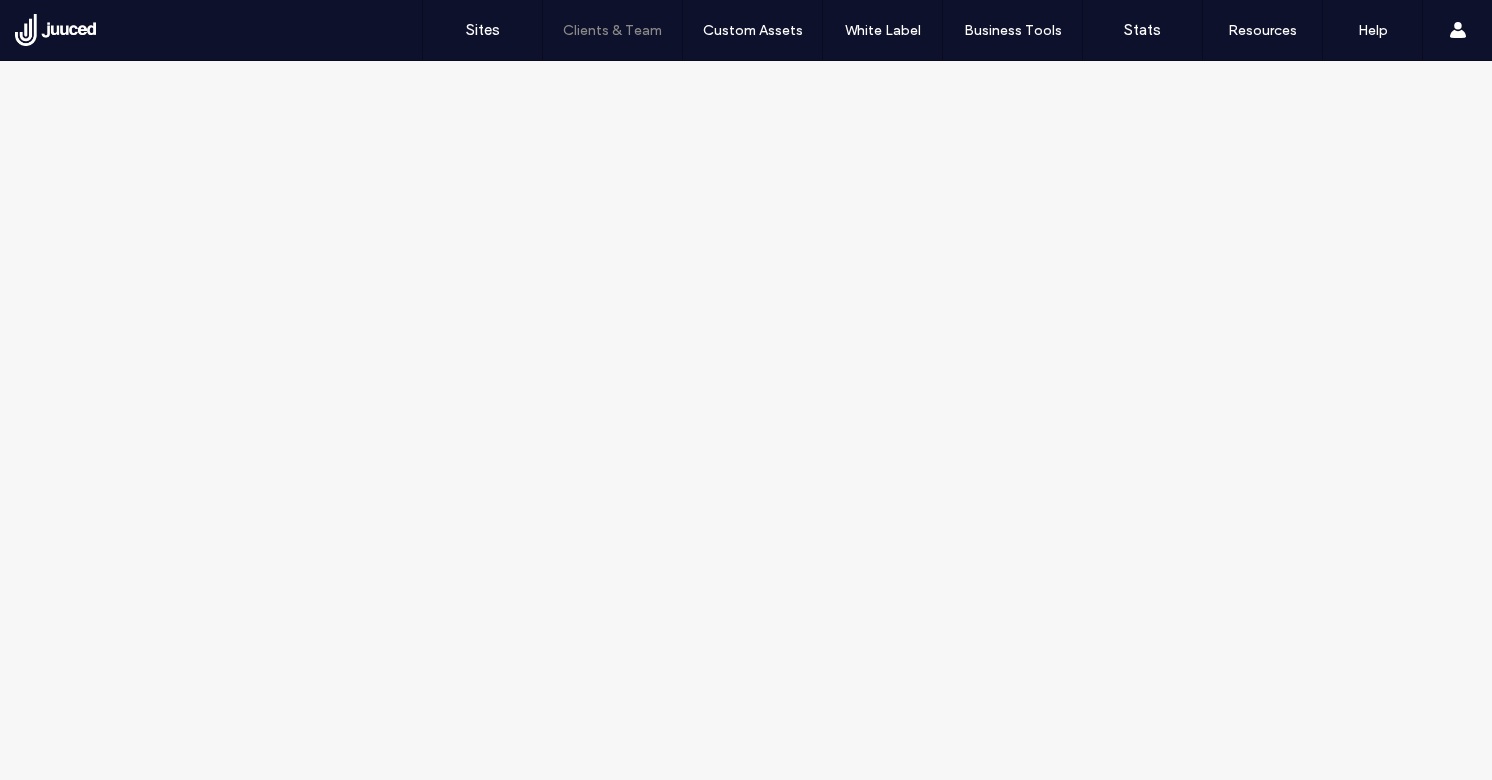 scroll, scrollTop: 0, scrollLeft: 0, axis: both 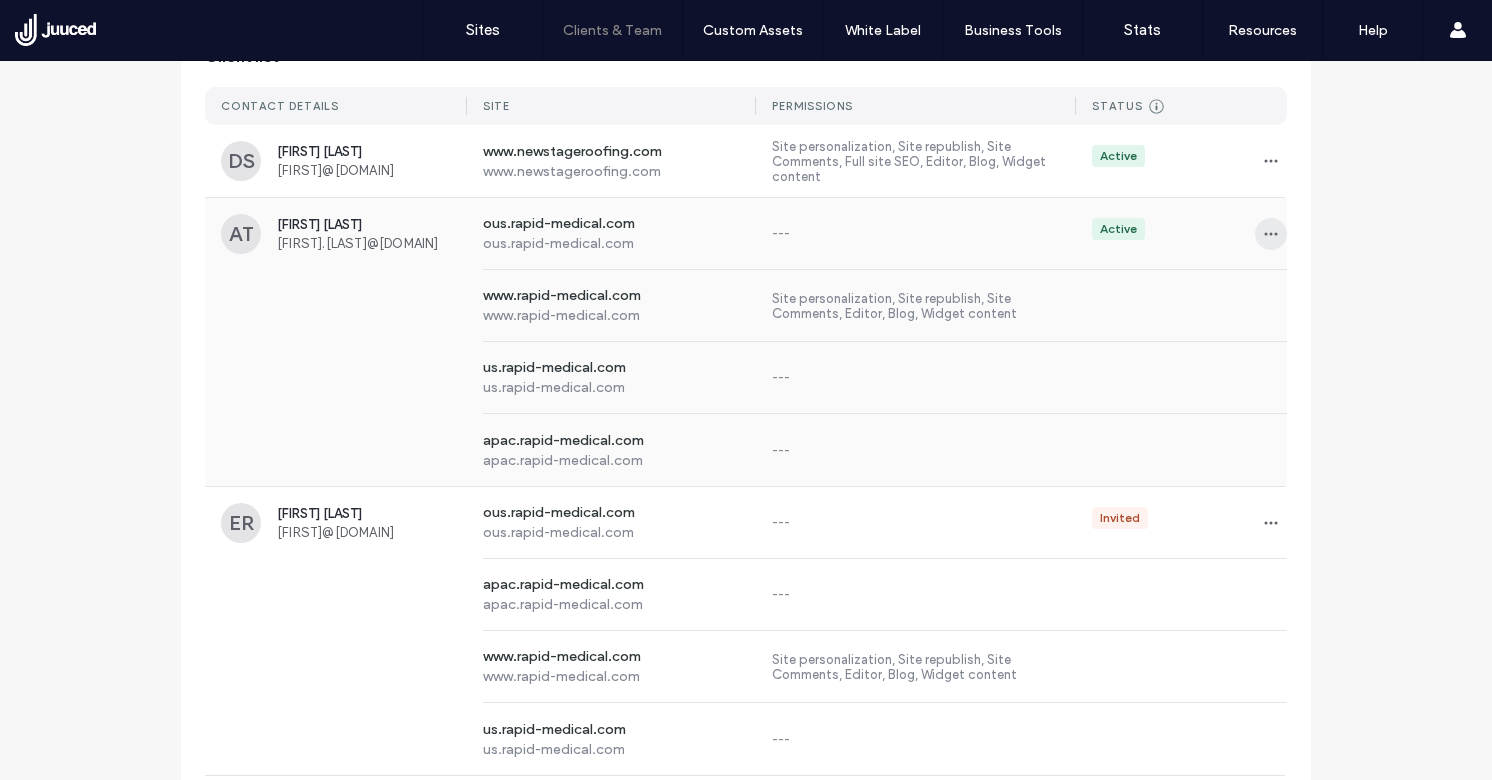 click at bounding box center (1271, 234) 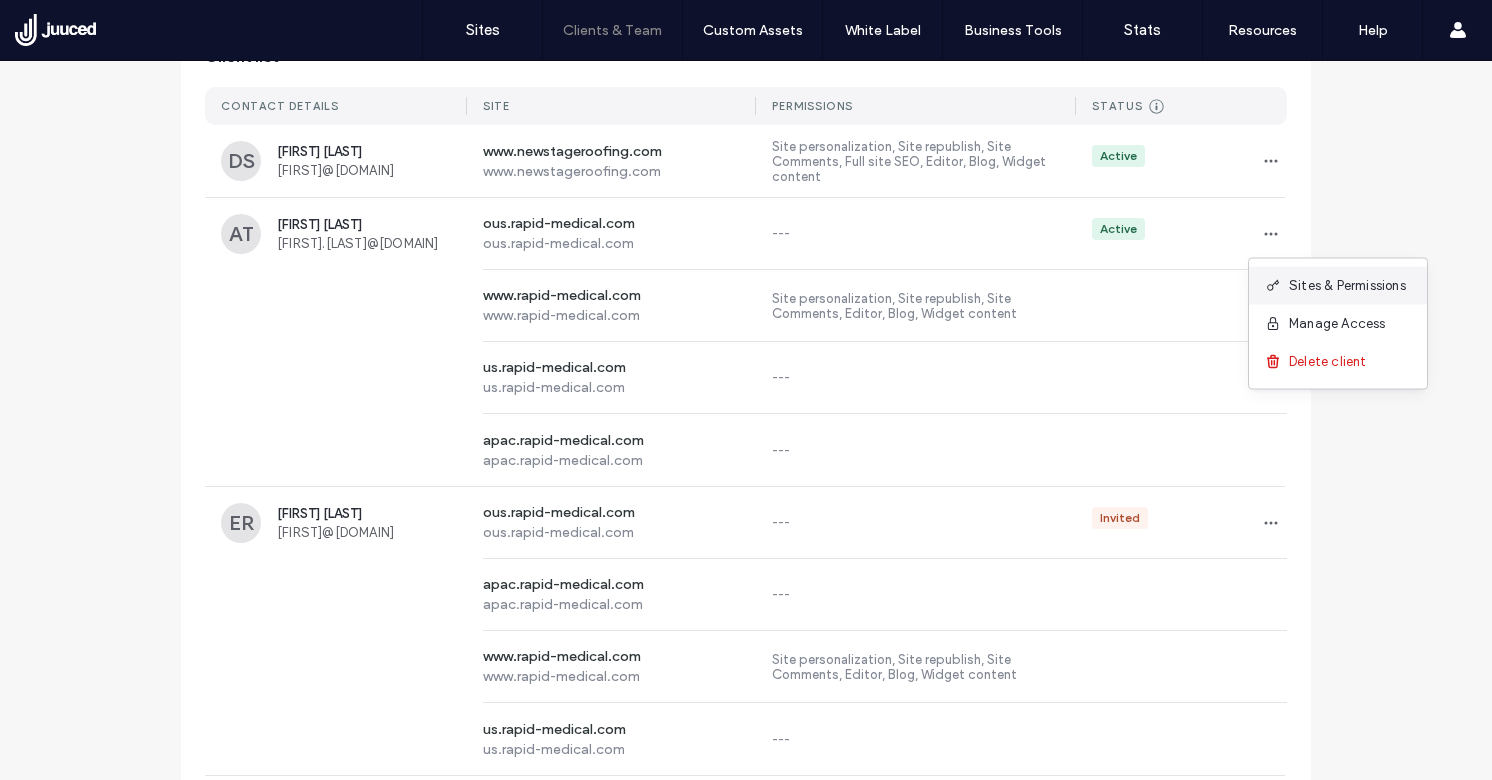click on "Sites & Permissions" at bounding box center [1347, 286] 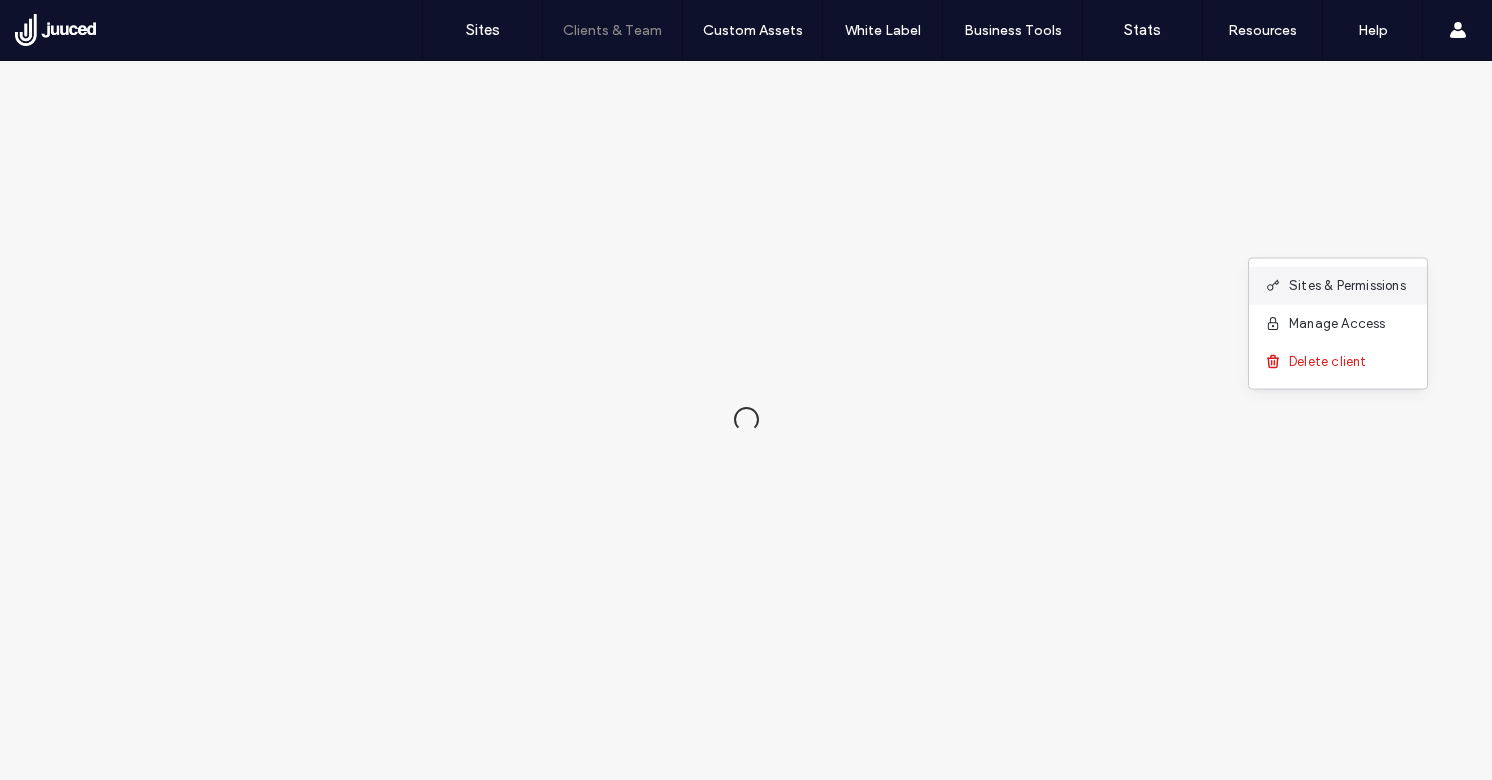scroll, scrollTop: 0, scrollLeft: 0, axis: both 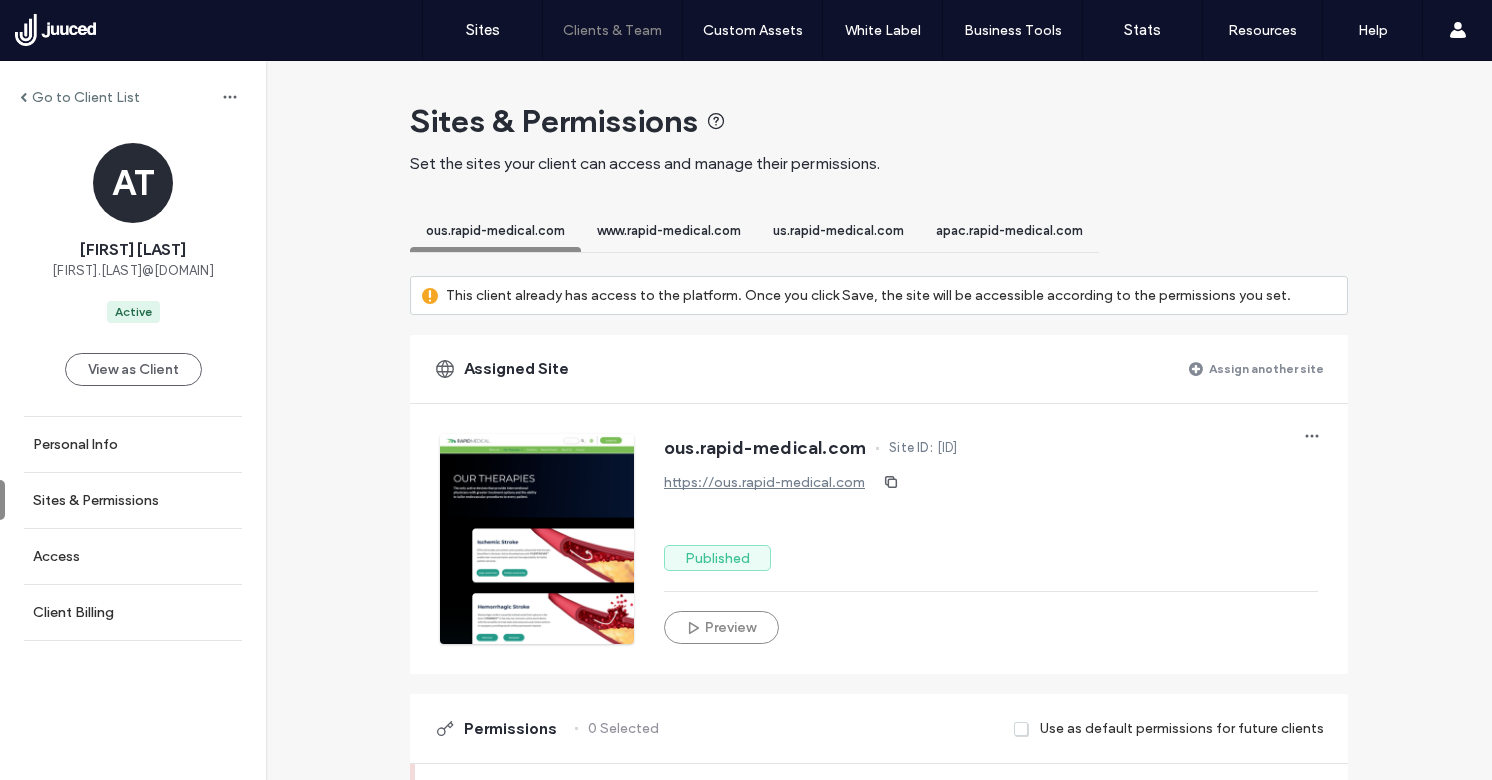 click on "www.rapid-medical.com" at bounding box center [669, 233] 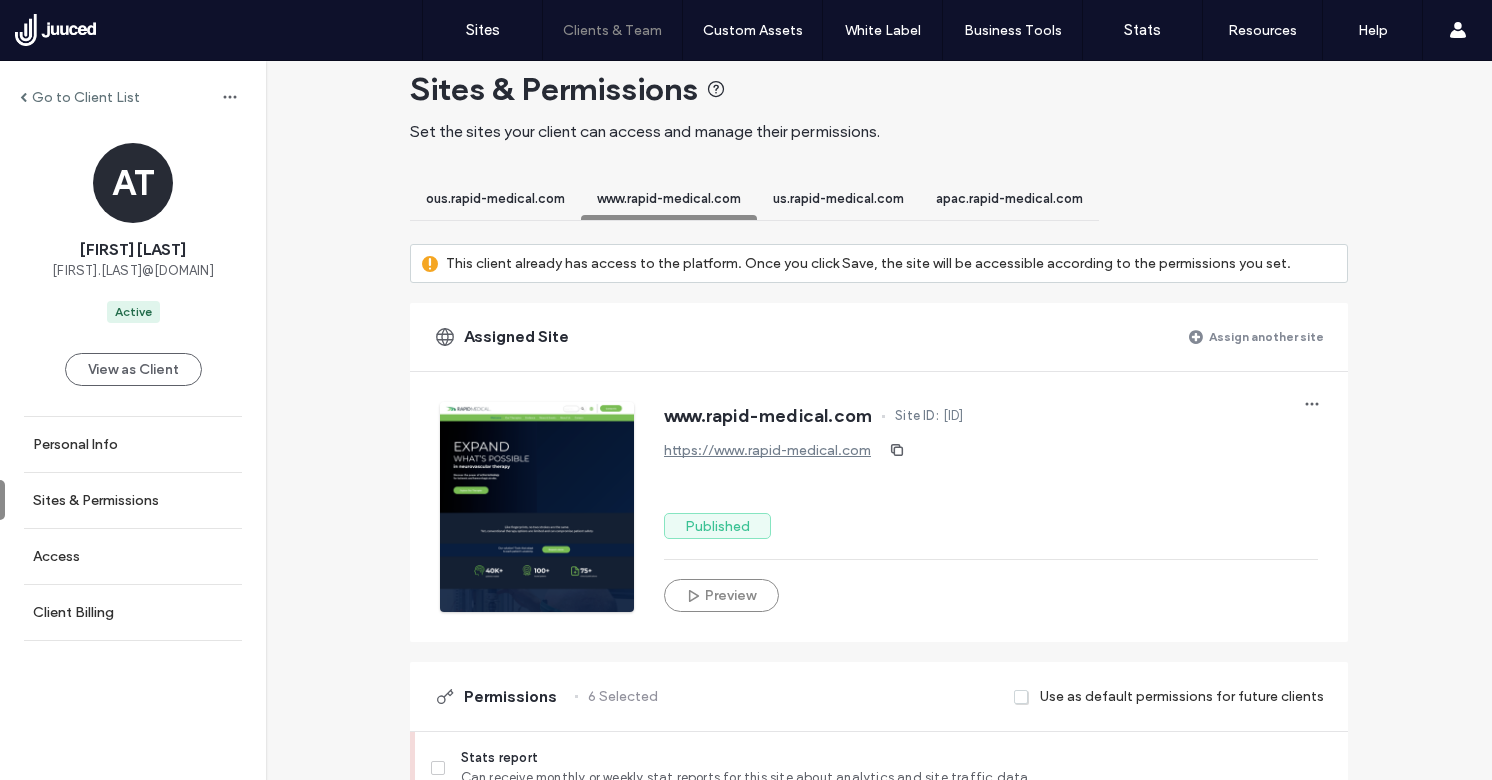 scroll, scrollTop: 24, scrollLeft: 0, axis: vertical 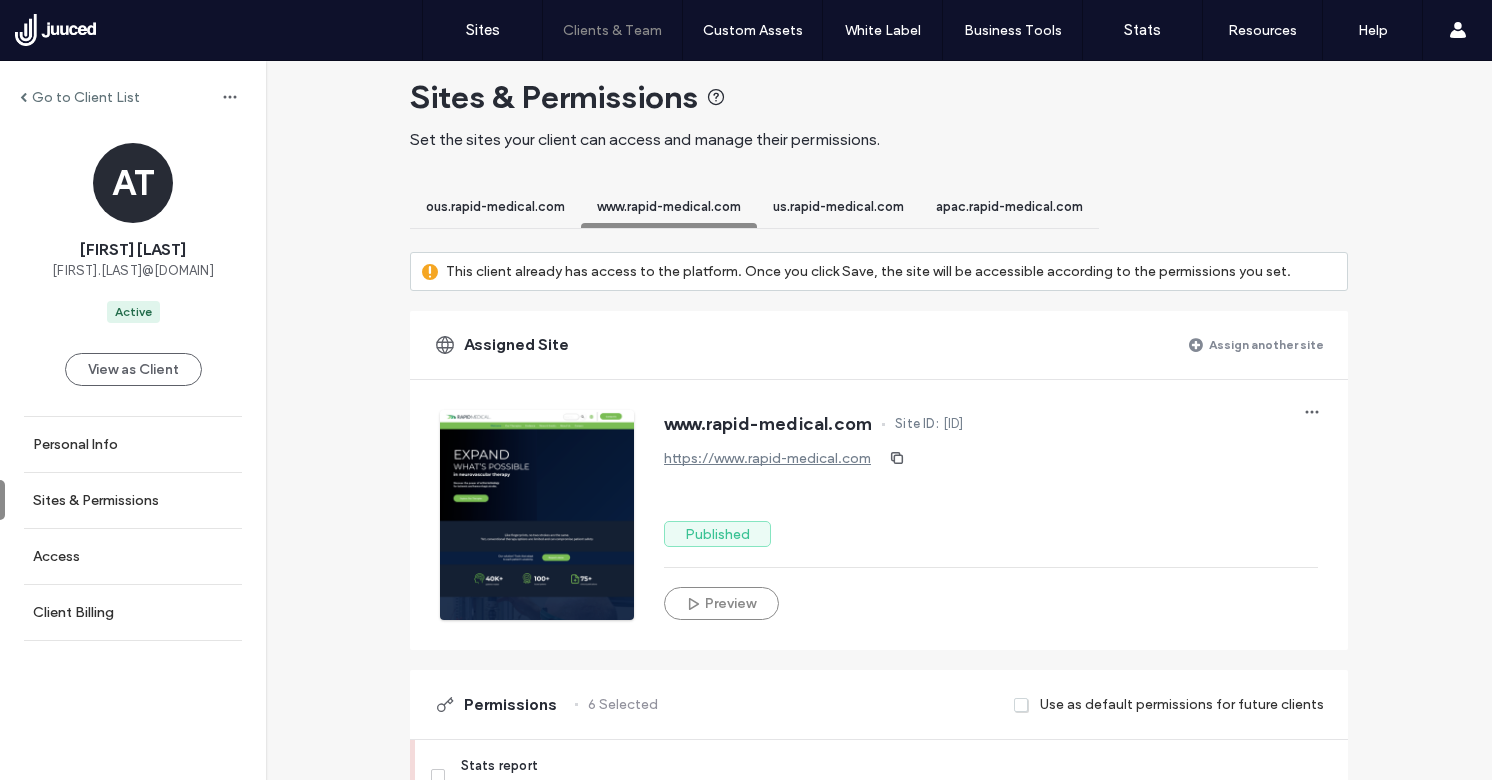 click on "us.rapid-medical.com" at bounding box center [838, 206] 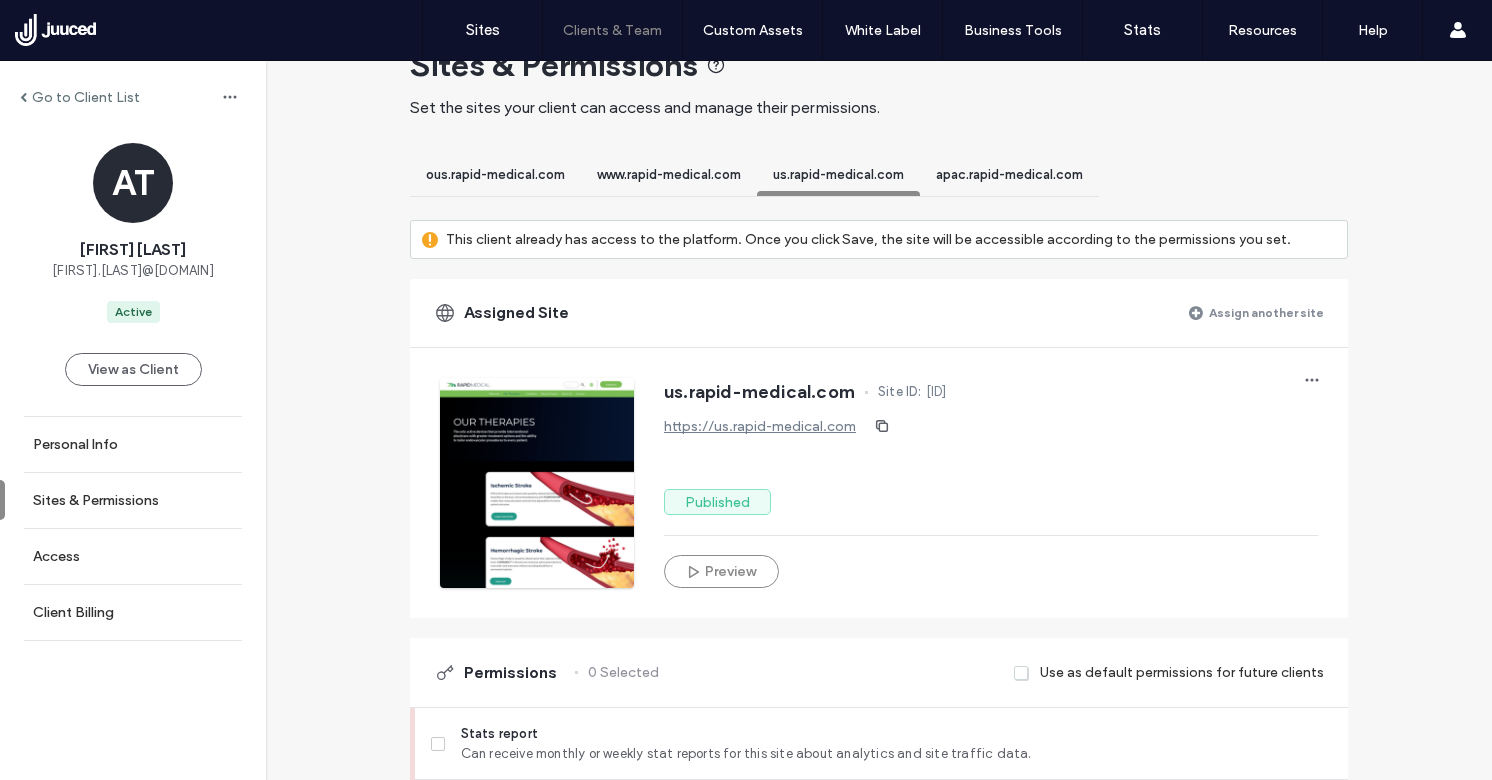 scroll, scrollTop: 0, scrollLeft: 0, axis: both 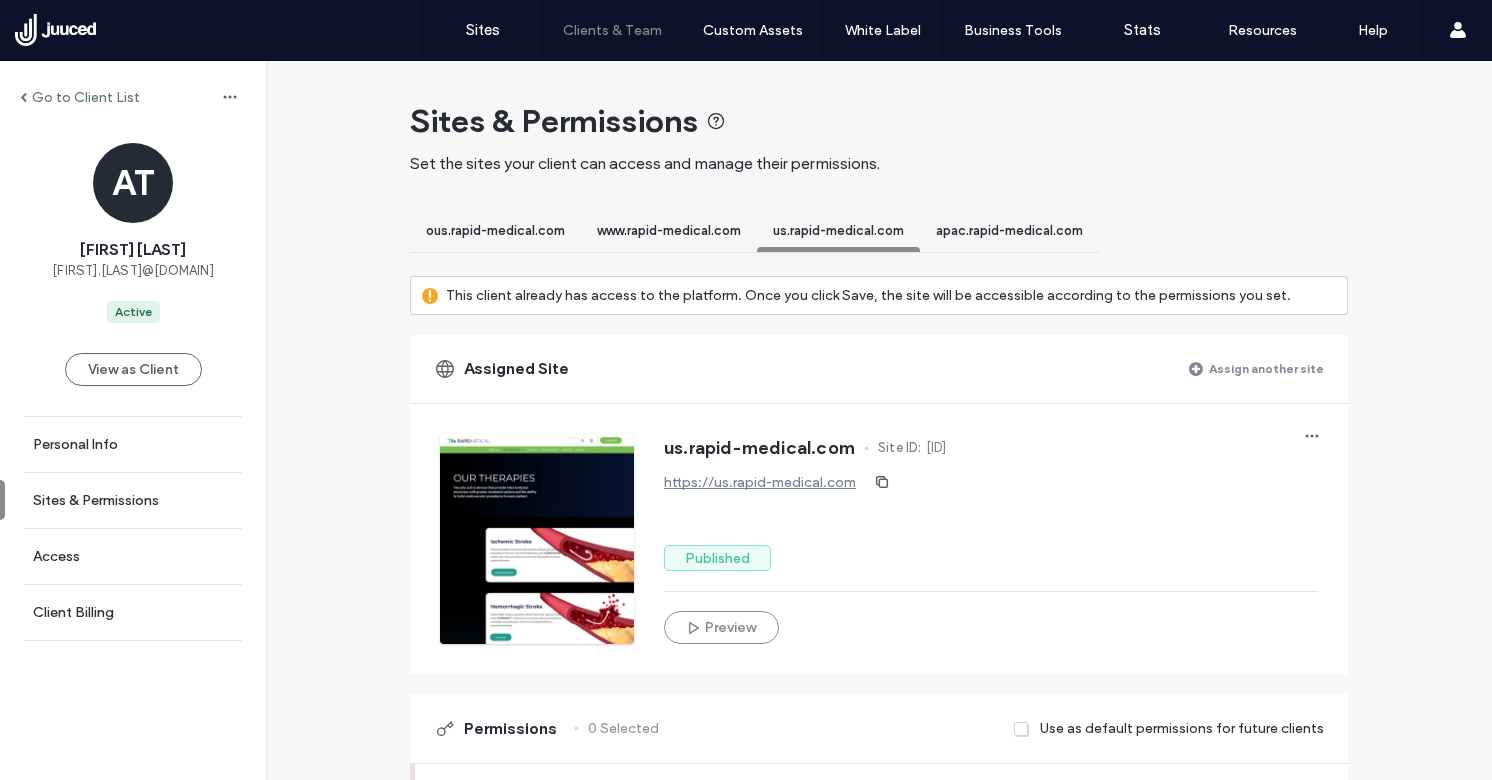 click on "ous.rapid-medical.com" at bounding box center [495, 230] 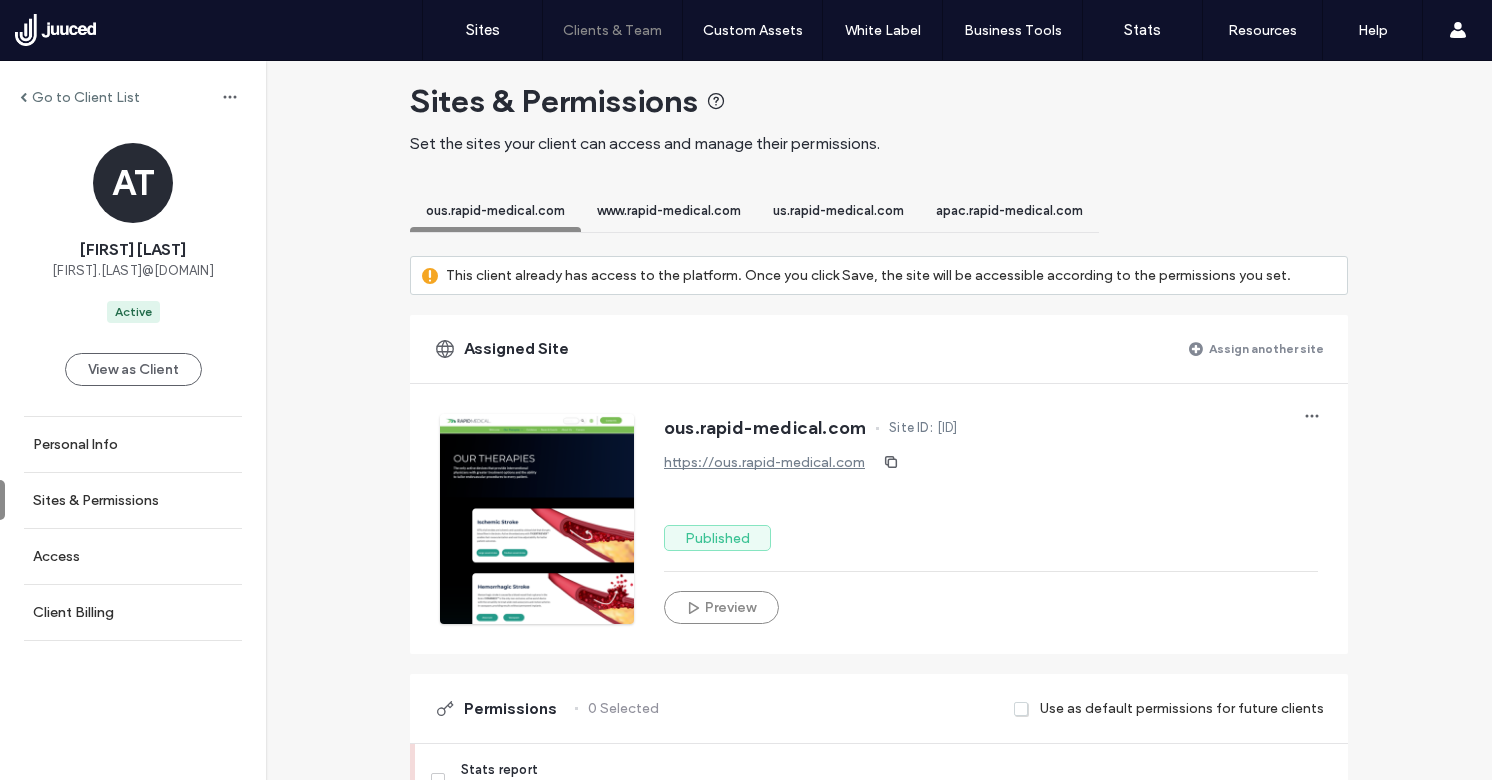 scroll, scrollTop: 9, scrollLeft: 0, axis: vertical 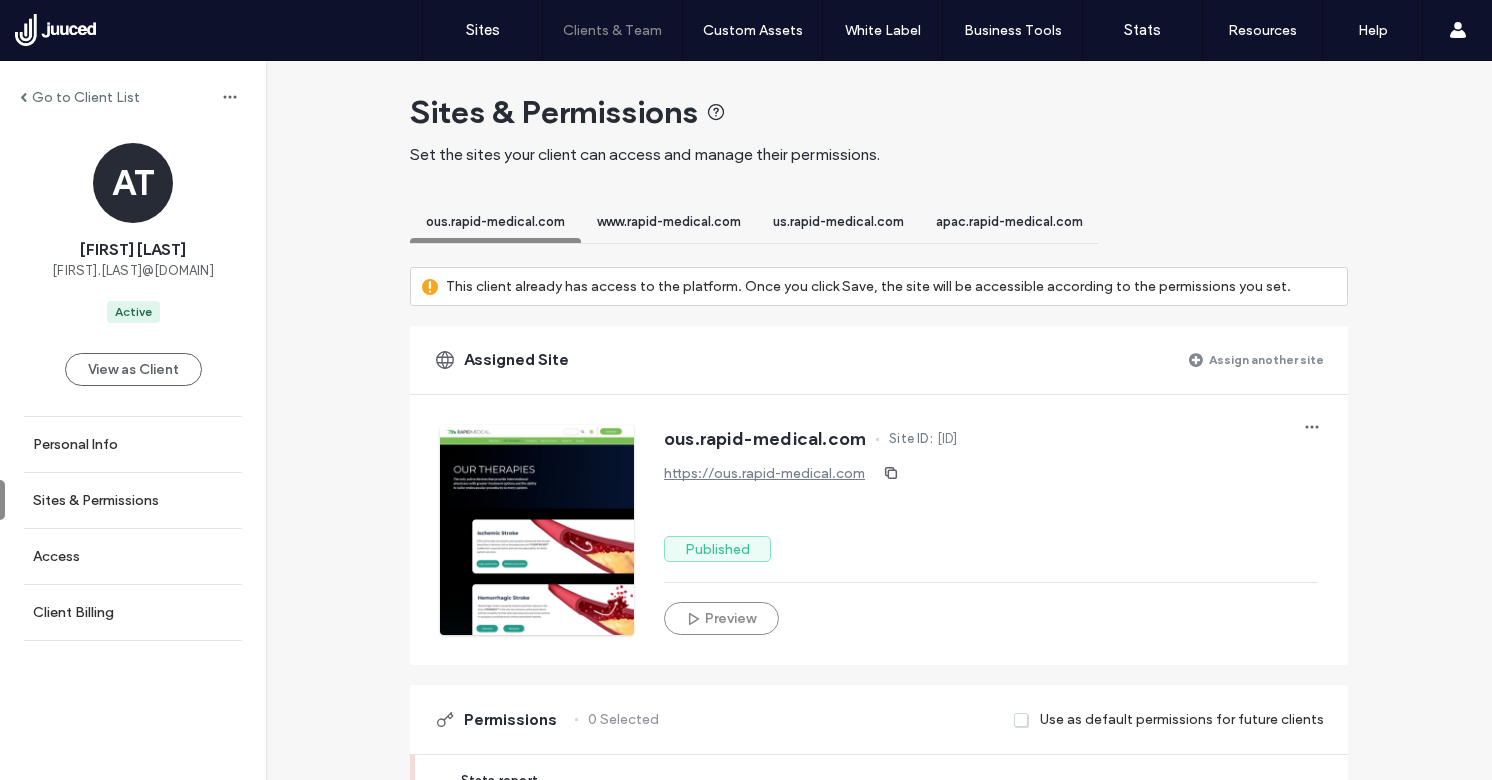 click on "www.rapid-medical.com" at bounding box center (669, 221) 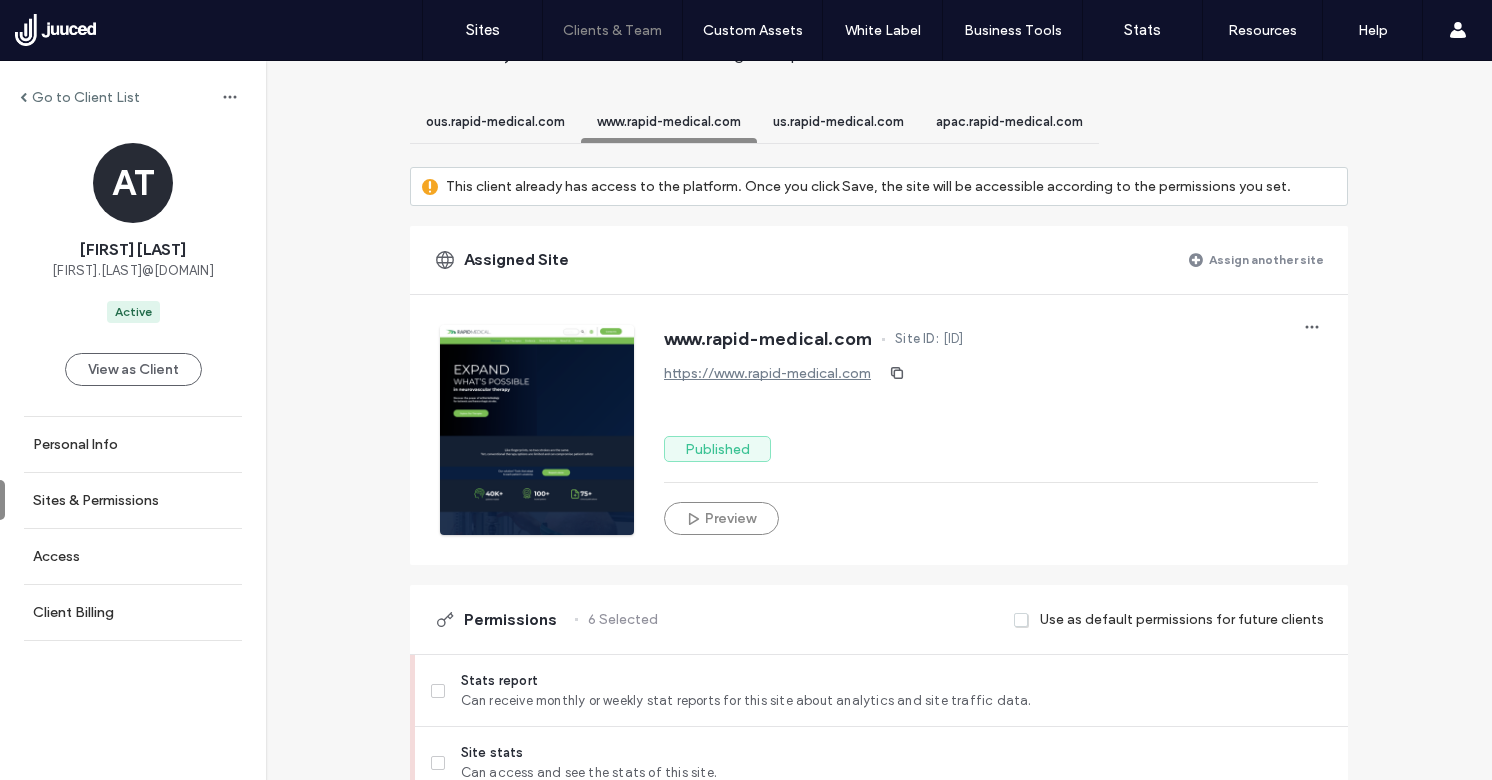 scroll, scrollTop: 94, scrollLeft: 0, axis: vertical 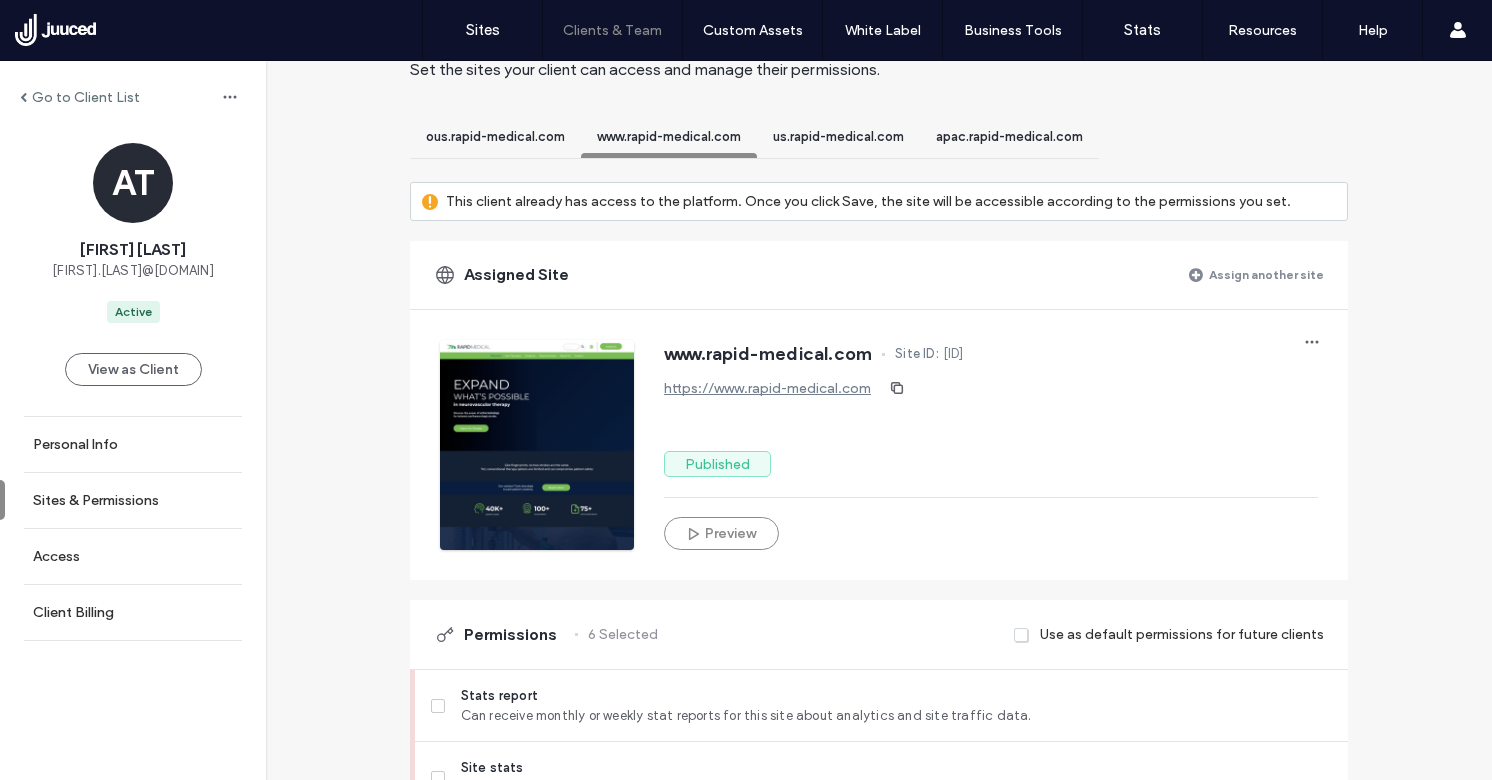 click on "ous.rapid-medical.com" at bounding box center (495, 136) 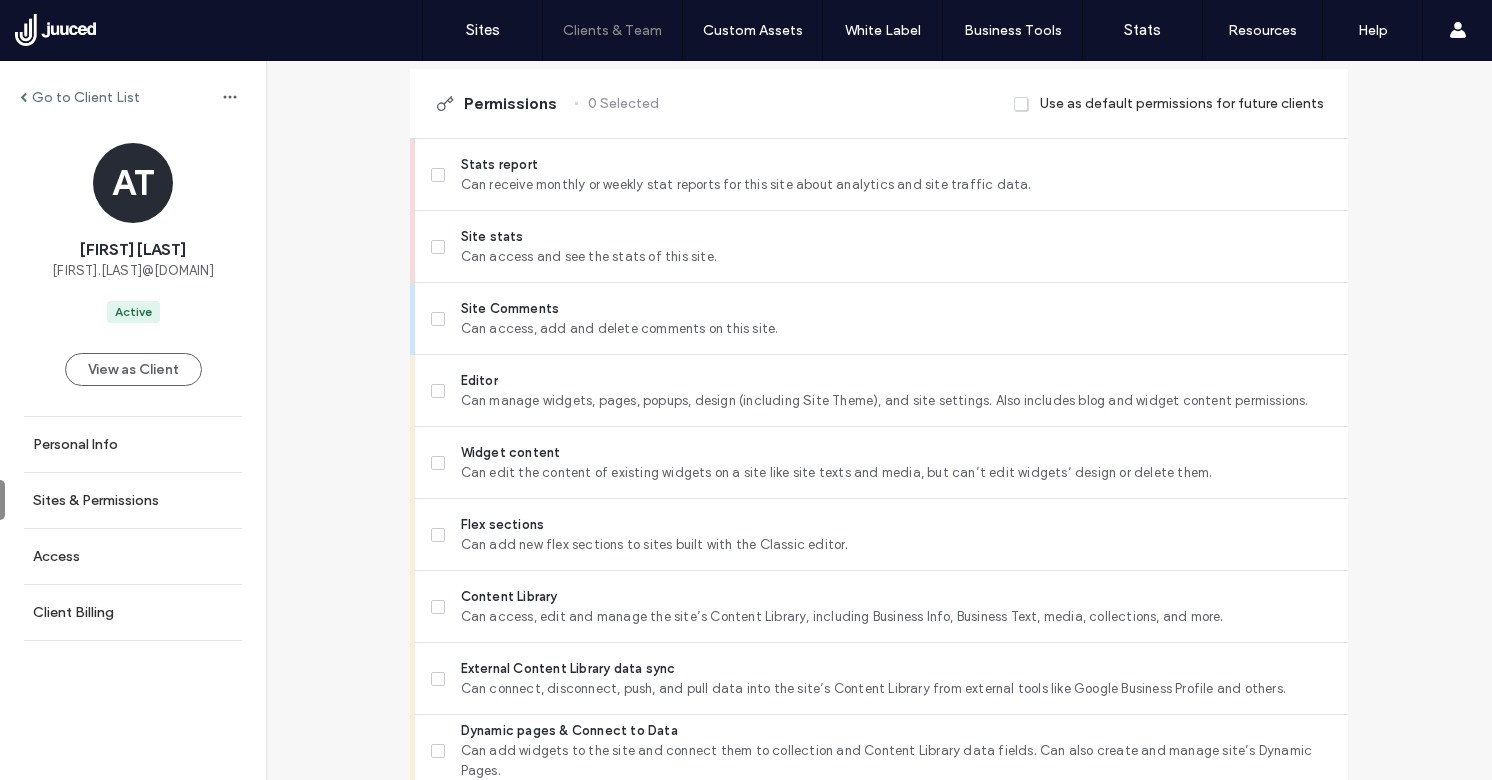 scroll, scrollTop: 633, scrollLeft: 0, axis: vertical 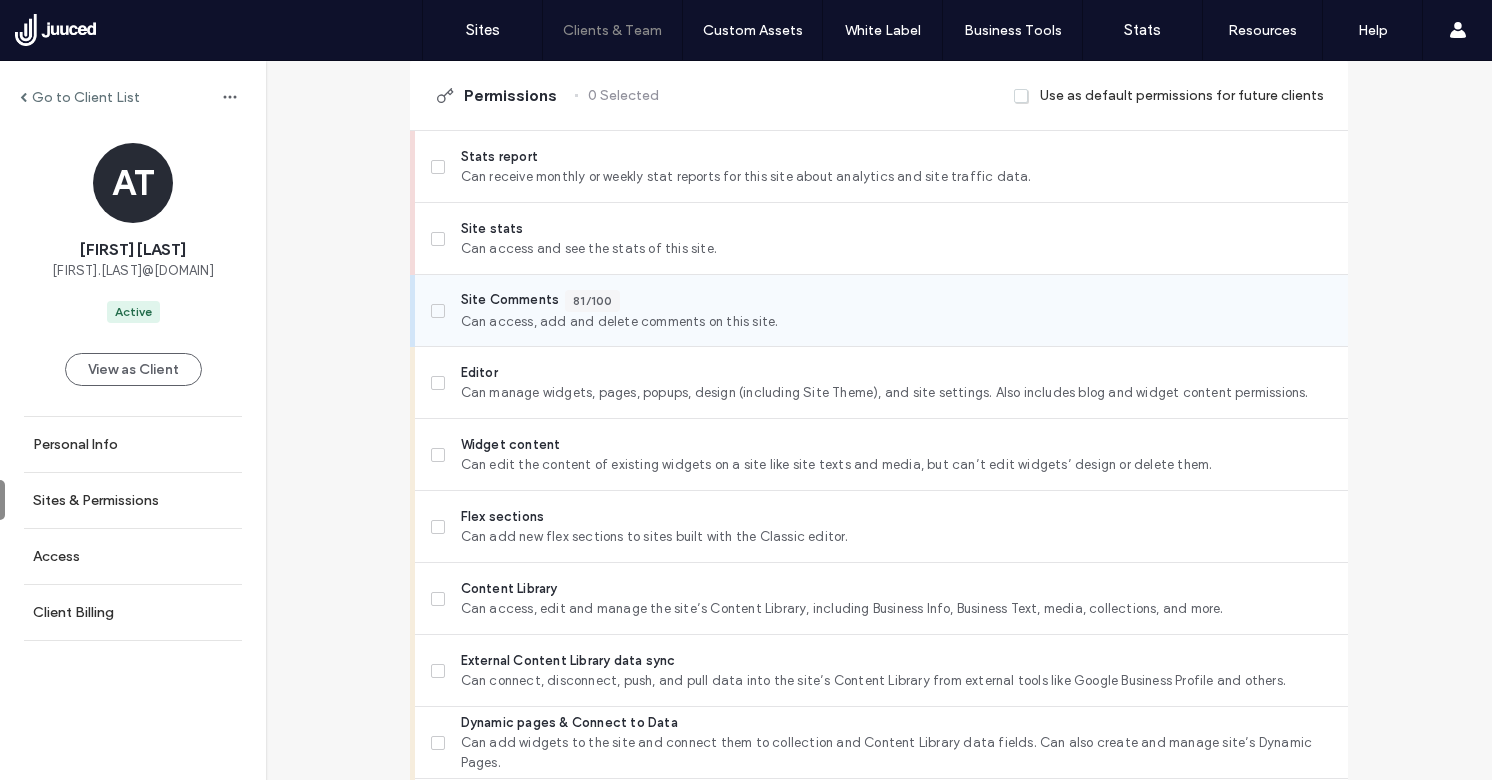 click on "Site Comments" at bounding box center [510, 301] 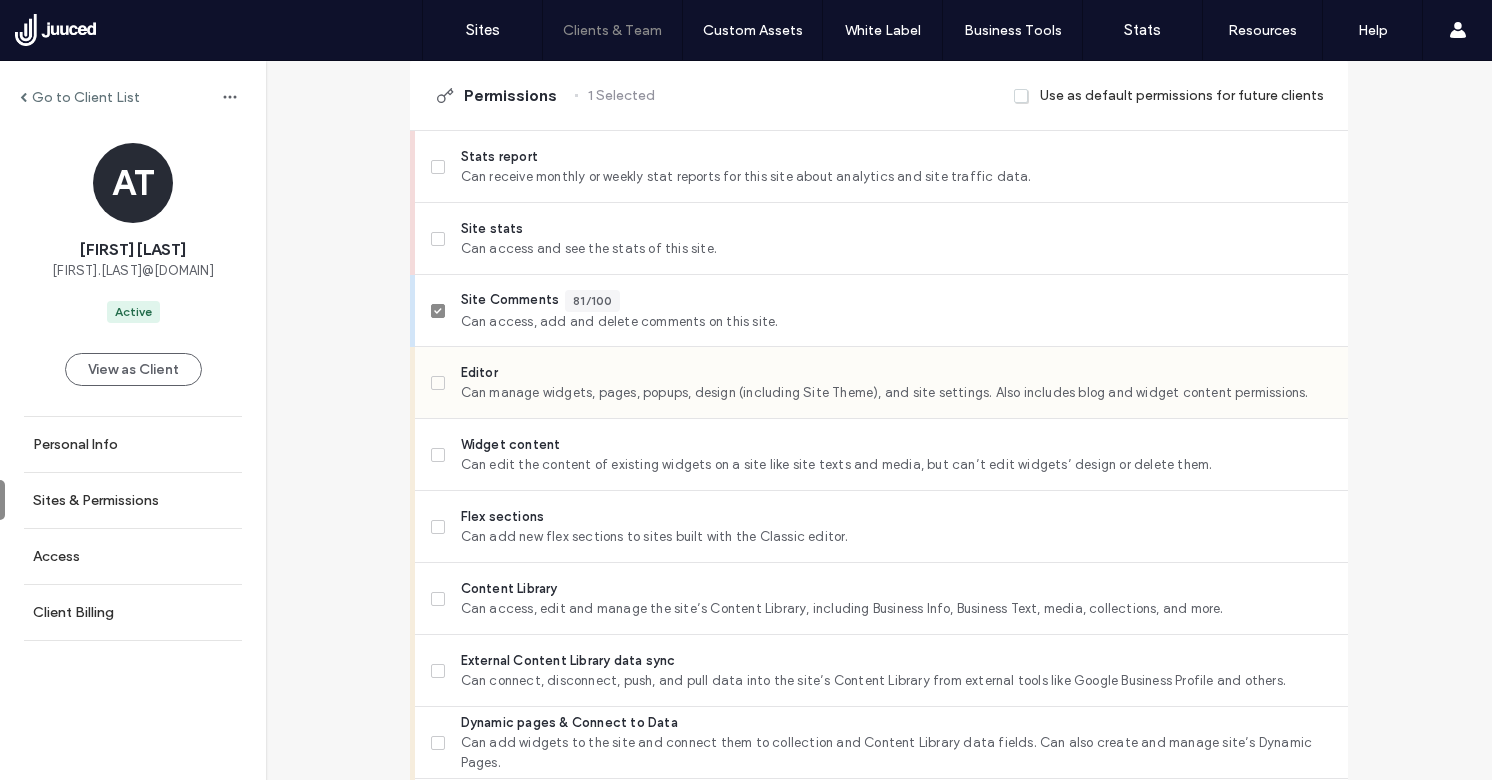 click on "Editor" at bounding box center (896, 373) 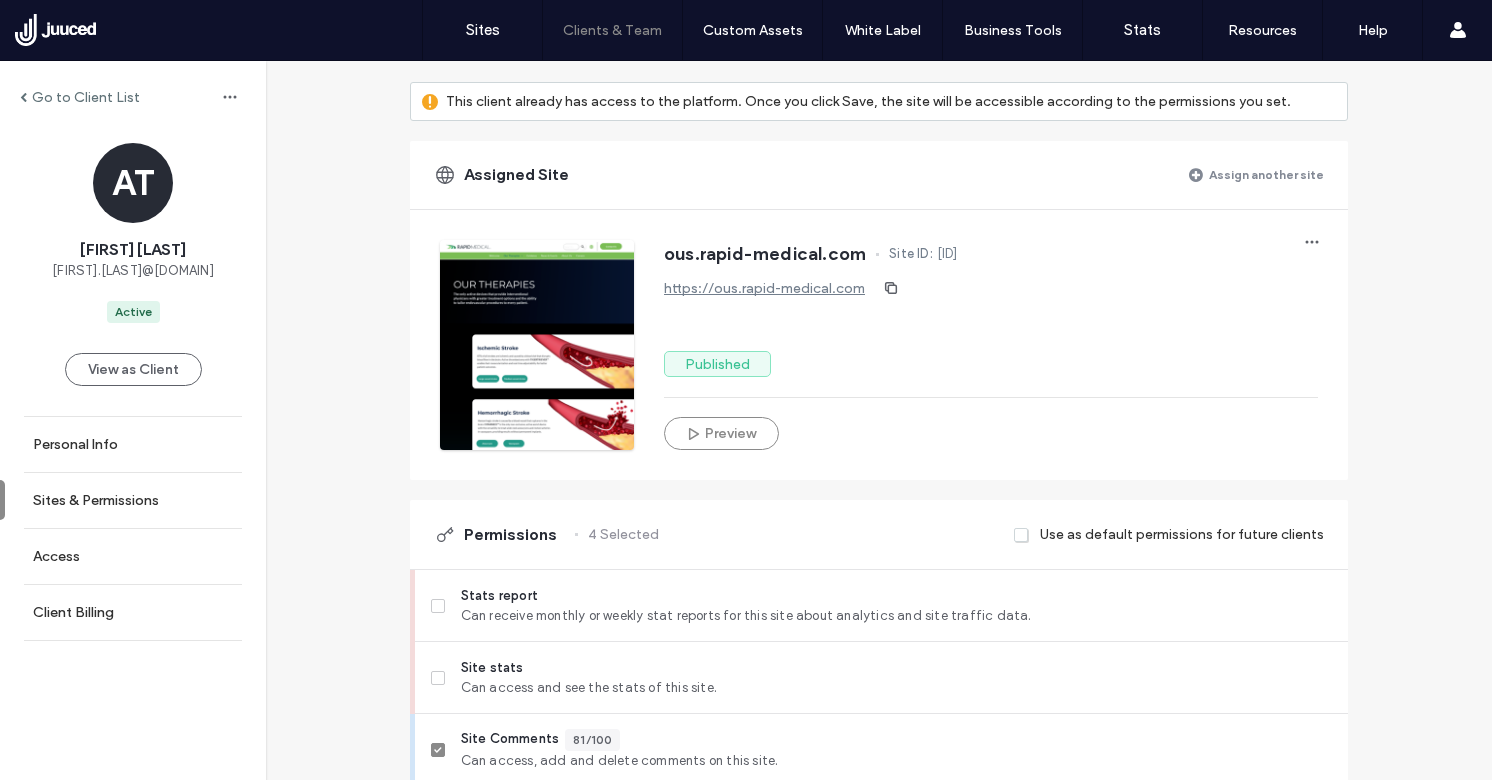 scroll, scrollTop: 98, scrollLeft: 0, axis: vertical 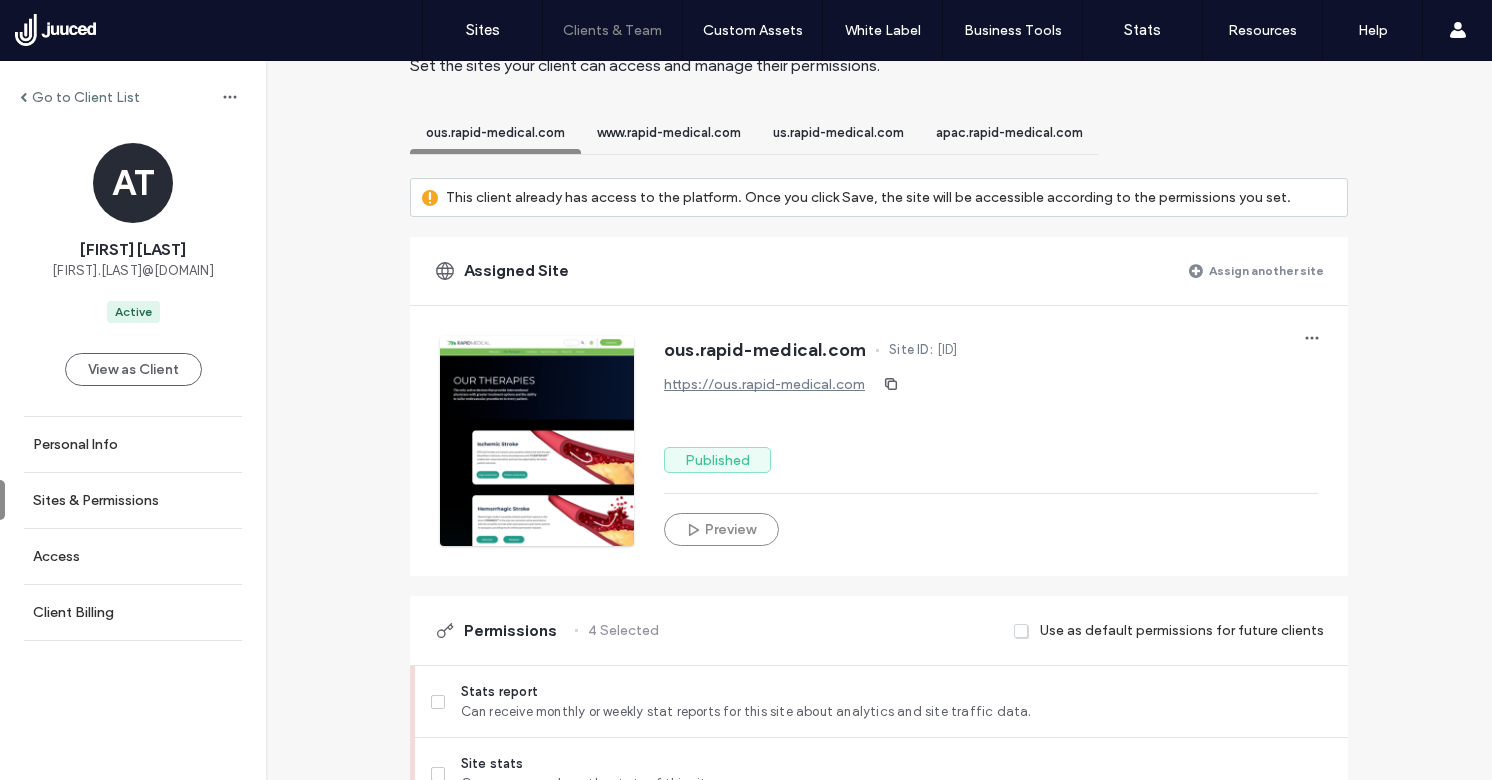 click on "www.rapid-medical.com" at bounding box center [669, 132] 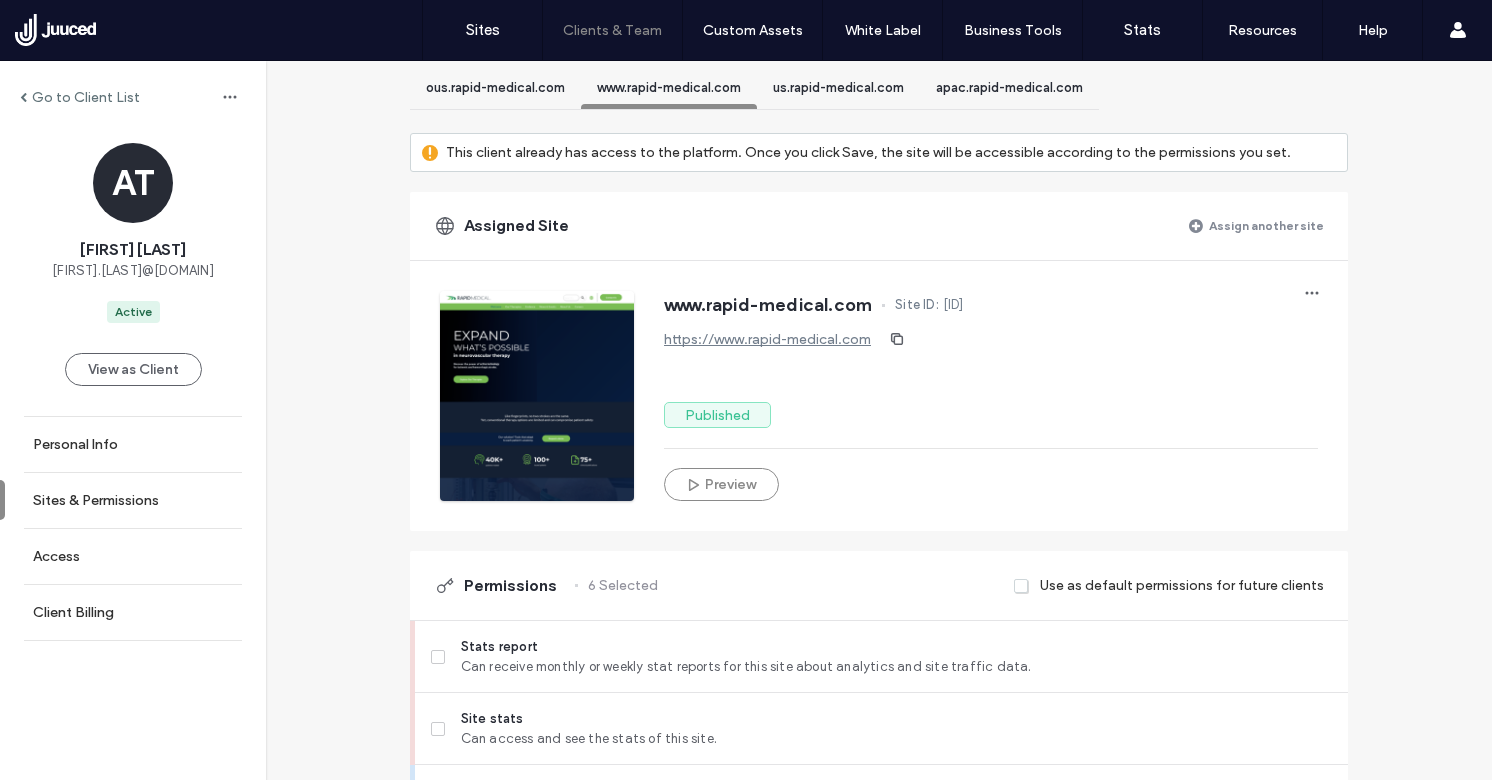 scroll, scrollTop: 54, scrollLeft: 0, axis: vertical 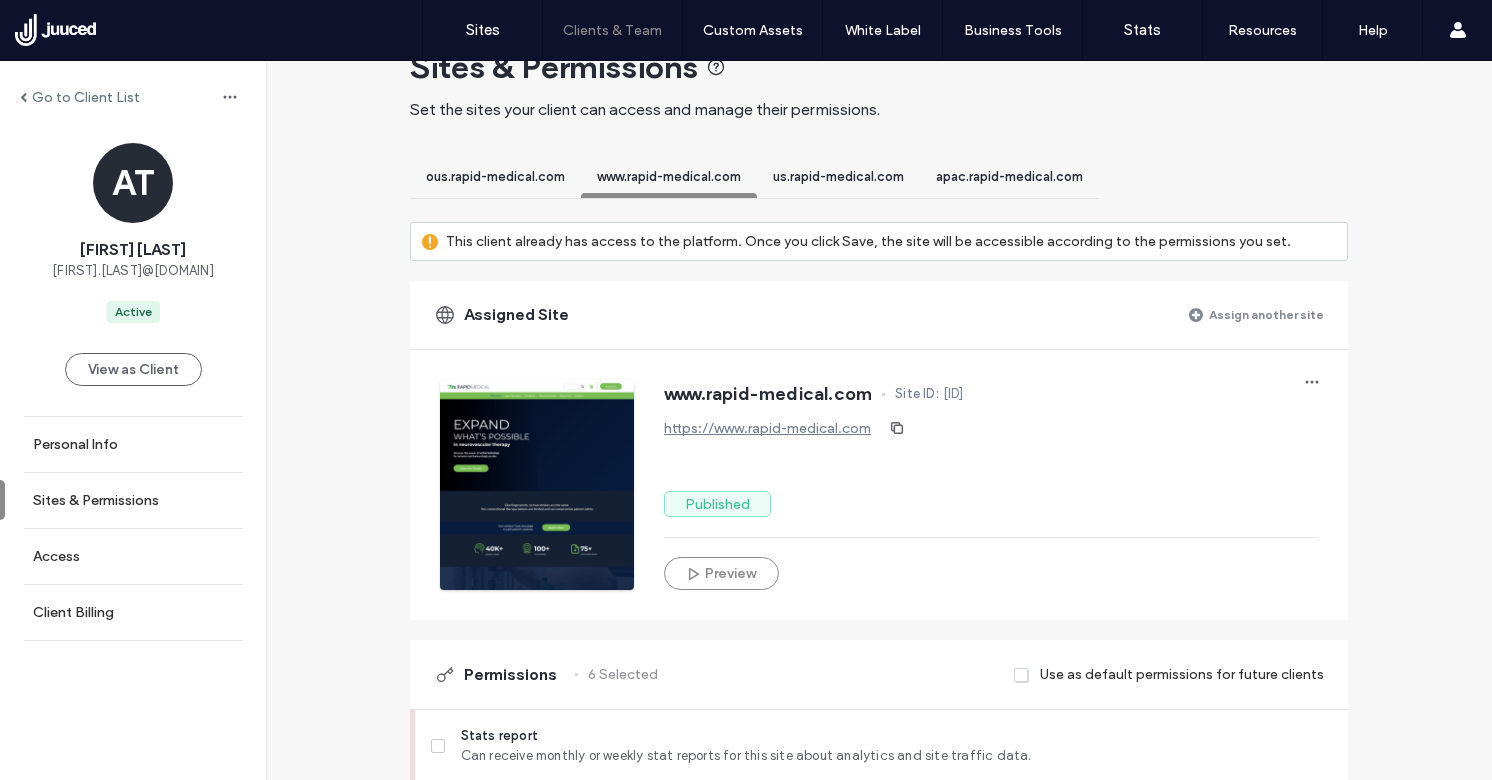 click on "ous.rapid-medical.com" at bounding box center [495, 176] 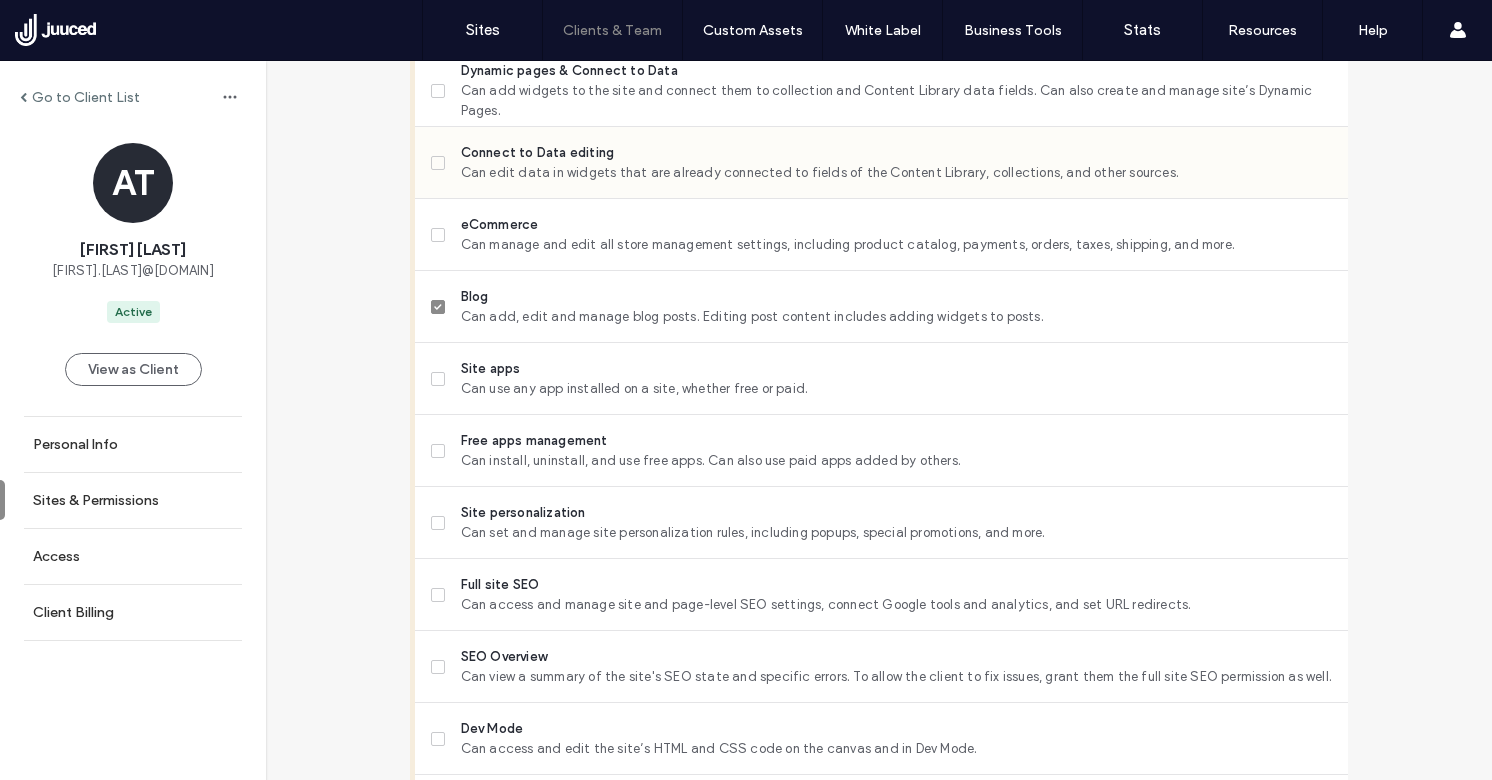 scroll, scrollTop: 1303, scrollLeft: 0, axis: vertical 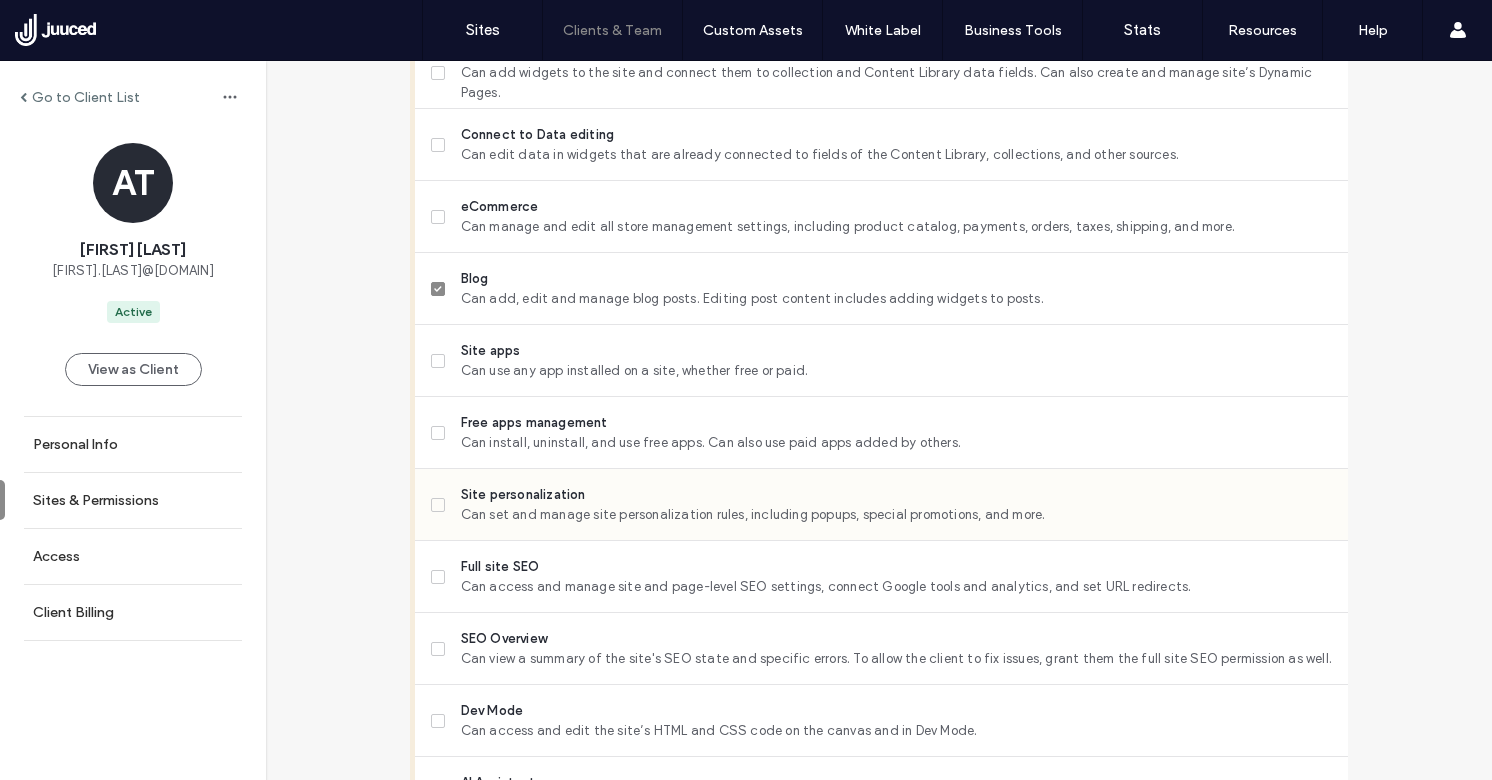 click on "Can set and manage site personalization rules, including popups, special promotions, and more." at bounding box center [896, 515] 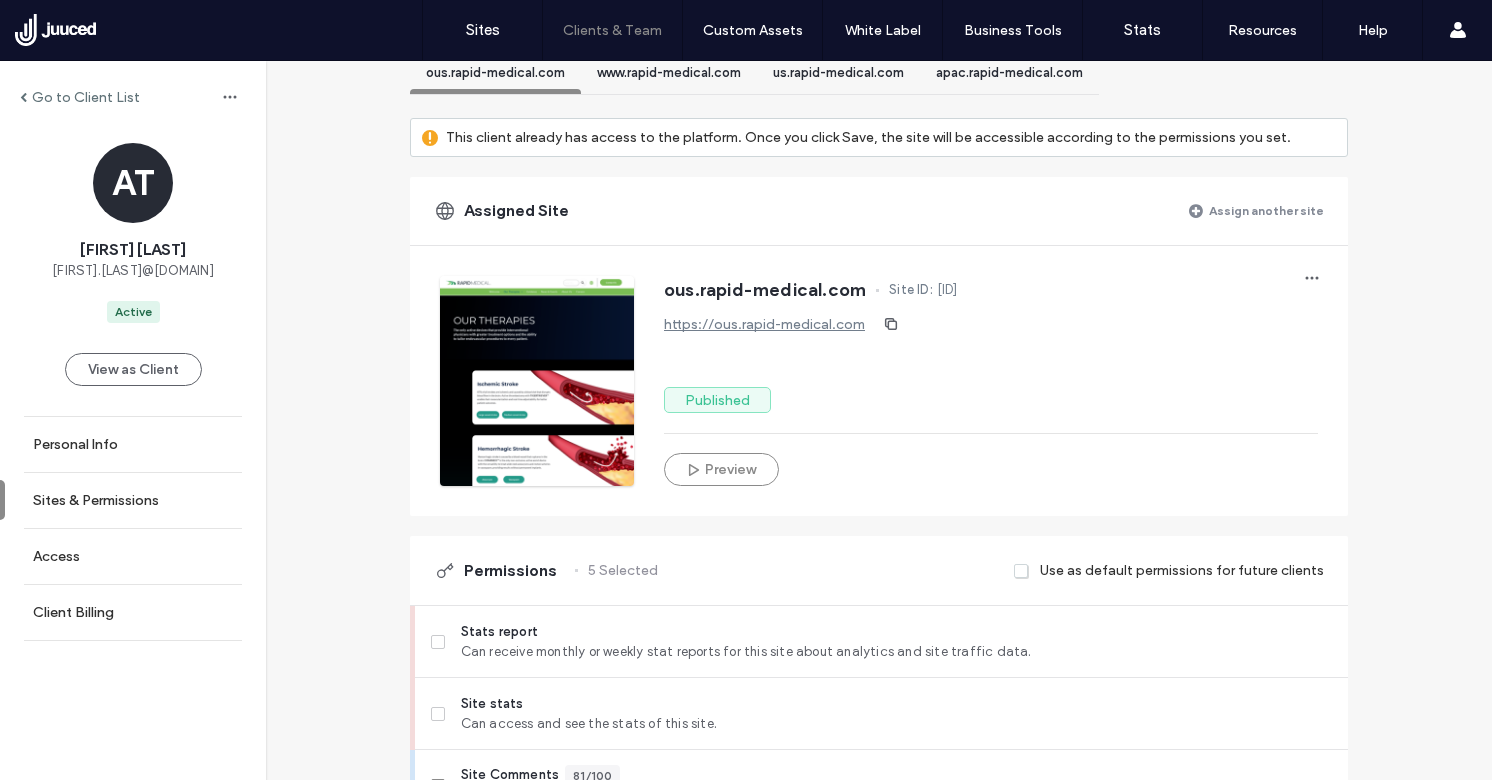 scroll, scrollTop: 0, scrollLeft: 0, axis: both 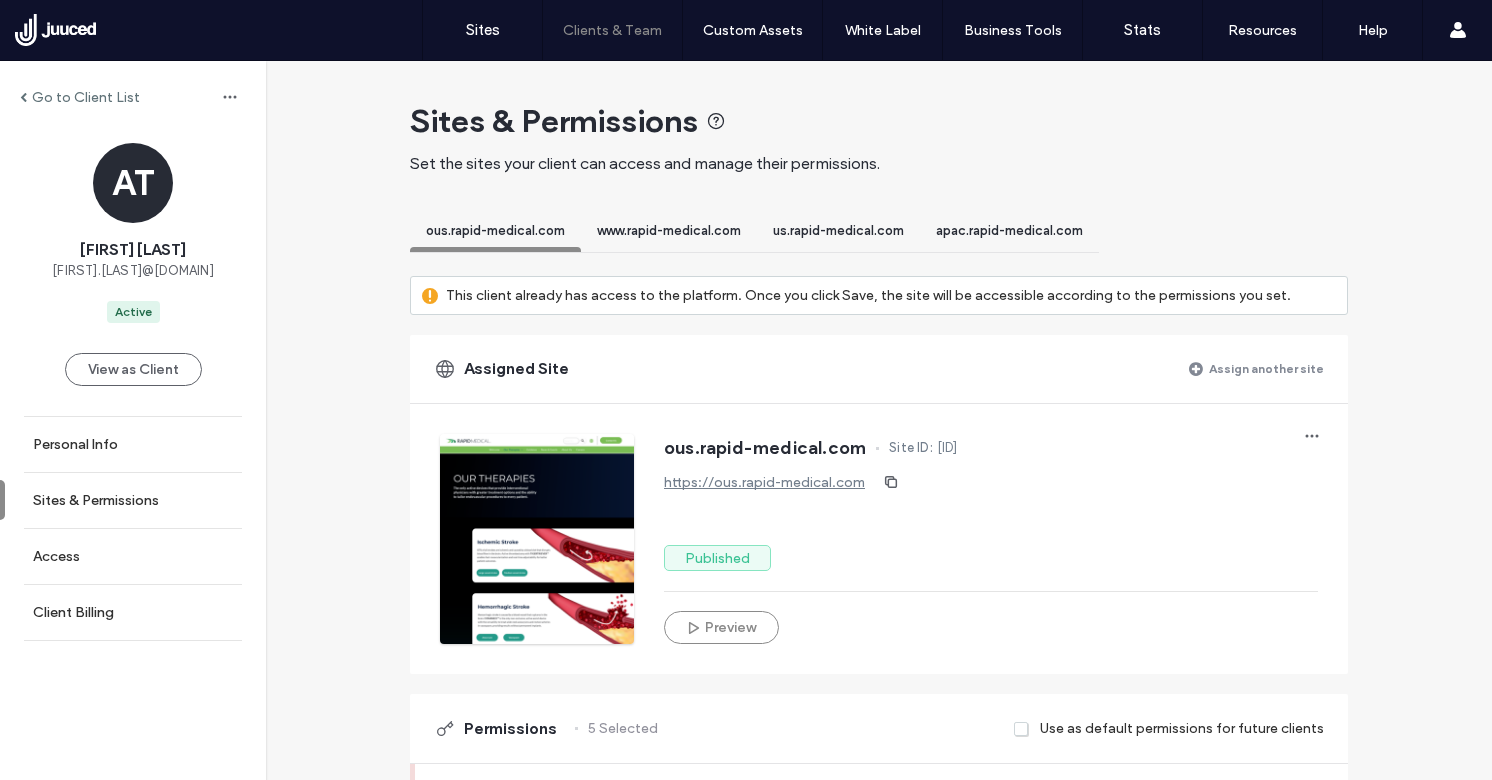 click on "us.rapid-medical.com" at bounding box center (838, 233) 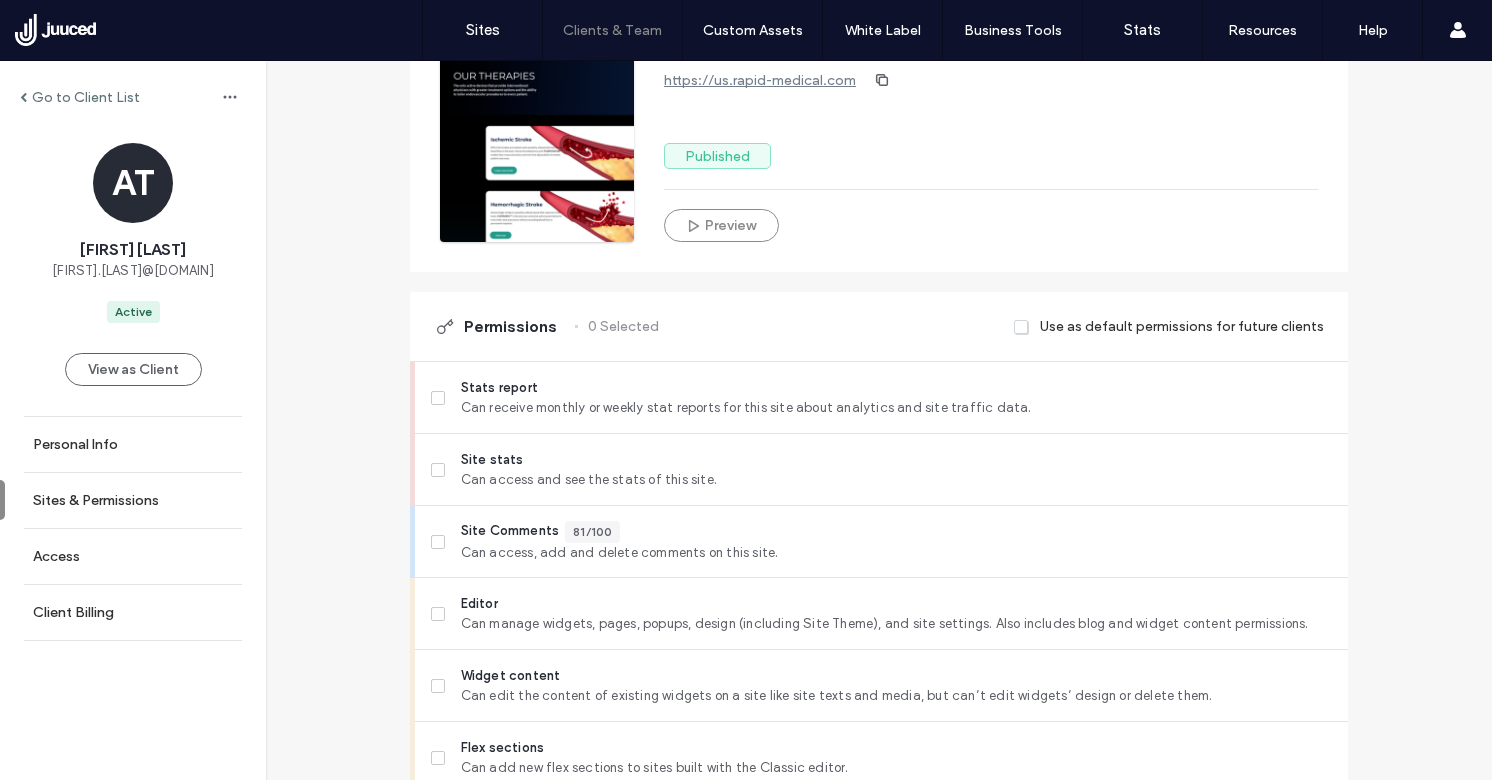 scroll, scrollTop: 405, scrollLeft: 0, axis: vertical 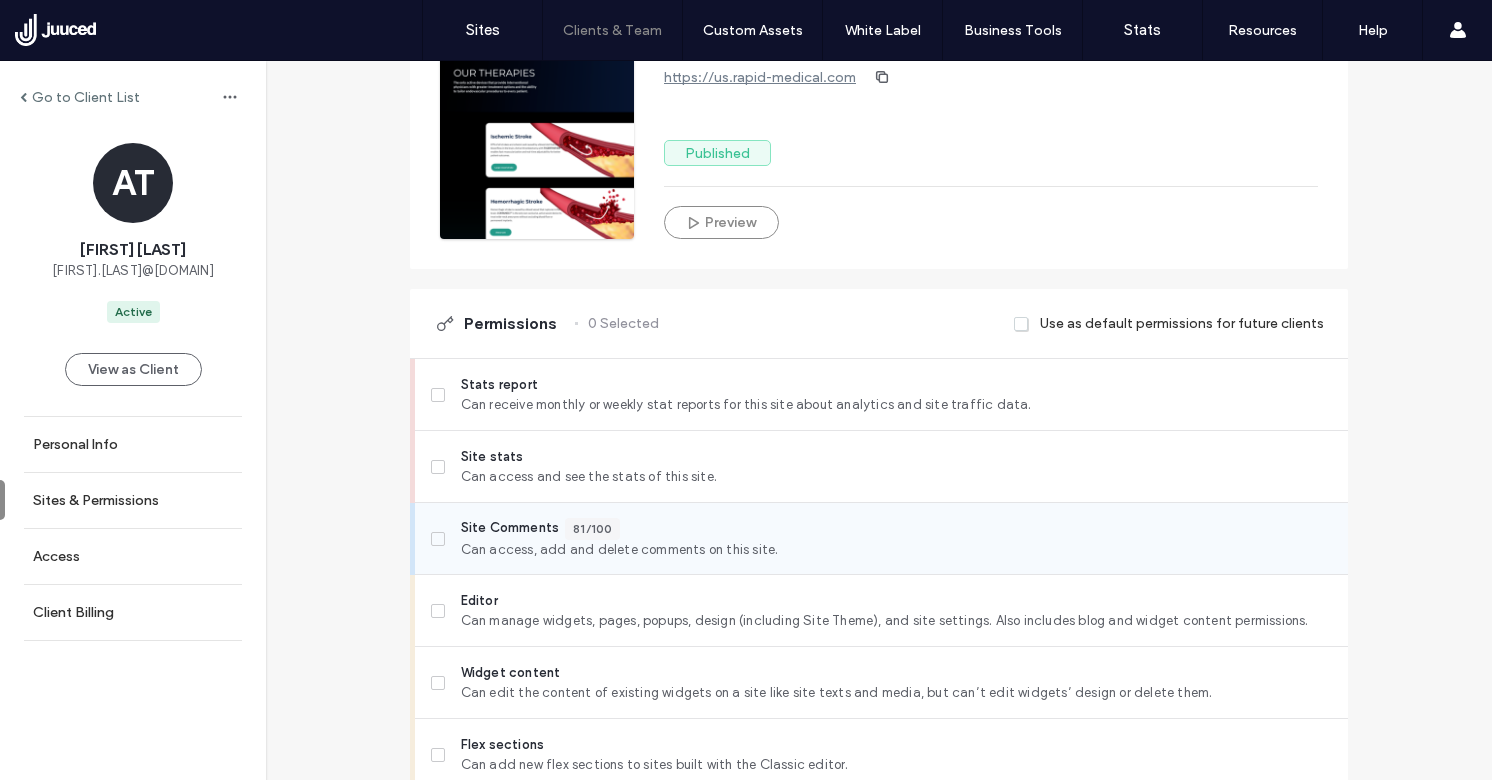 click on "Site Comments" at bounding box center (510, 529) 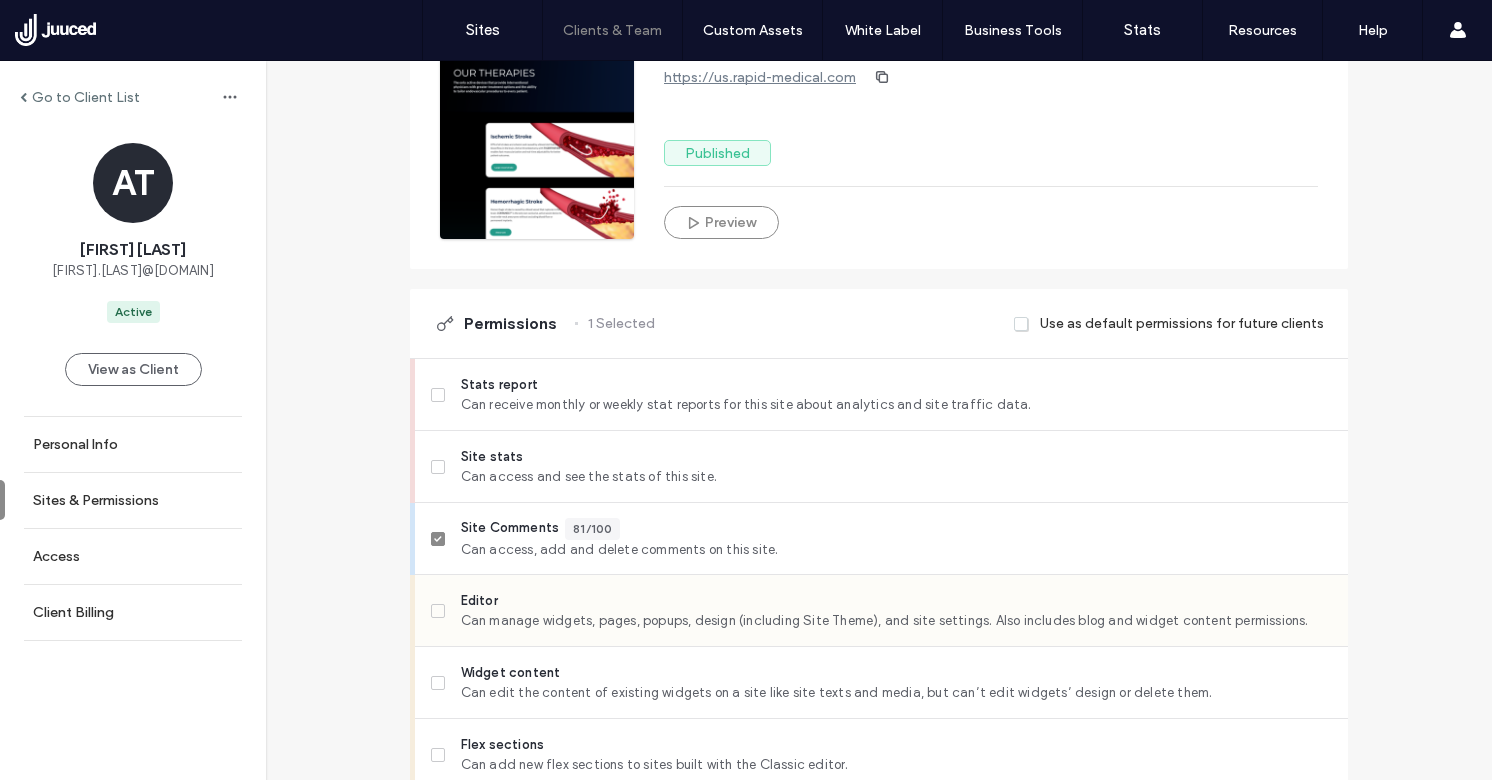 click on "Editor Can manage widgets, pages, popups, design (including Site Theme), and site settings. Also includes blog and widget content permissions." at bounding box center [889, 610] 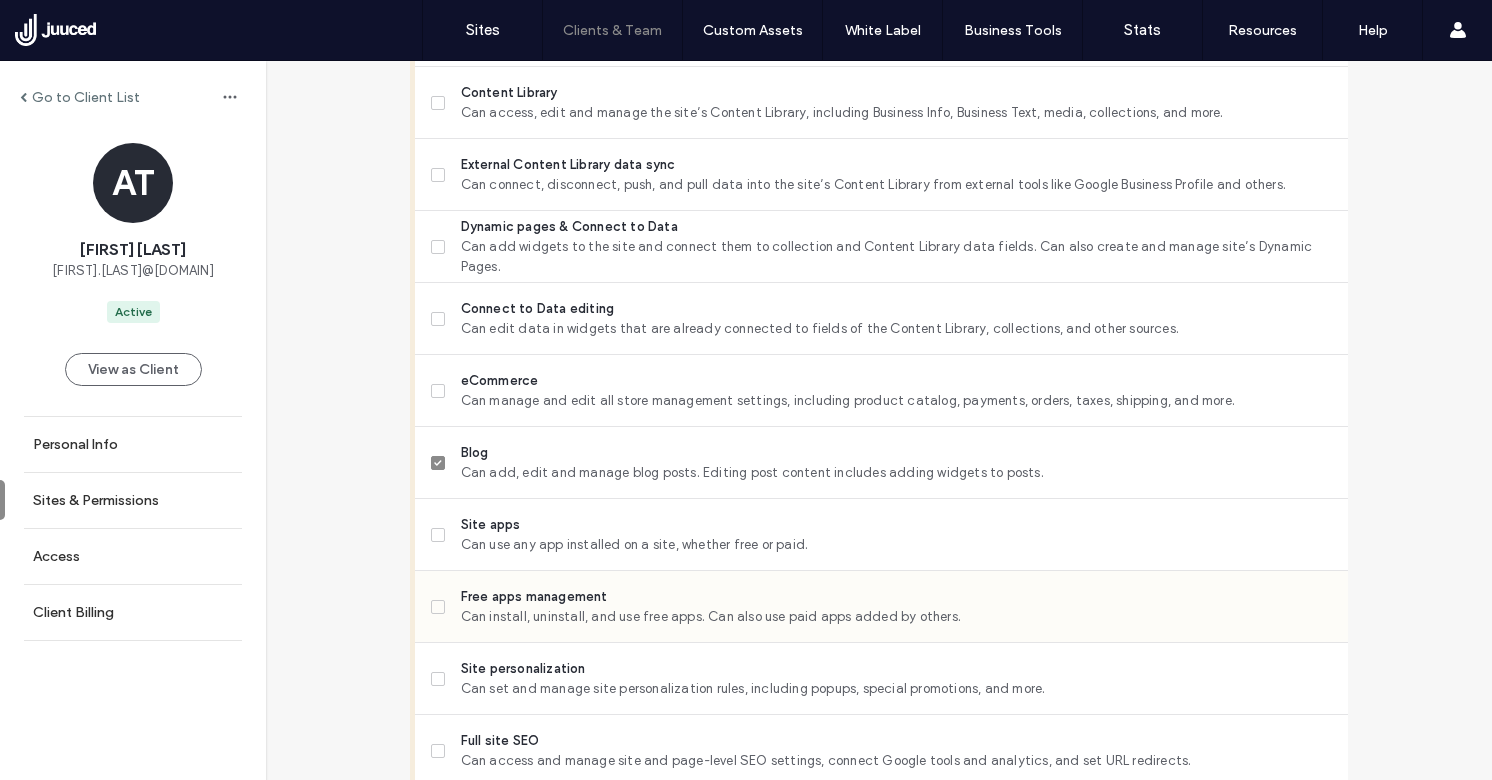 scroll, scrollTop: 1188, scrollLeft: 0, axis: vertical 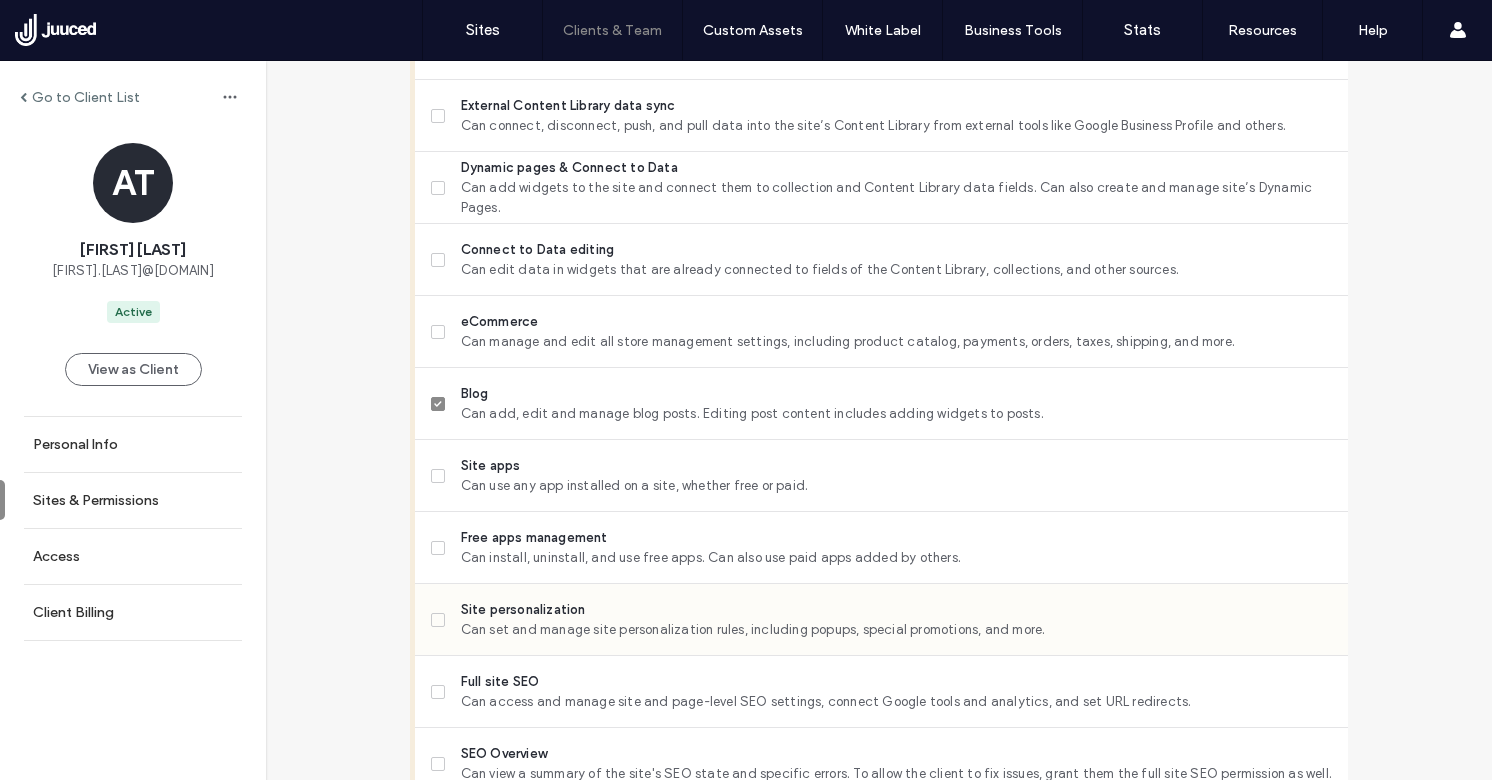 click on "Can set and manage site personalization rules, including popups, special promotions, and more." at bounding box center [896, 630] 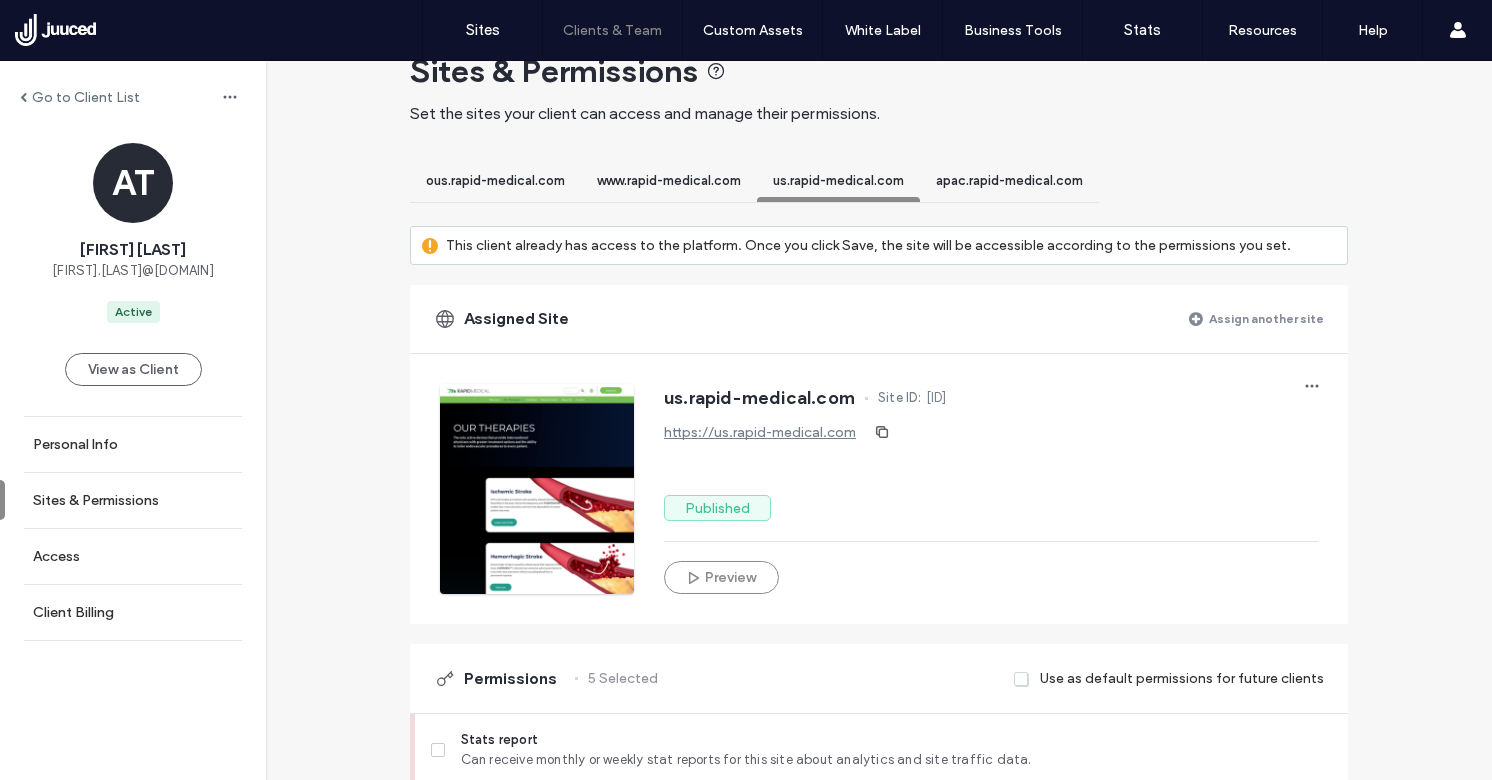 scroll, scrollTop: 0, scrollLeft: 0, axis: both 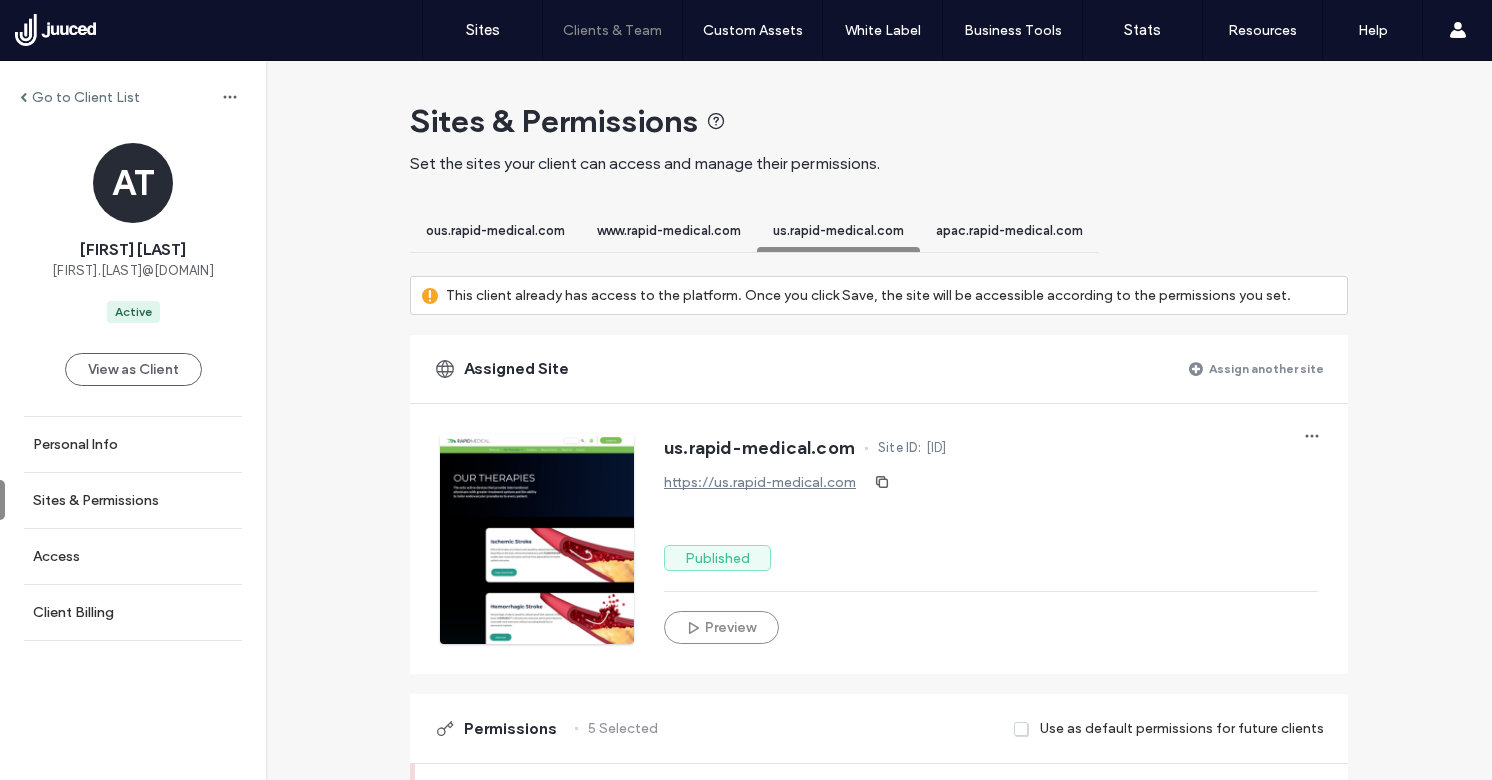 click on "apac.rapid-medical.com" at bounding box center [1009, 230] 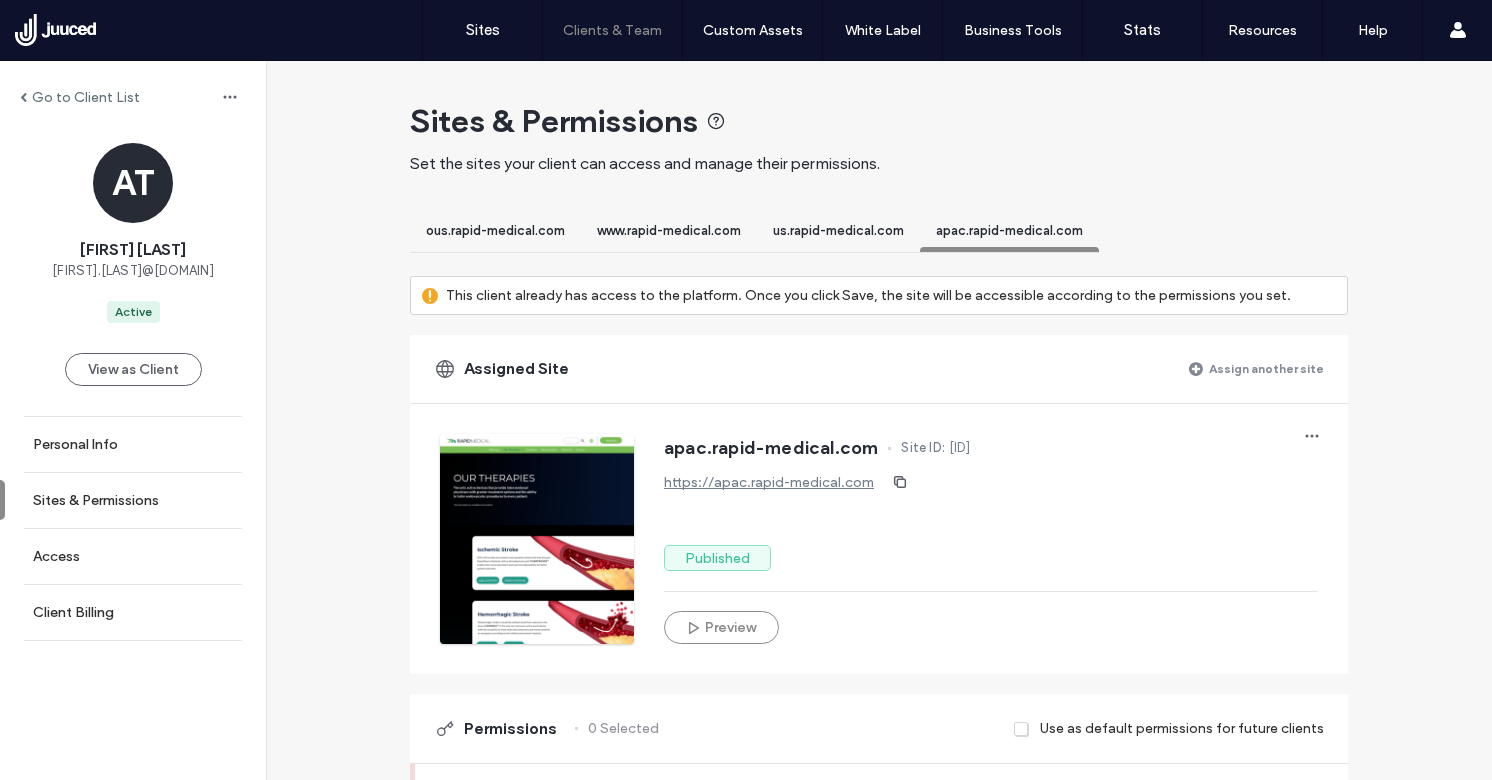 click on "apac.rapid-medical.com" at bounding box center (1009, 233) 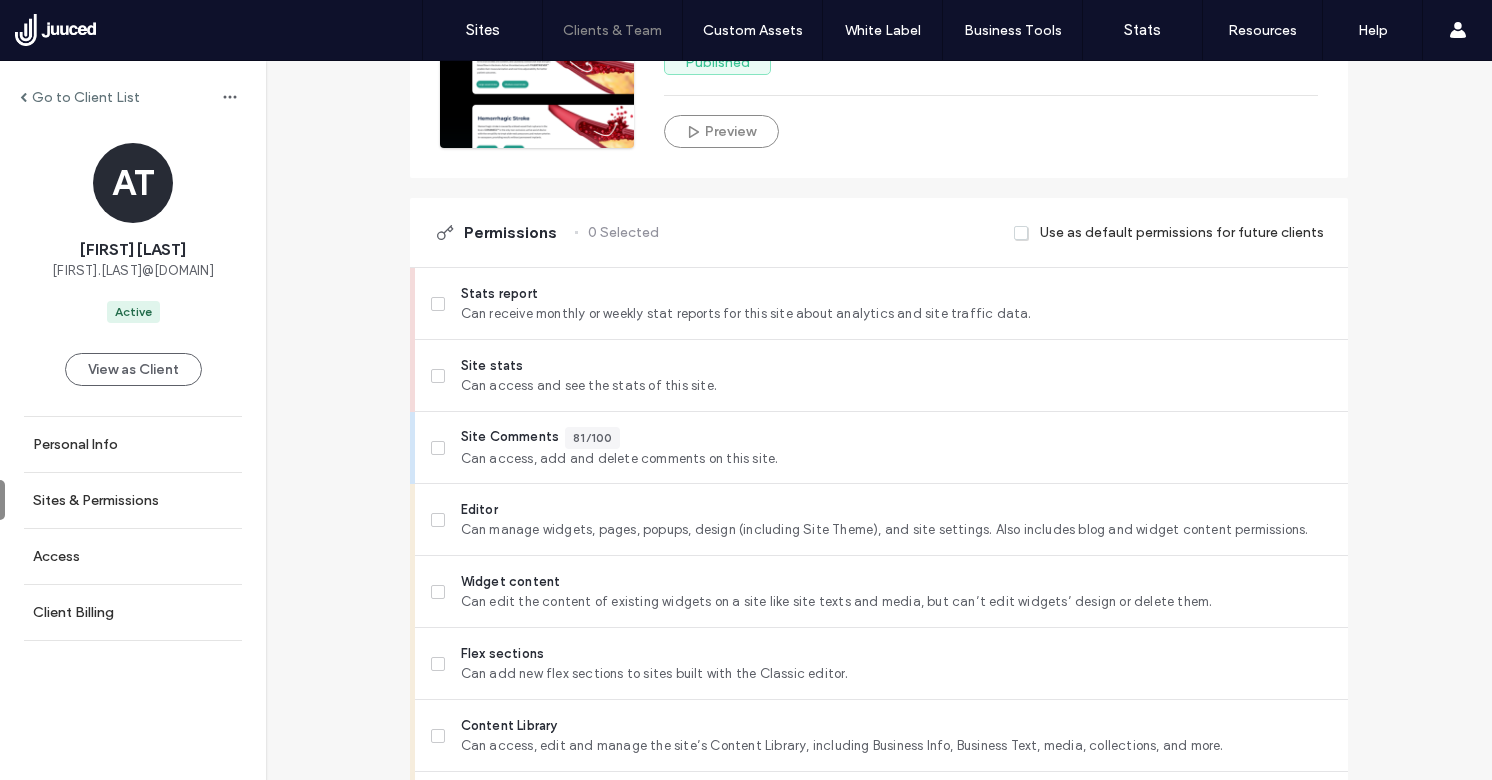 scroll, scrollTop: 558, scrollLeft: 0, axis: vertical 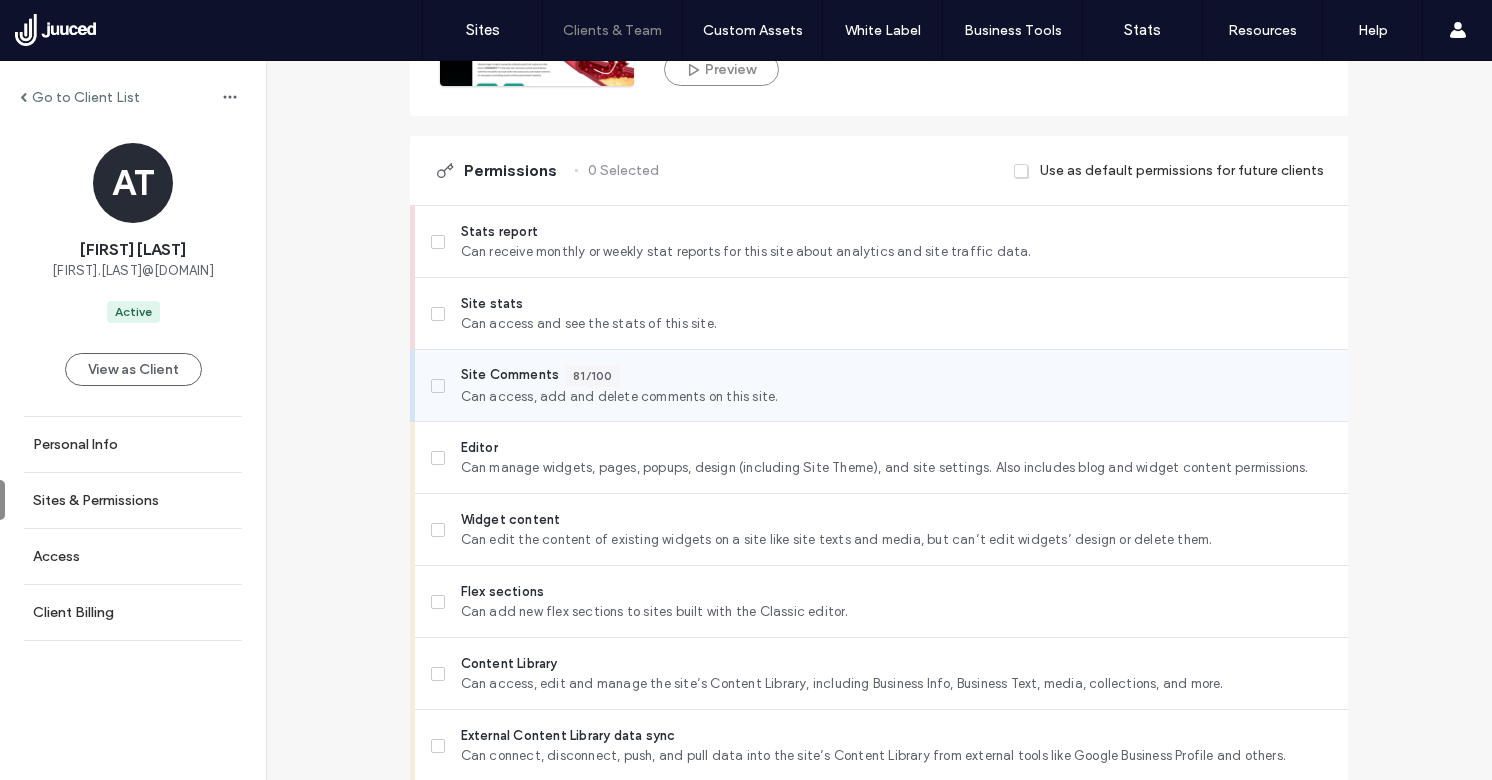 click on "Site Comments" at bounding box center [510, 376] 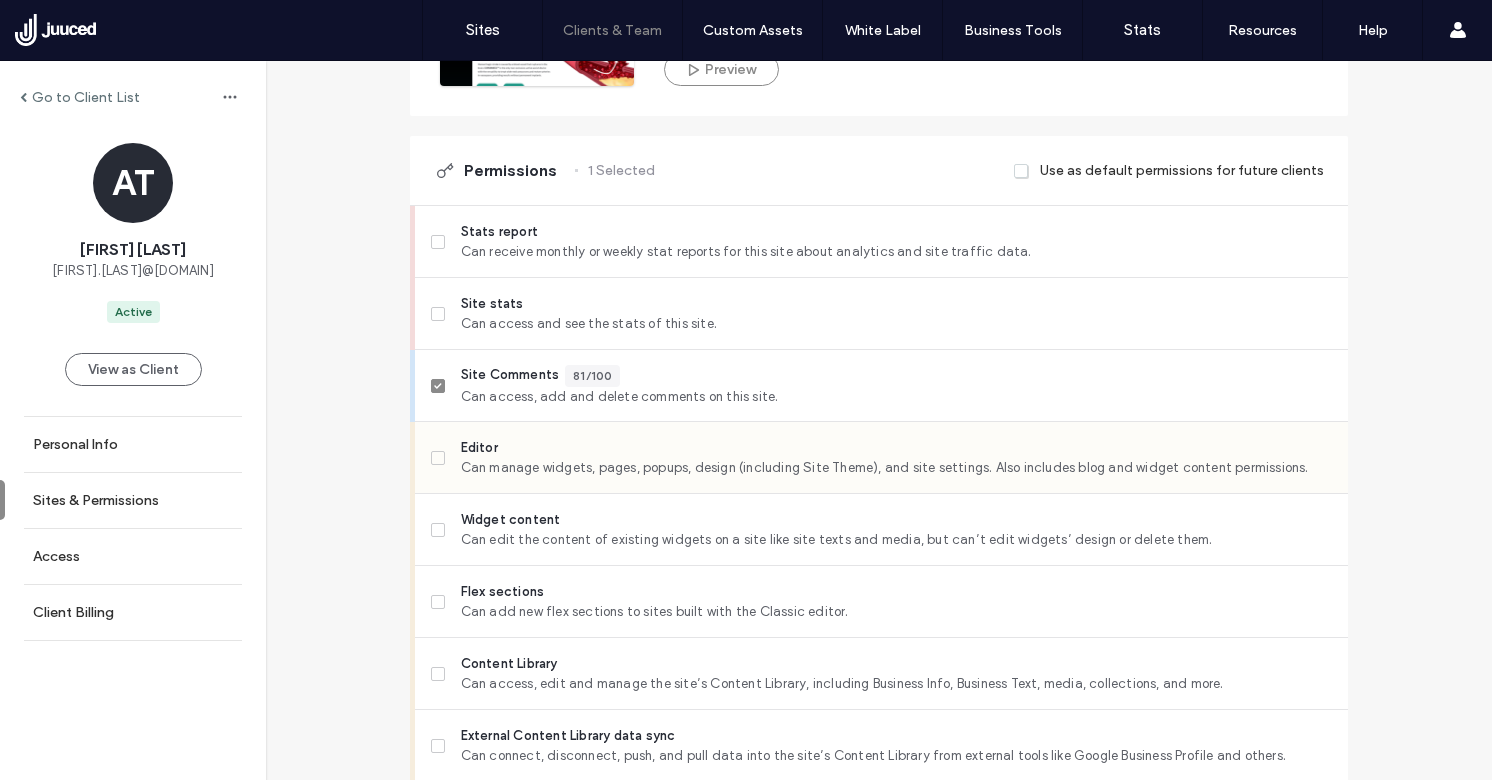 click on "Editor" at bounding box center [896, 448] 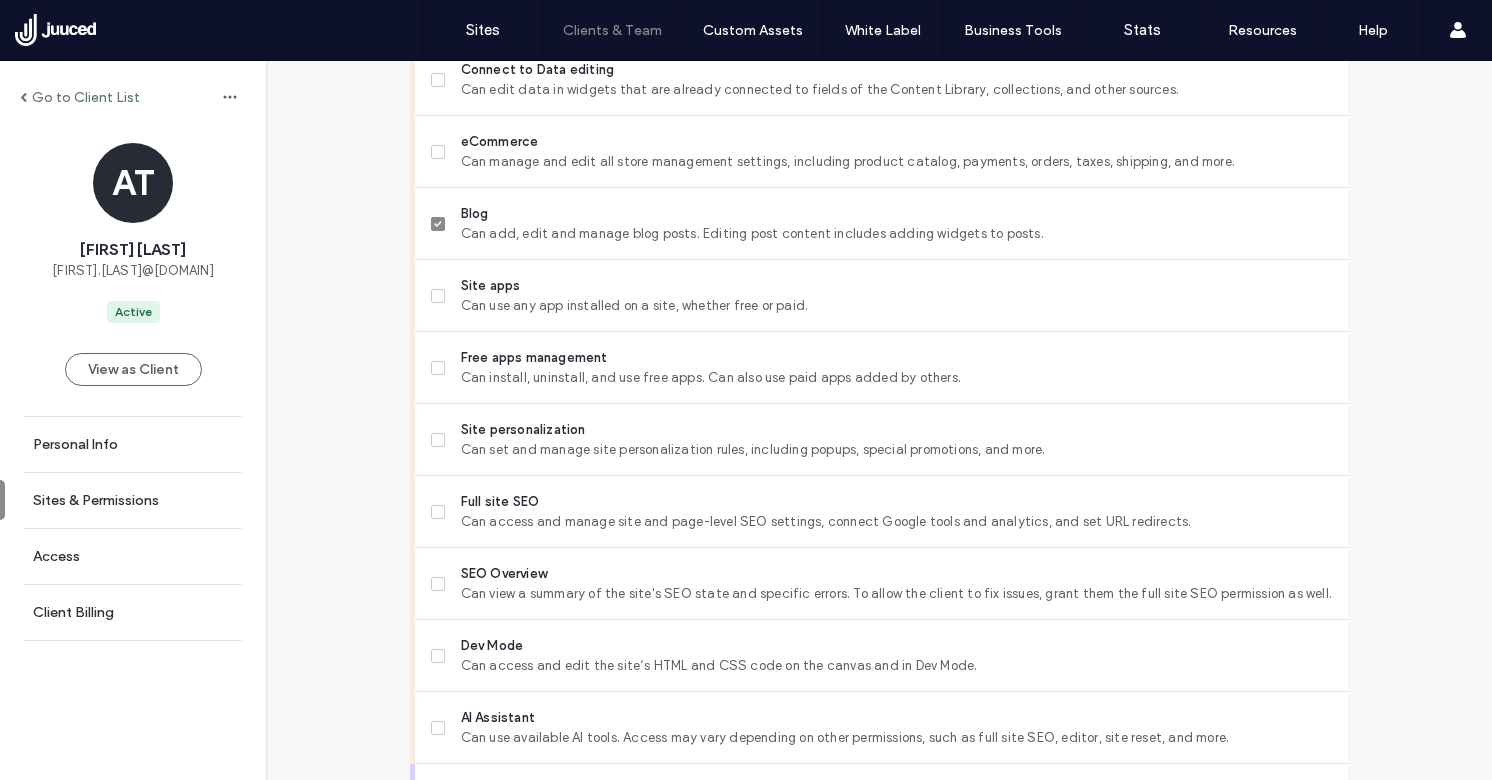 scroll, scrollTop: 1426, scrollLeft: 0, axis: vertical 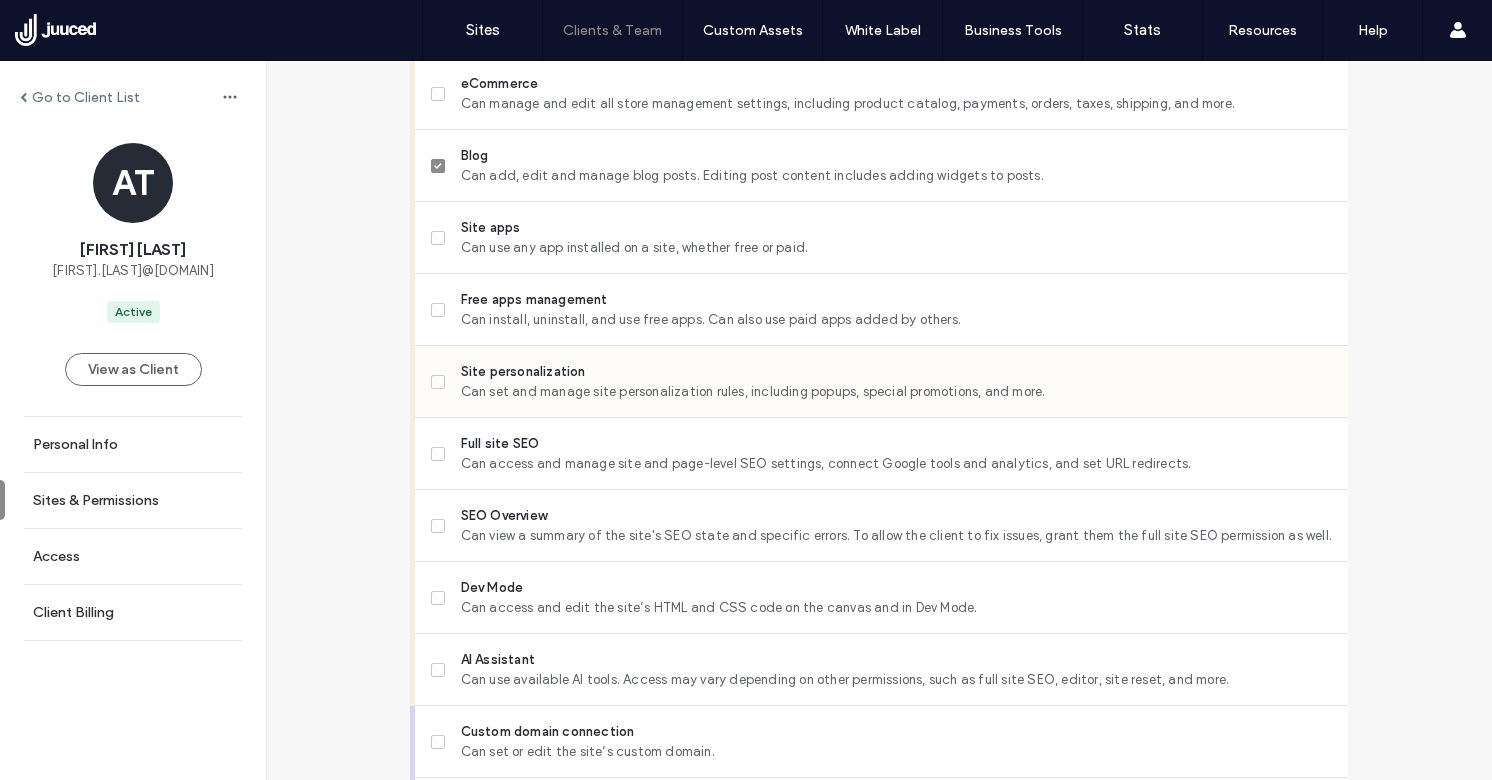 click on "Site personalization" at bounding box center (896, 372) 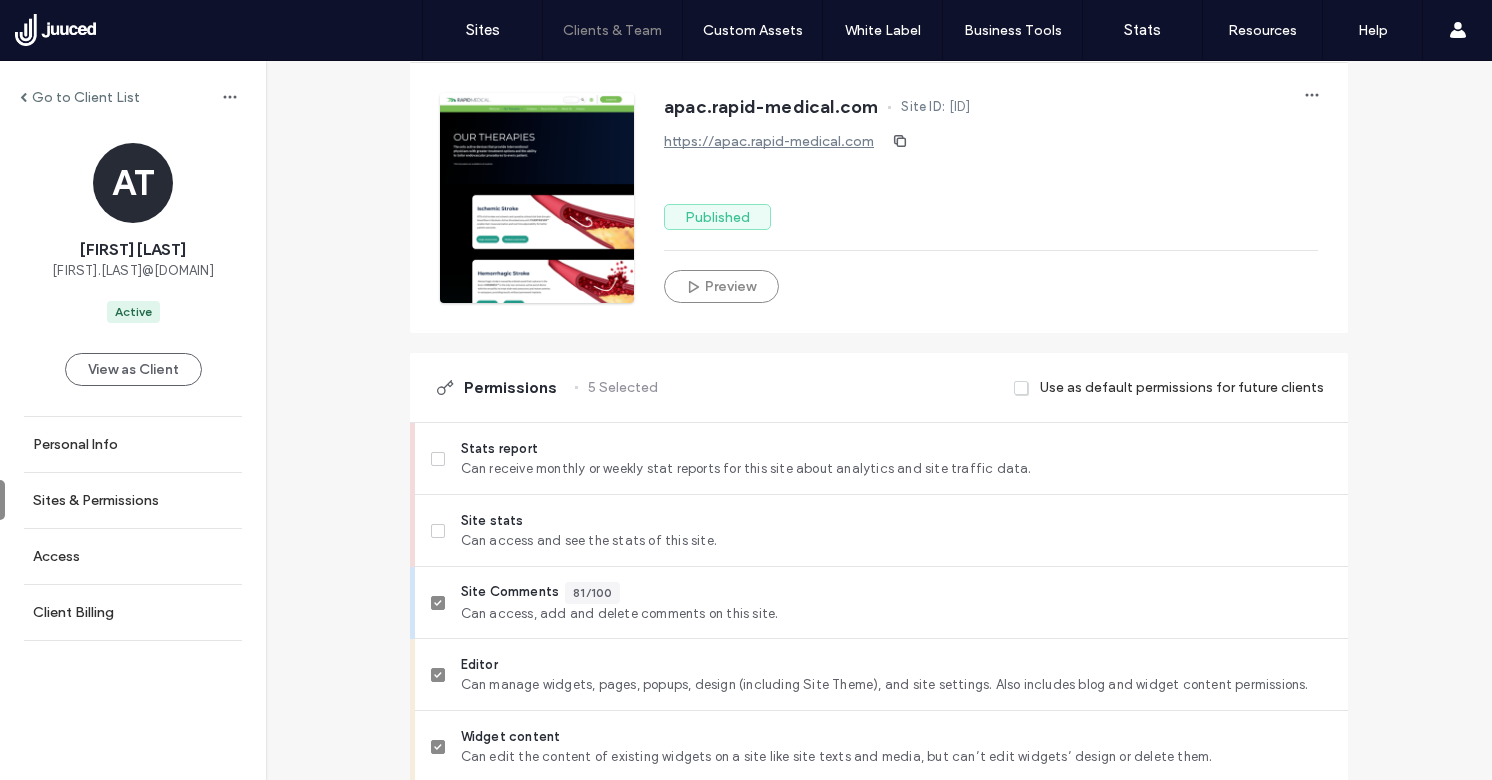 scroll, scrollTop: 0, scrollLeft: 0, axis: both 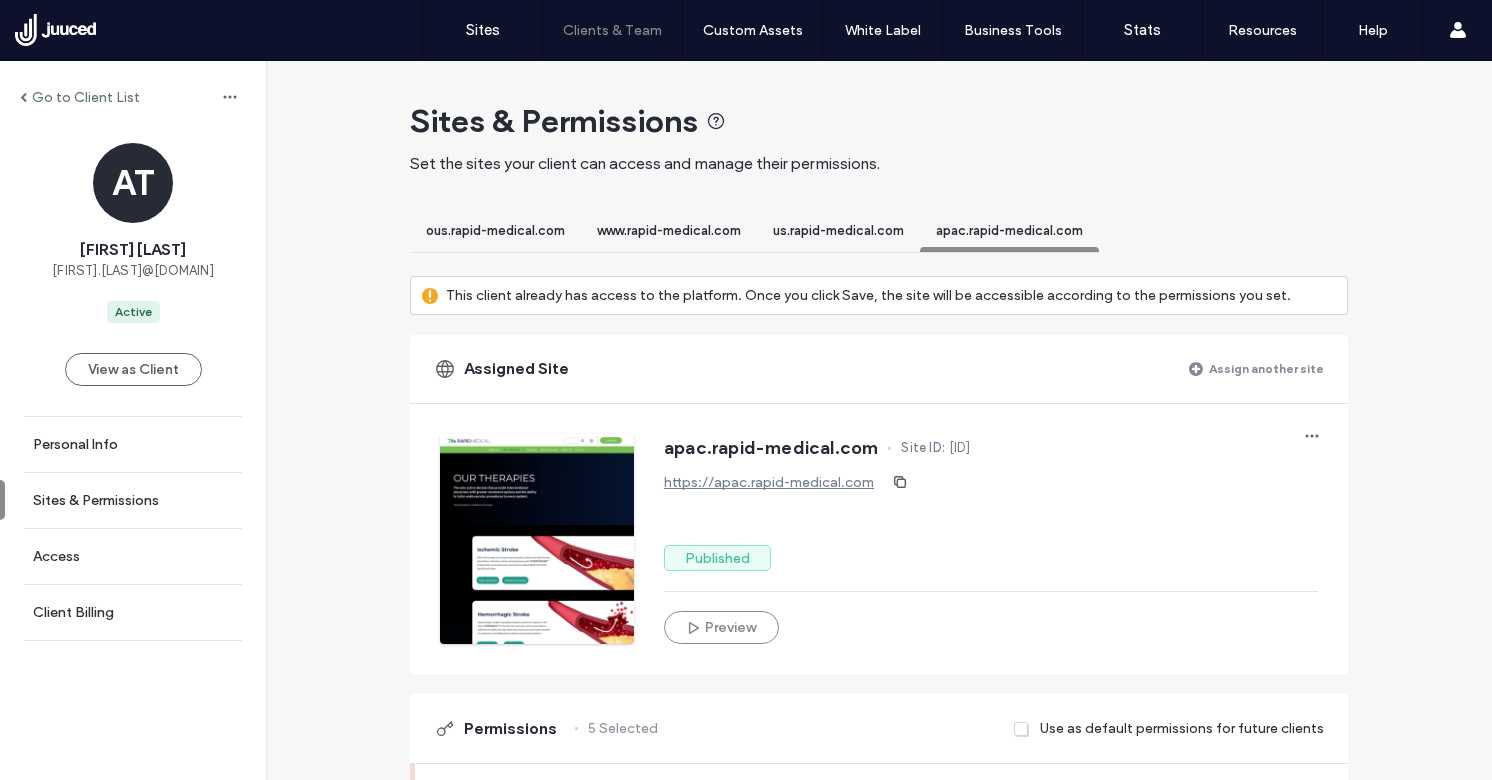click on "www.rapid-medical.com" at bounding box center (669, 230) 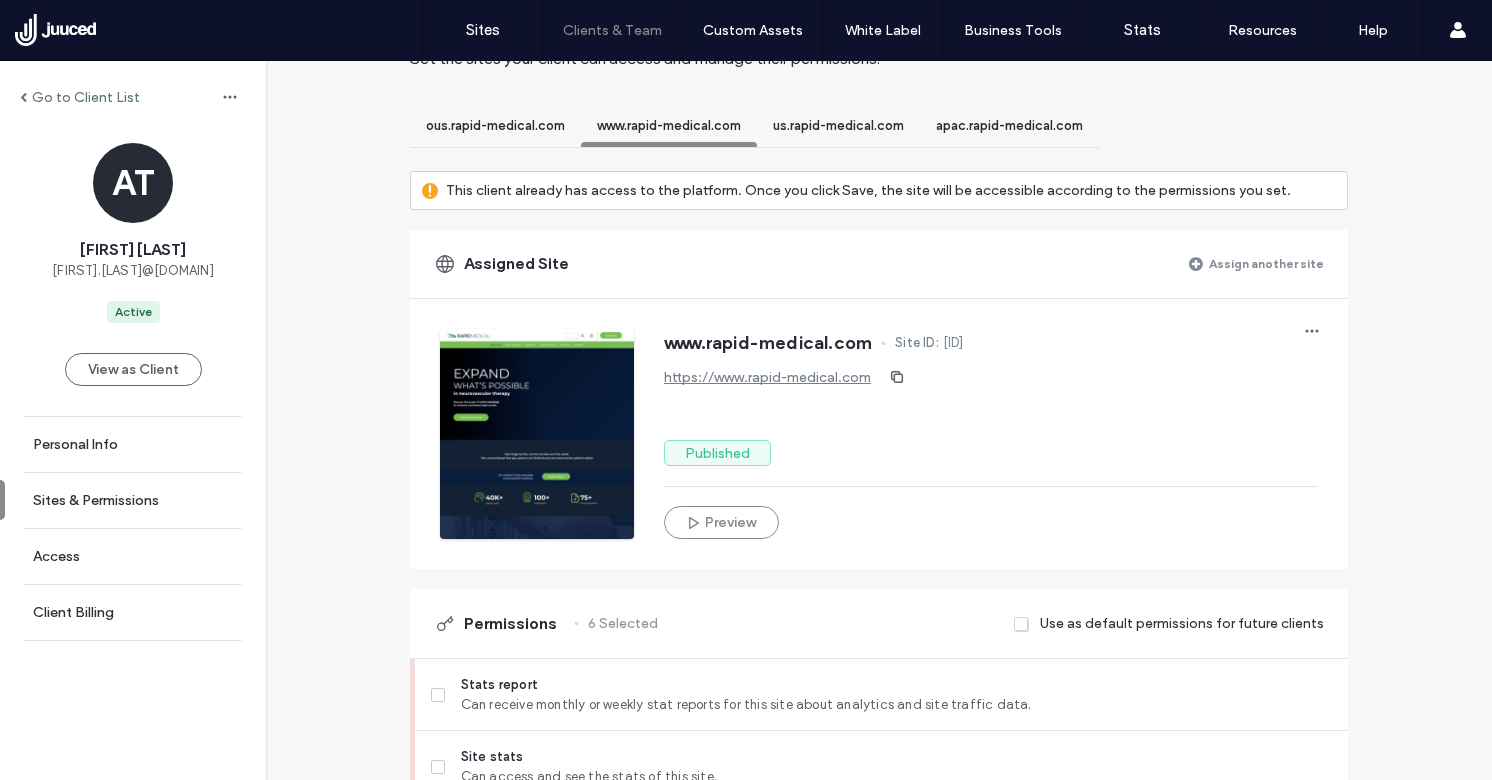scroll, scrollTop: 0, scrollLeft: 0, axis: both 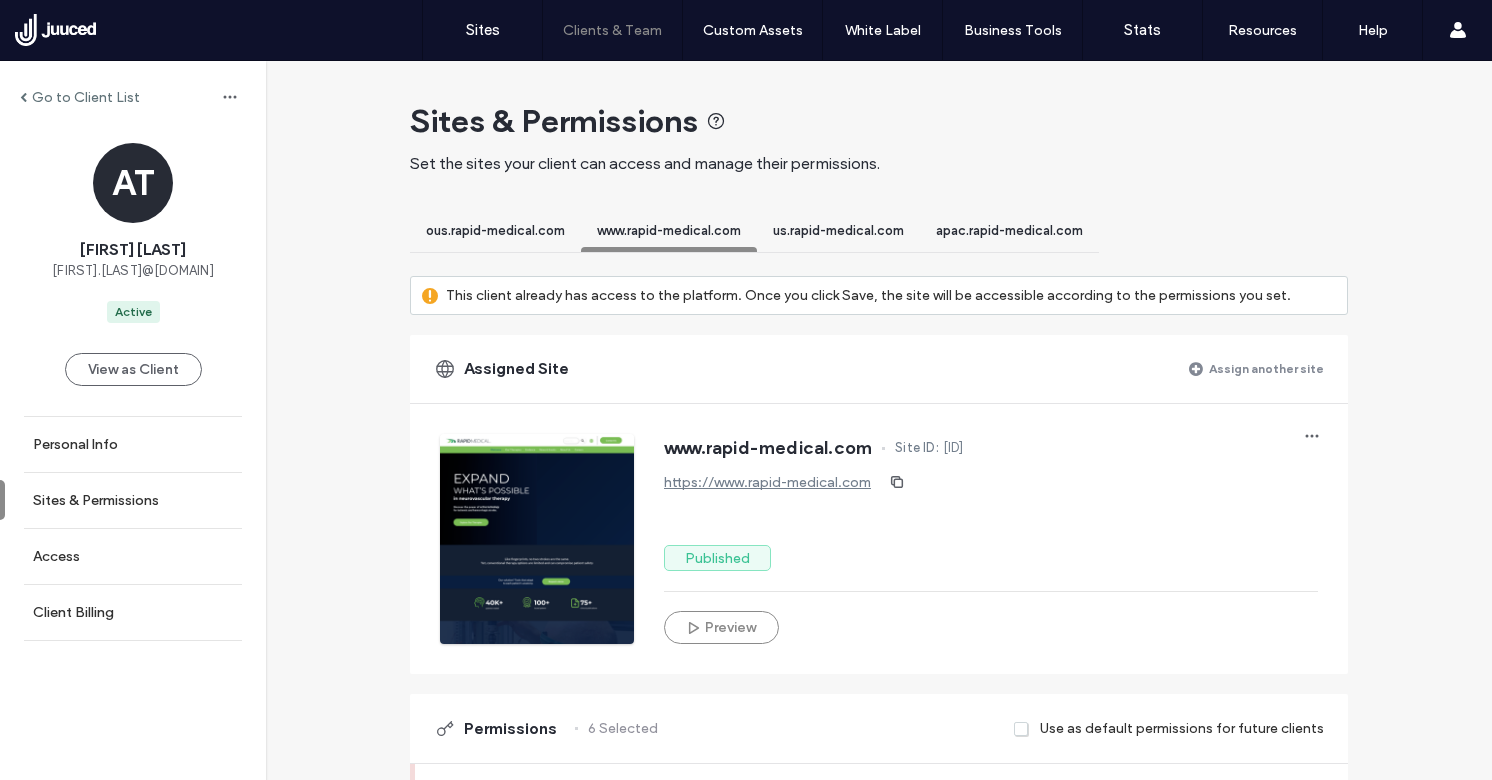 click on "ous.rapid-medical.com" at bounding box center (495, 233) 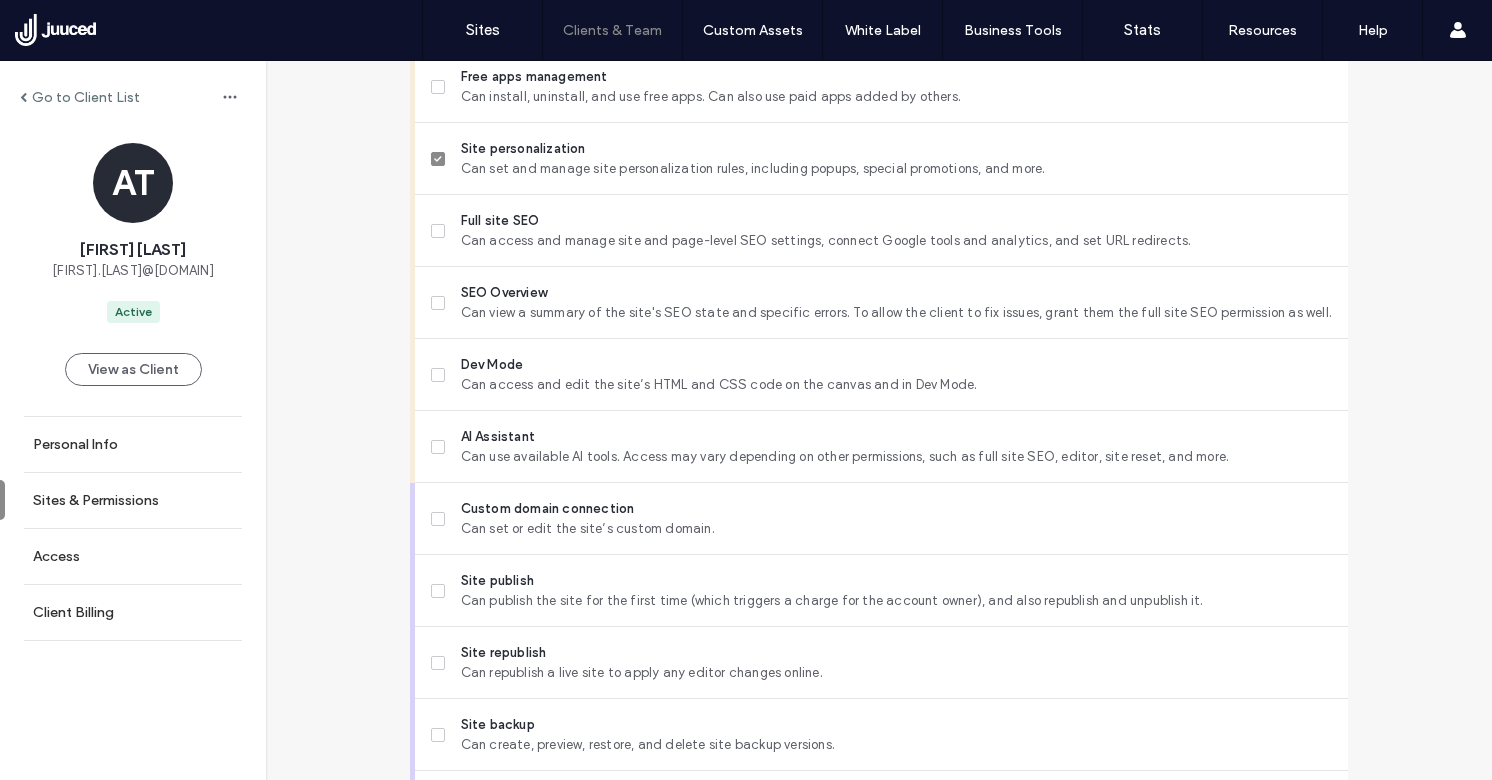 scroll, scrollTop: 1677, scrollLeft: 0, axis: vertical 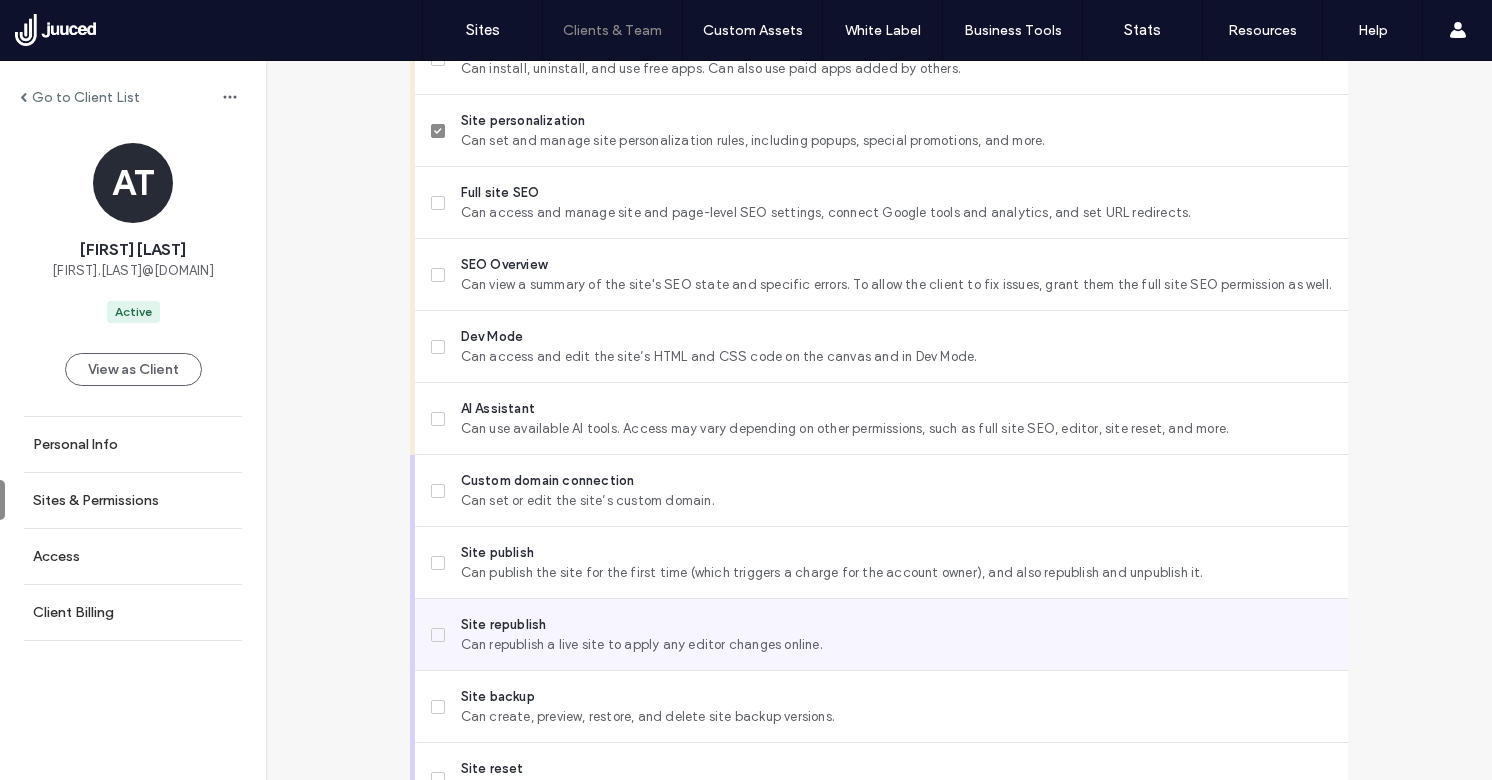 click on "Site republish" at bounding box center [896, 625] 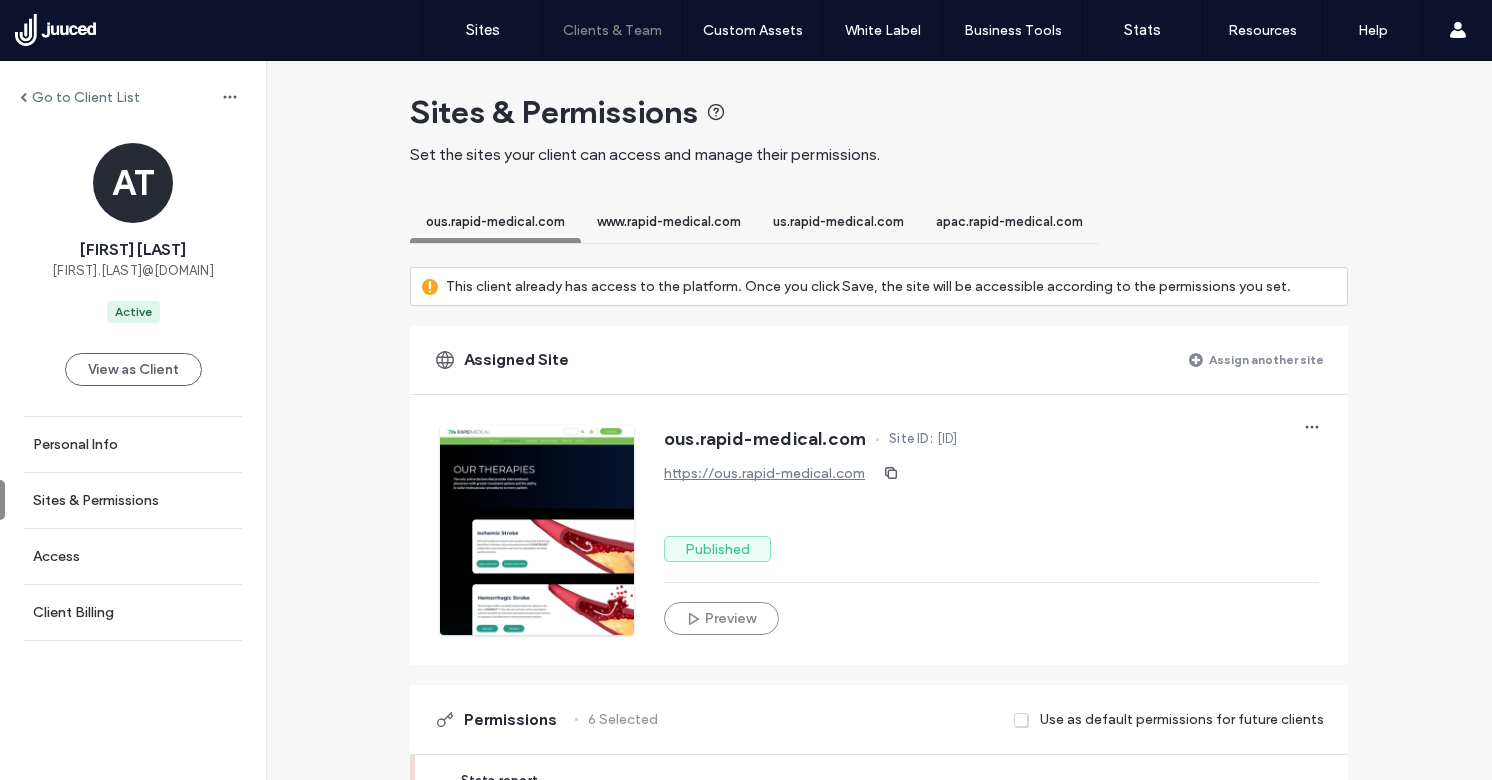 scroll, scrollTop: 0, scrollLeft: 0, axis: both 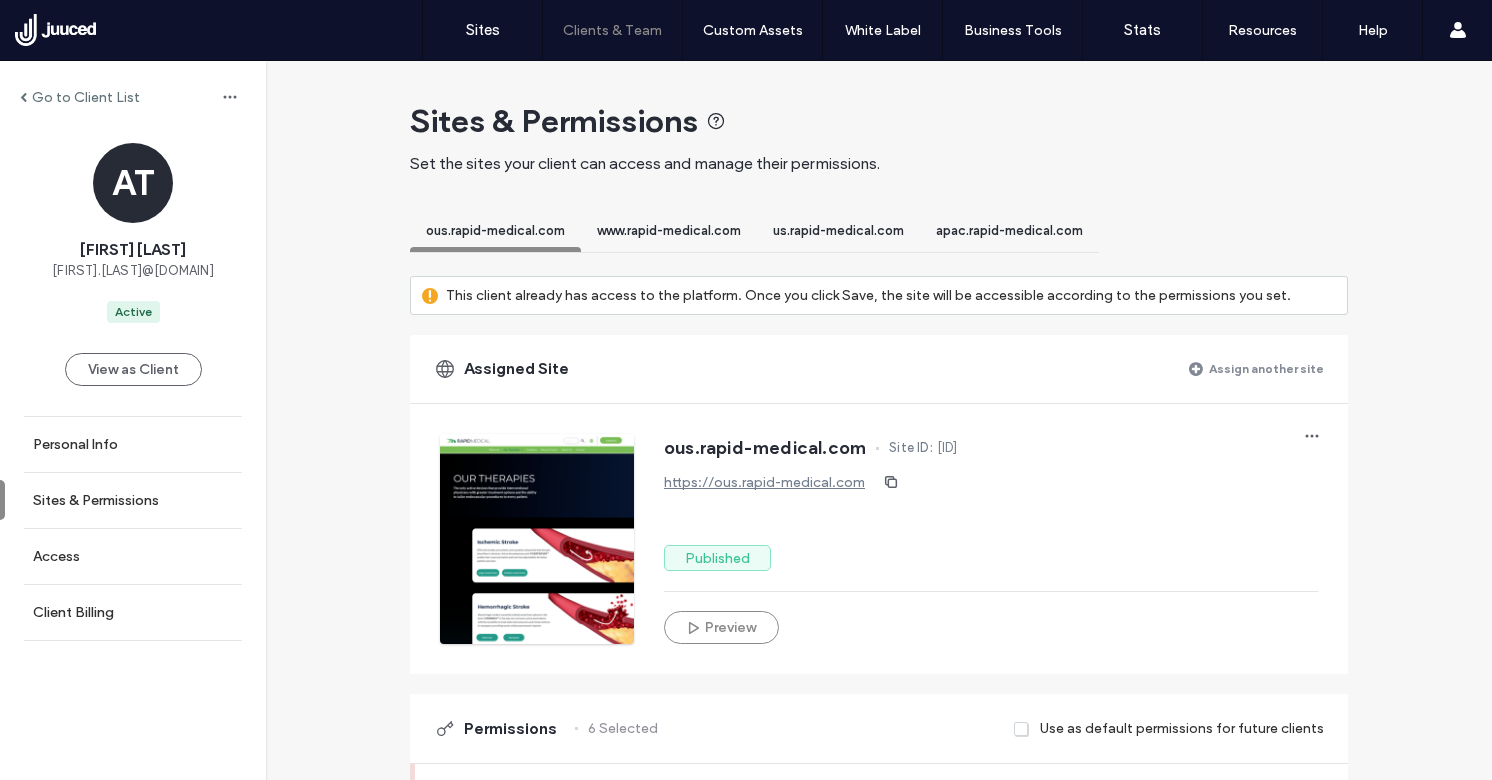 click on "us.rapid-medical.com" at bounding box center (838, 233) 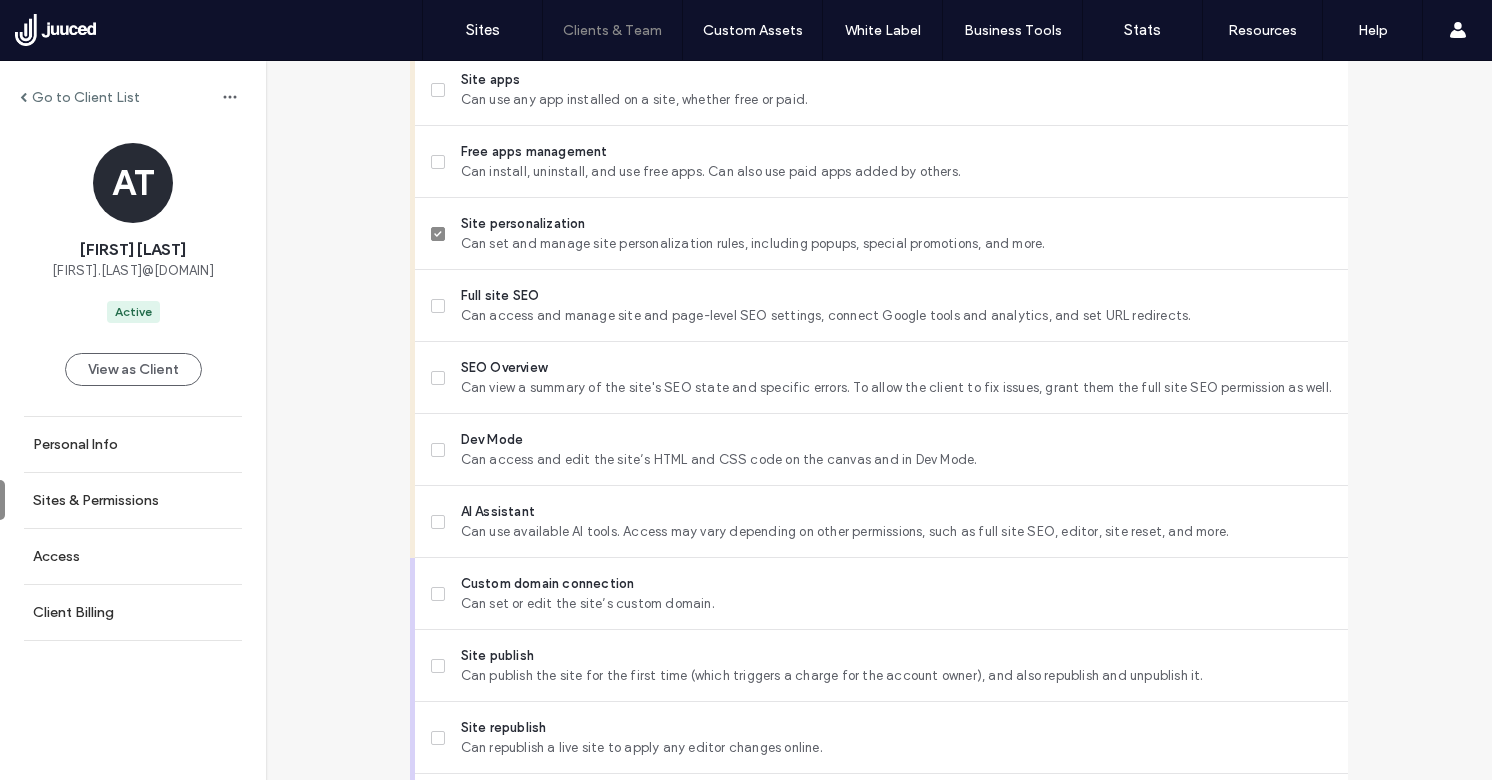 scroll, scrollTop: 1580, scrollLeft: 0, axis: vertical 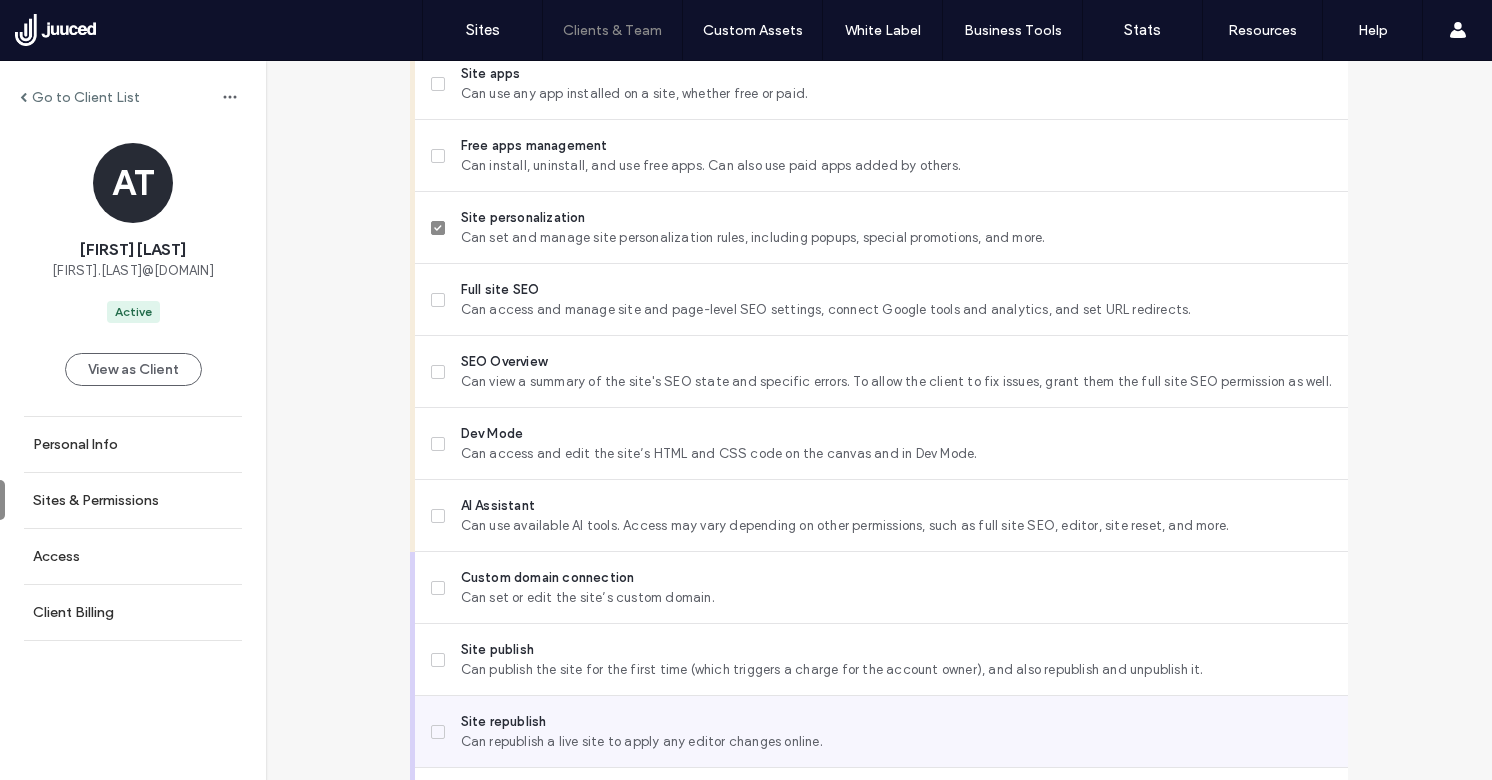 click on "Site republish" at bounding box center [896, 722] 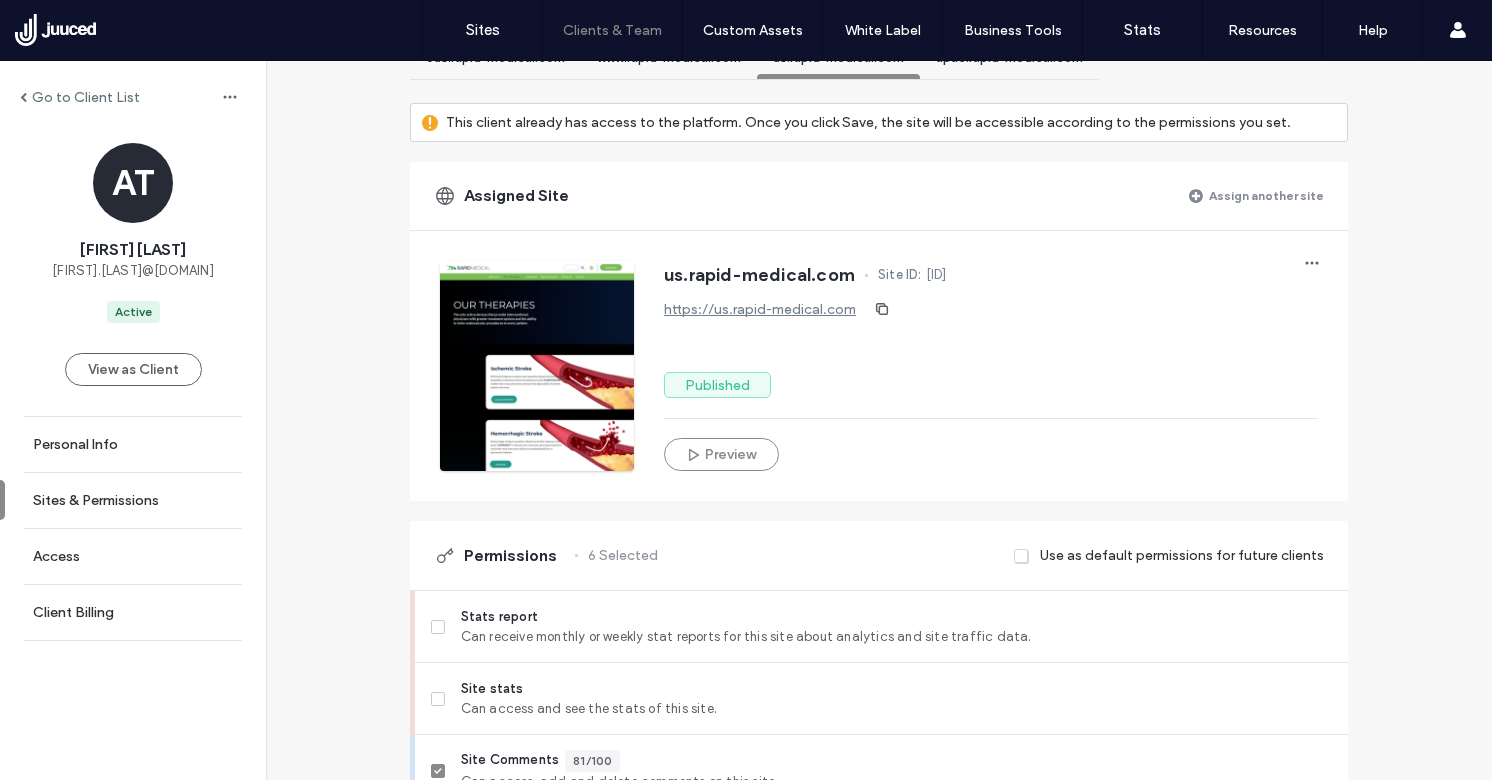 scroll, scrollTop: 0, scrollLeft: 0, axis: both 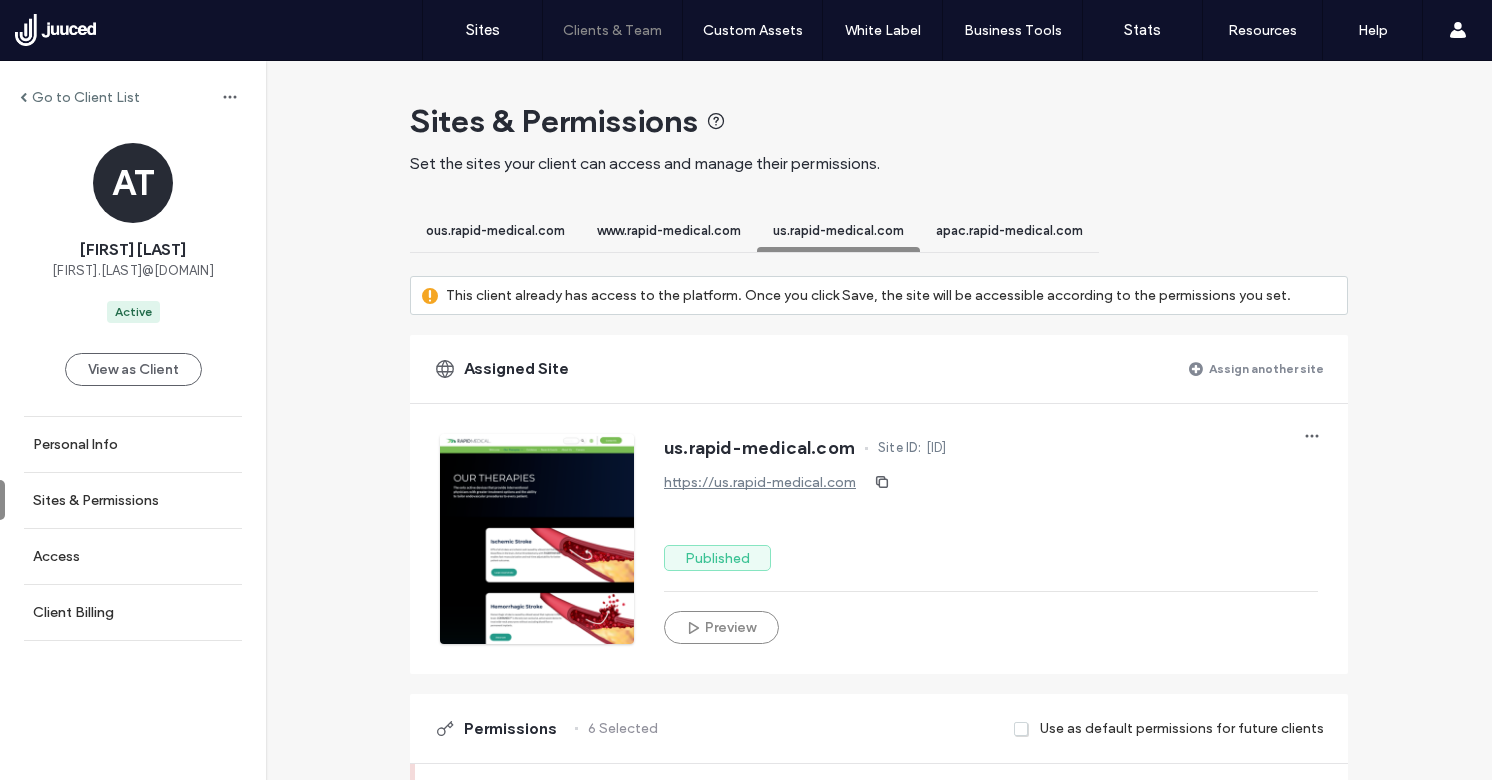 click on "apac.rapid-medical.com" at bounding box center (1009, 230) 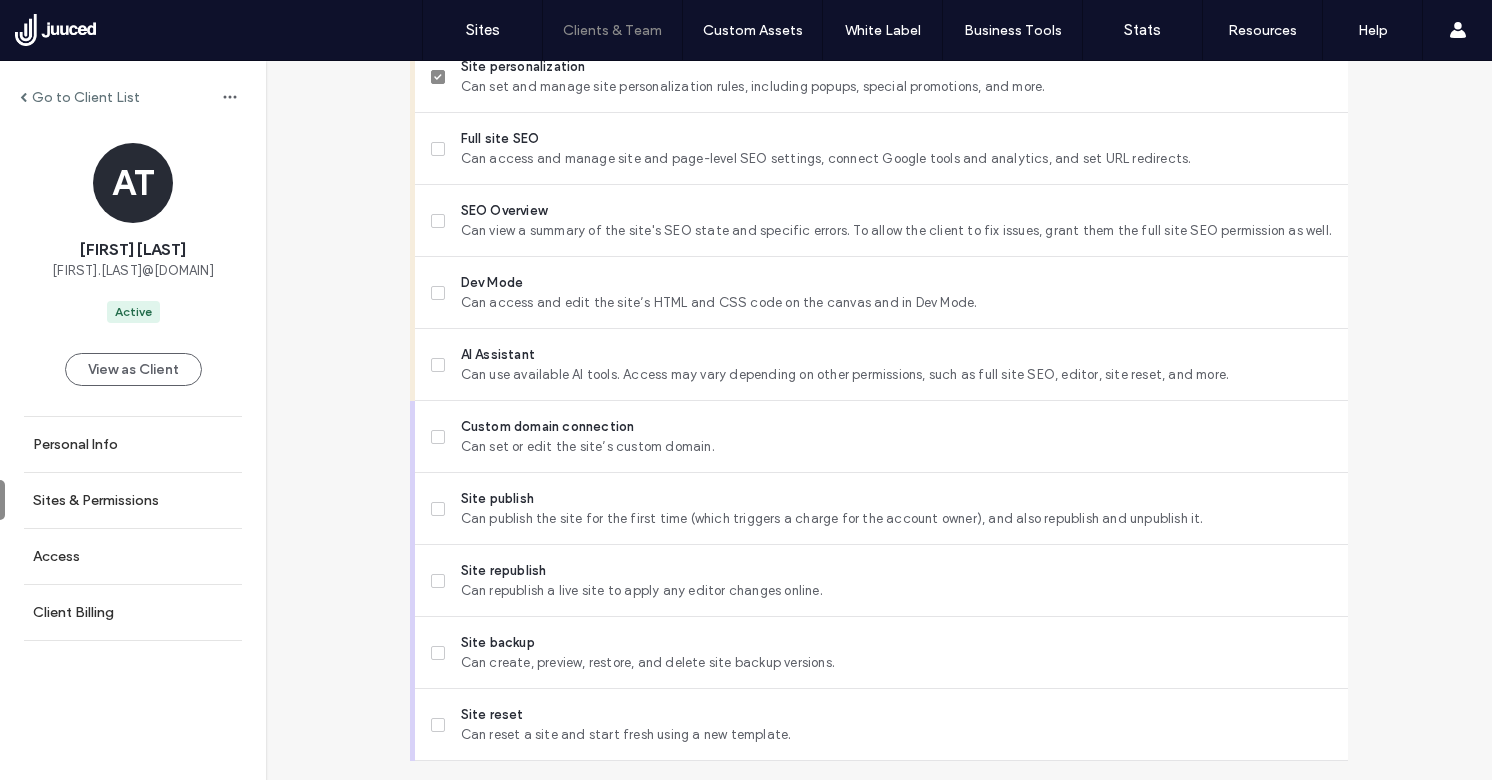 scroll, scrollTop: 1785, scrollLeft: 0, axis: vertical 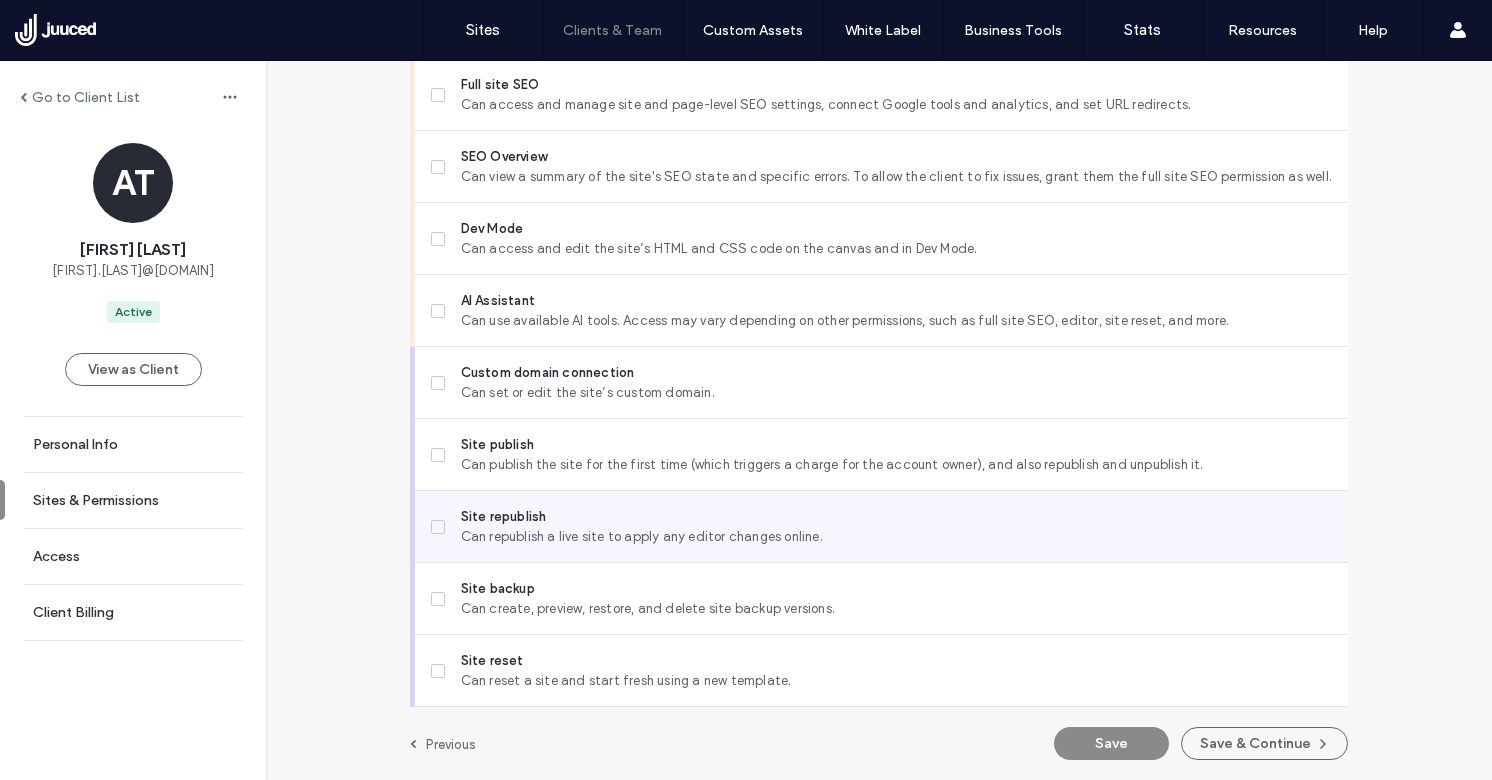 click on "Can republish a live site to apply any editor changes online." at bounding box center (896, 537) 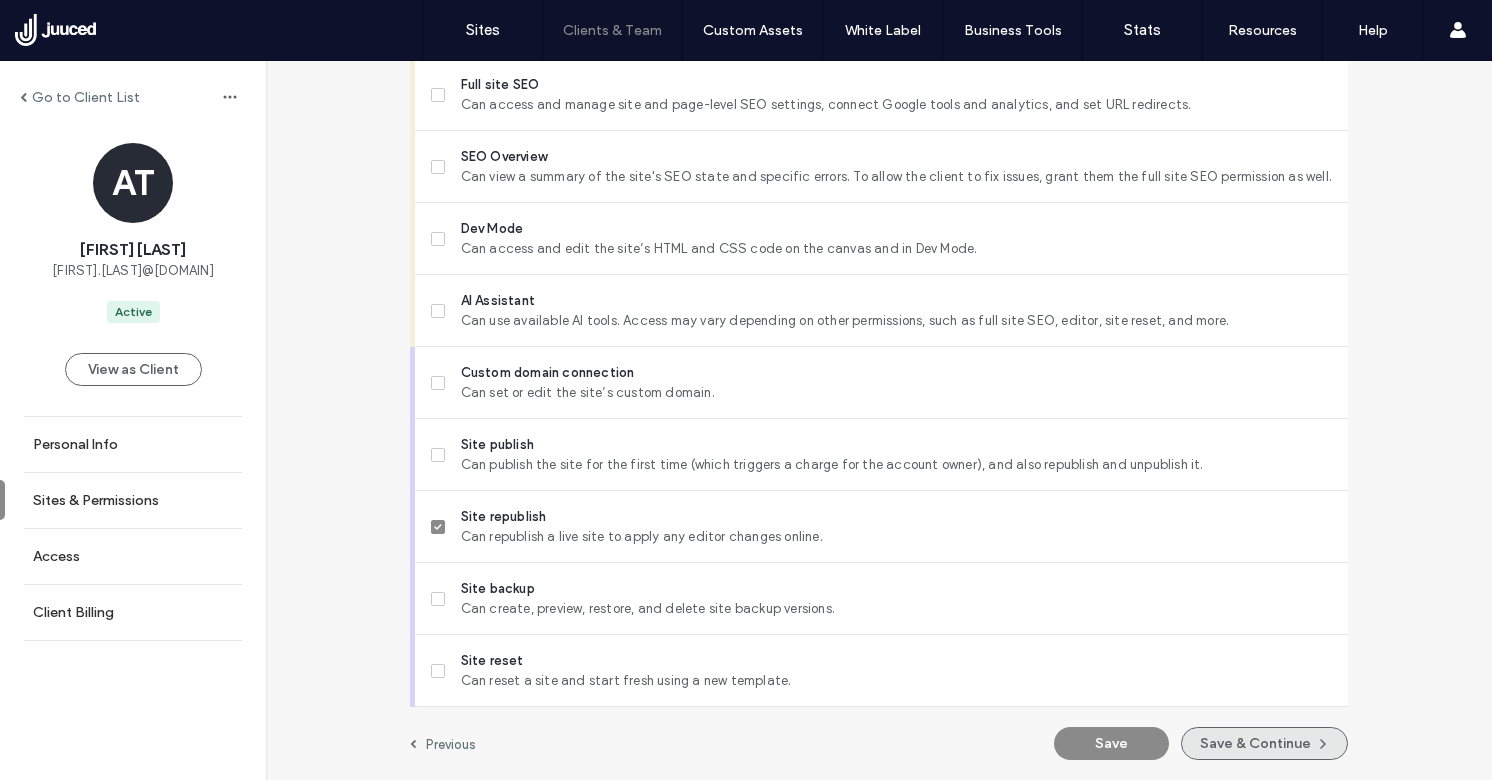 click on "Save & Continue" at bounding box center [1264, 743] 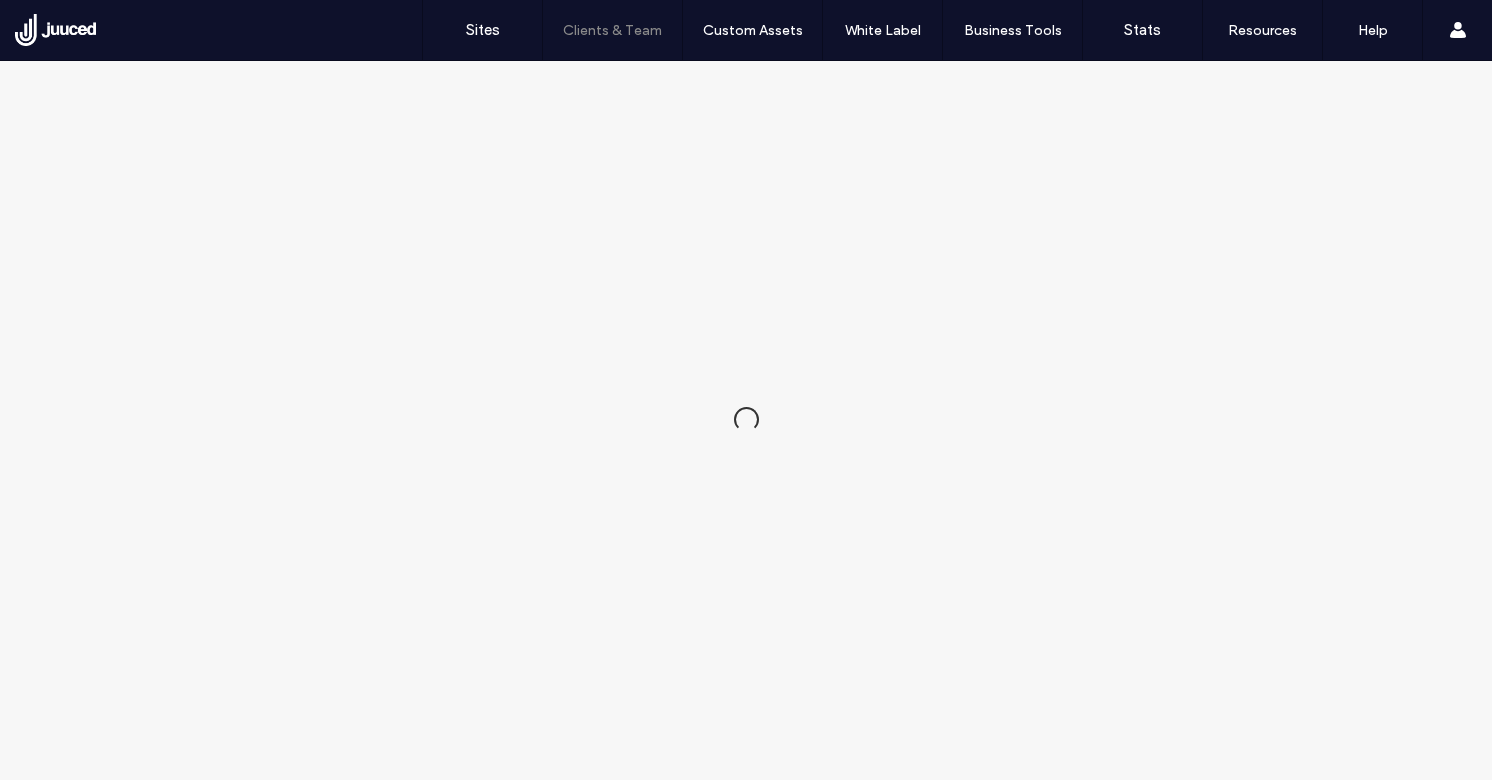 scroll, scrollTop: 0, scrollLeft: 0, axis: both 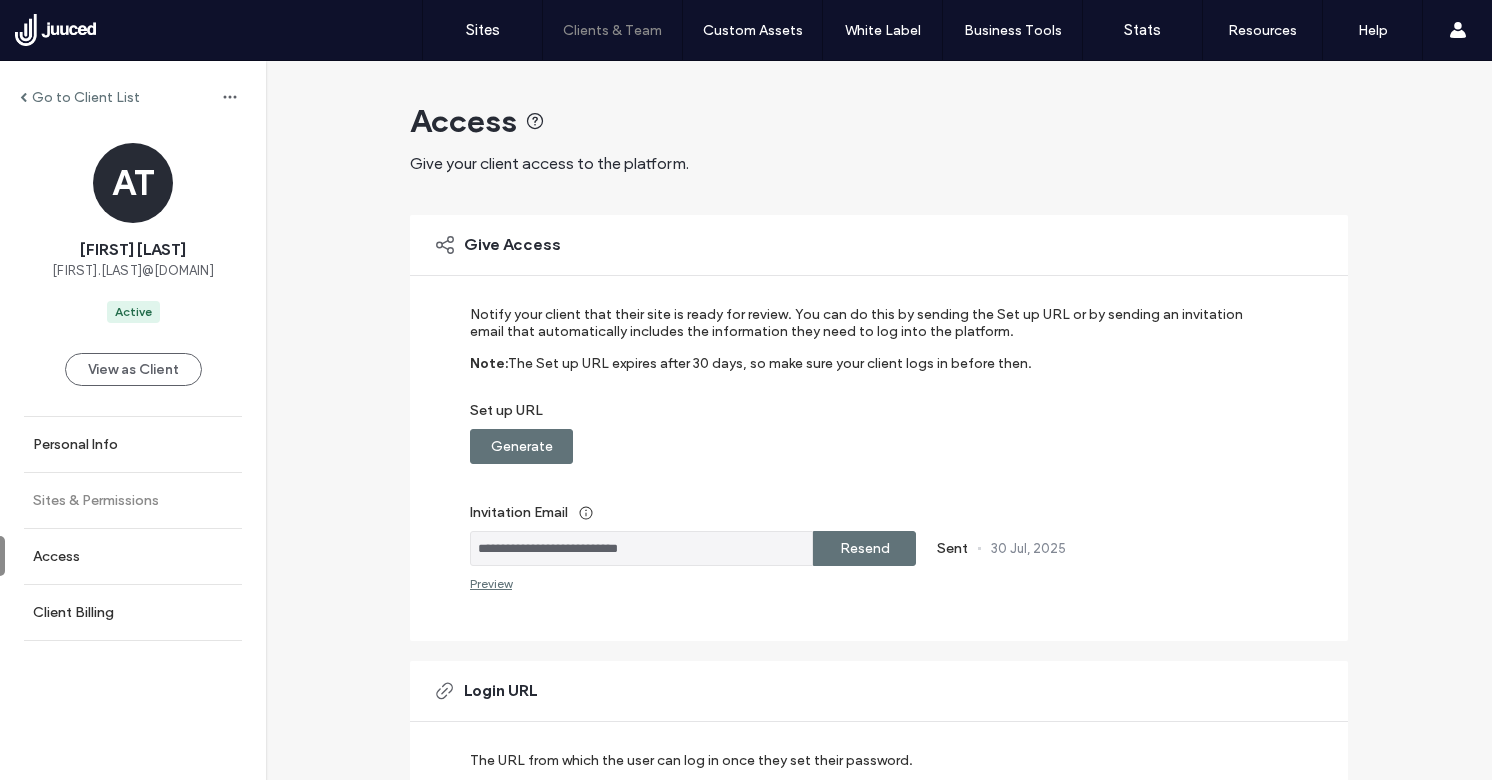 click on "Sites & Permissions" at bounding box center (133, 500) 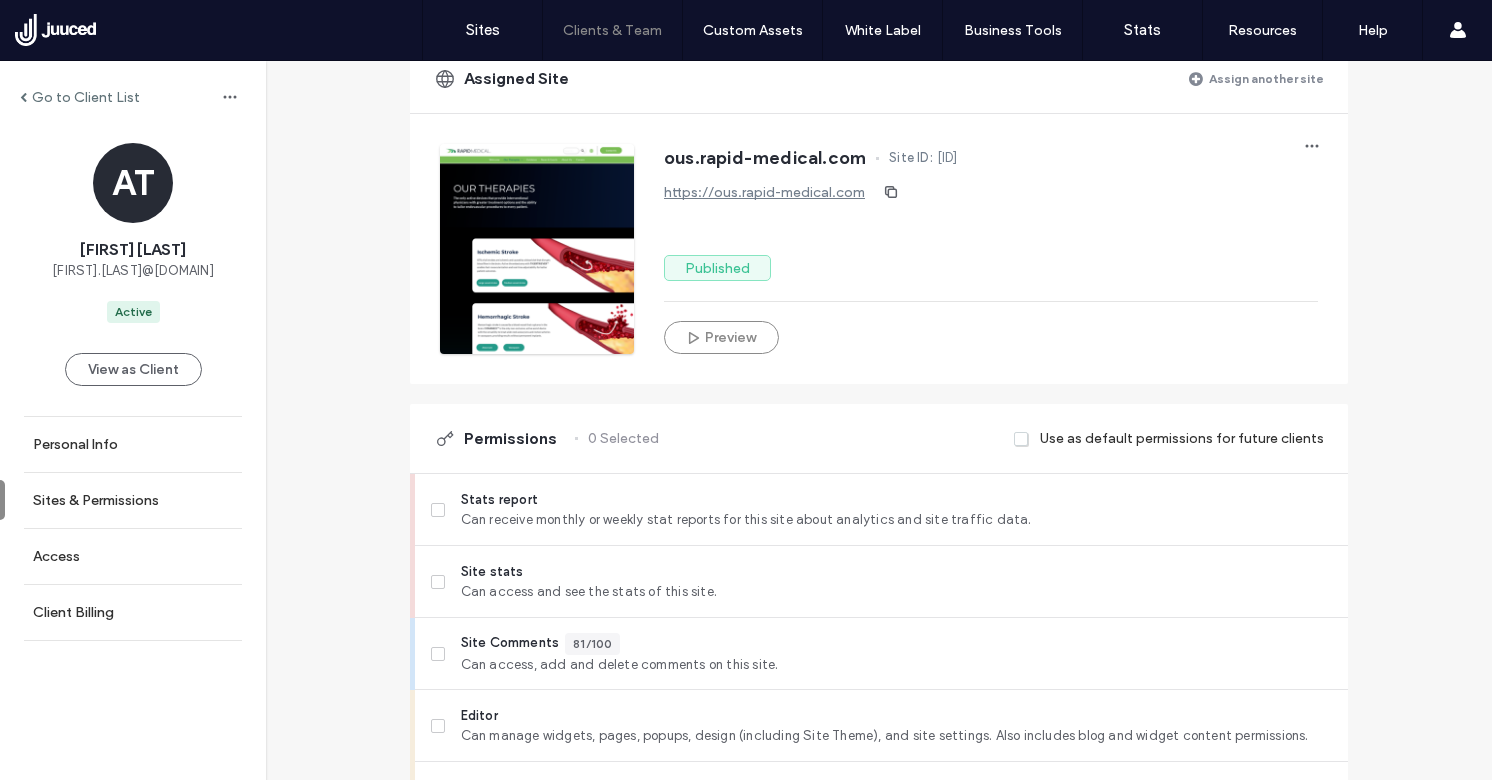 scroll, scrollTop: 286, scrollLeft: 0, axis: vertical 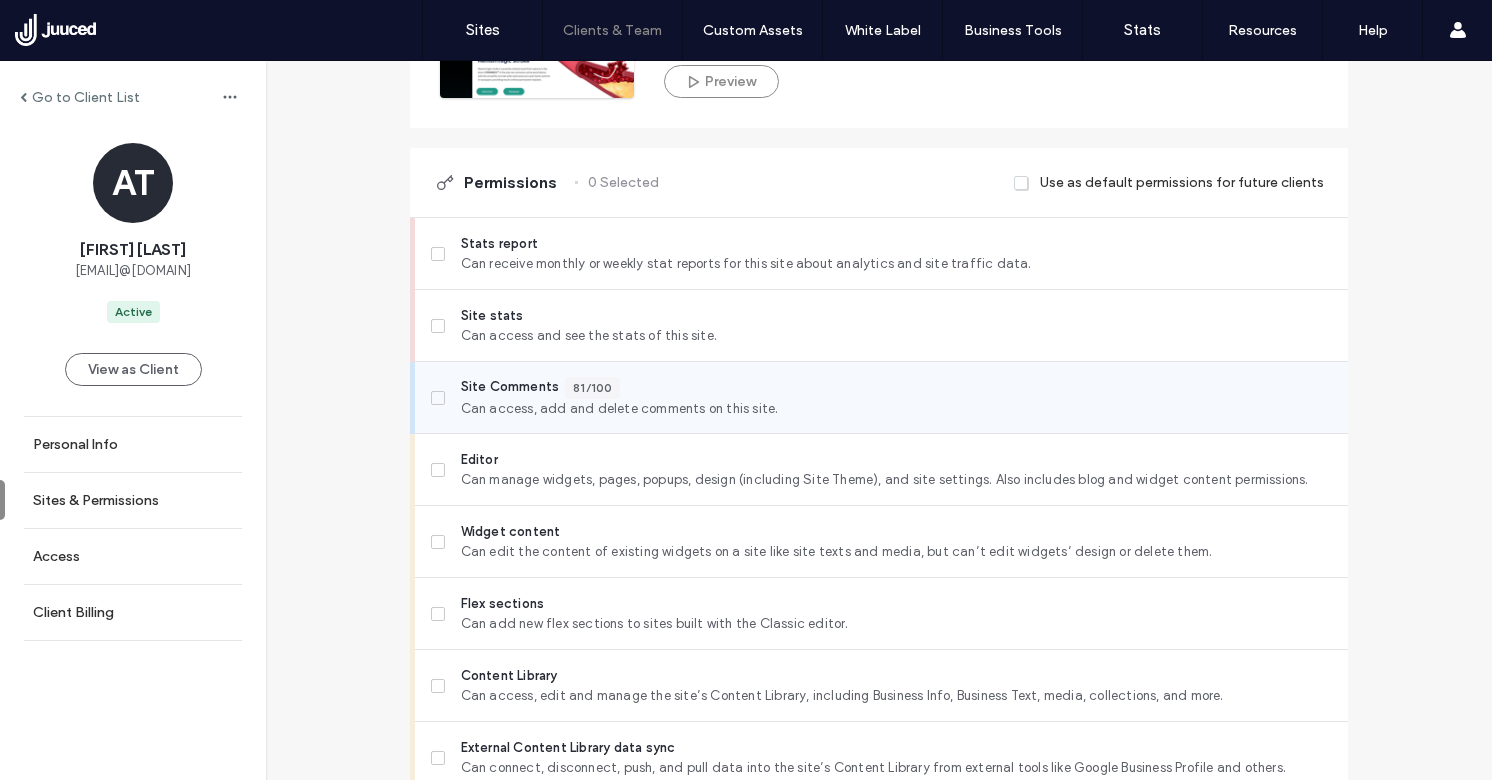 click on "Can access, add and delete comments on this site." at bounding box center [896, 409] 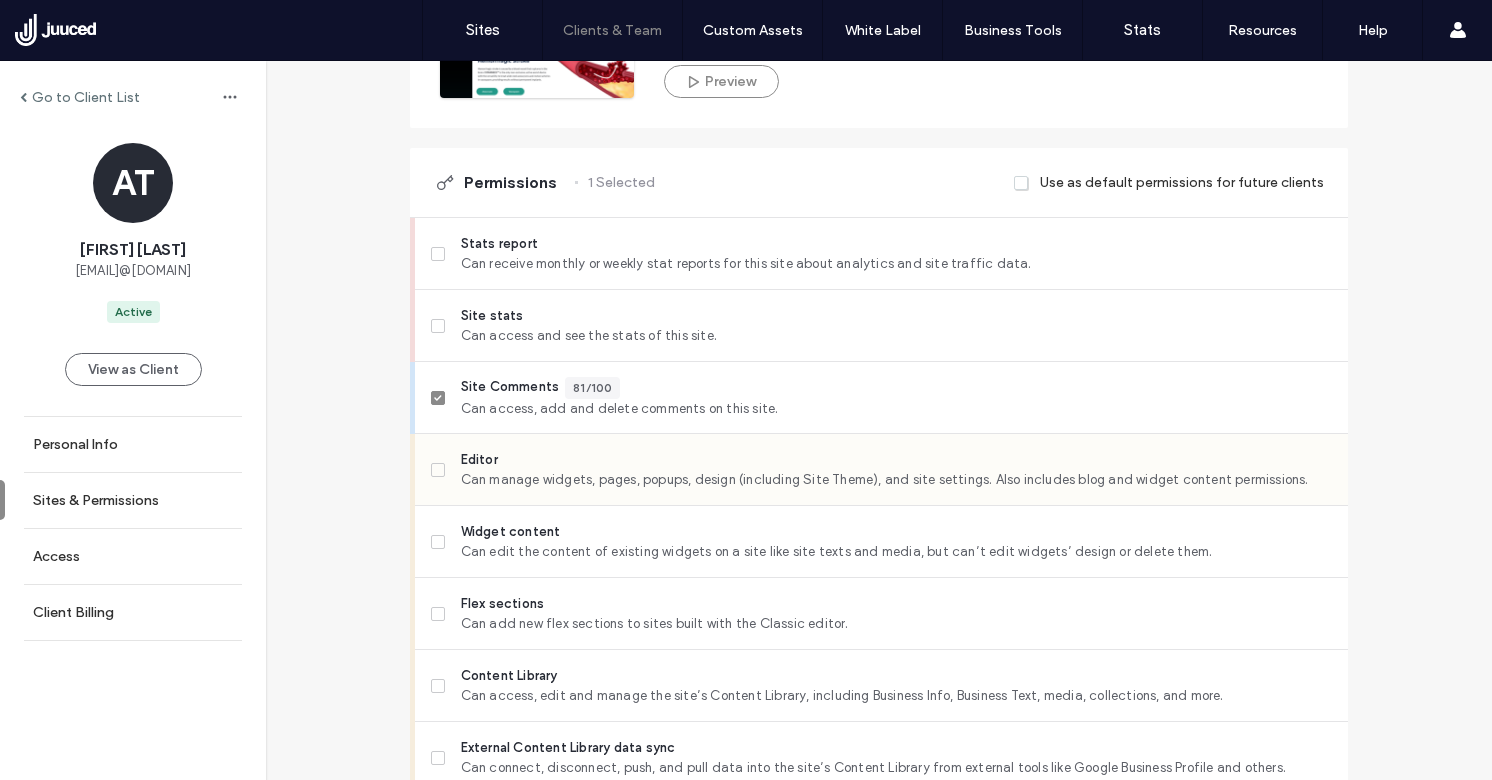 click on "Editor" at bounding box center [896, 460] 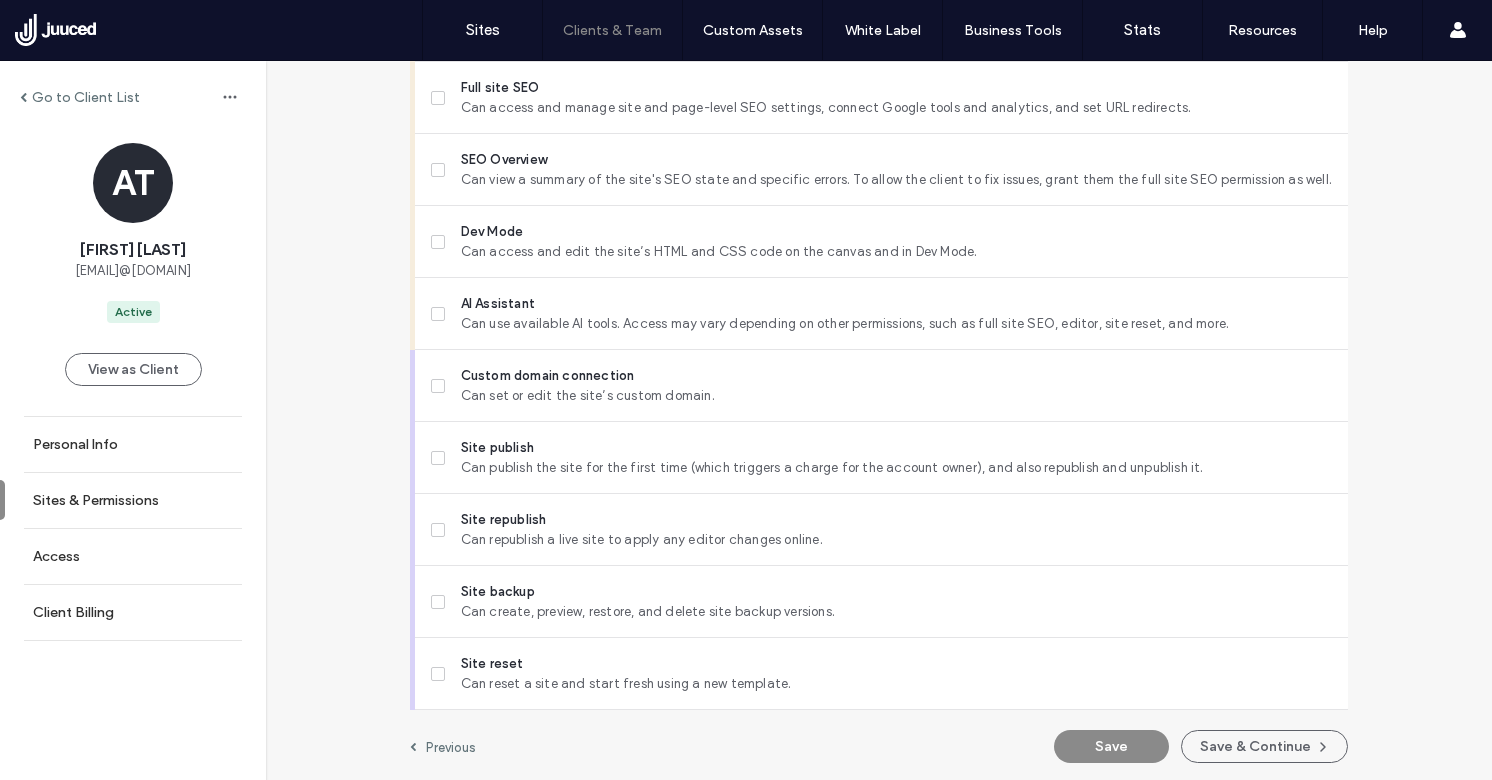 scroll, scrollTop: 1785, scrollLeft: 0, axis: vertical 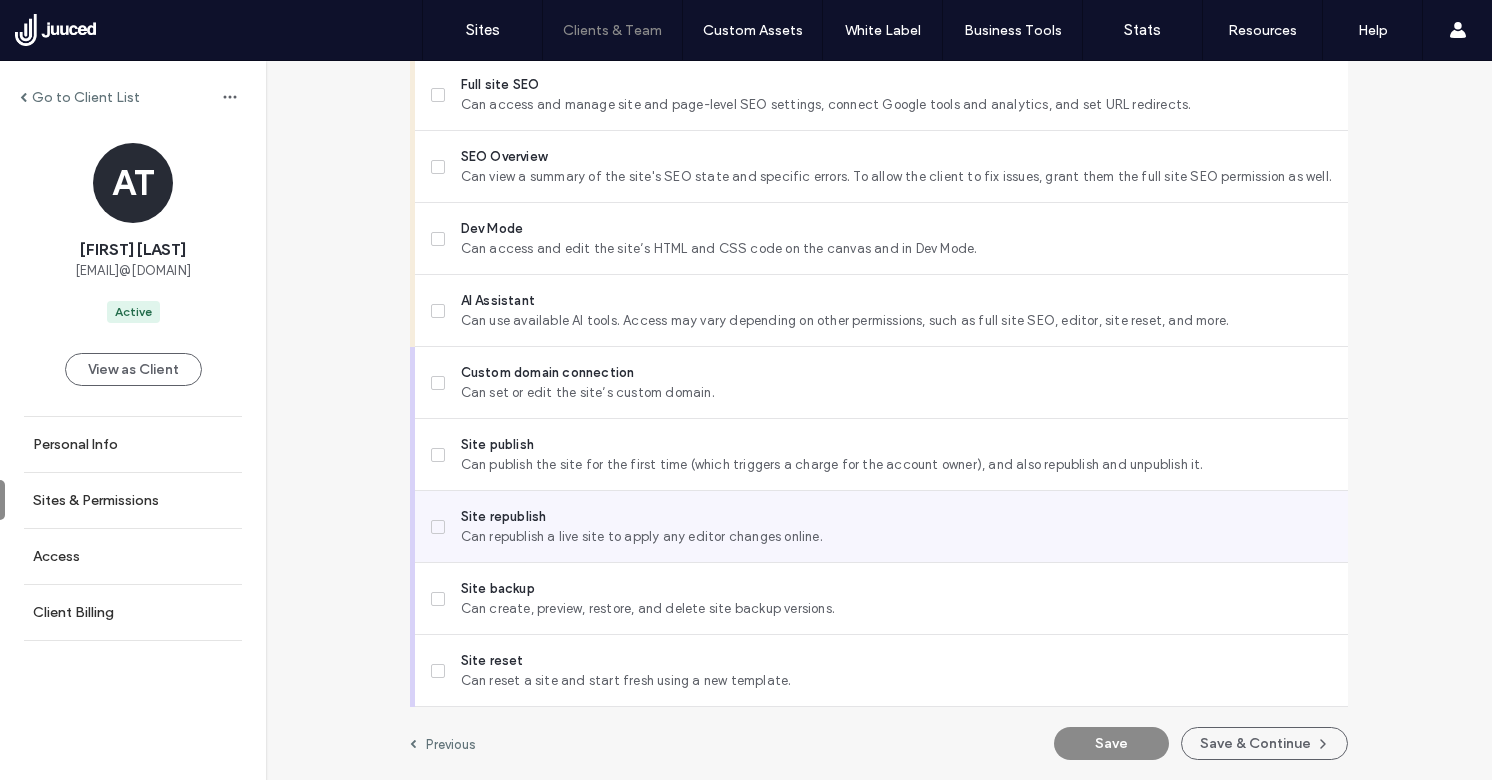 click on "Can republish a live site to apply any editor changes online." at bounding box center [896, 537] 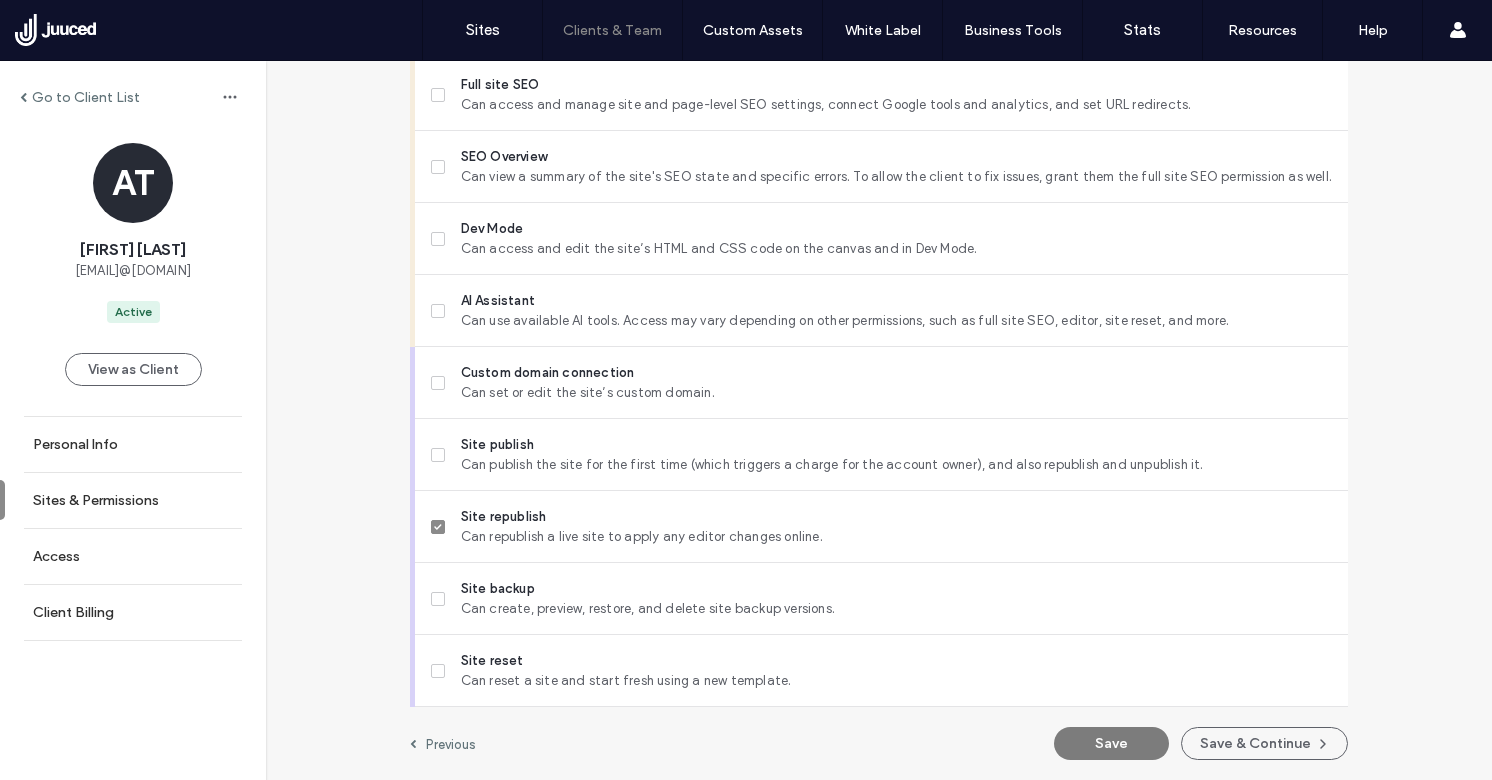click on "Save" at bounding box center [1111, 743] 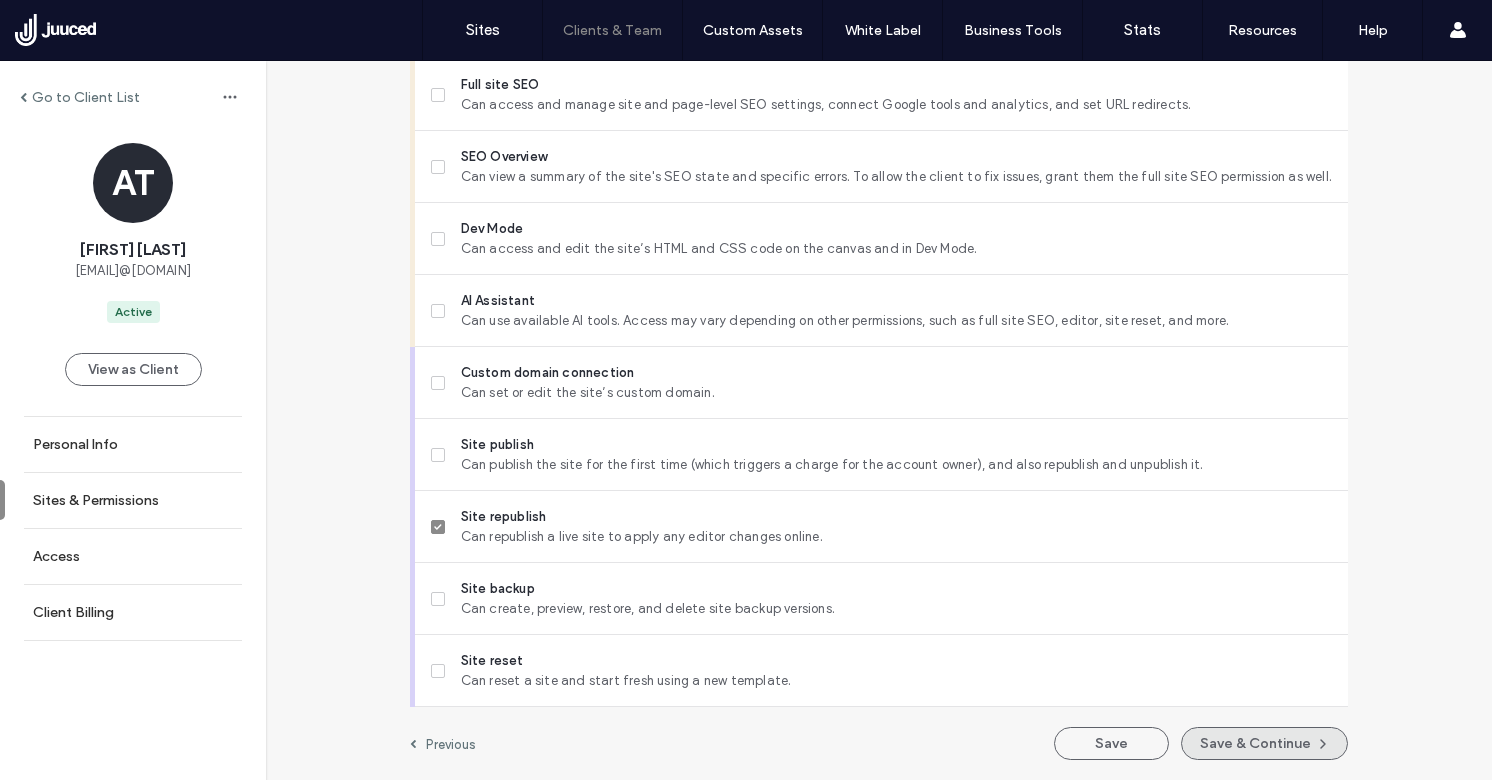 click on "Save & Continue" at bounding box center [1264, 743] 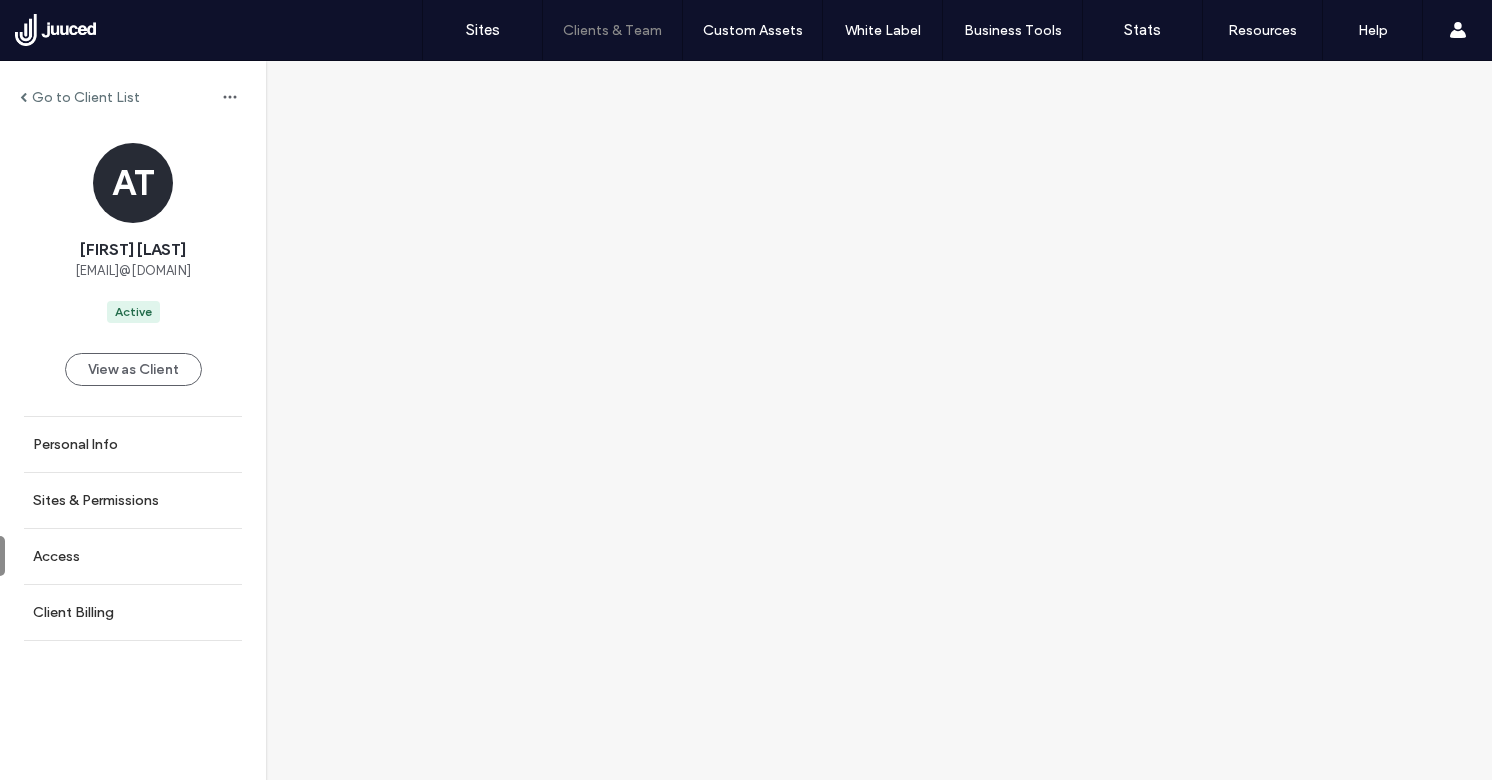 scroll, scrollTop: 0, scrollLeft: 0, axis: both 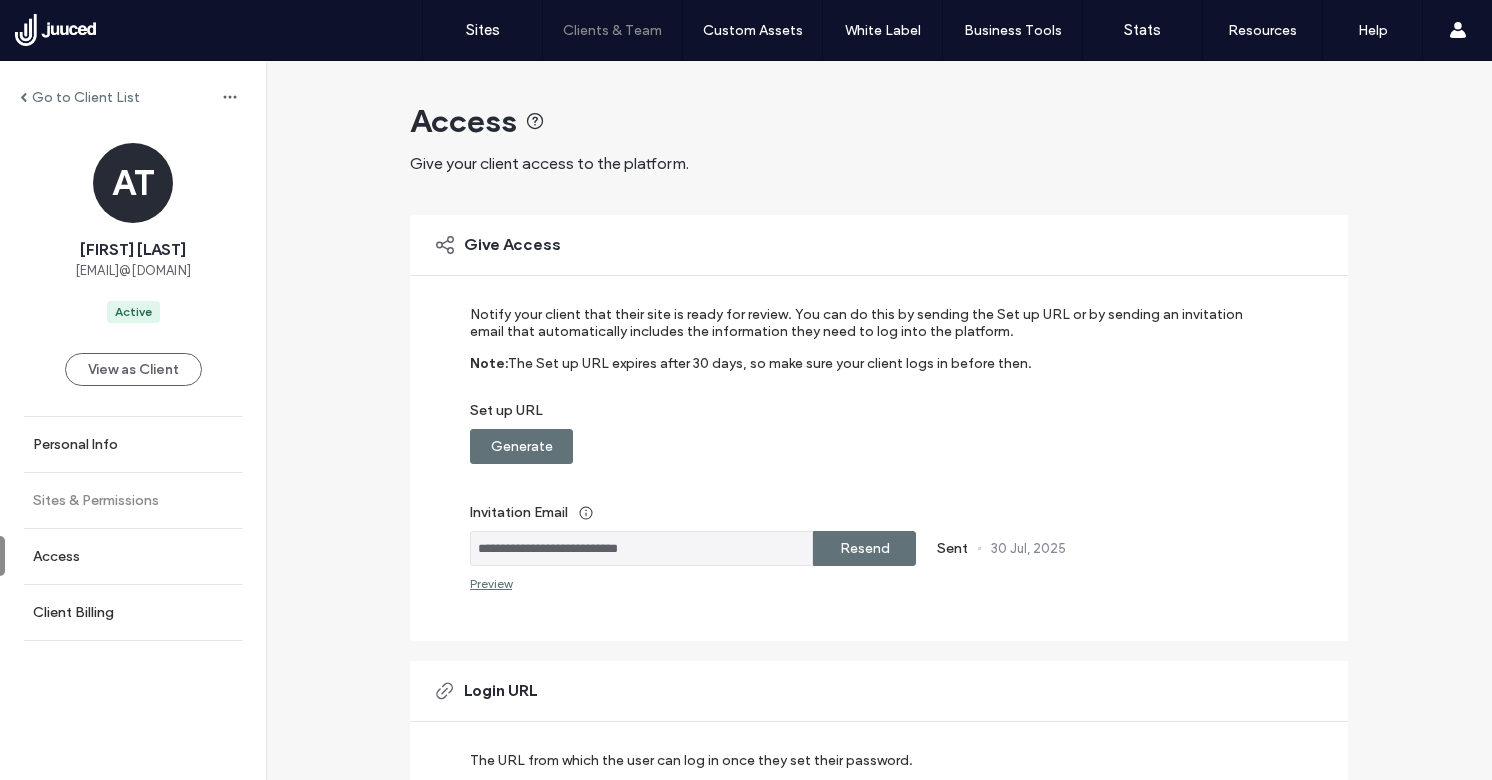 click on "Sites & Permissions" at bounding box center (96, 500) 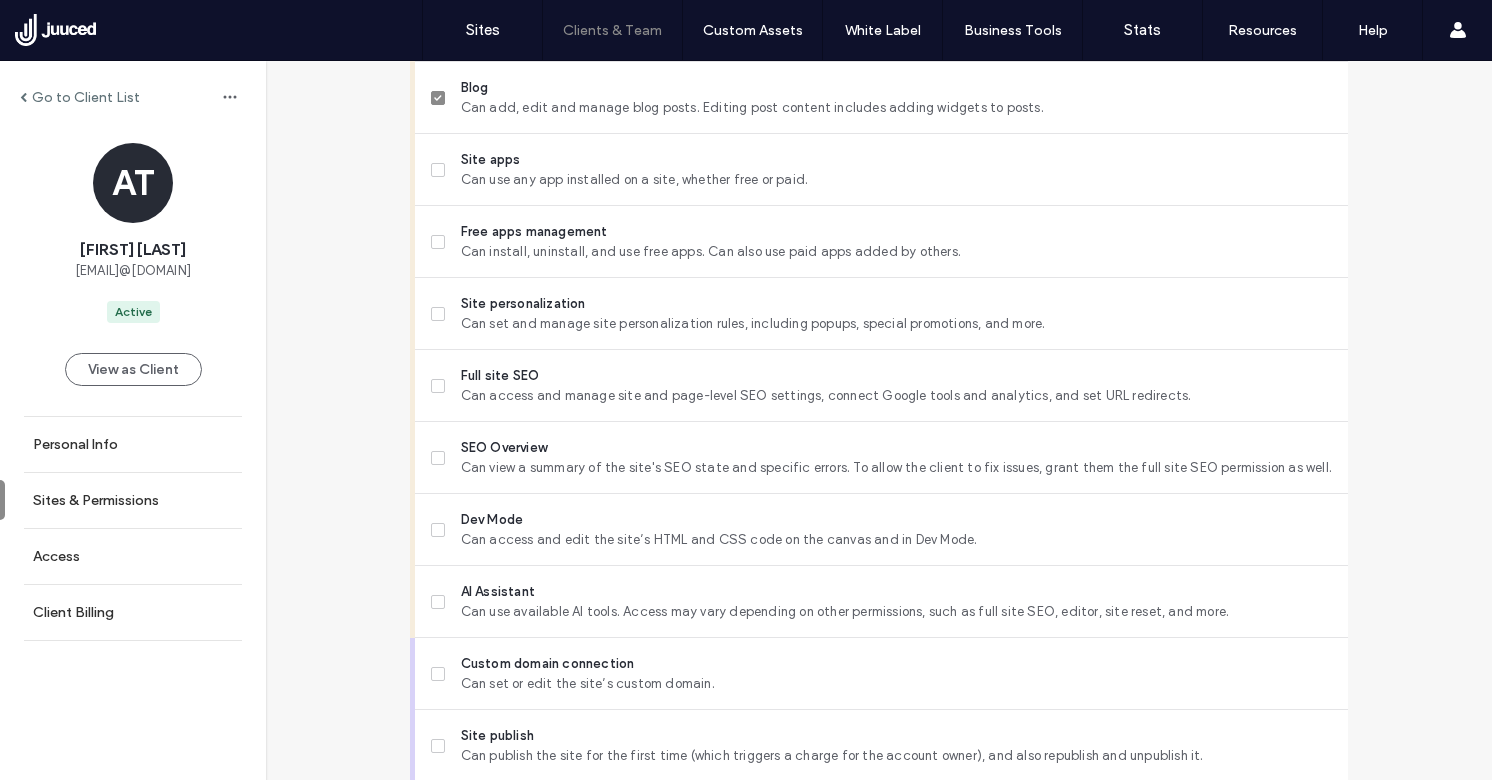 scroll, scrollTop: 1523, scrollLeft: 0, axis: vertical 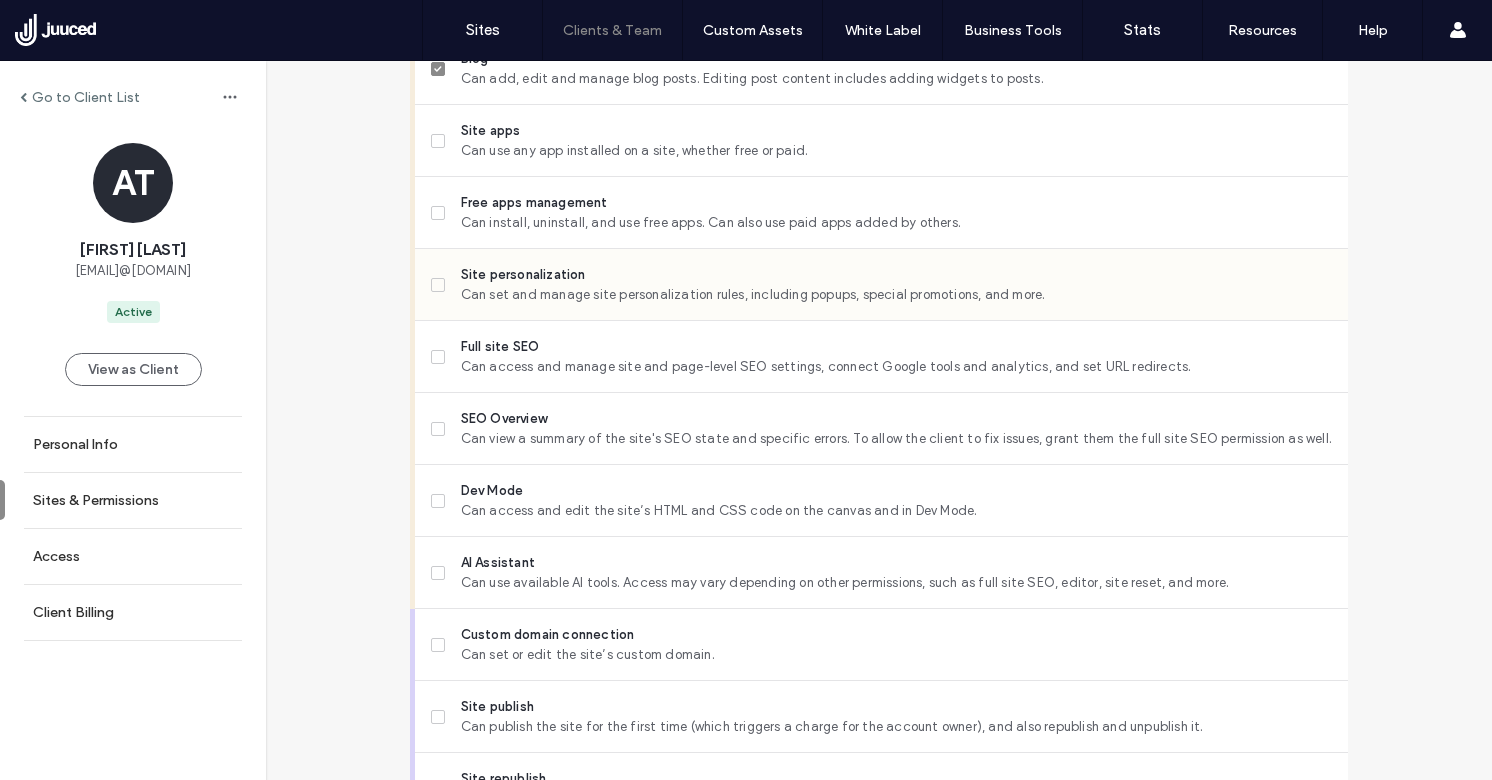 click on "Can set and manage site personalization rules, including popups, special promotions, and more." at bounding box center (896, 295) 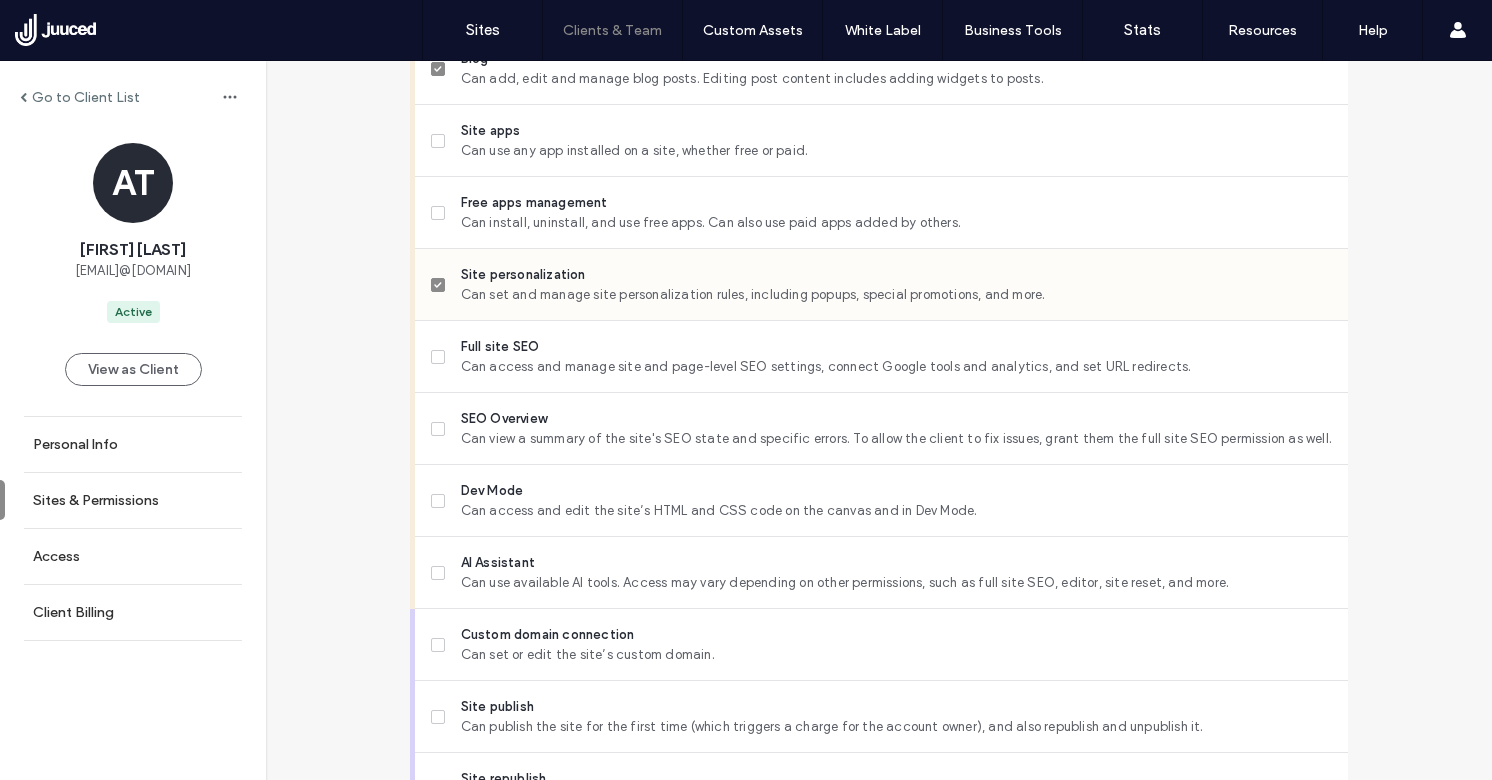 scroll, scrollTop: 1785, scrollLeft: 0, axis: vertical 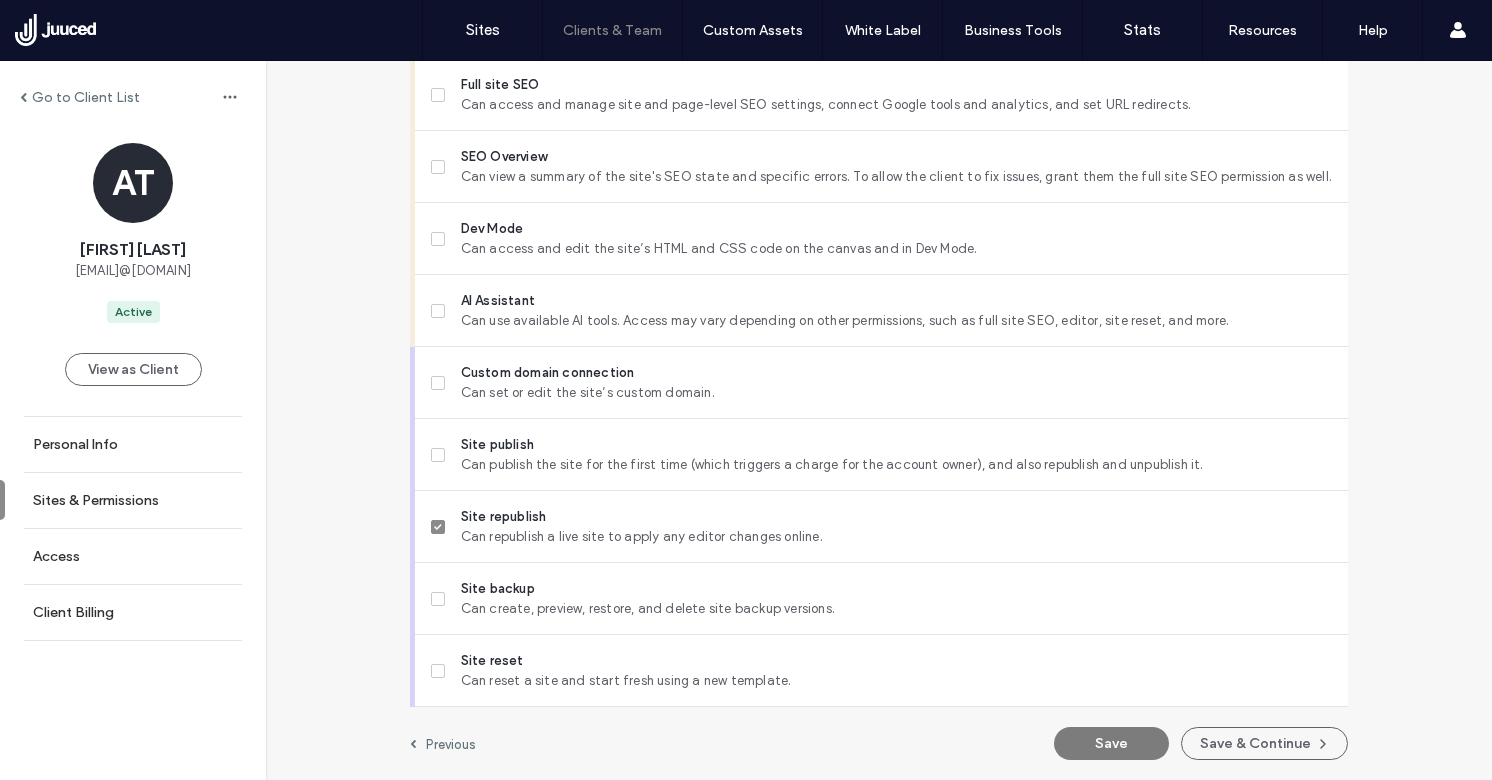 click on "Save" at bounding box center [1111, 743] 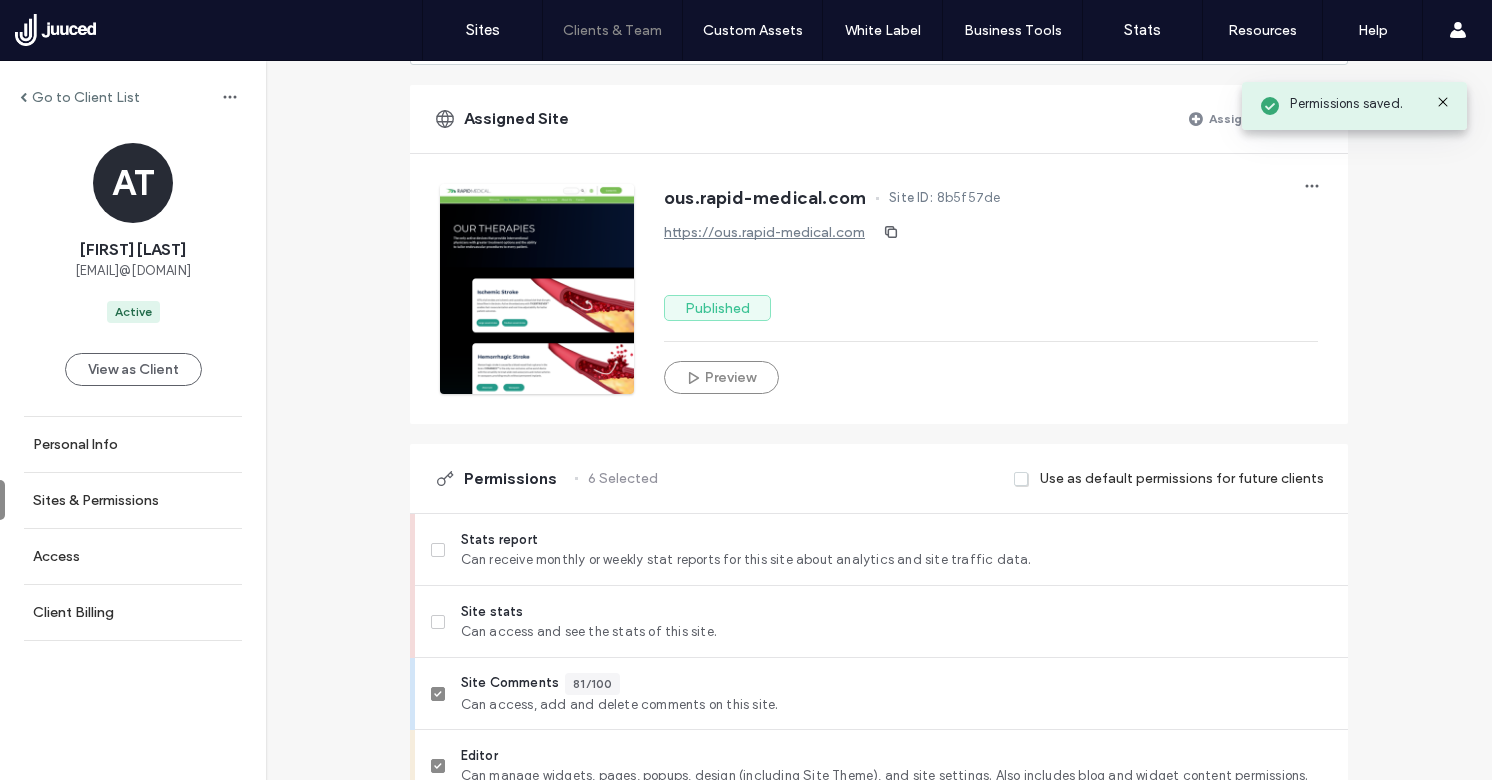 scroll, scrollTop: 134, scrollLeft: 0, axis: vertical 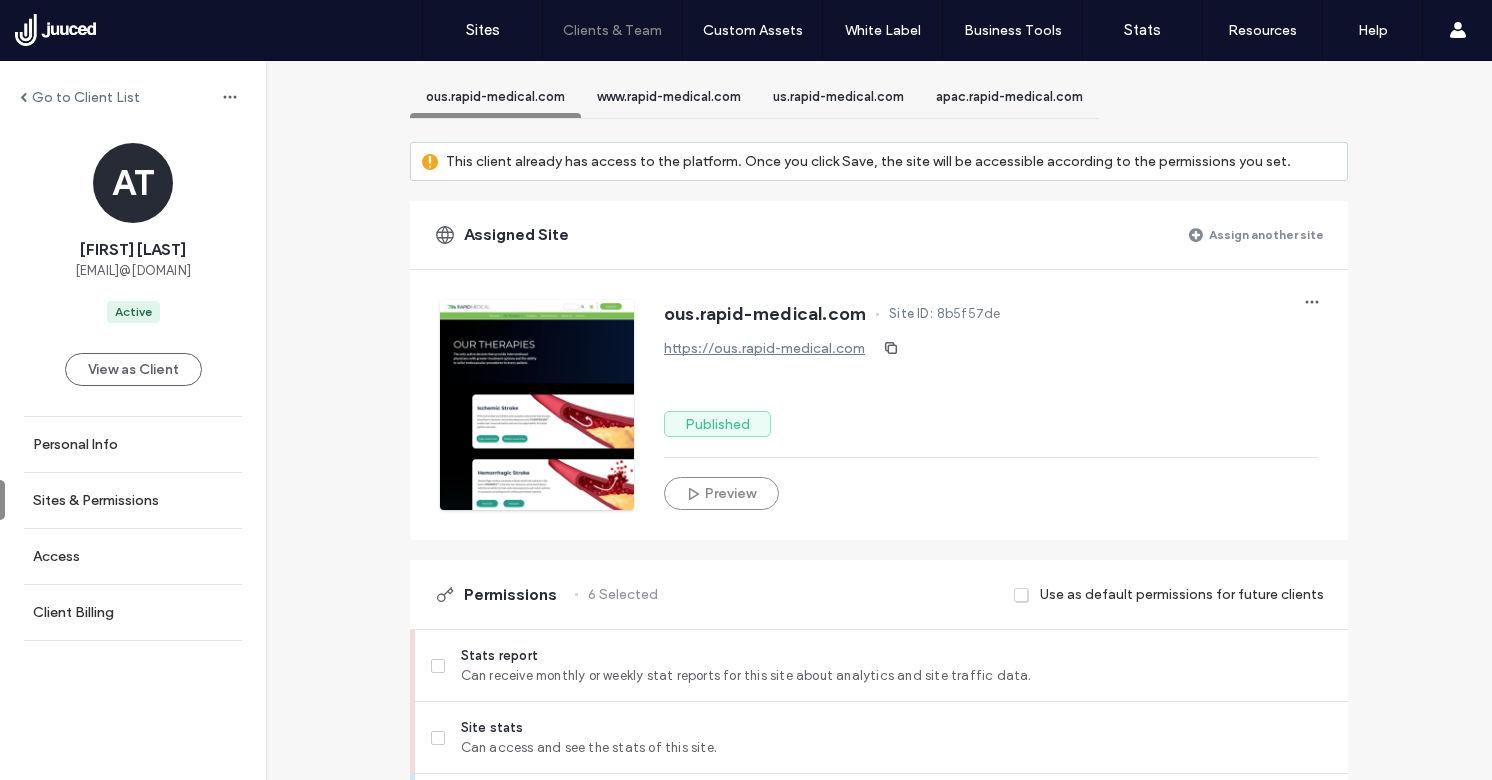 click on "www.rapid-medical.com" at bounding box center (669, 99) 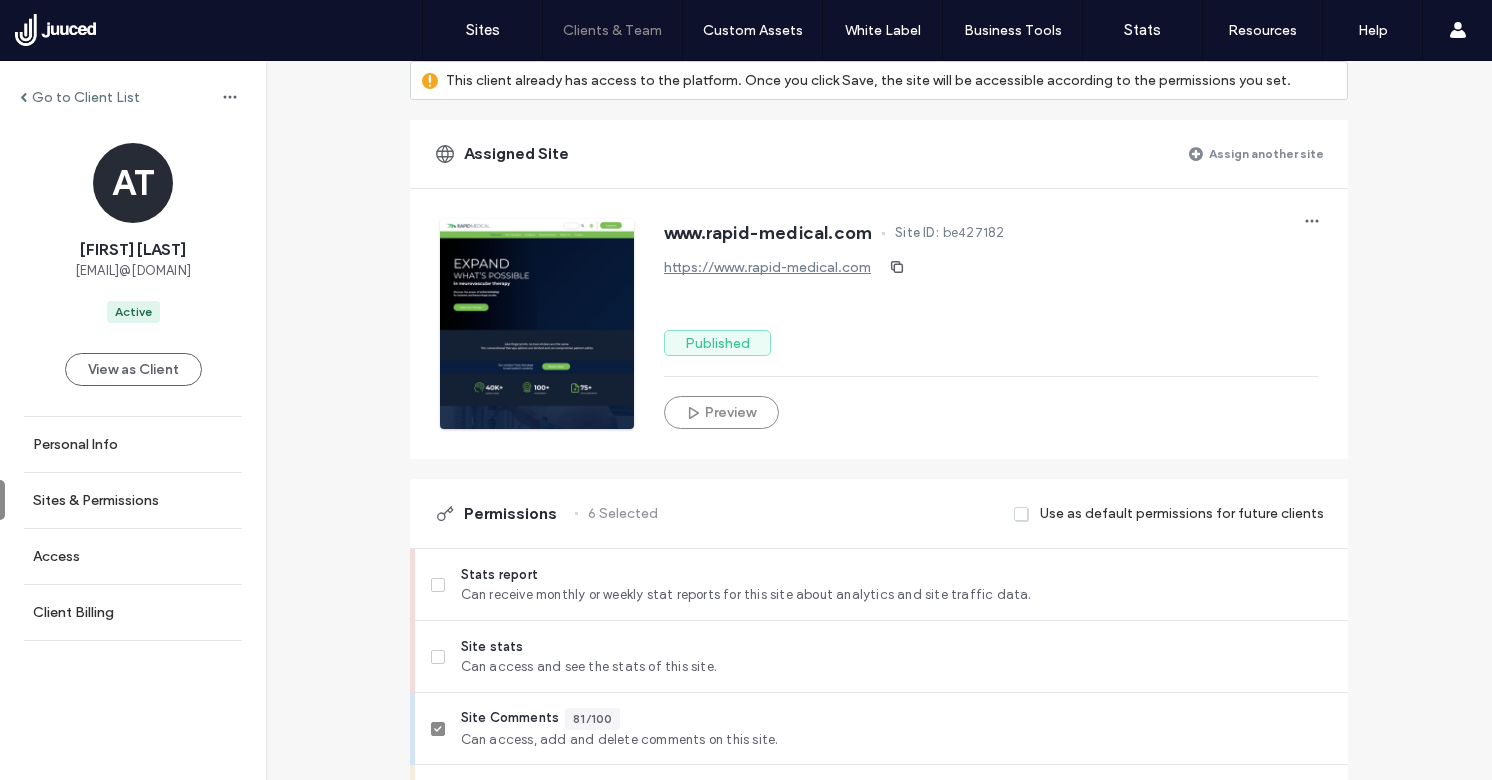 scroll, scrollTop: 0, scrollLeft: 0, axis: both 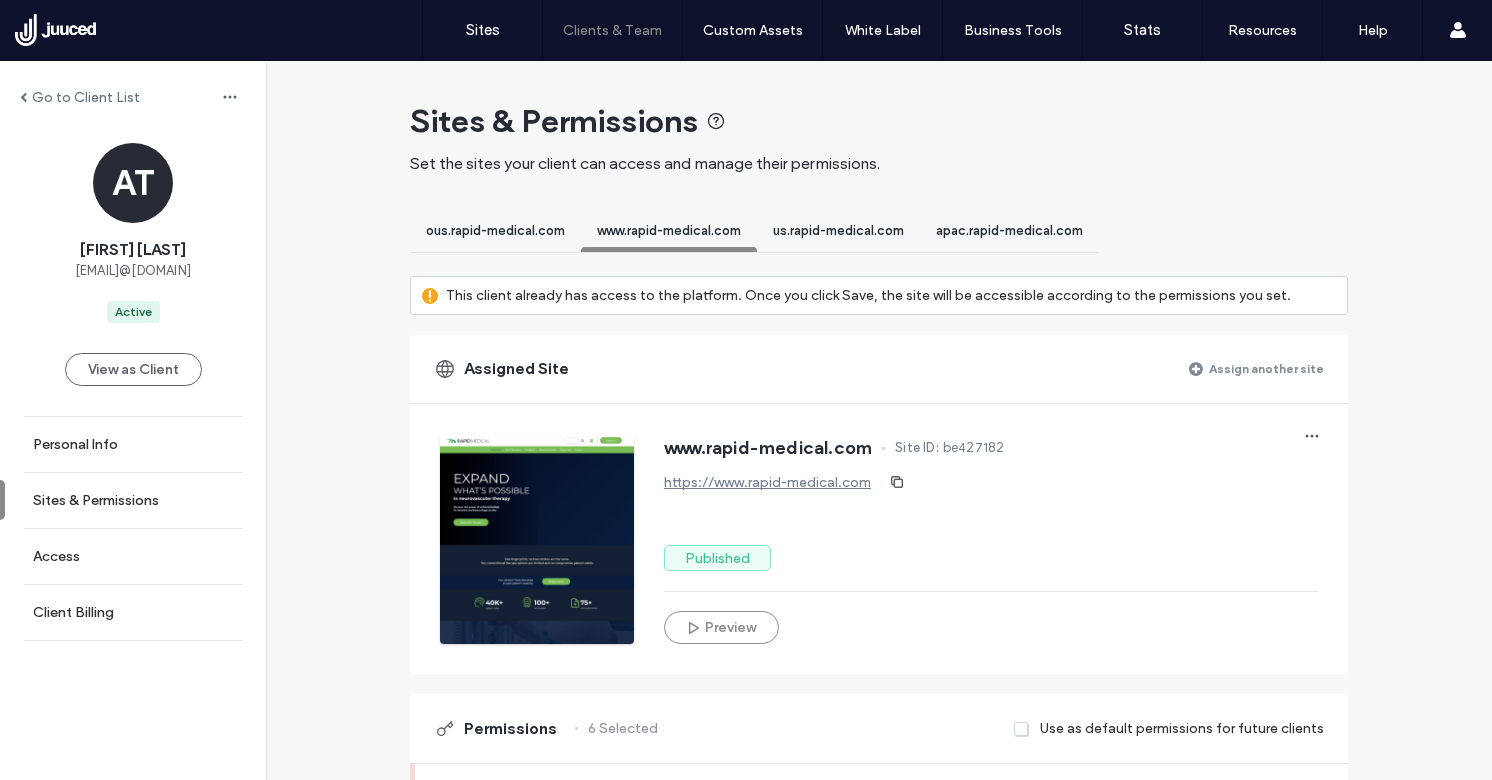 click on "us.rapid-medical.com" at bounding box center (838, 230) 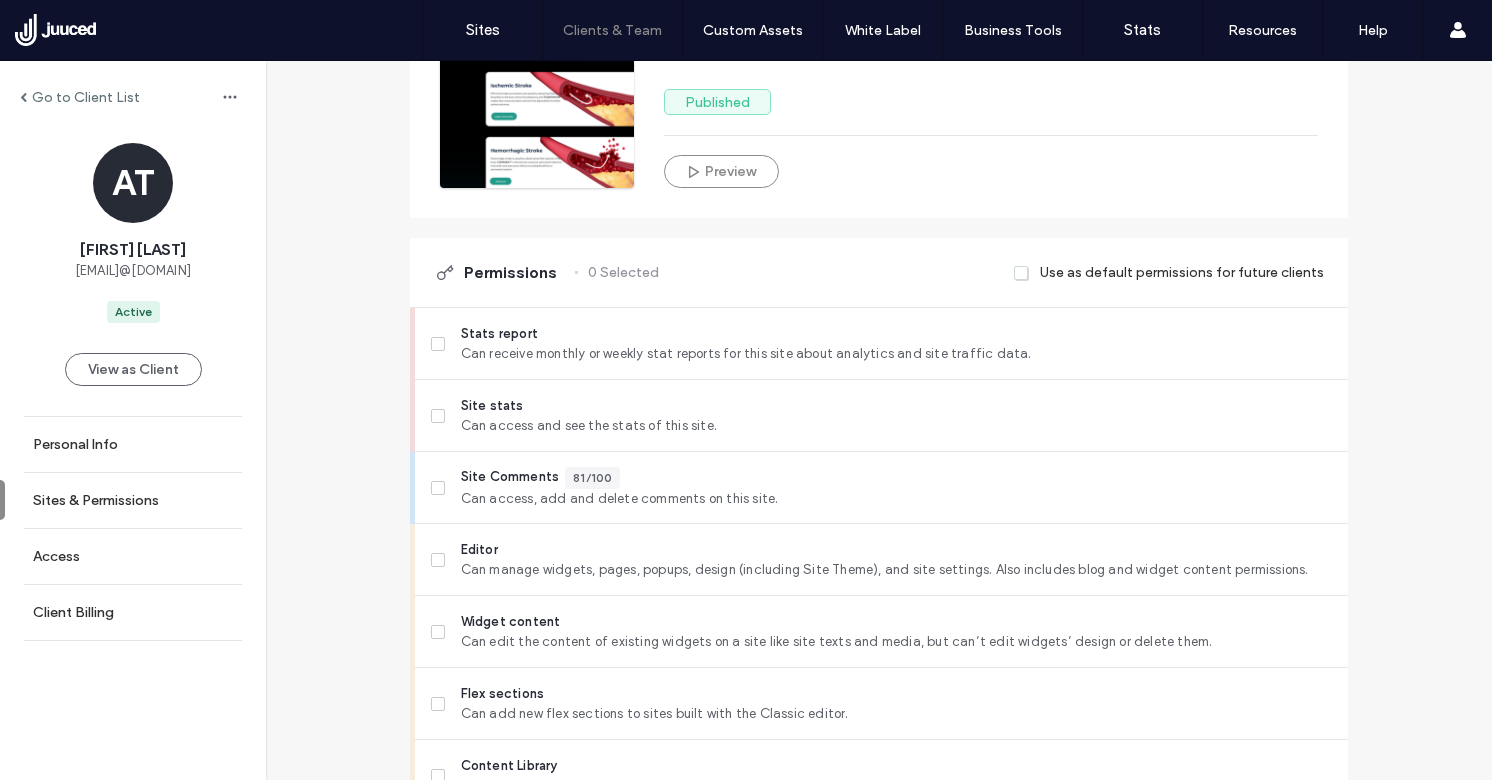 scroll, scrollTop: 710, scrollLeft: 0, axis: vertical 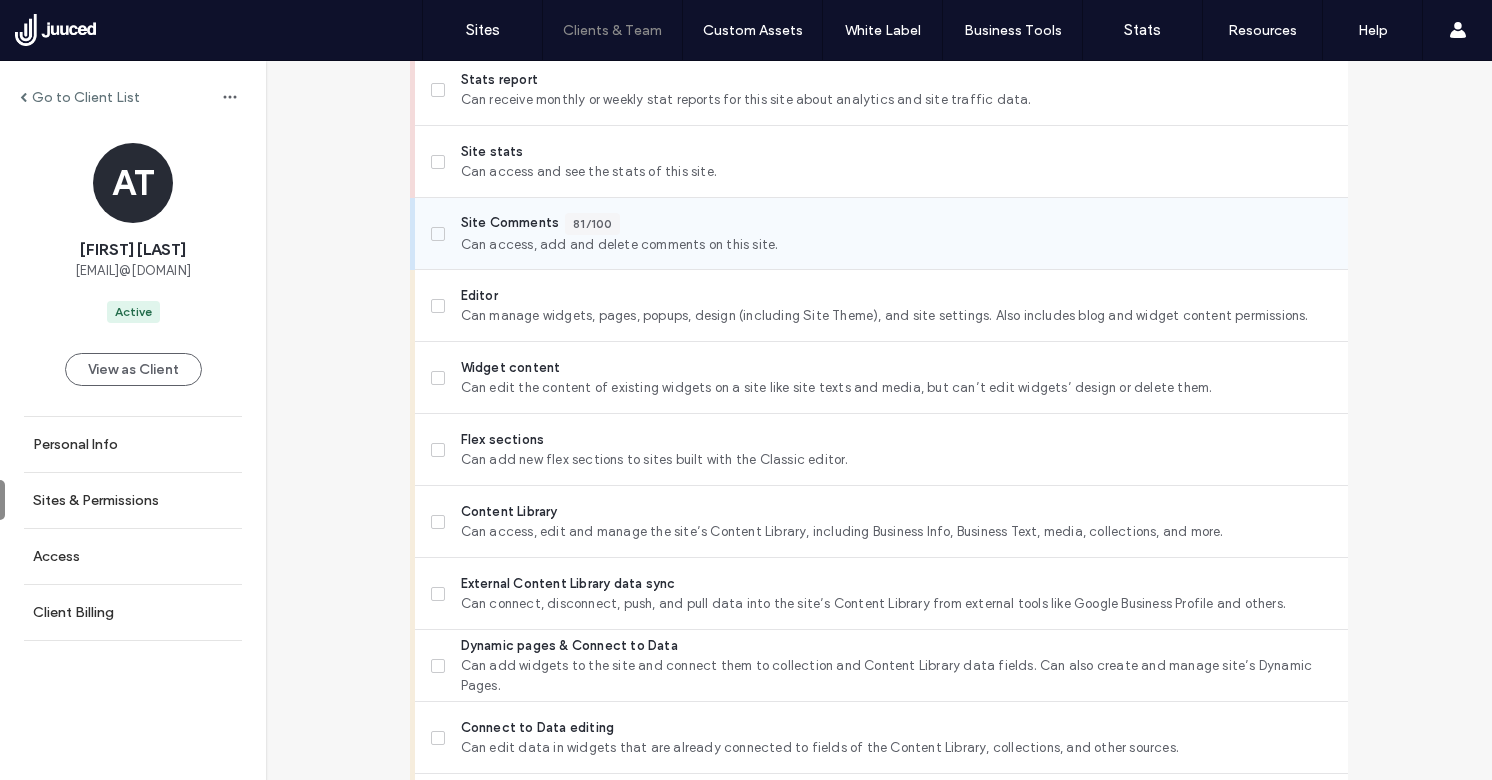 click on "Site Comments" at bounding box center (510, 224) 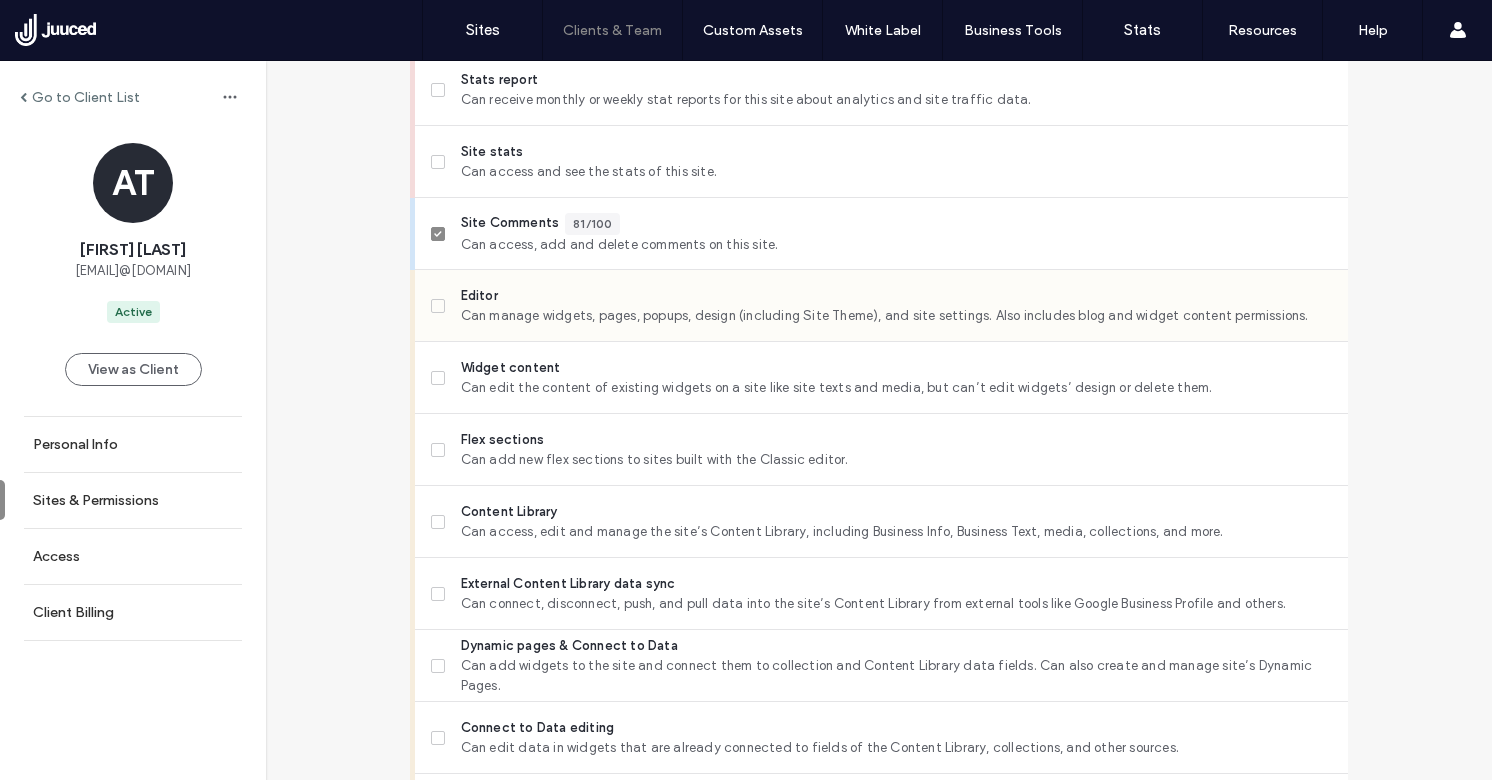 click on "Editor" at bounding box center (896, 296) 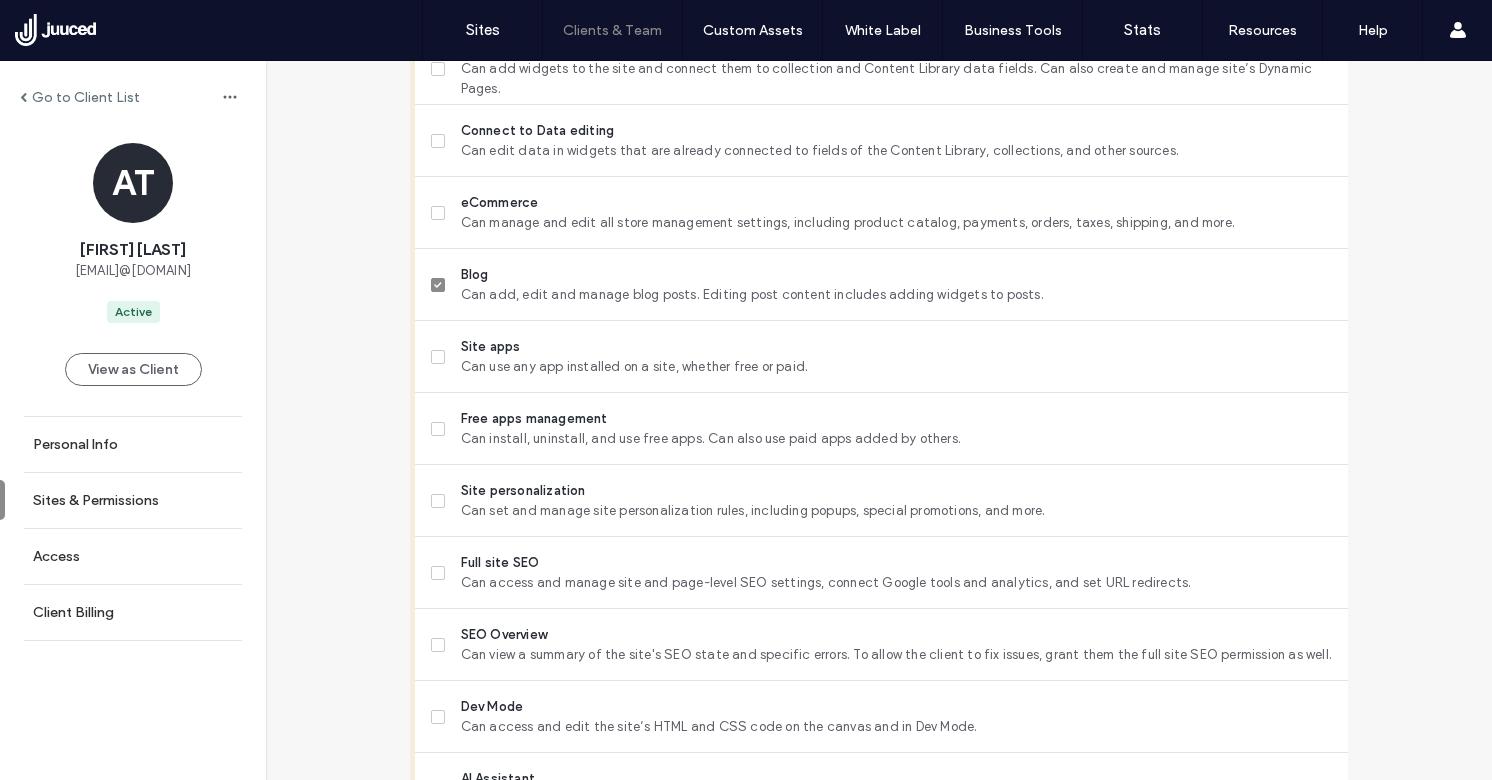 scroll, scrollTop: 1379, scrollLeft: 0, axis: vertical 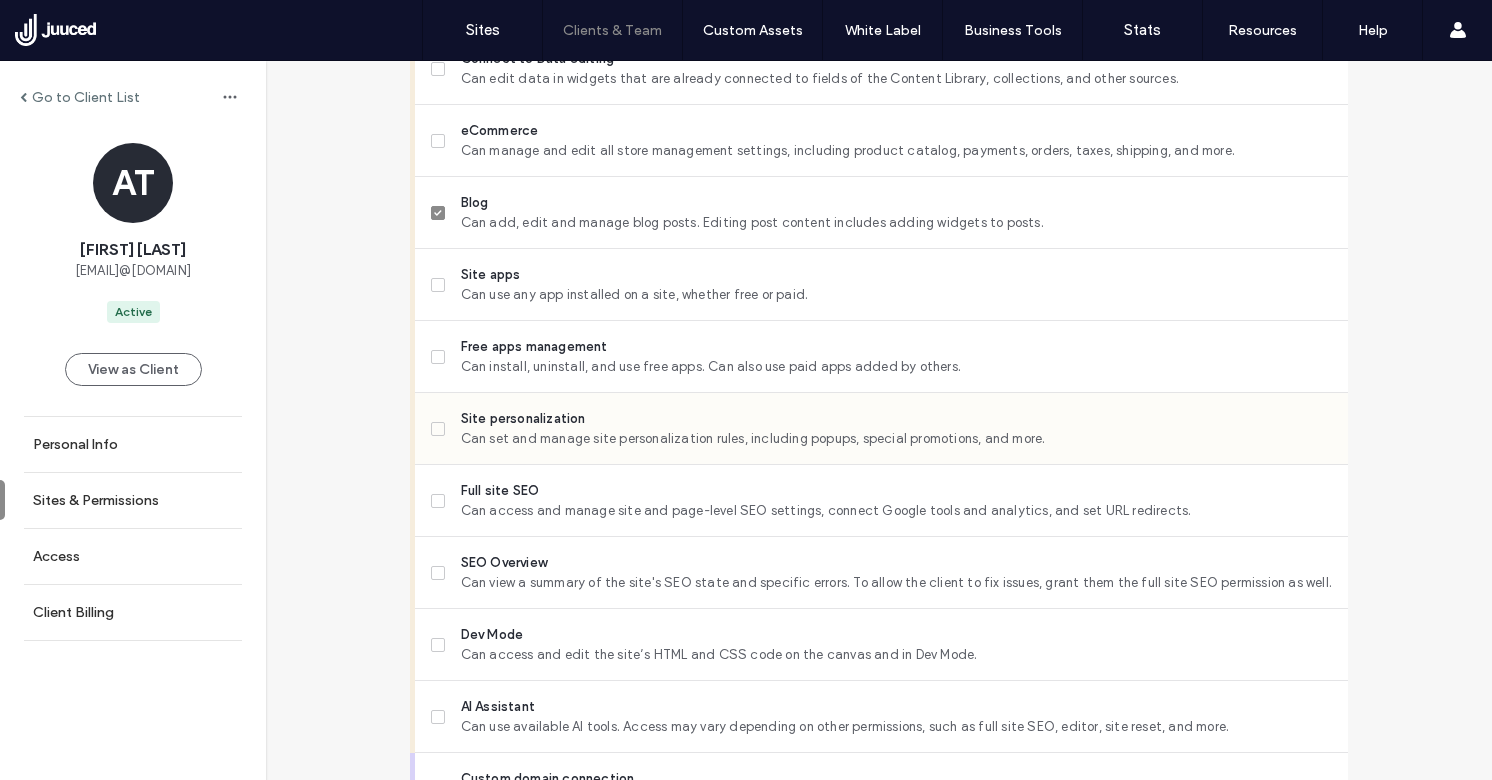 click on "Site personalization" at bounding box center [896, 419] 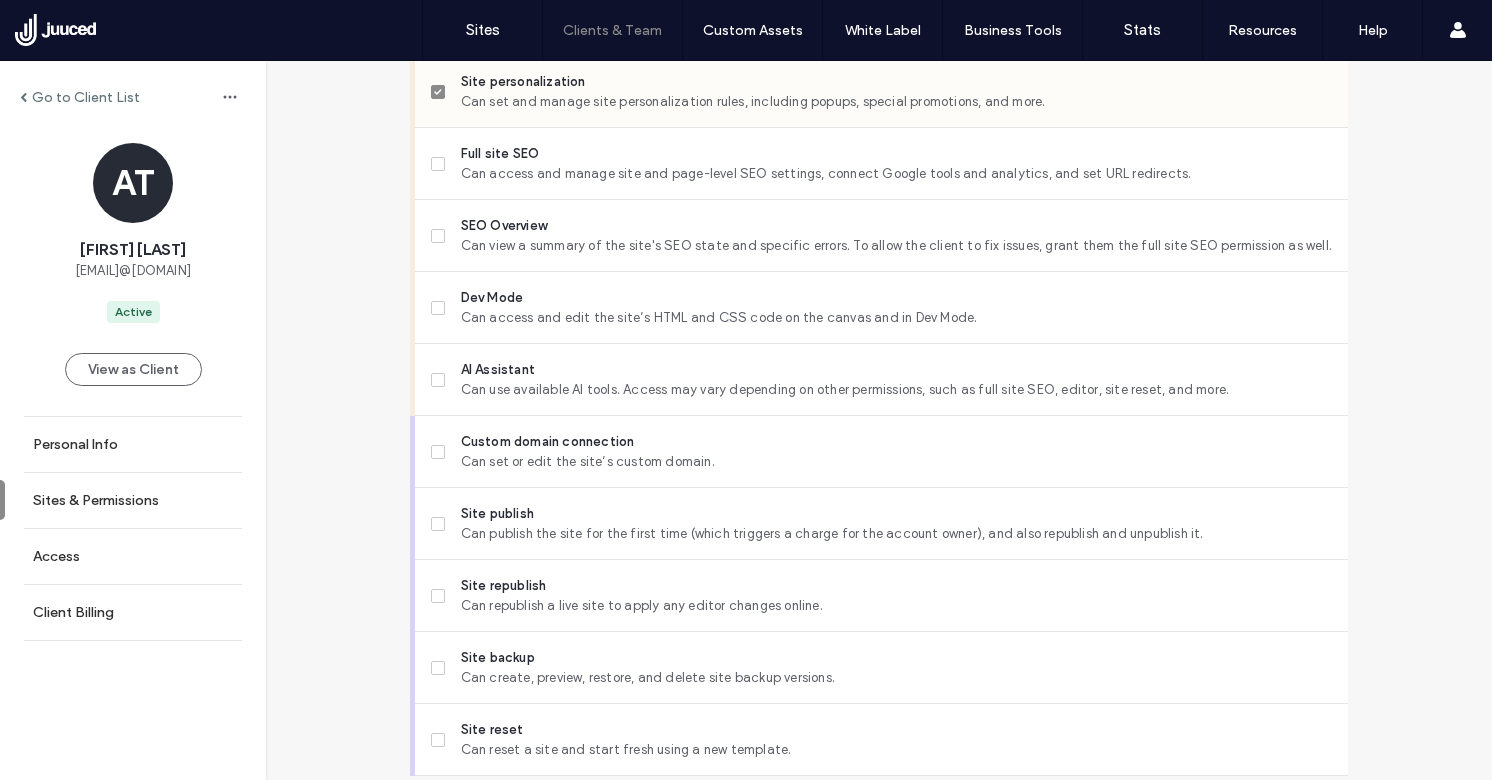 scroll, scrollTop: 1785, scrollLeft: 0, axis: vertical 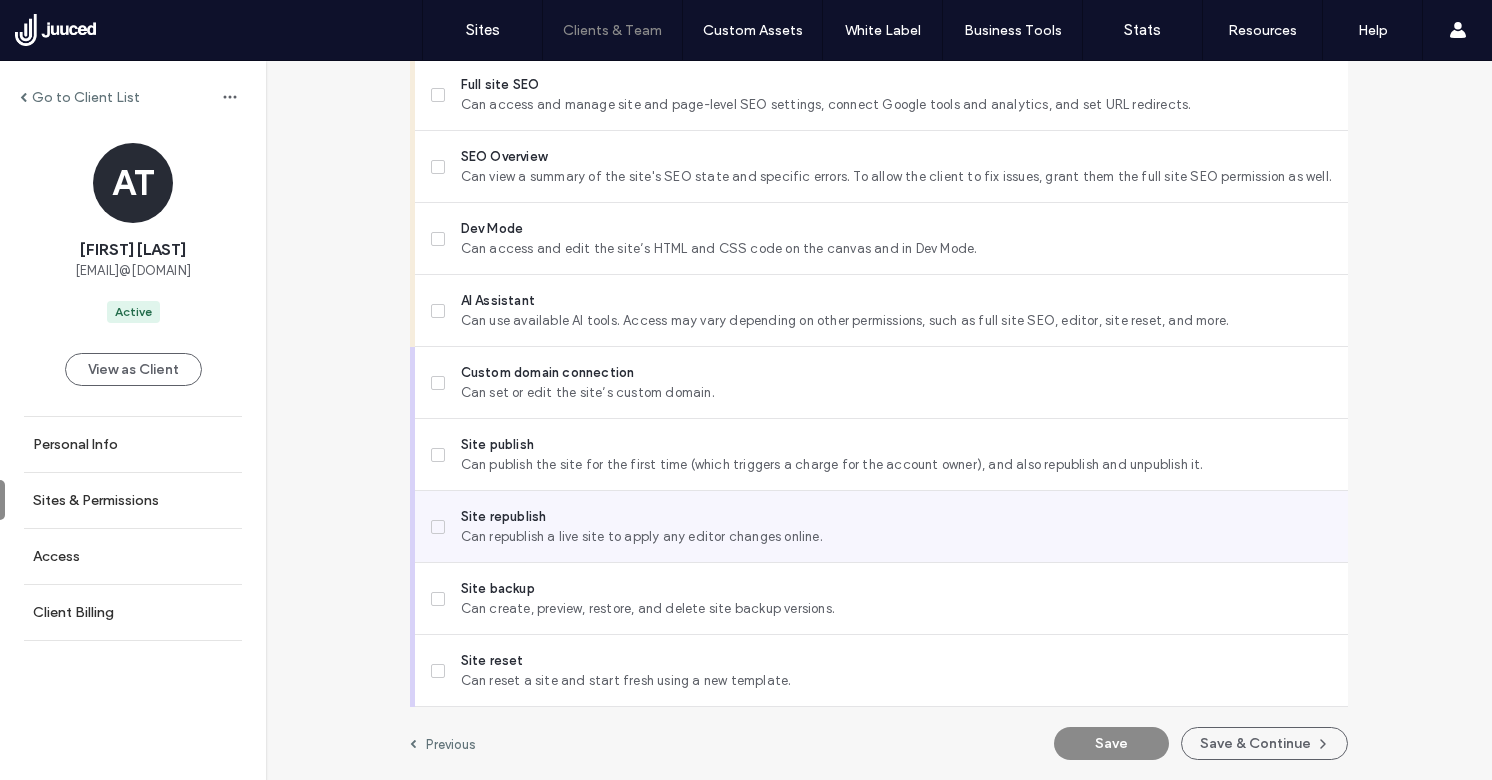 click on "Can republish a live site to apply any editor changes online." at bounding box center (896, 537) 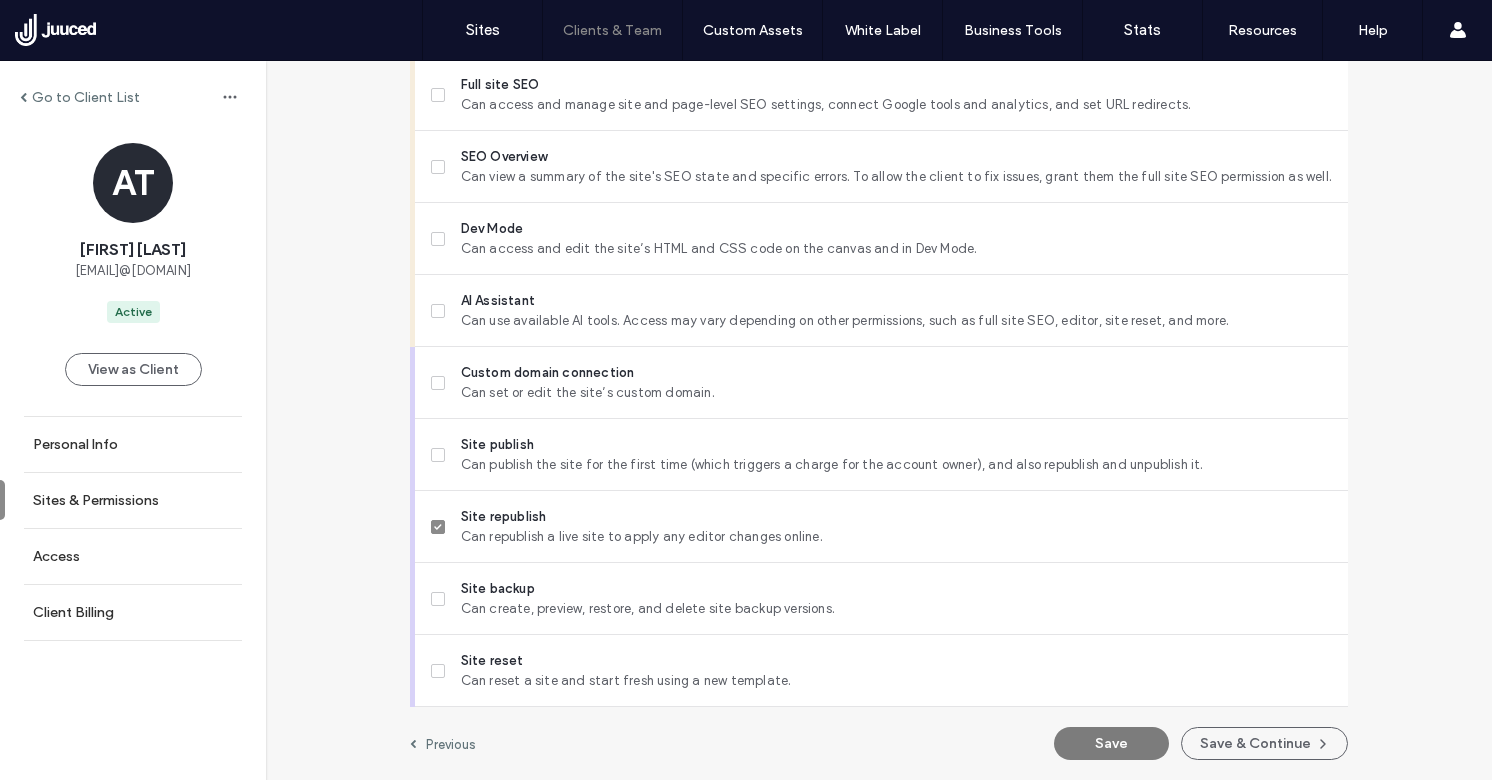 click on "Save" at bounding box center (1111, 743) 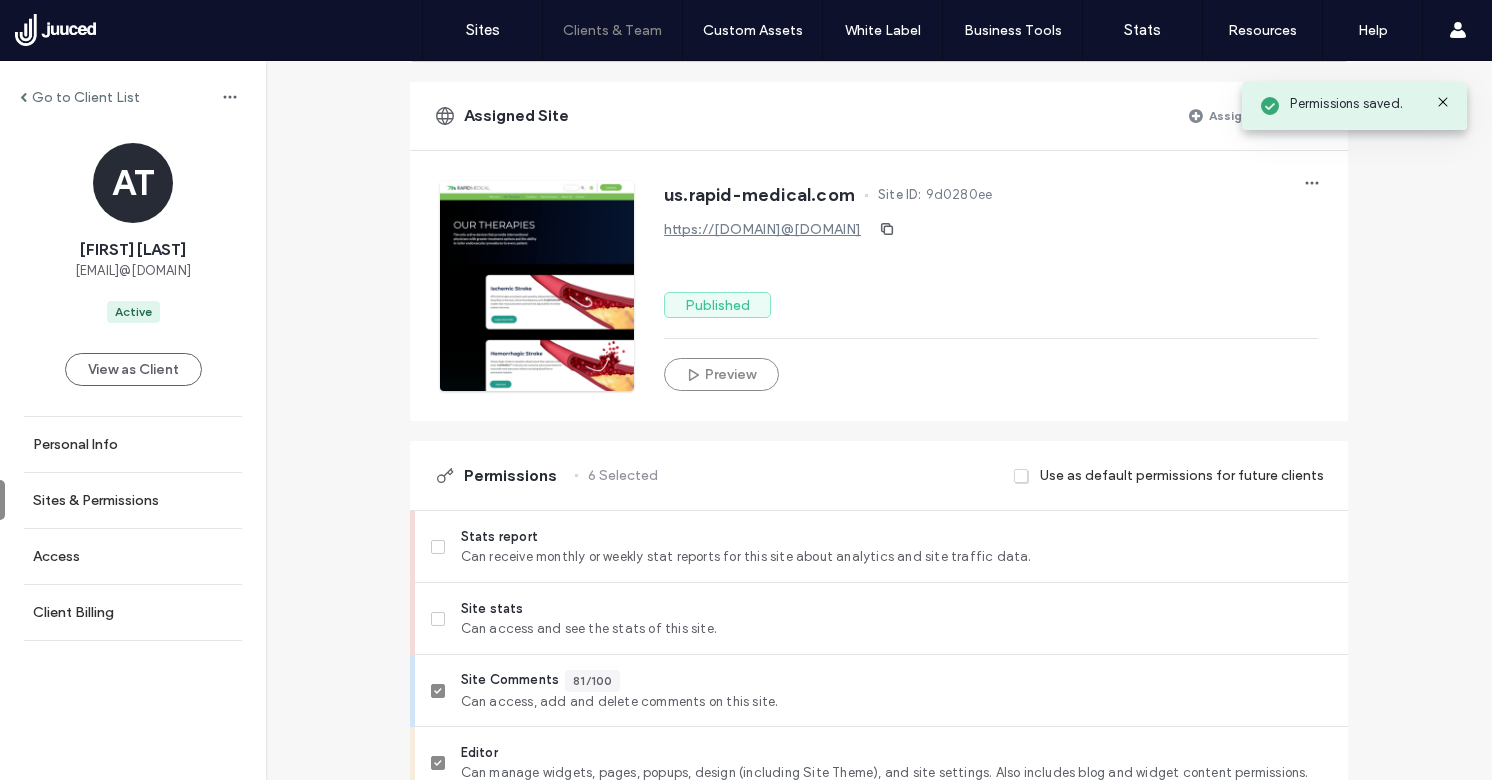 scroll, scrollTop: 25, scrollLeft: 0, axis: vertical 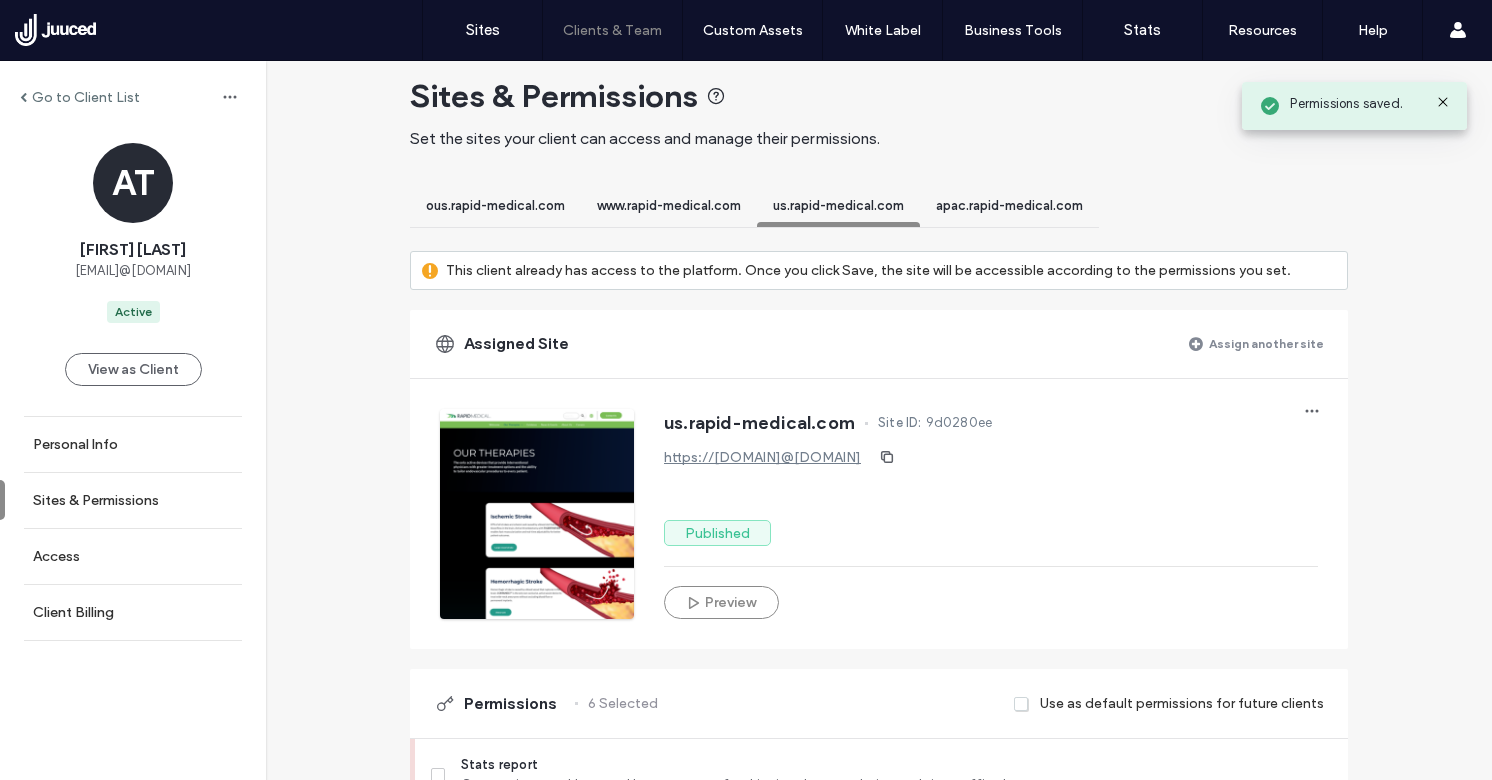 click on "apac.rapid-medical.com" at bounding box center (1009, 208) 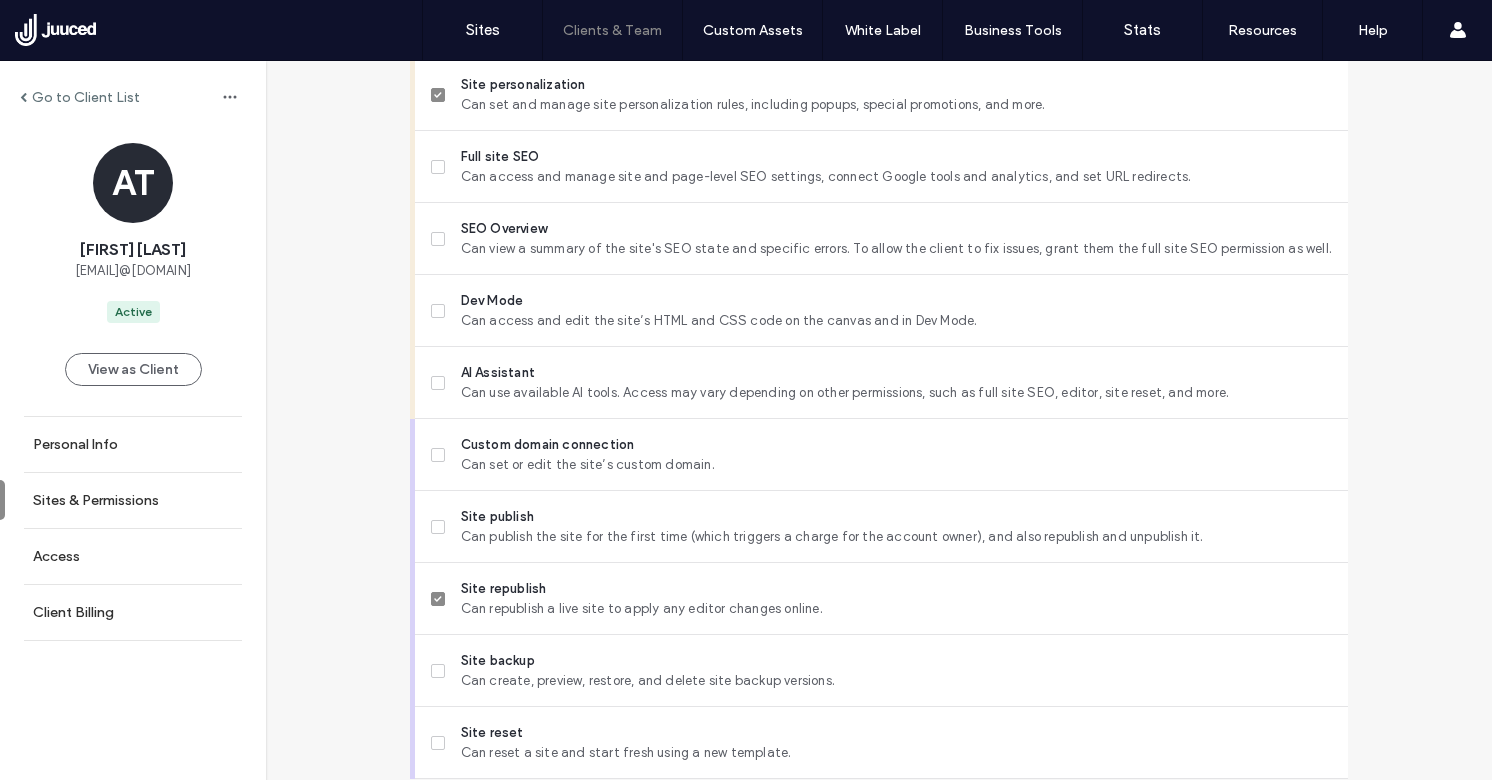 scroll, scrollTop: 1785, scrollLeft: 0, axis: vertical 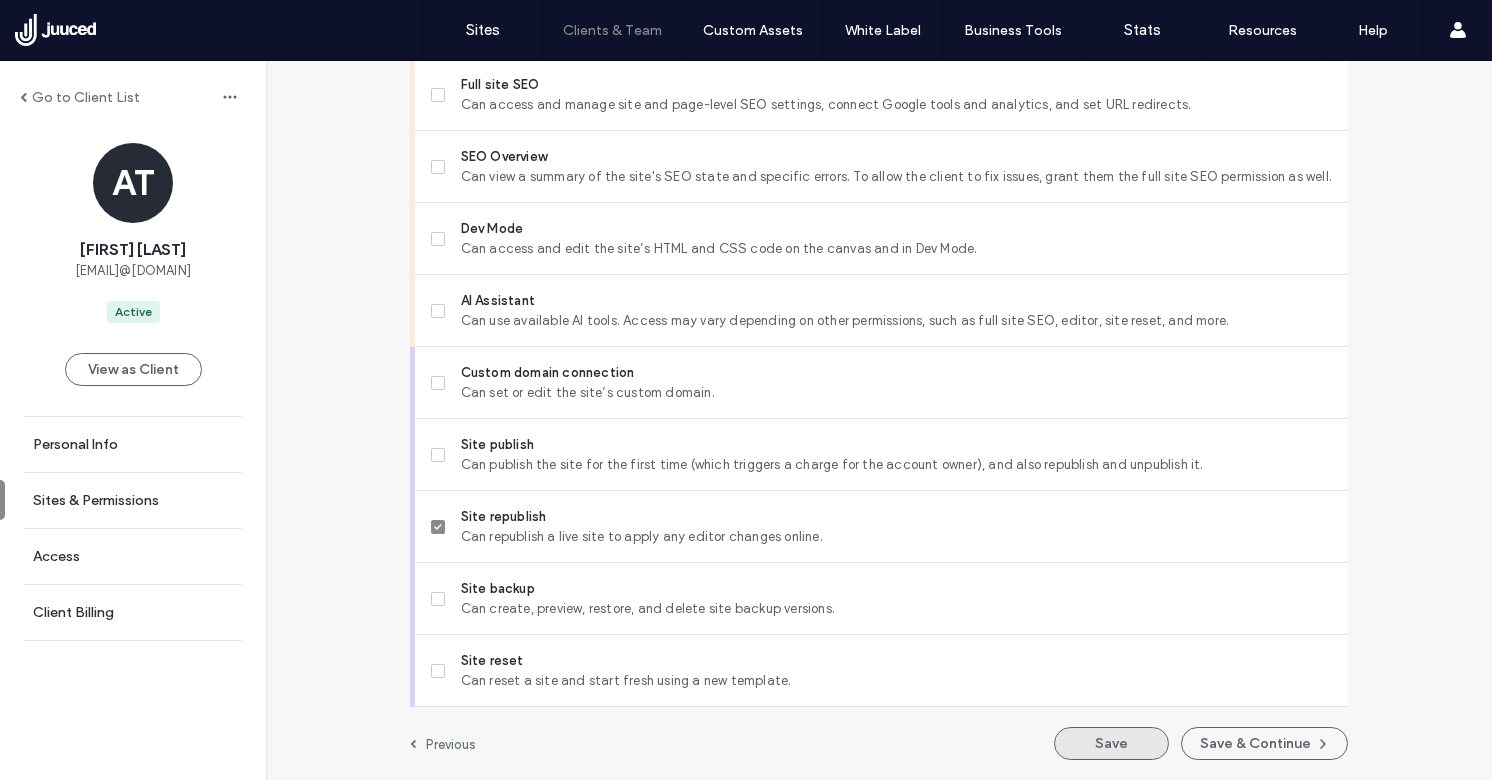 click on "Save" at bounding box center (1111, 743) 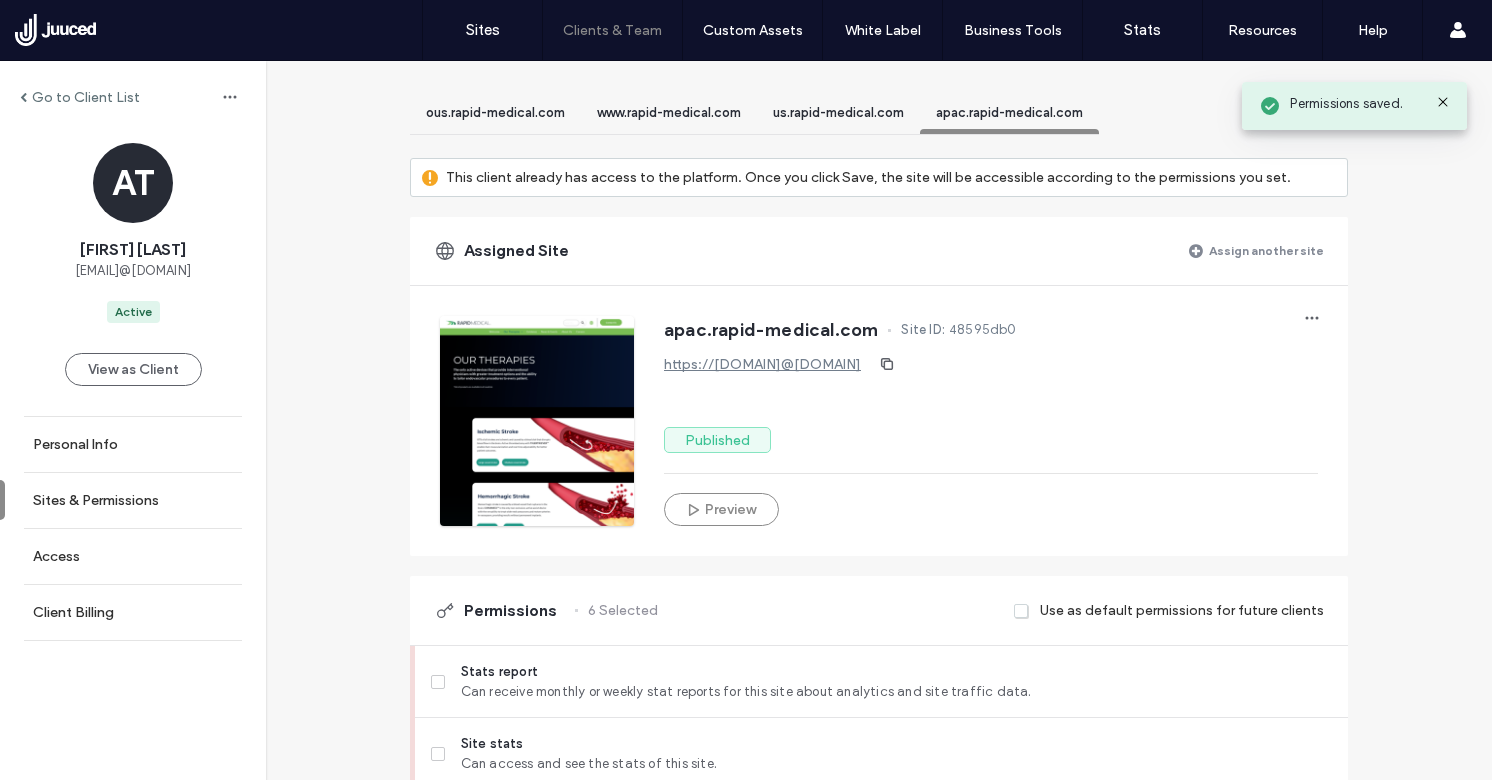 scroll, scrollTop: 0, scrollLeft: 0, axis: both 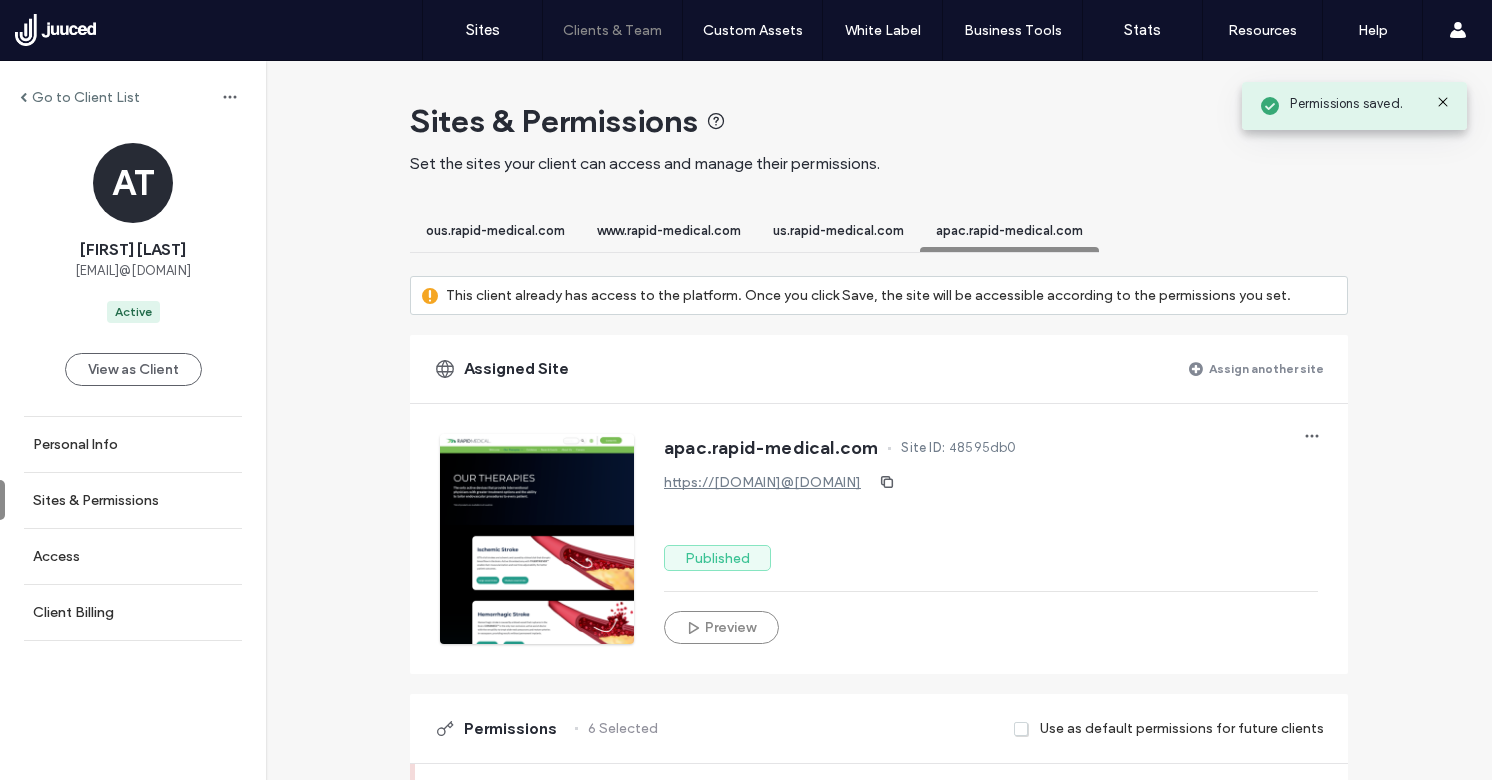 click on "us.rapid-medical.com" at bounding box center [838, 233] 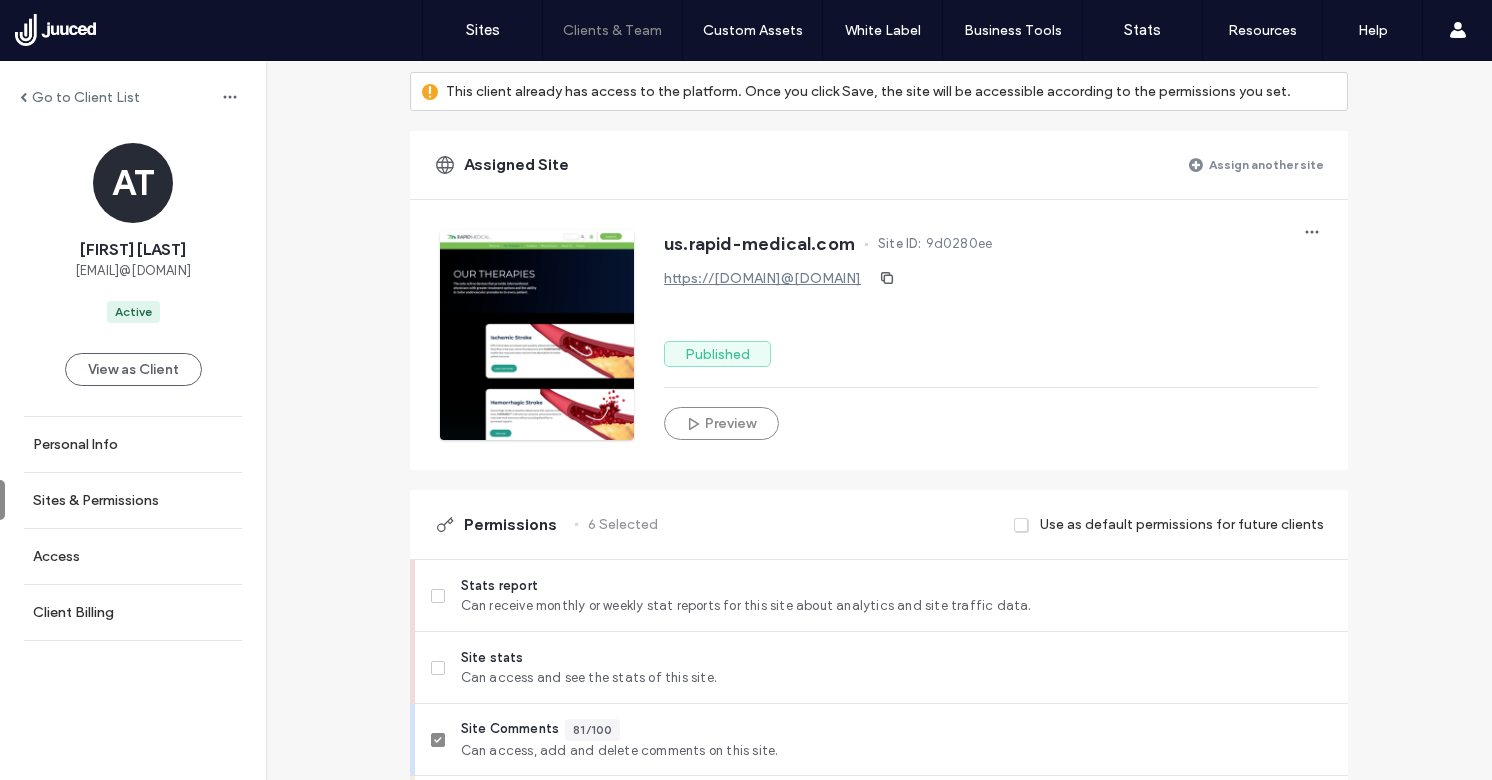 scroll, scrollTop: 0, scrollLeft: 0, axis: both 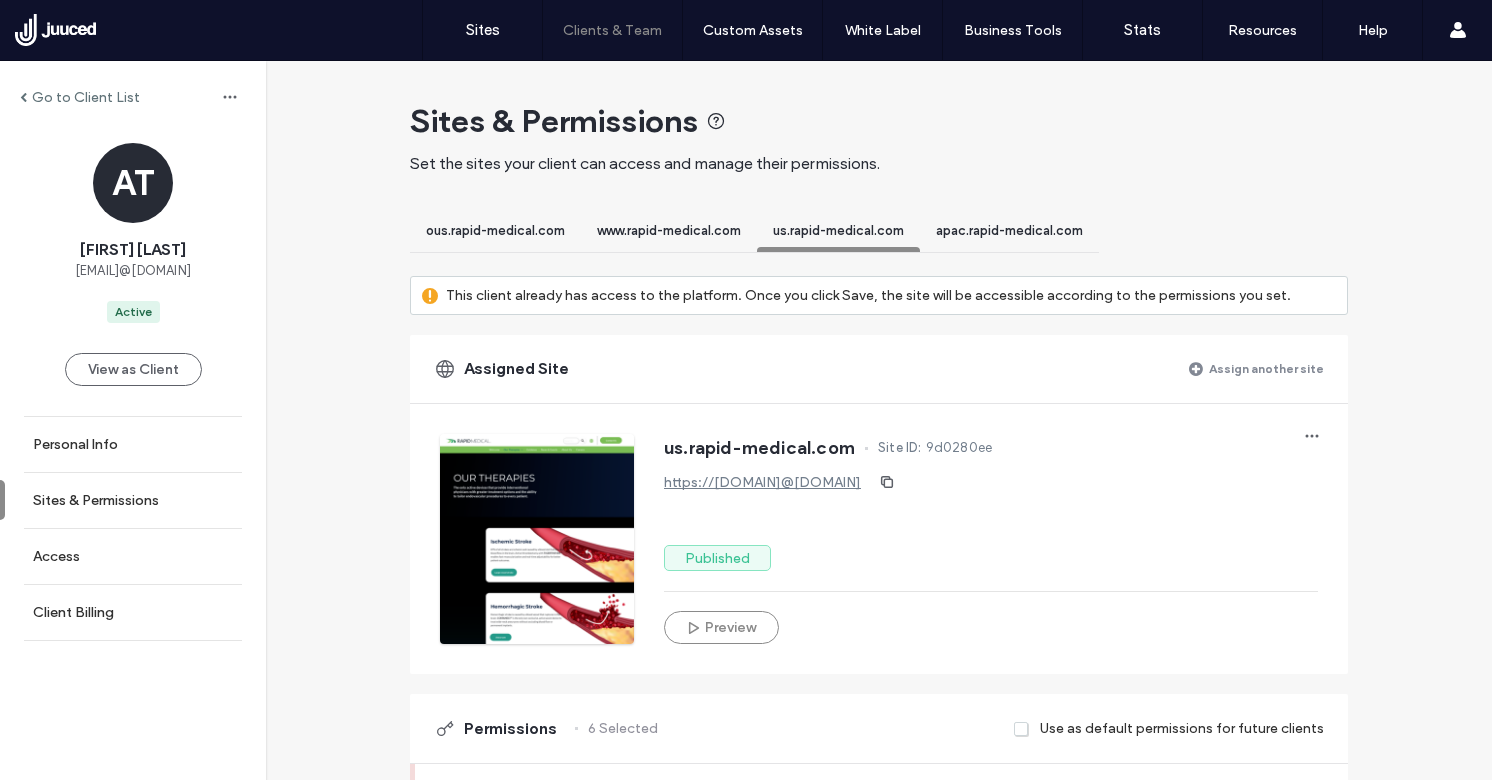 click on "www.rapid-medical.com" at bounding box center [669, 230] 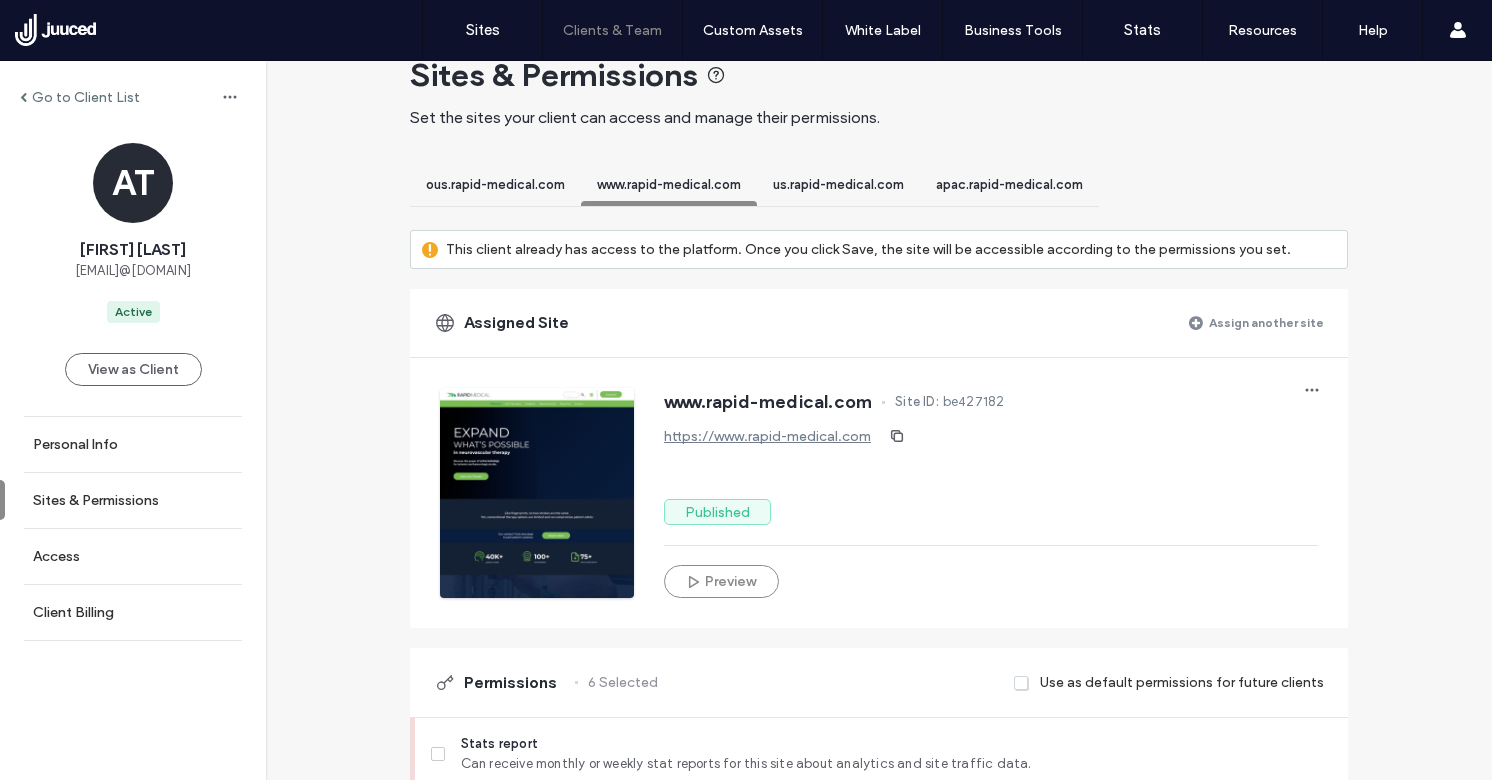 scroll, scrollTop: 0, scrollLeft: 0, axis: both 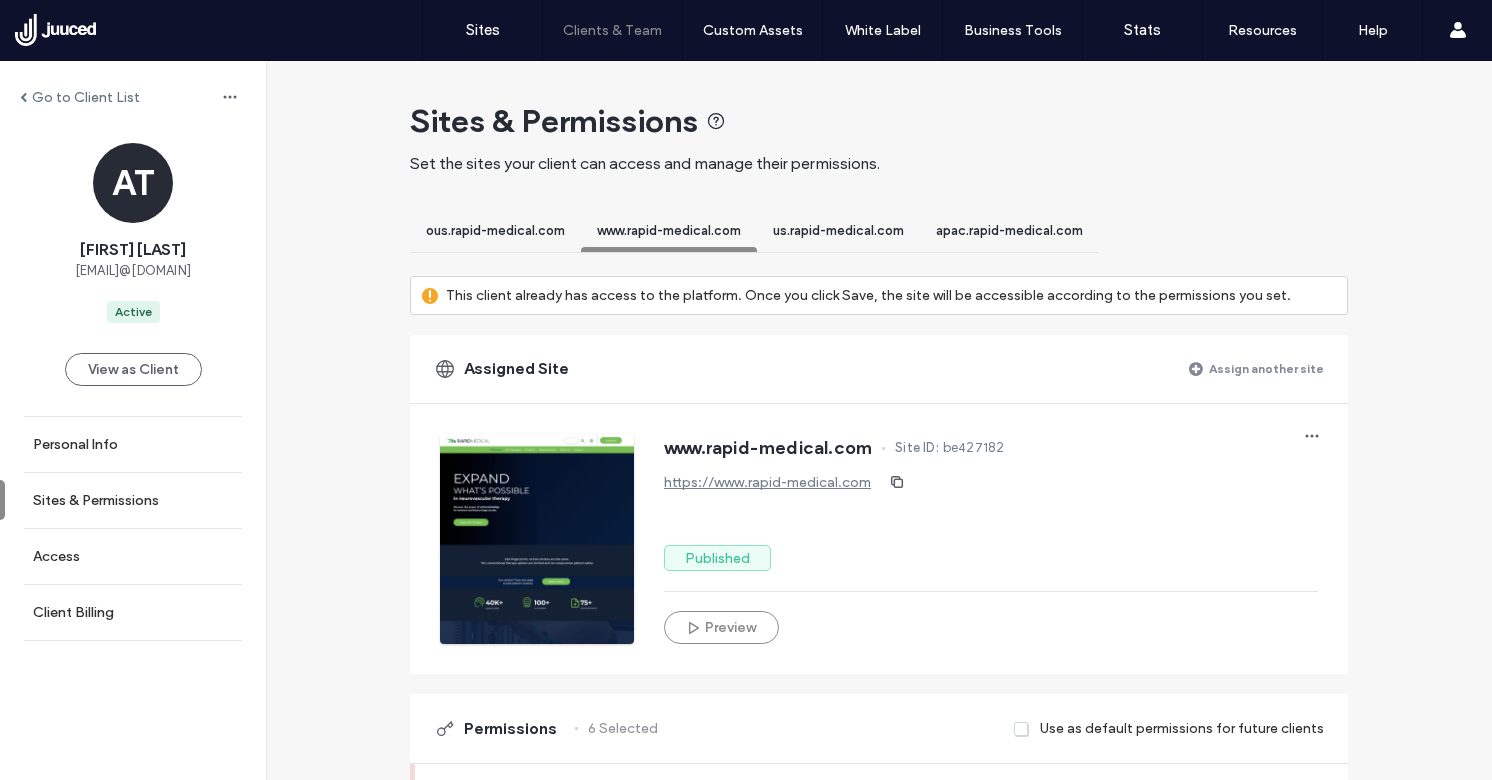 click on "ous.rapid-medical.com" at bounding box center [495, 230] 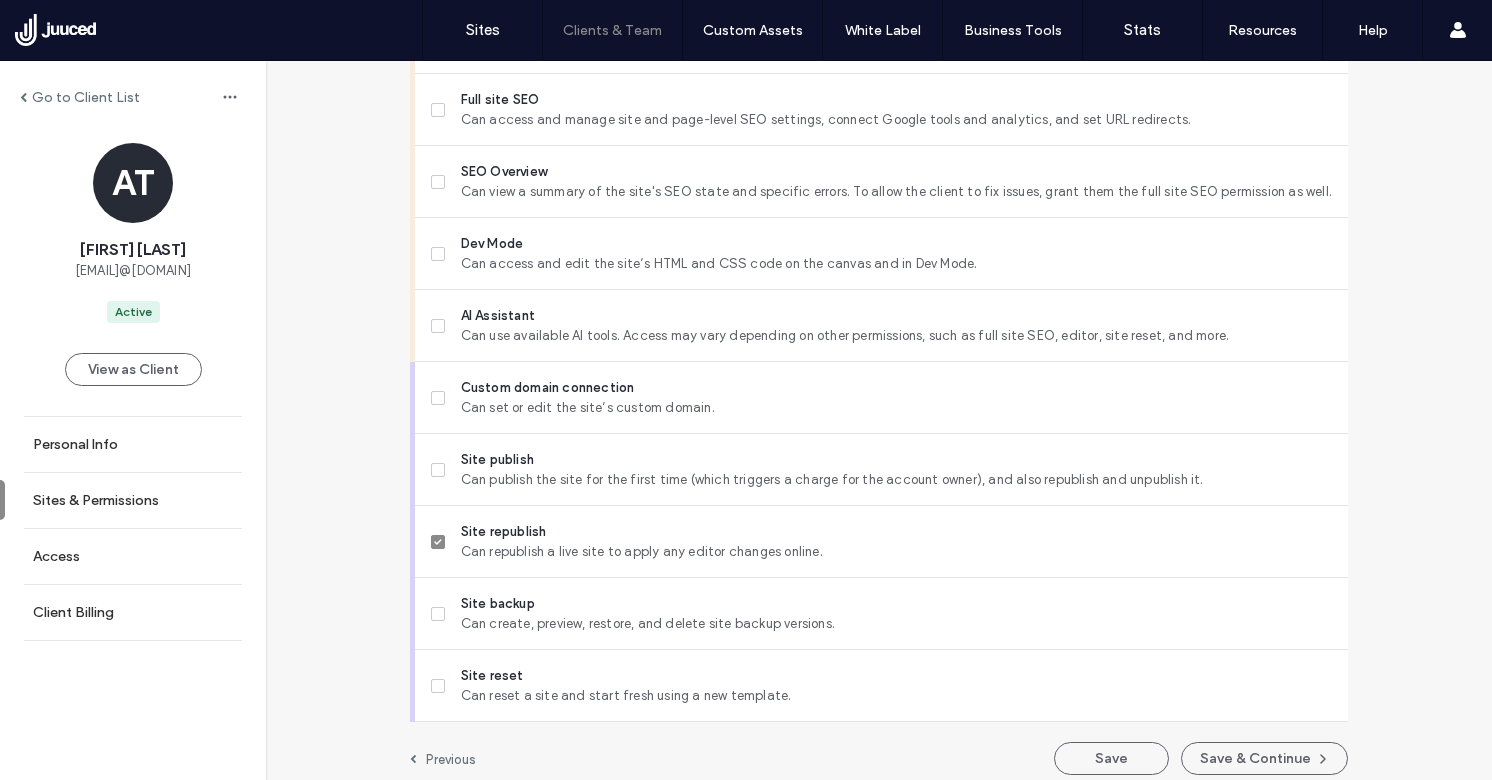 scroll, scrollTop: 1785, scrollLeft: 0, axis: vertical 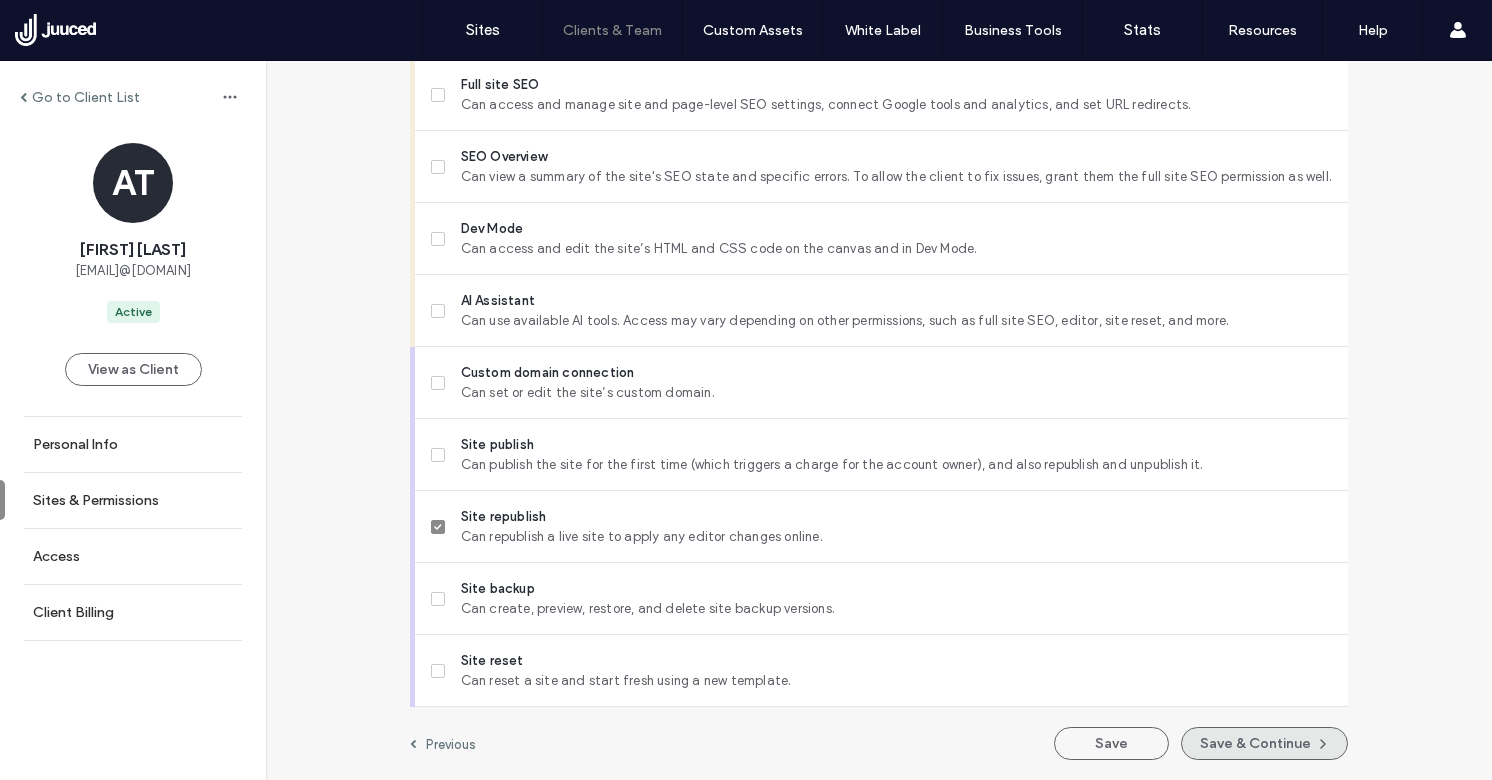 click on "Save & Continue" at bounding box center [1264, 743] 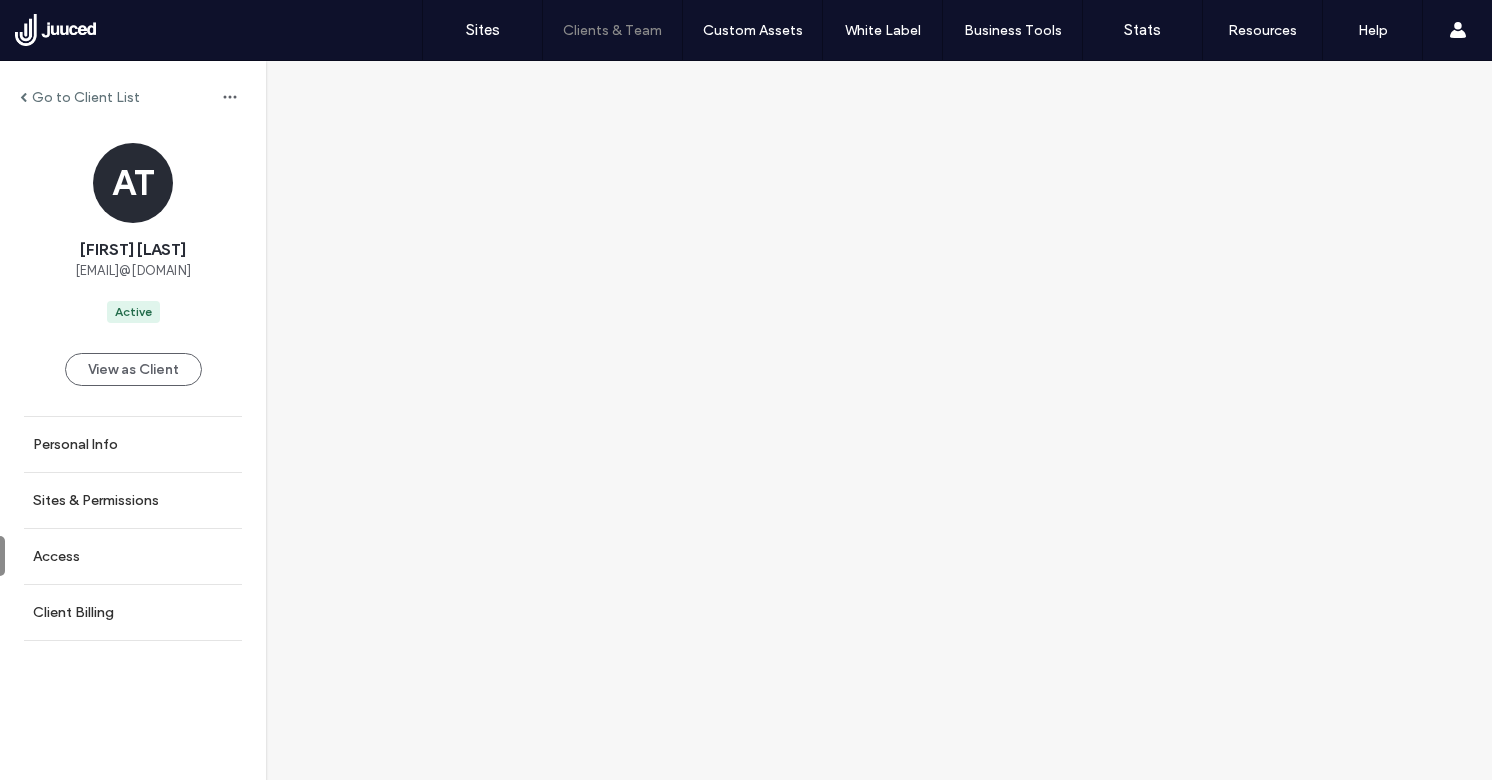 scroll, scrollTop: 0, scrollLeft: 0, axis: both 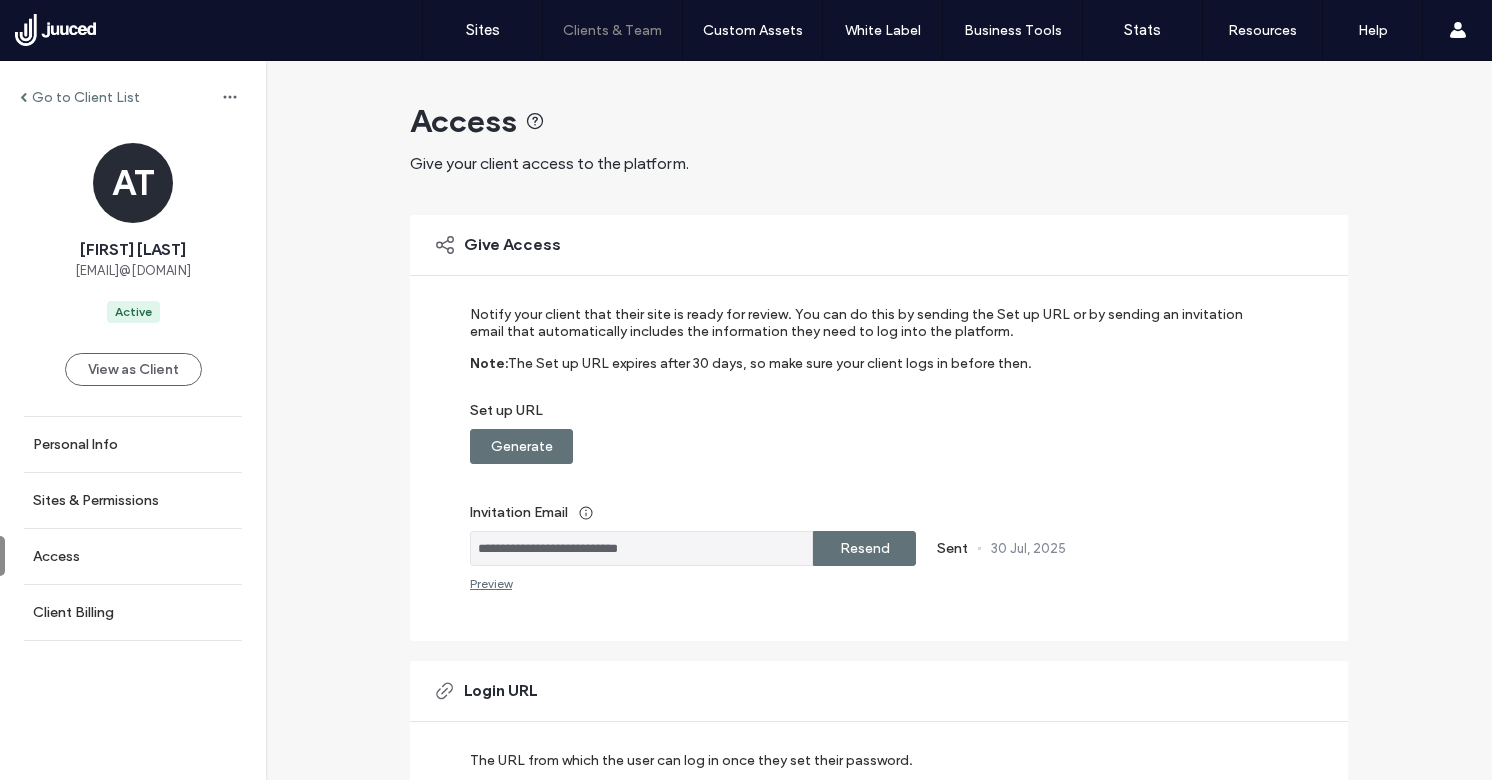click on "Go to Client List" at bounding box center (86, 97) 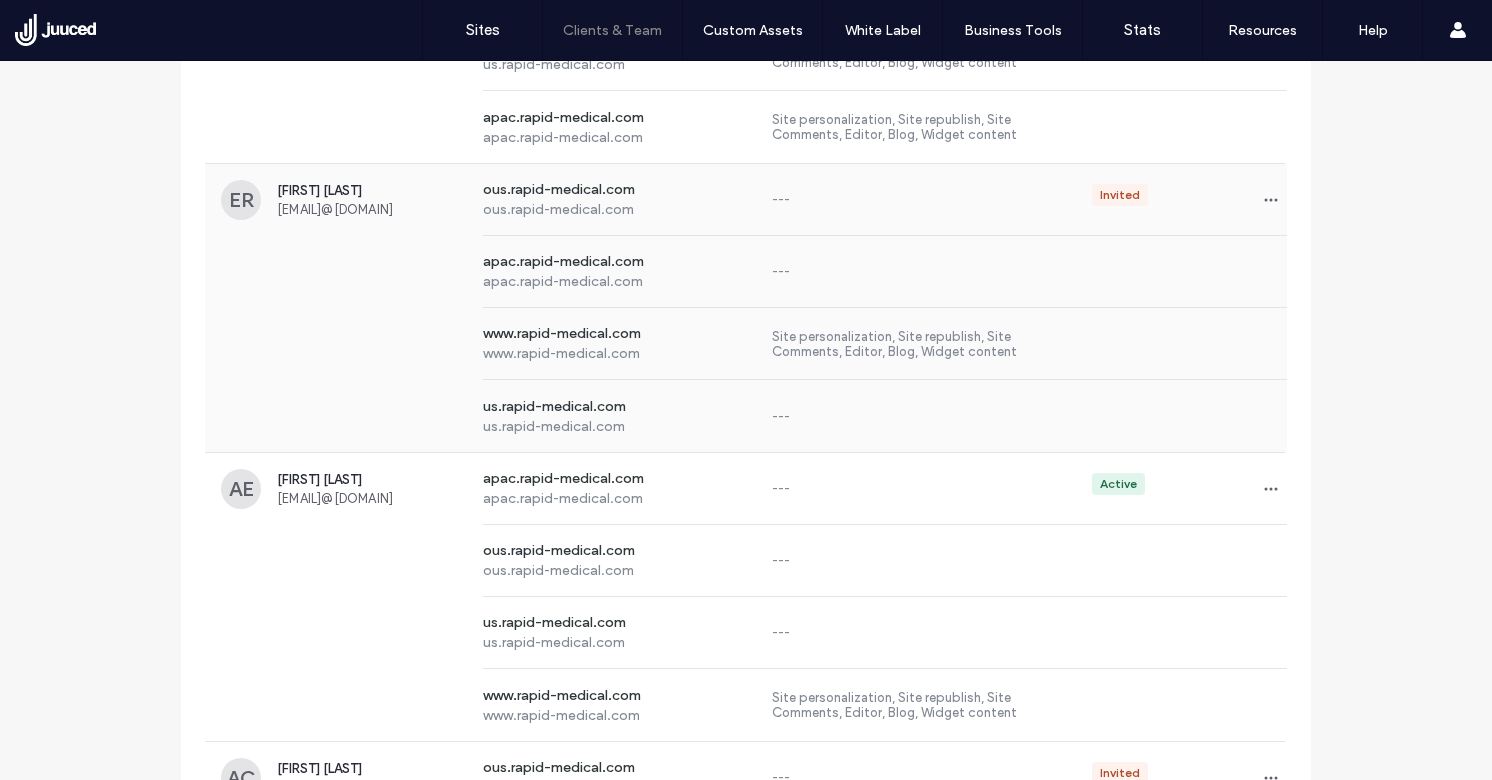 scroll, scrollTop: 578, scrollLeft: 0, axis: vertical 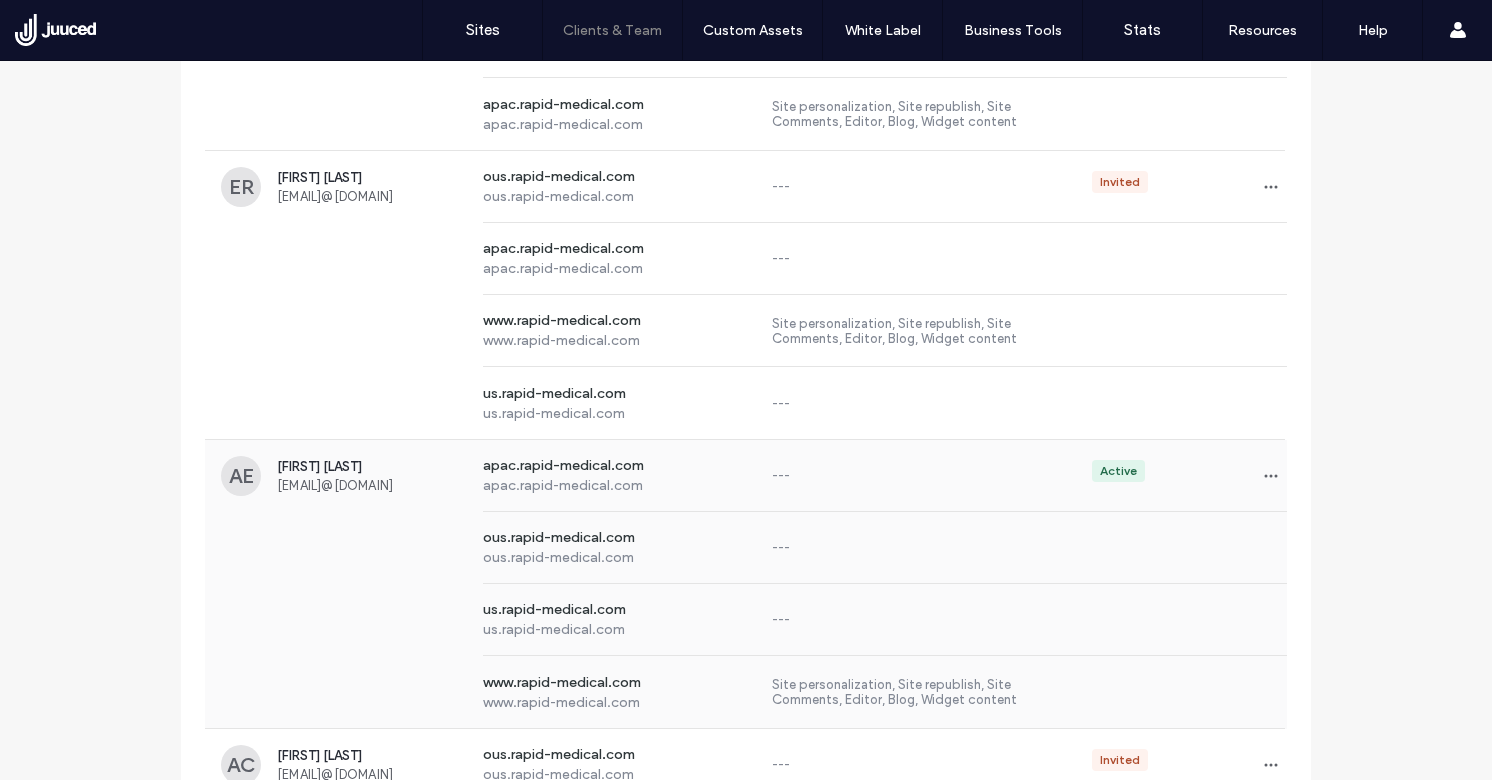click on "[EMAIL]@[DOMAIN]" at bounding box center (372, 485) 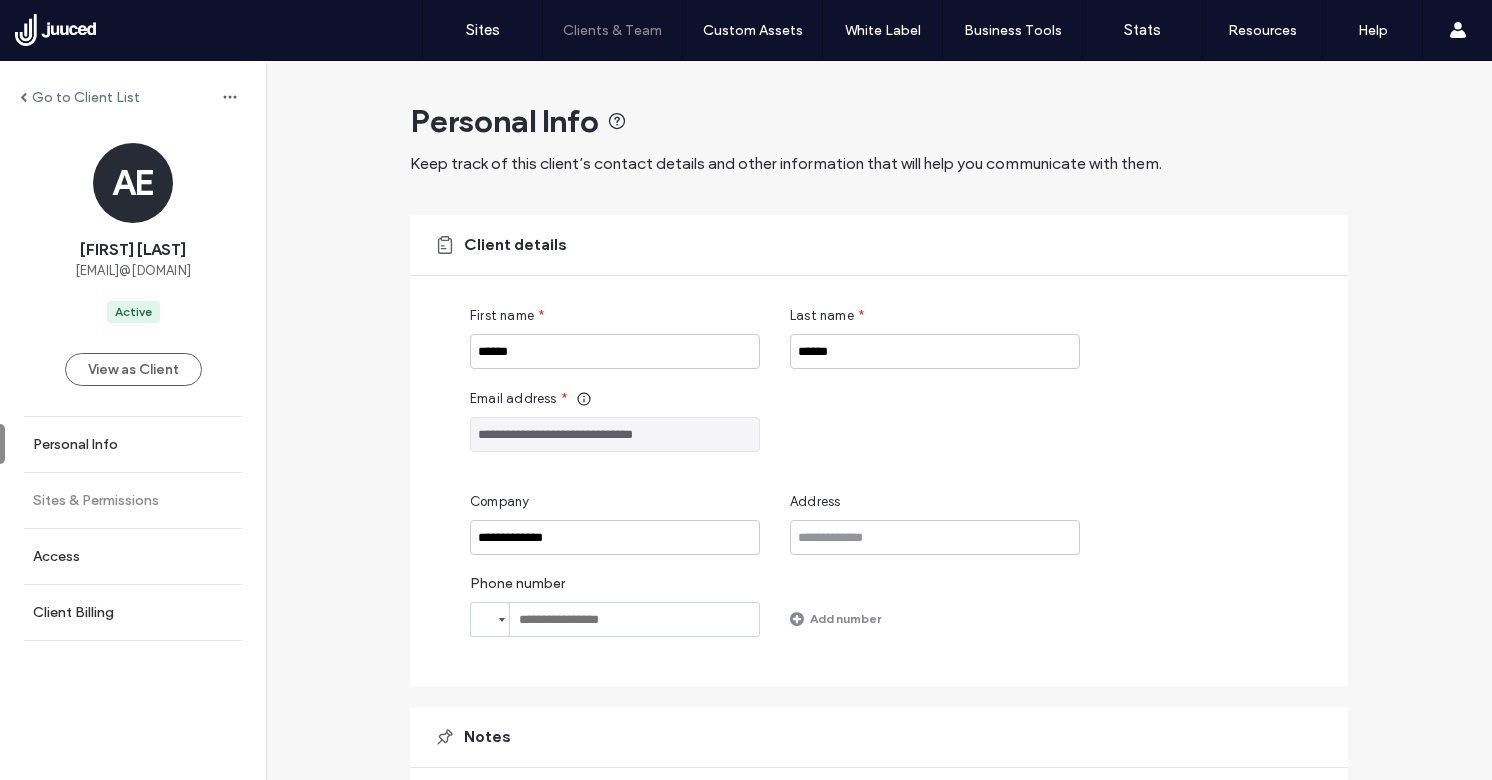 click on "Sites & Permissions" at bounding box center (133, 500) 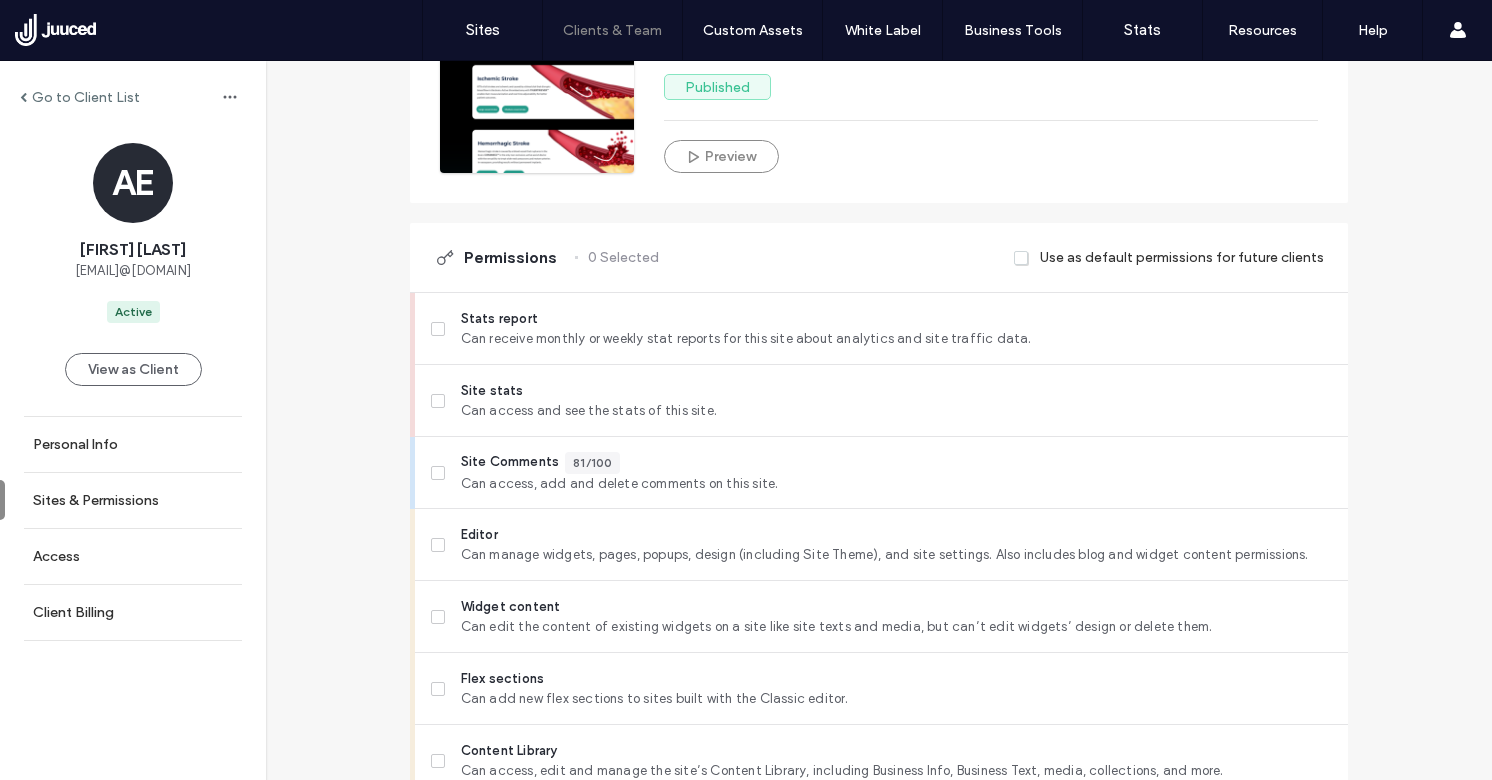 scroll, scrollTop: 549, scrollLeft: 0, axis: vertical 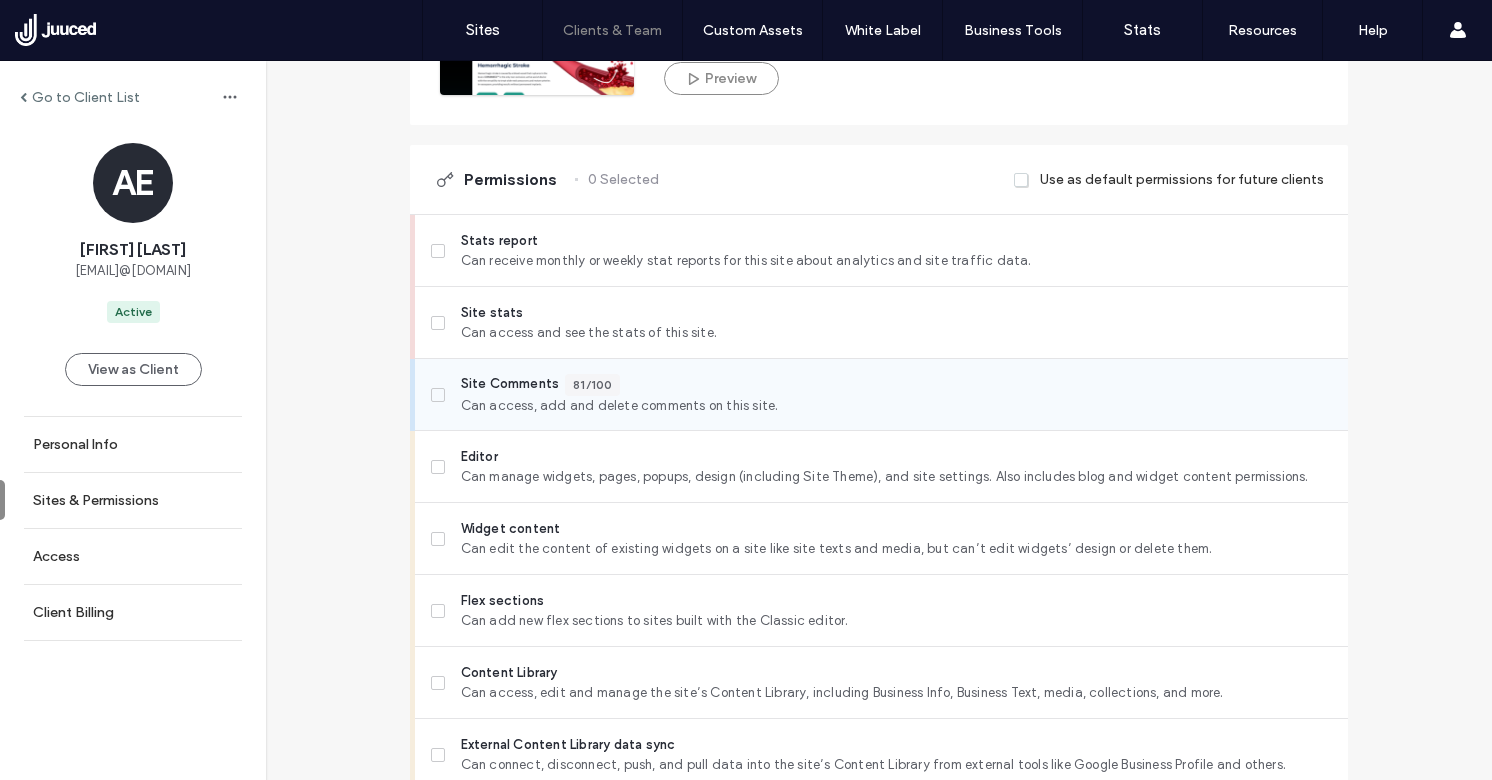 click on "Site Comments" at bounding box center [510, 385] 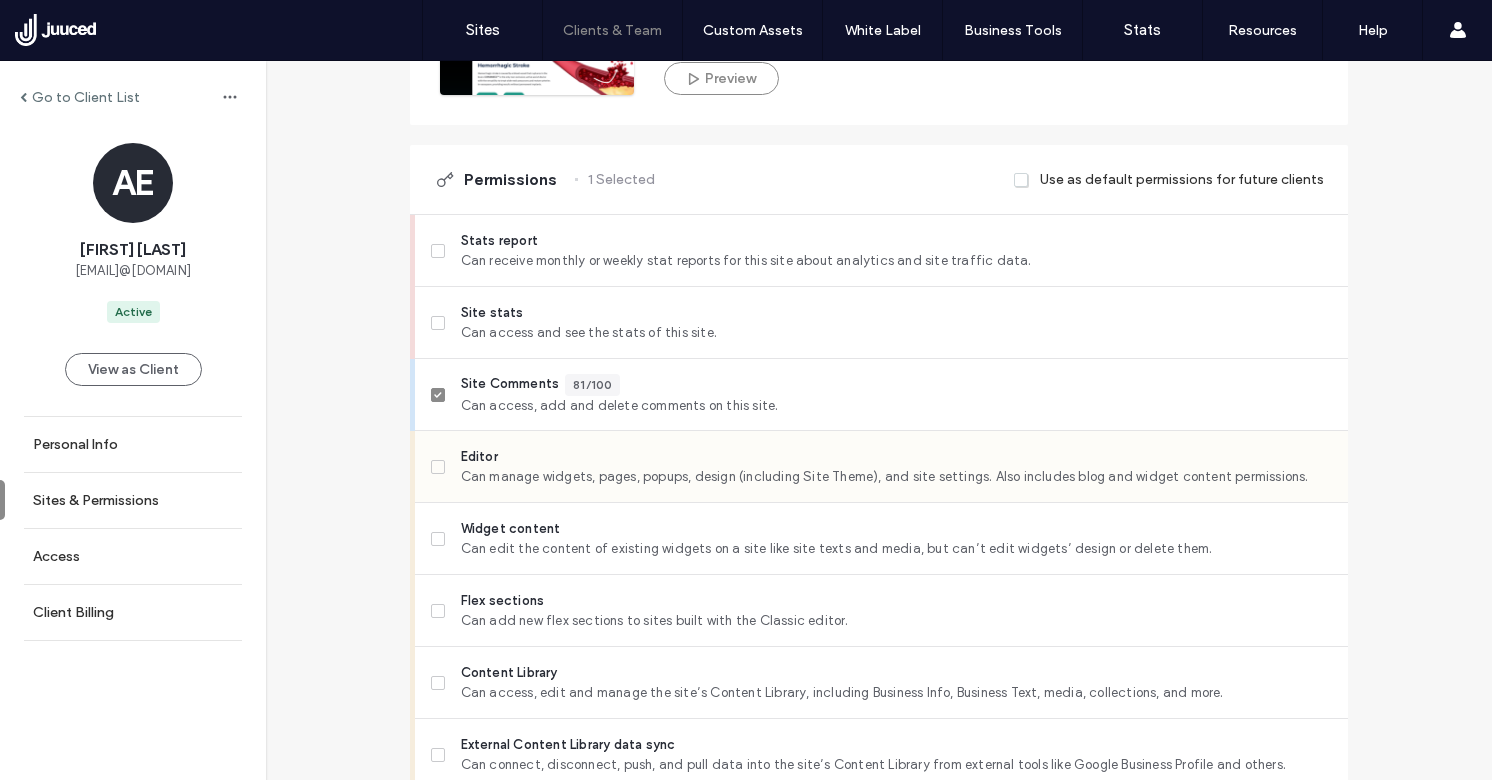 click on "Editor" at bounding box center (896, 457) 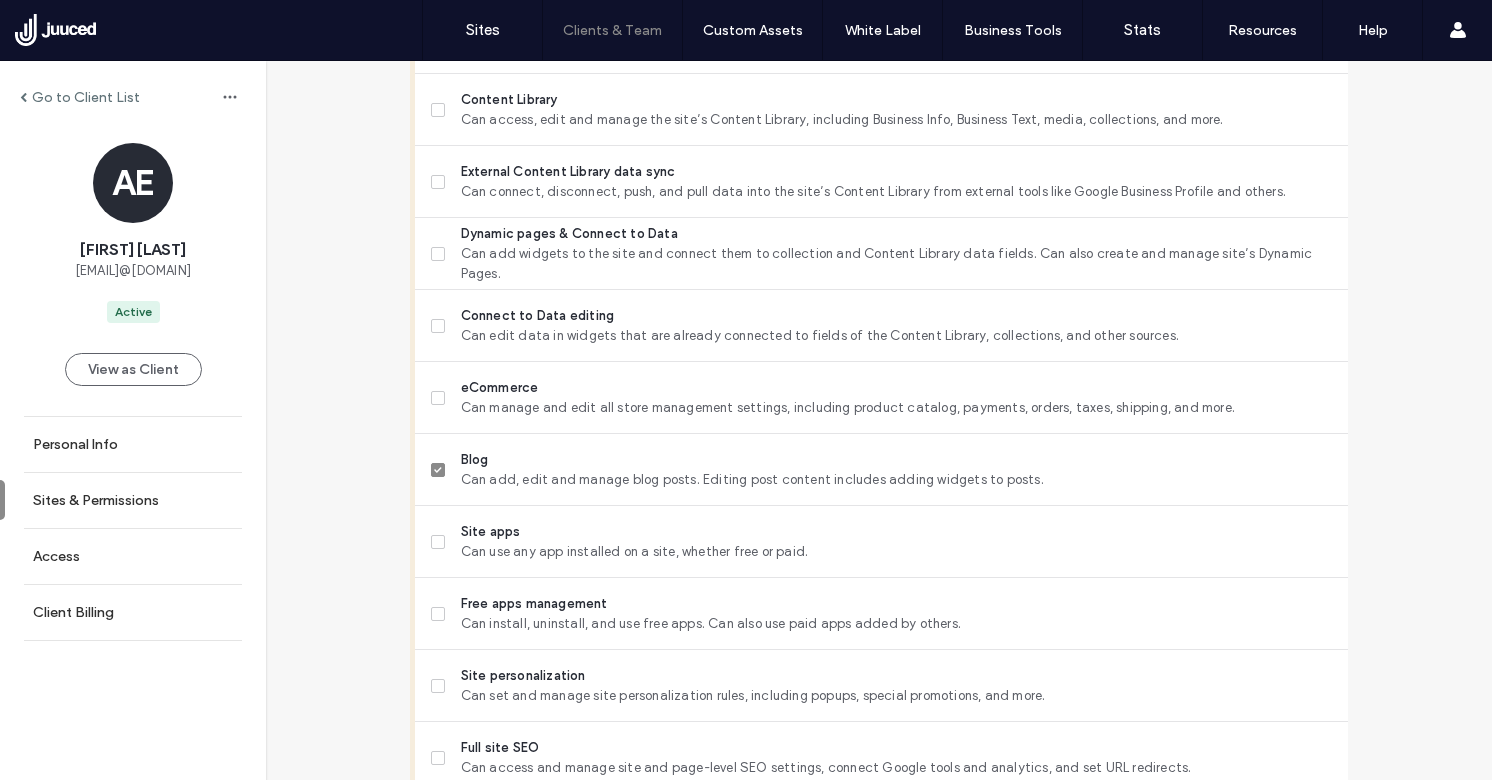 scroll, scrollTop: 1216, scrollLeft: 0, axis: vertical 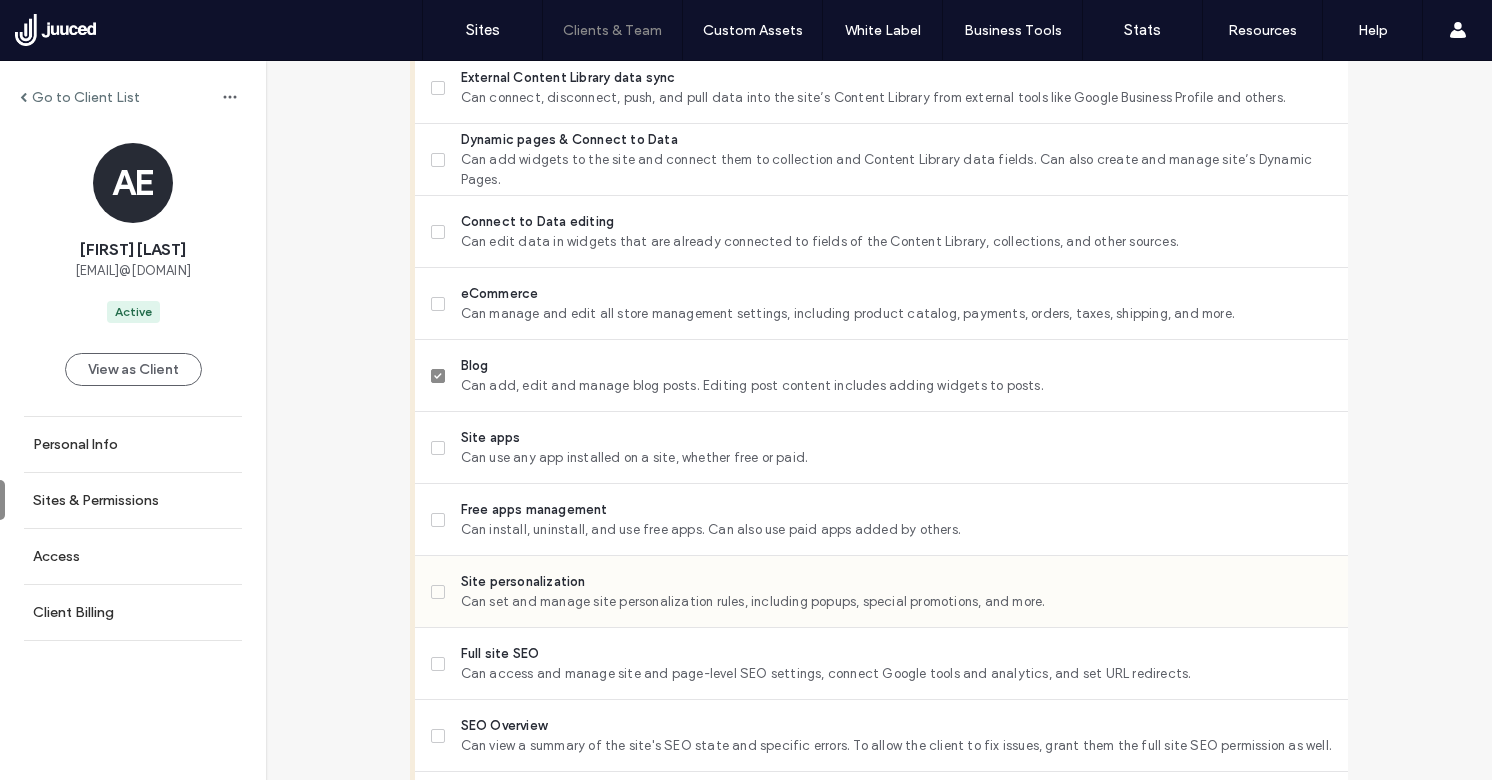 click on "Site personalization" at bounding box center (896, 582) 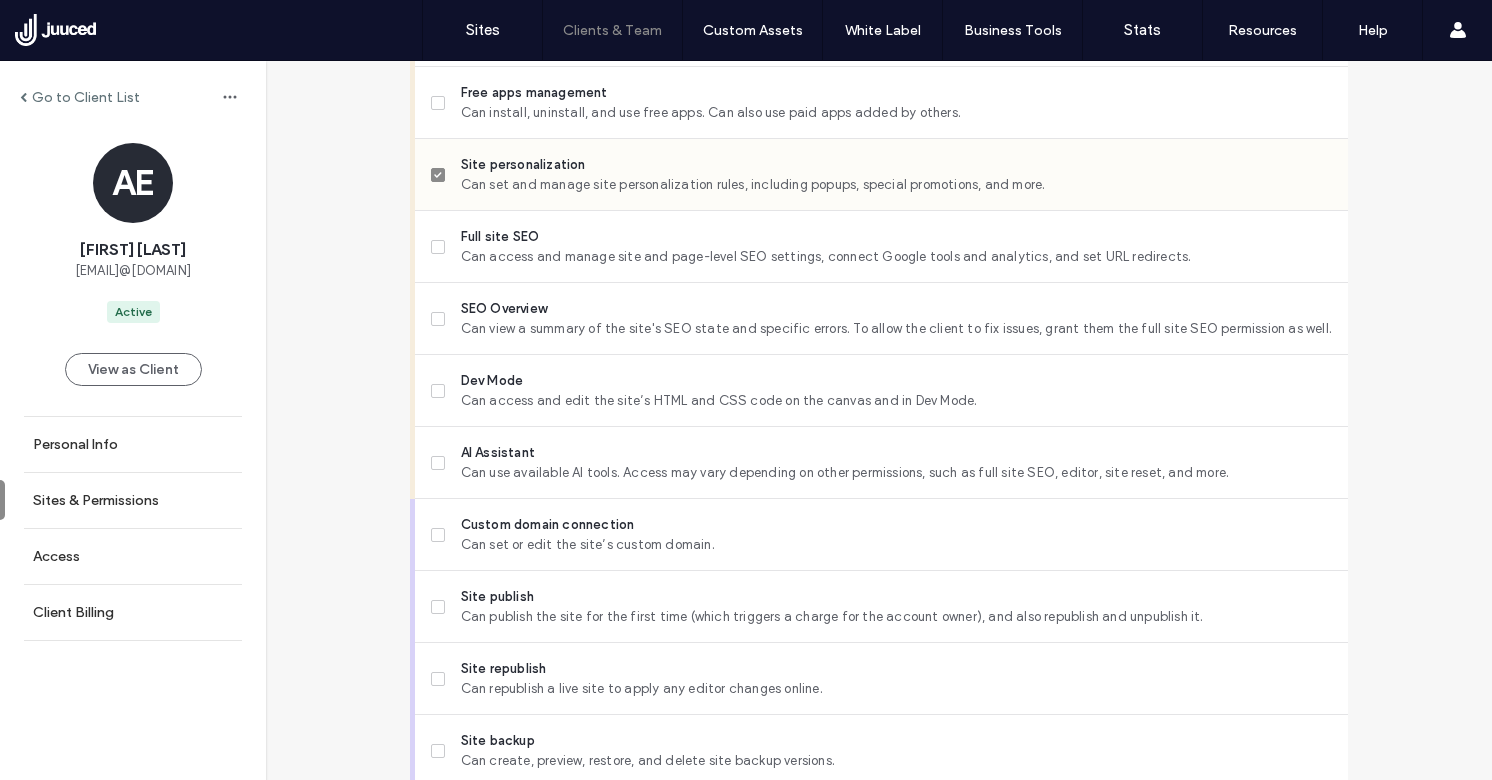 scroll, scrollTop: 1634, scrollLeft: 0, axis: vertical 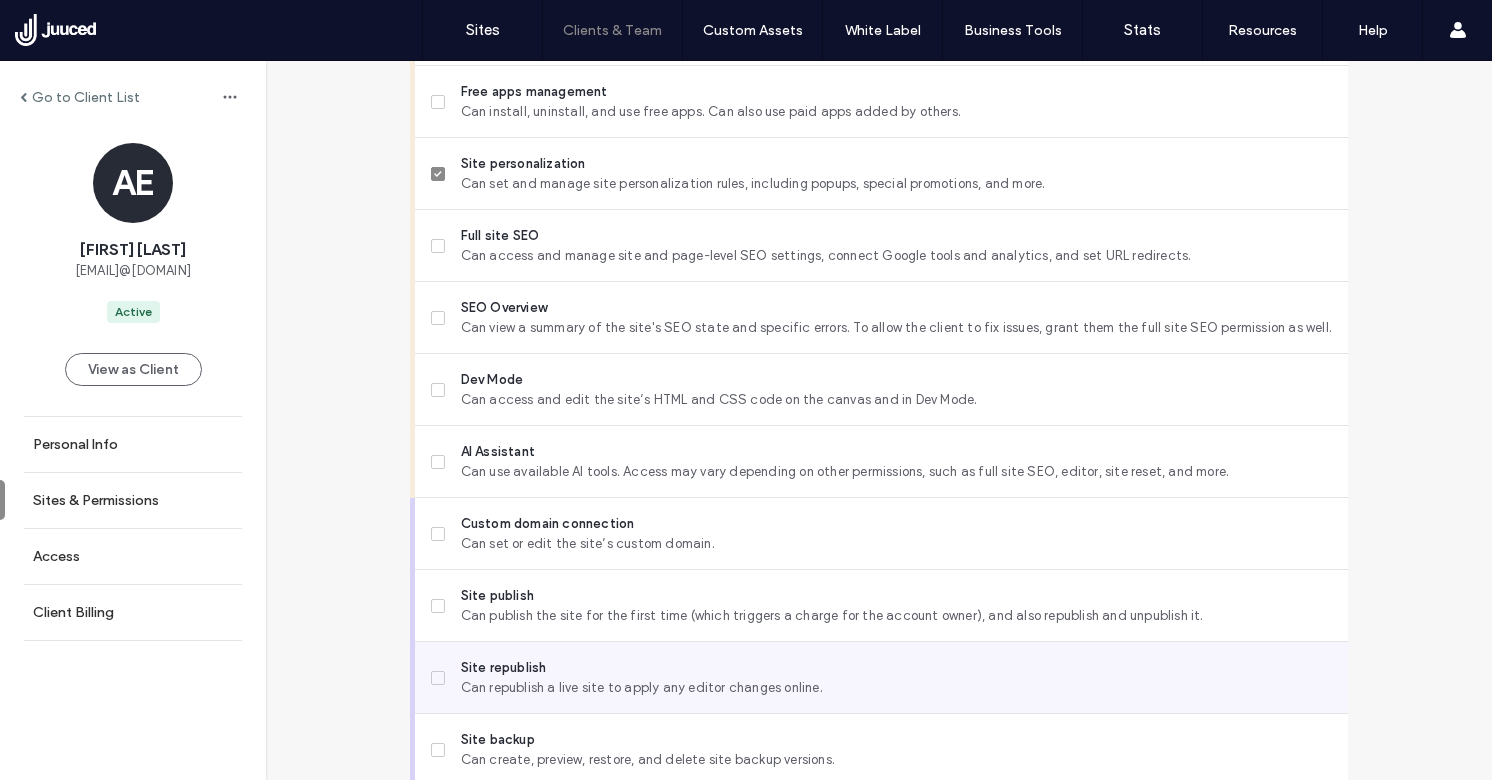 click on "Site republish" at bounding box center [896, 668] 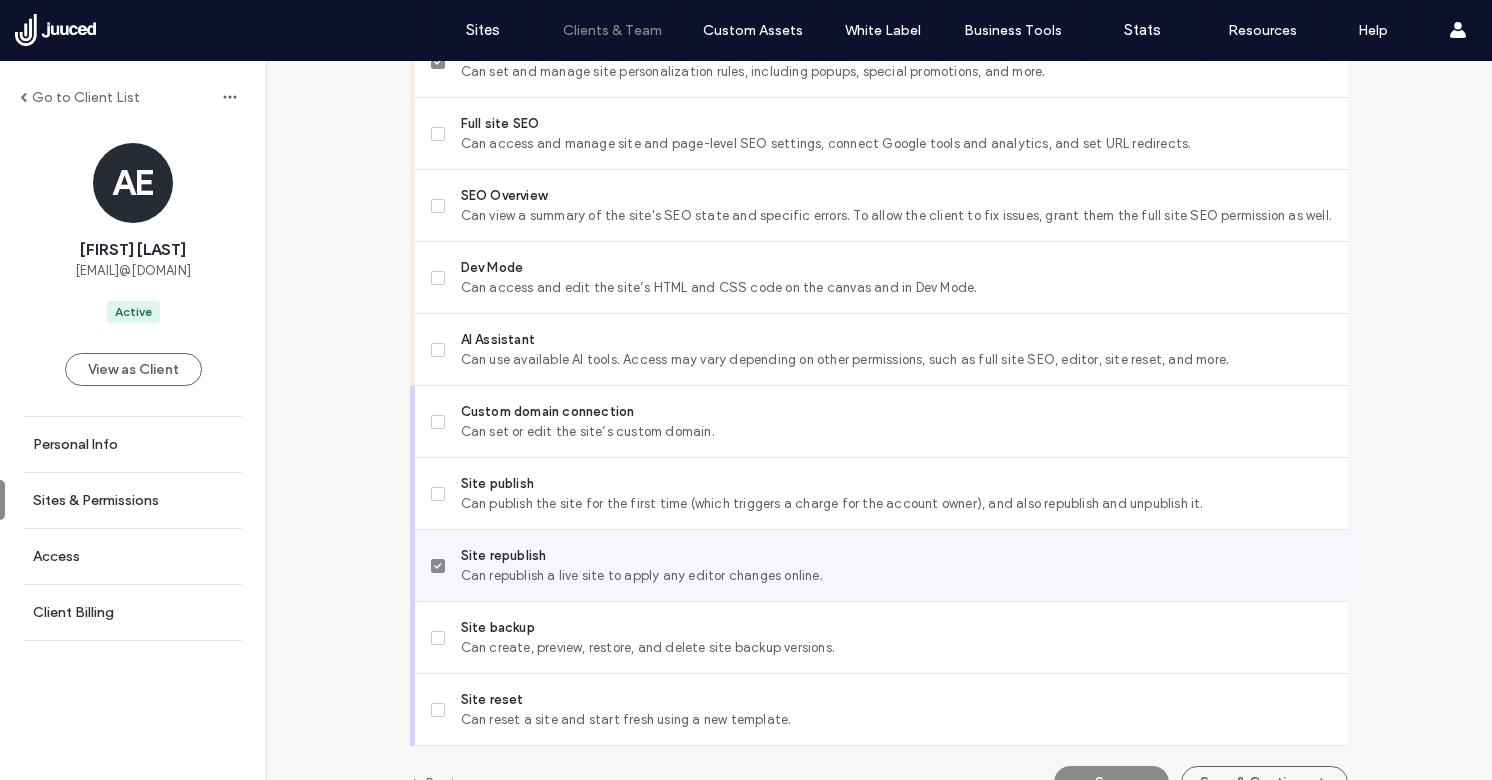 scroll, scrollTop: 1785, scrollLeft: 0, axis: vertical 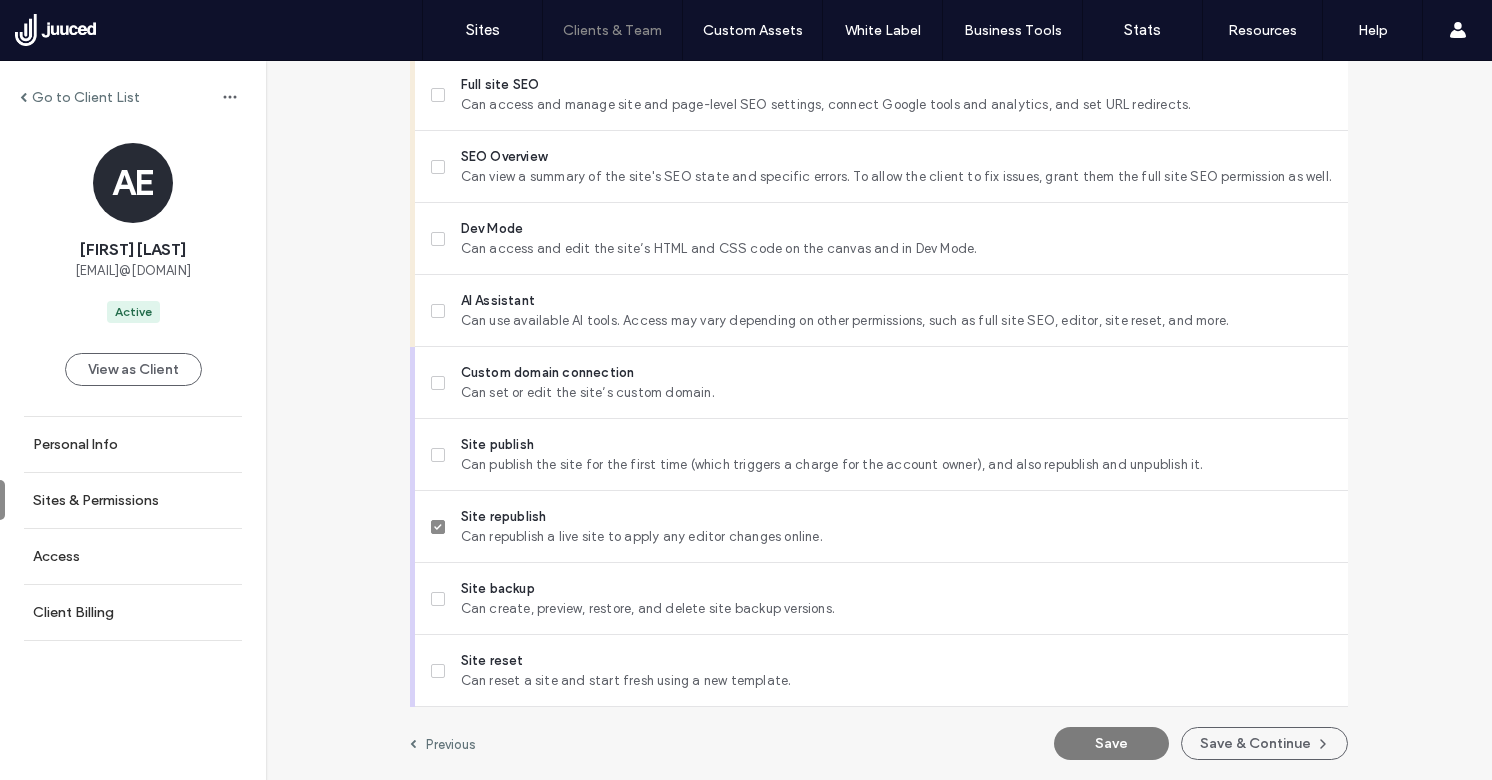 click on "Save" at bounding box center [1111, 743] 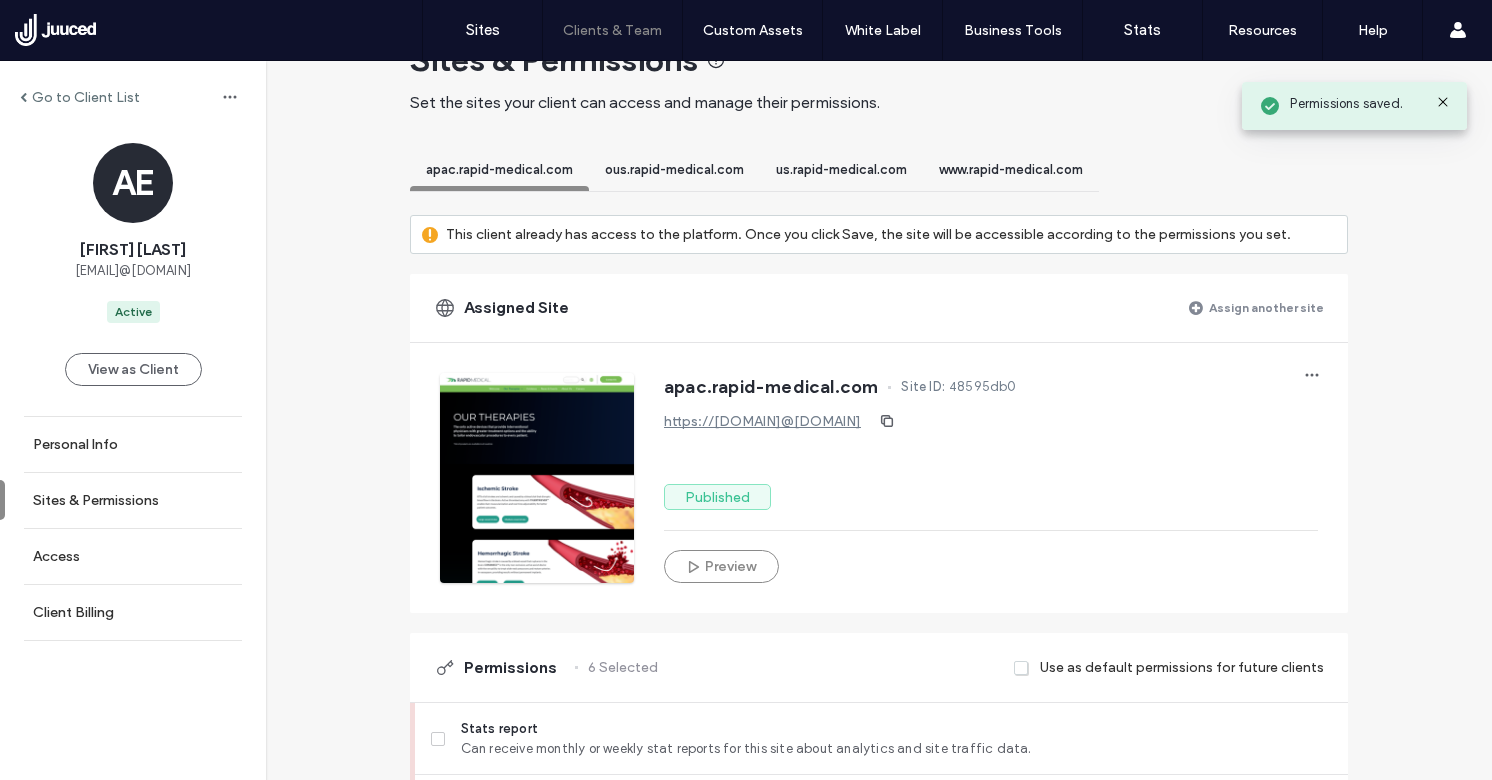 scroll, scrollTop: 0, scrollLeft: 0, axis: both 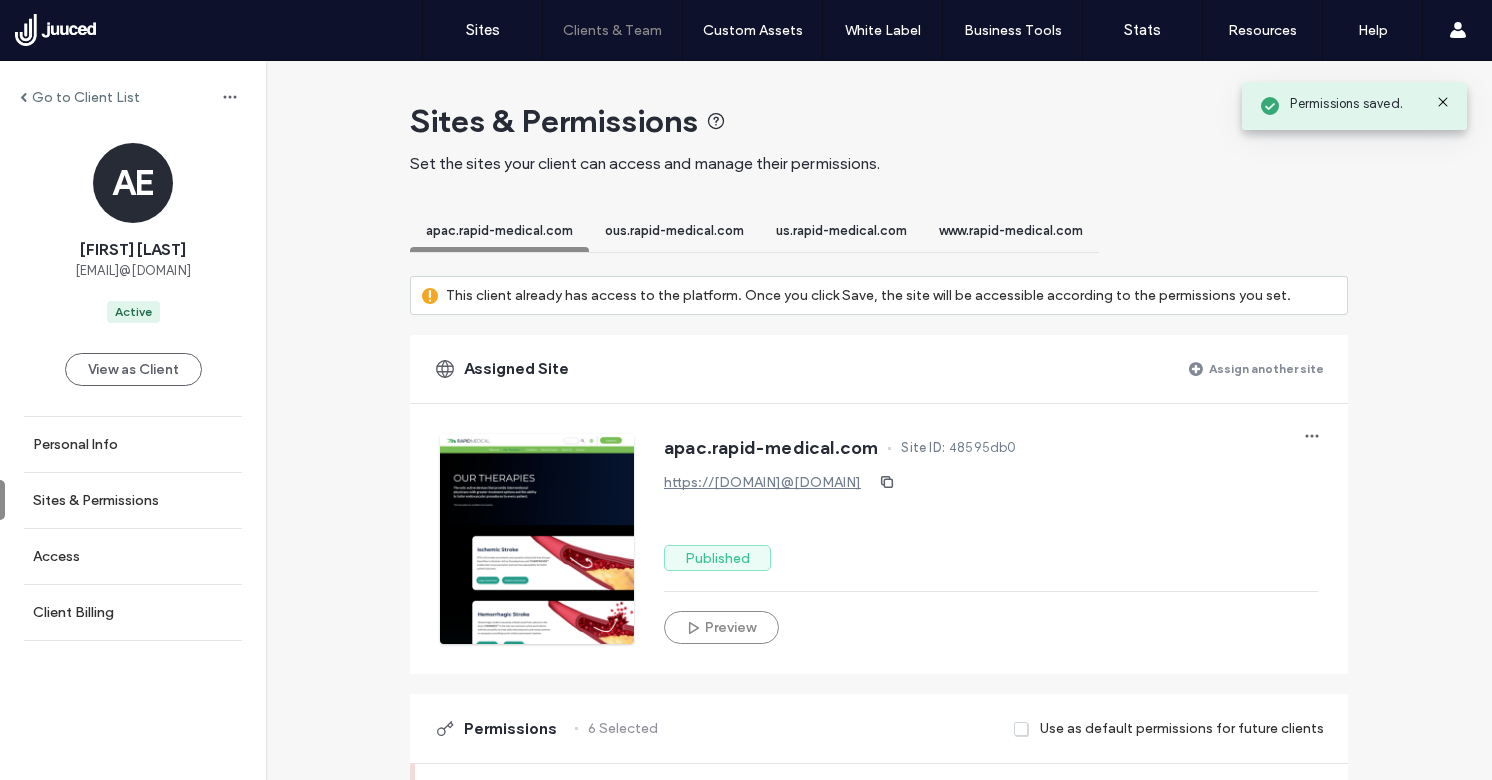 click on "ous.rapid-medical.com" at bounding box center (674, 233) 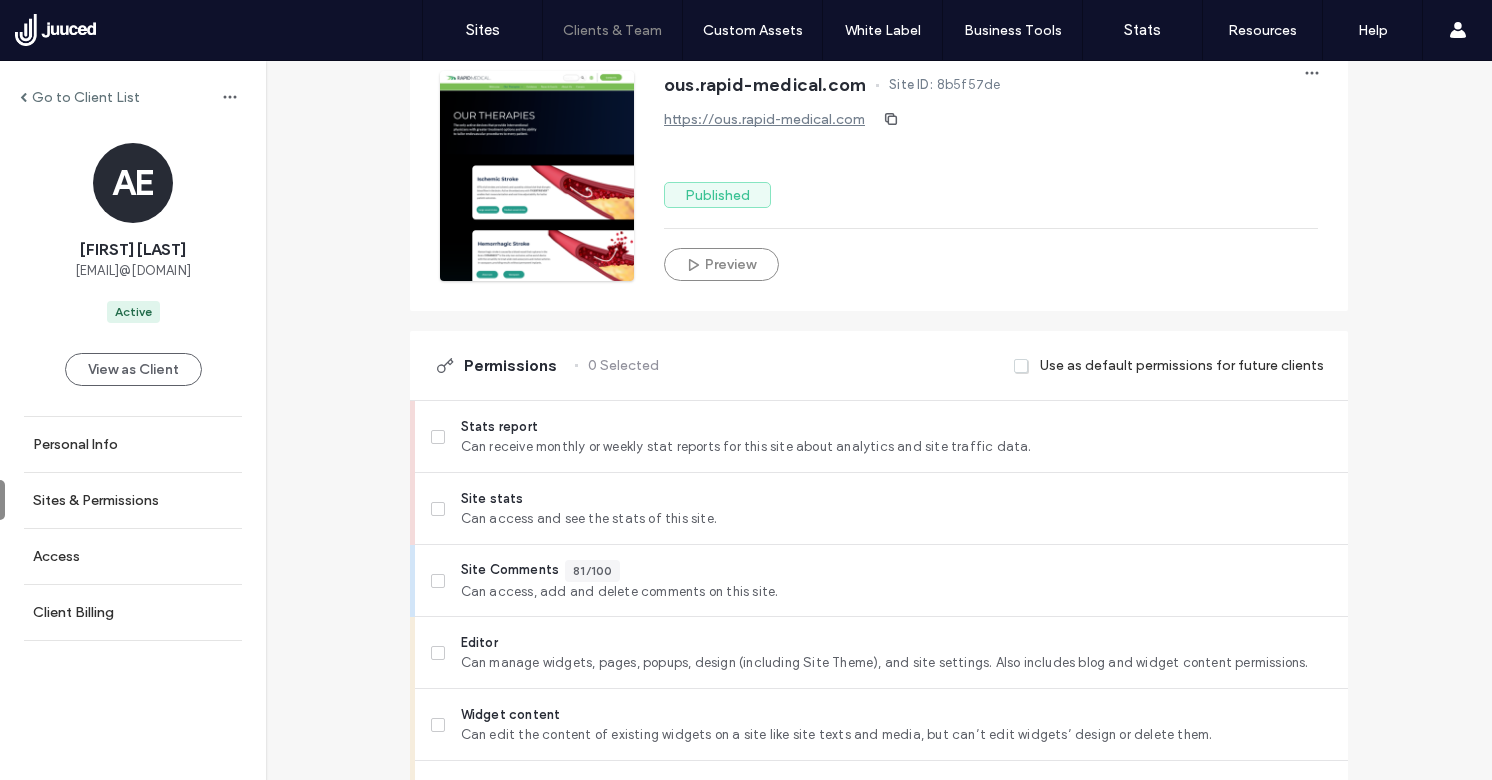 scroll, scrollTop: 589, scrollLeft: 0, axis: vertical 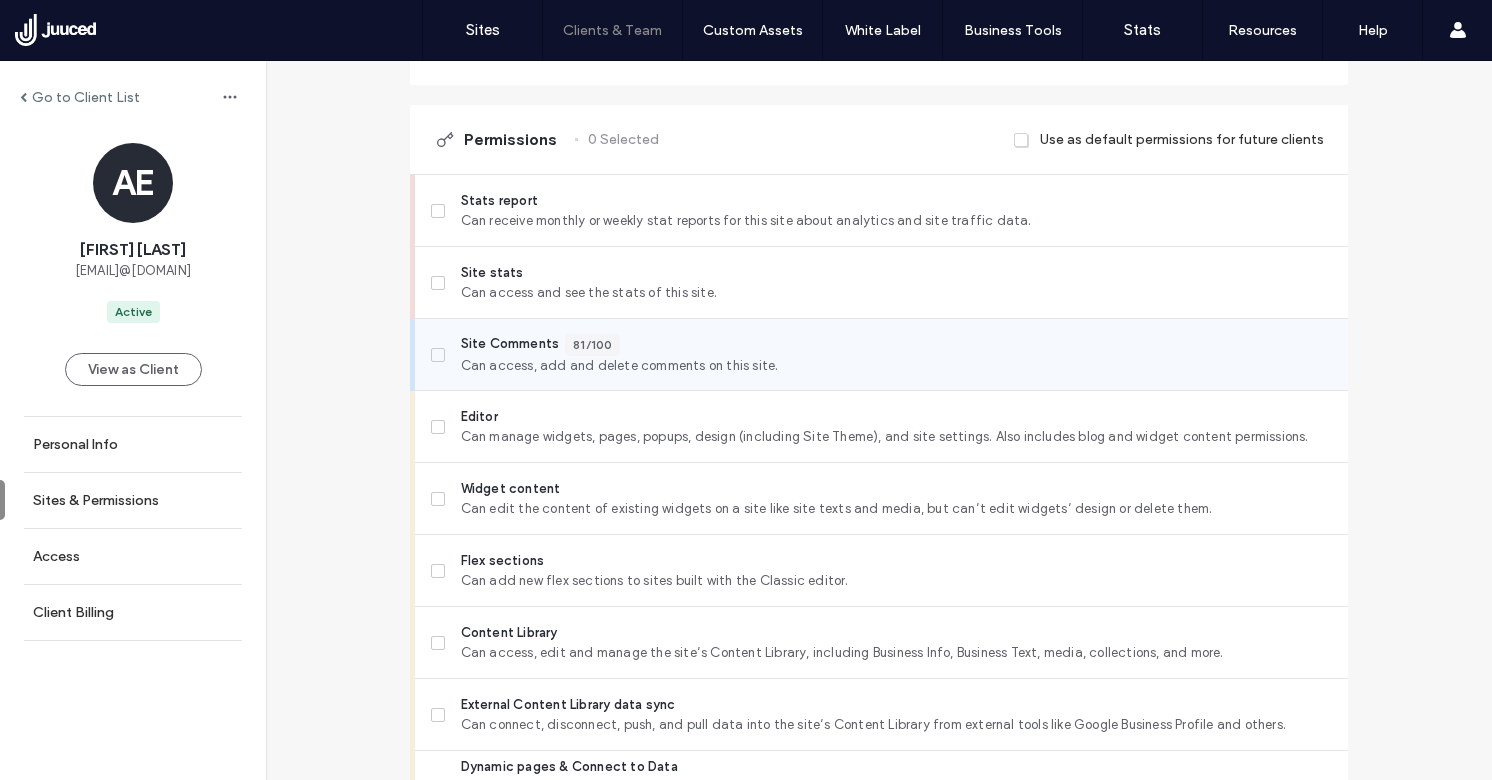 click on "Site Comments" at bounding box center (510, 345) 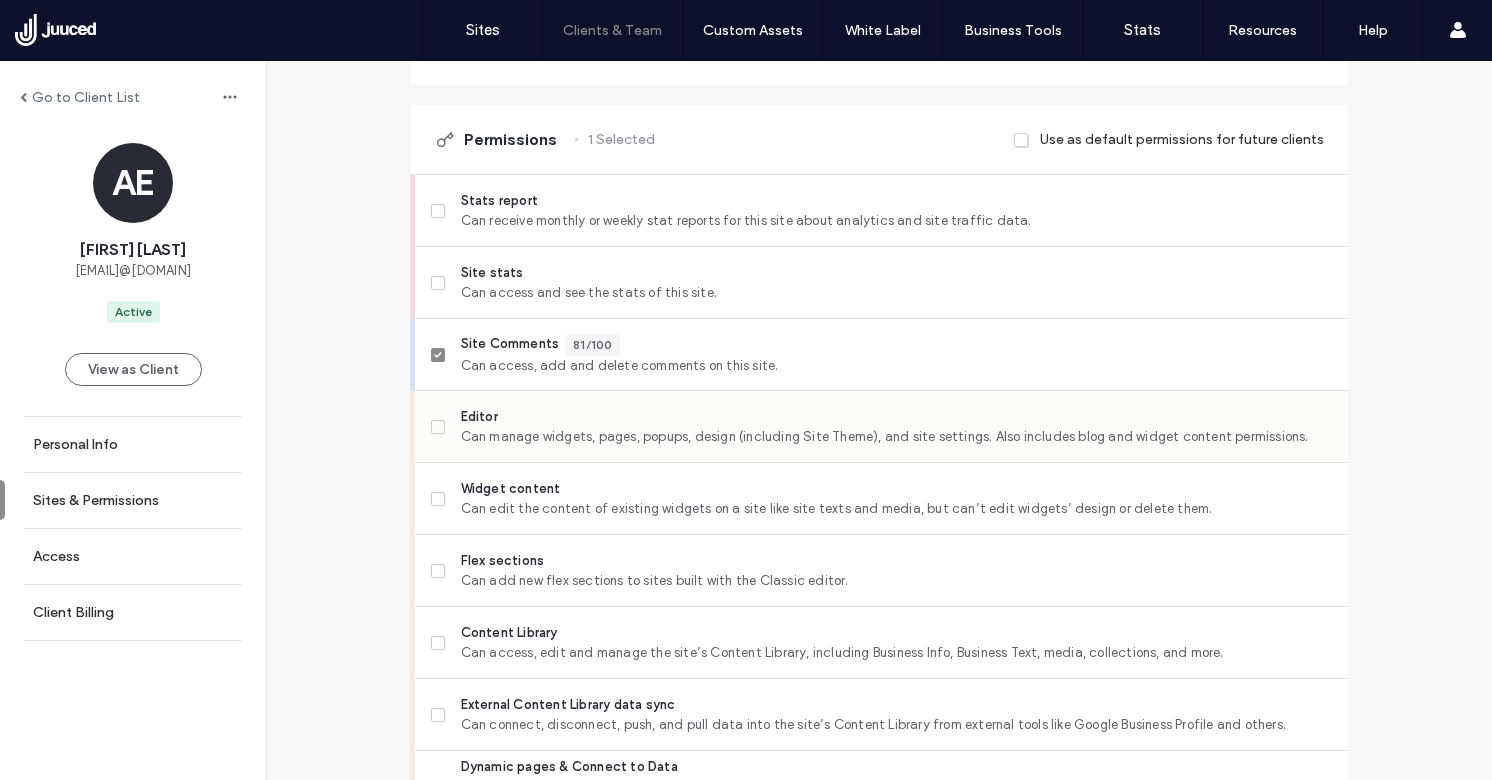 click on "Can manage widgets, pages, popups, design (including Site Theme), and site settings. Also includes blog and widget content permissions." at bounding box center (896, 437) 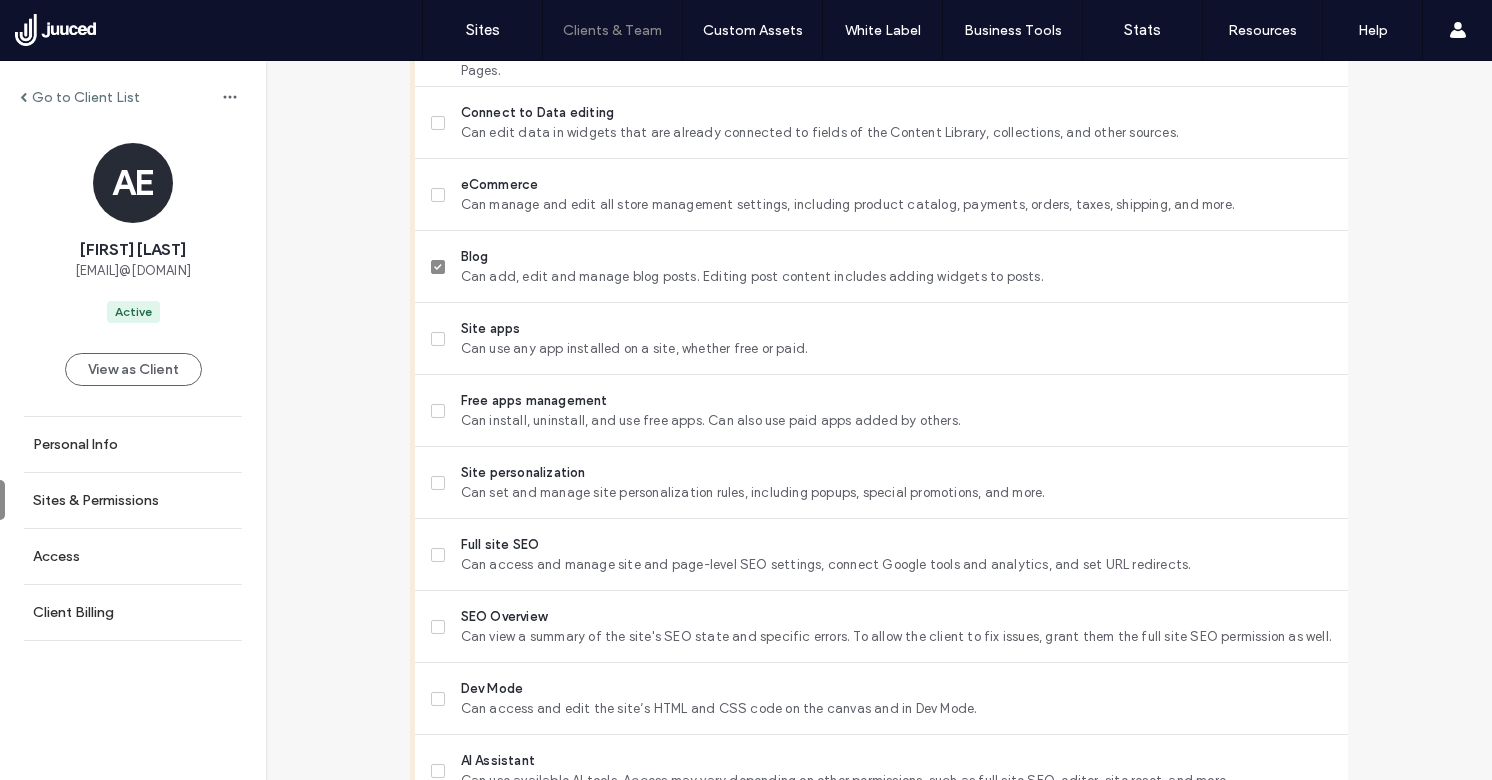 scroll, scrollTop: 1333, scrollLeft: 0, axis: vertical 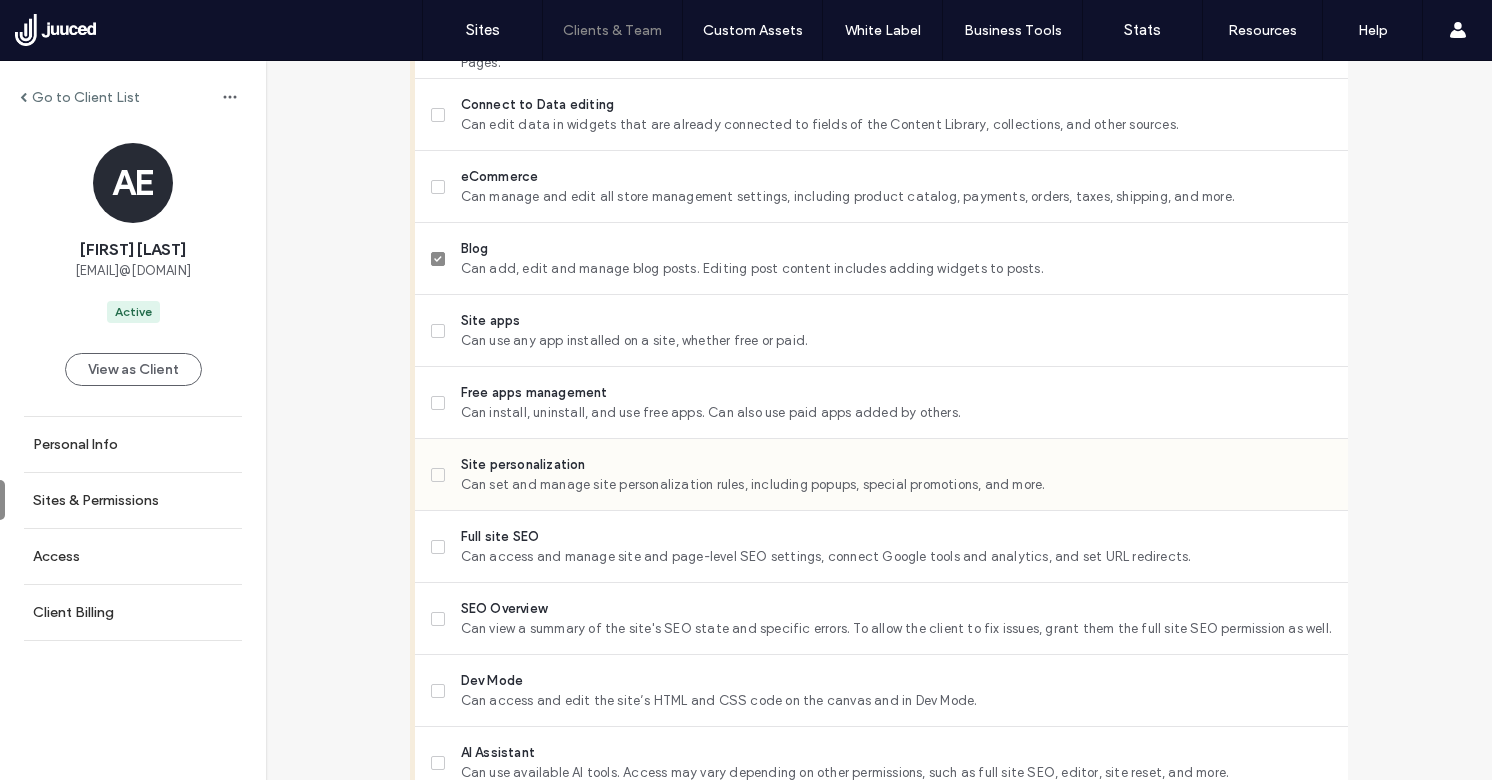 click on "Site personalization" at bounding box center (896, 465) 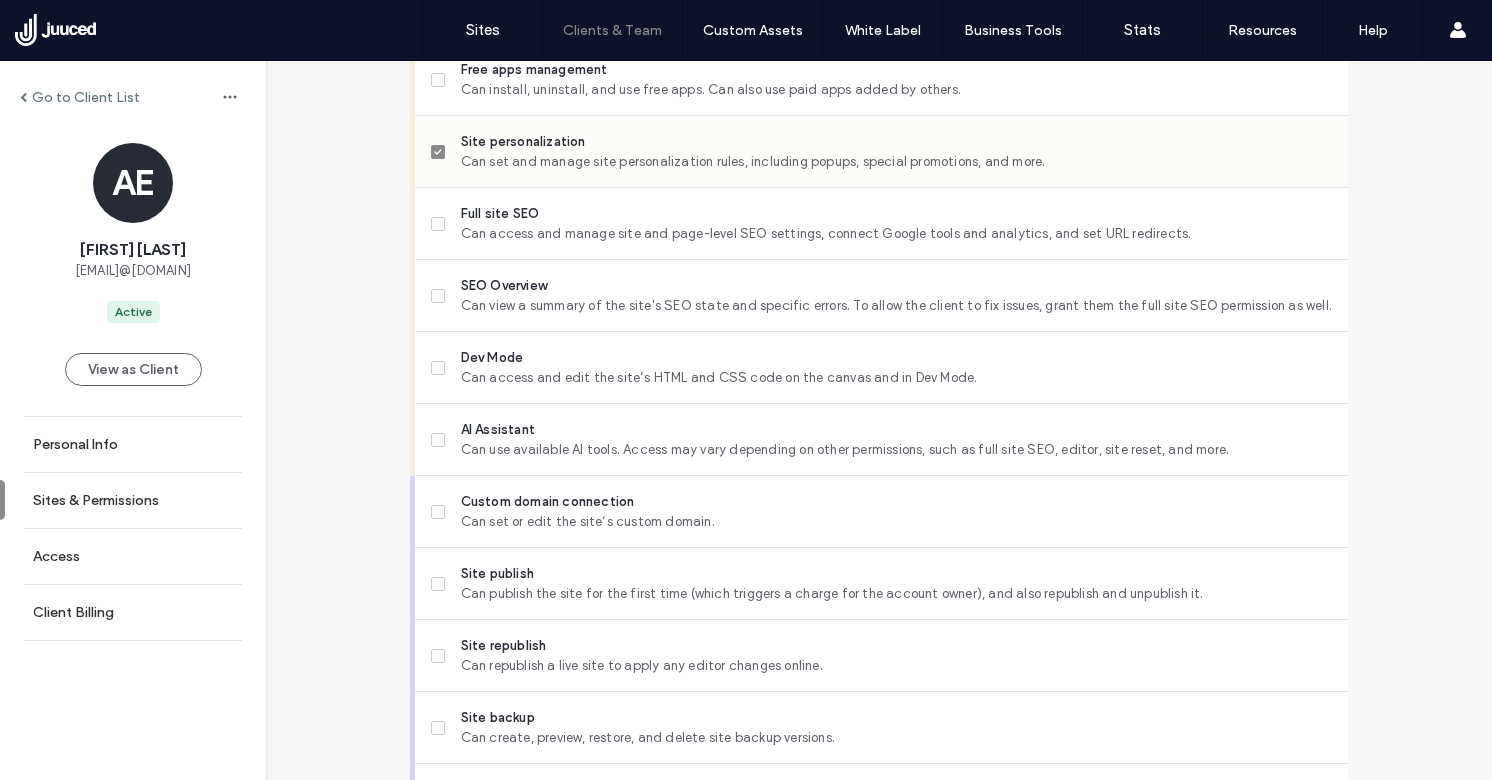 scroll, scrollTop: 1785, scrollLeft: 0, axis: vertical 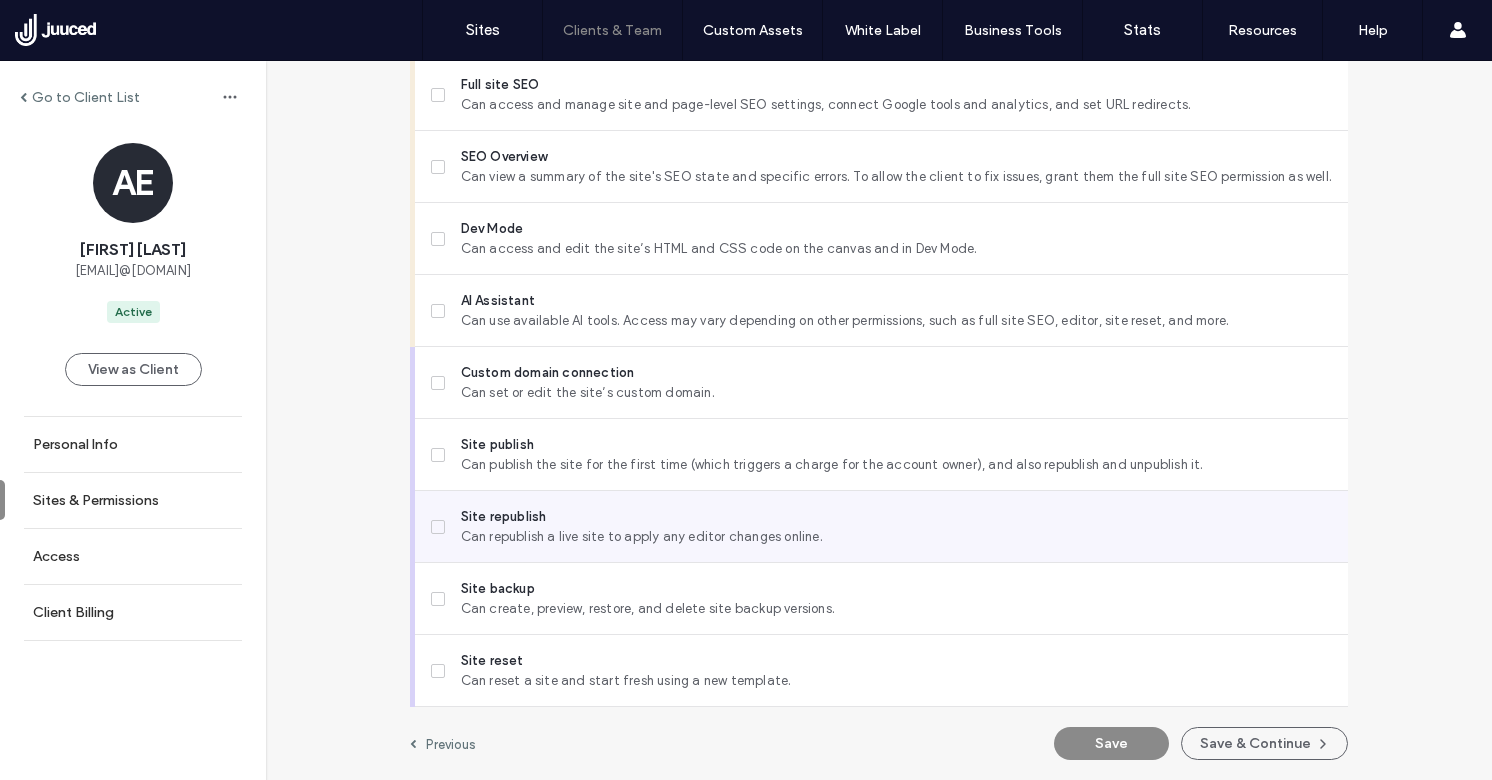 click on "Can republish a live site to apply any editor changes online." at bounding box center (896, 537) 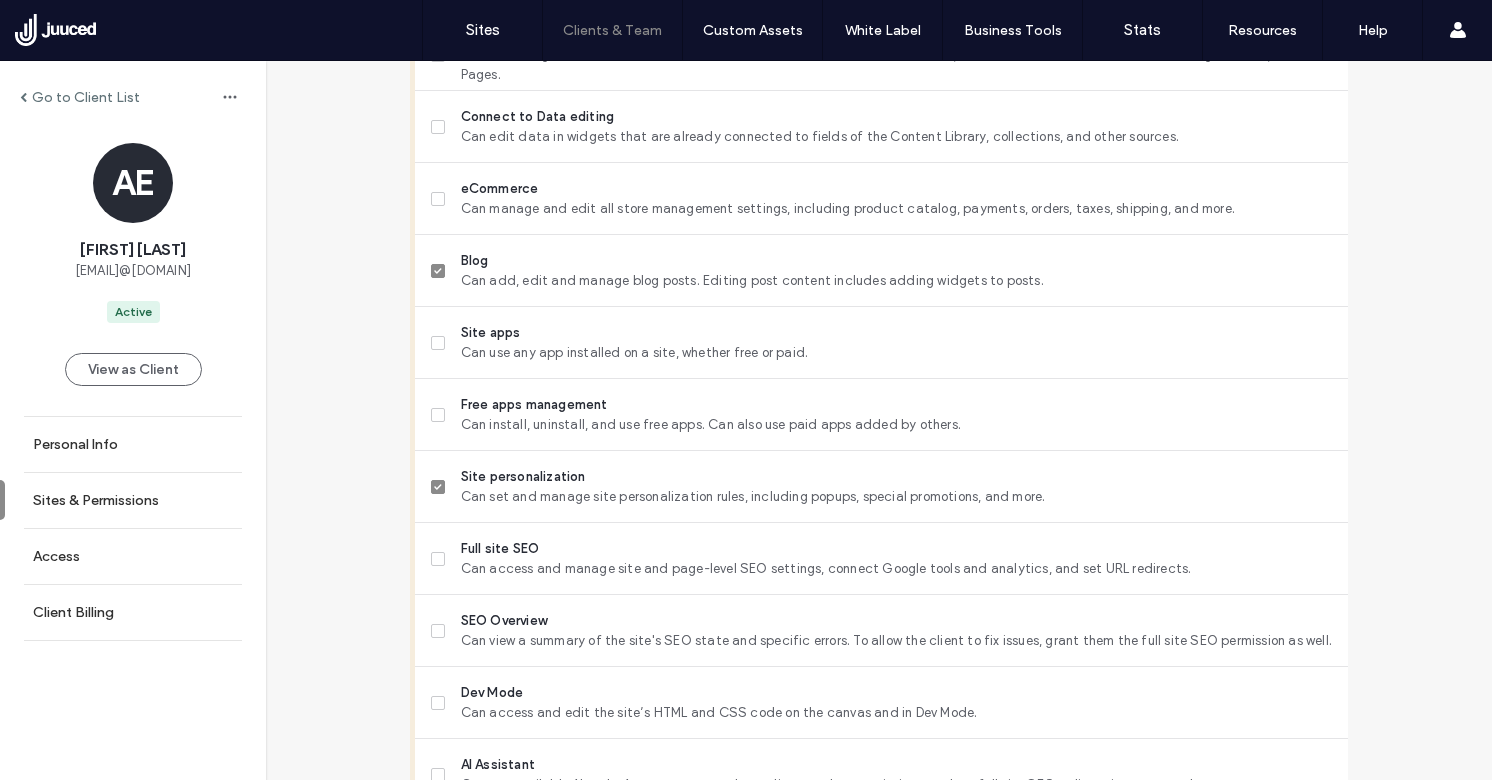 scroll, scrollTop: 1785, scrollLeft: 0, axis: vertical 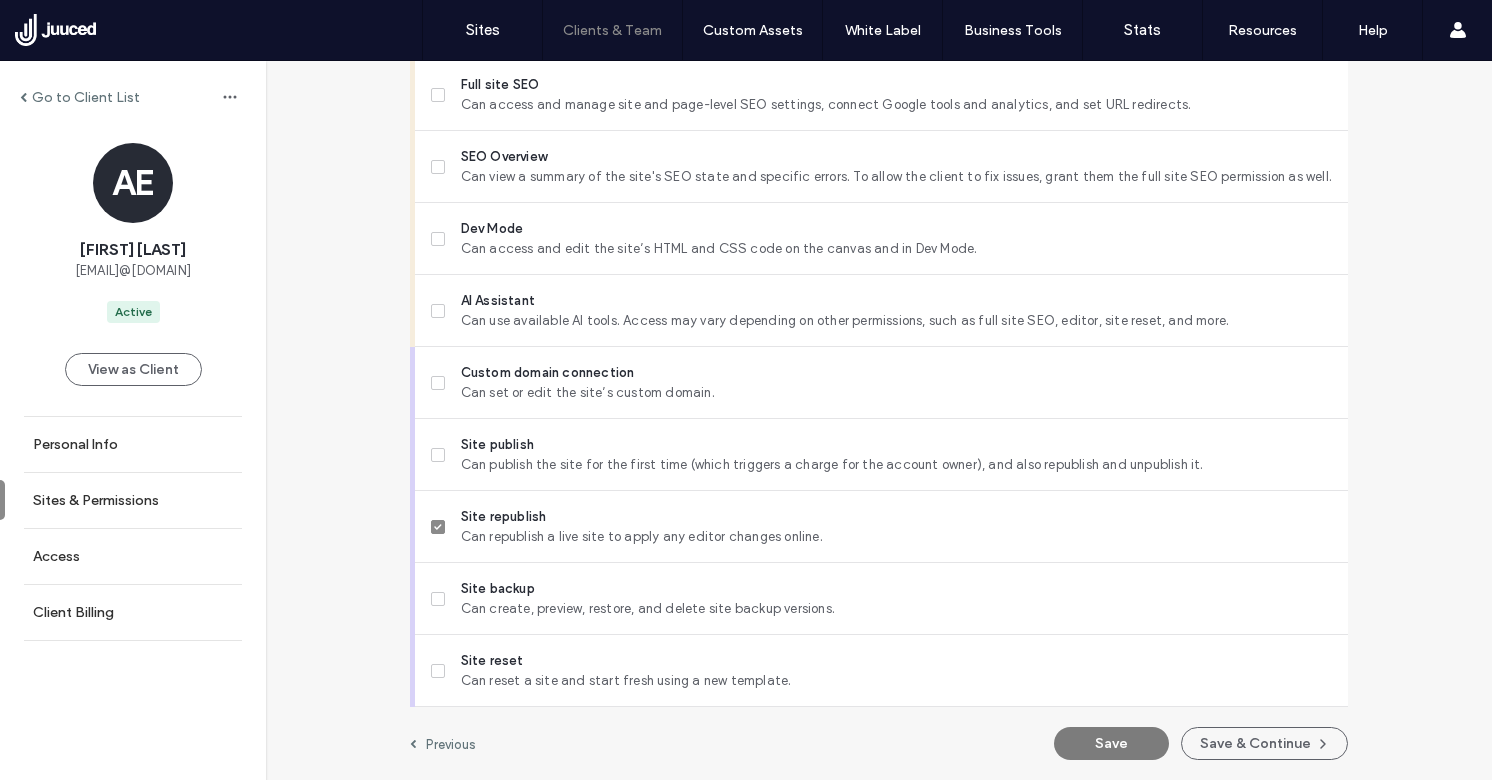 click on "Save" at bounding box center [1111, 743] 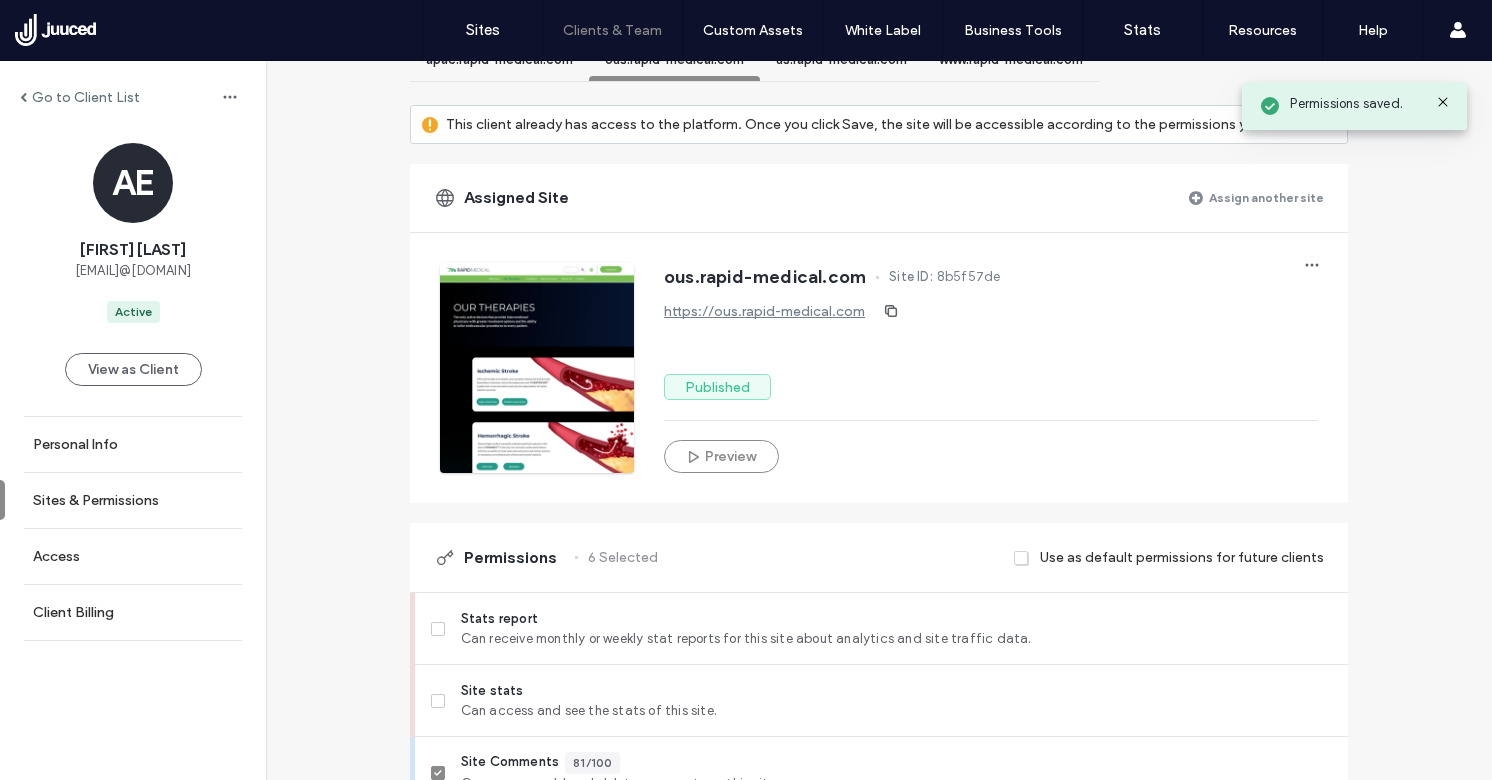 scroll, scrollTop: 0, scrollLeft: 0, axis: both 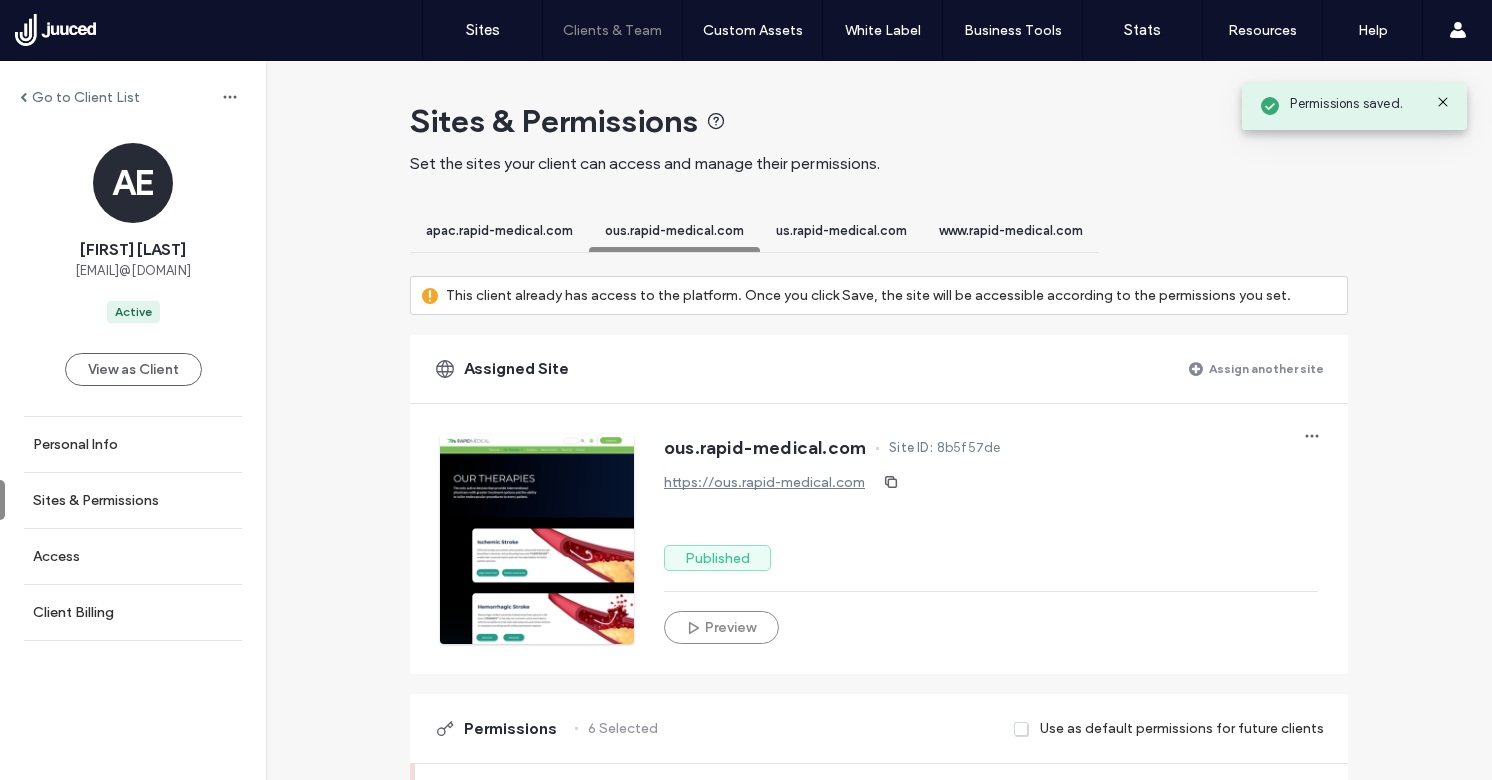 click on "us.rapid-medical.com" at bounding box center [841, 230] 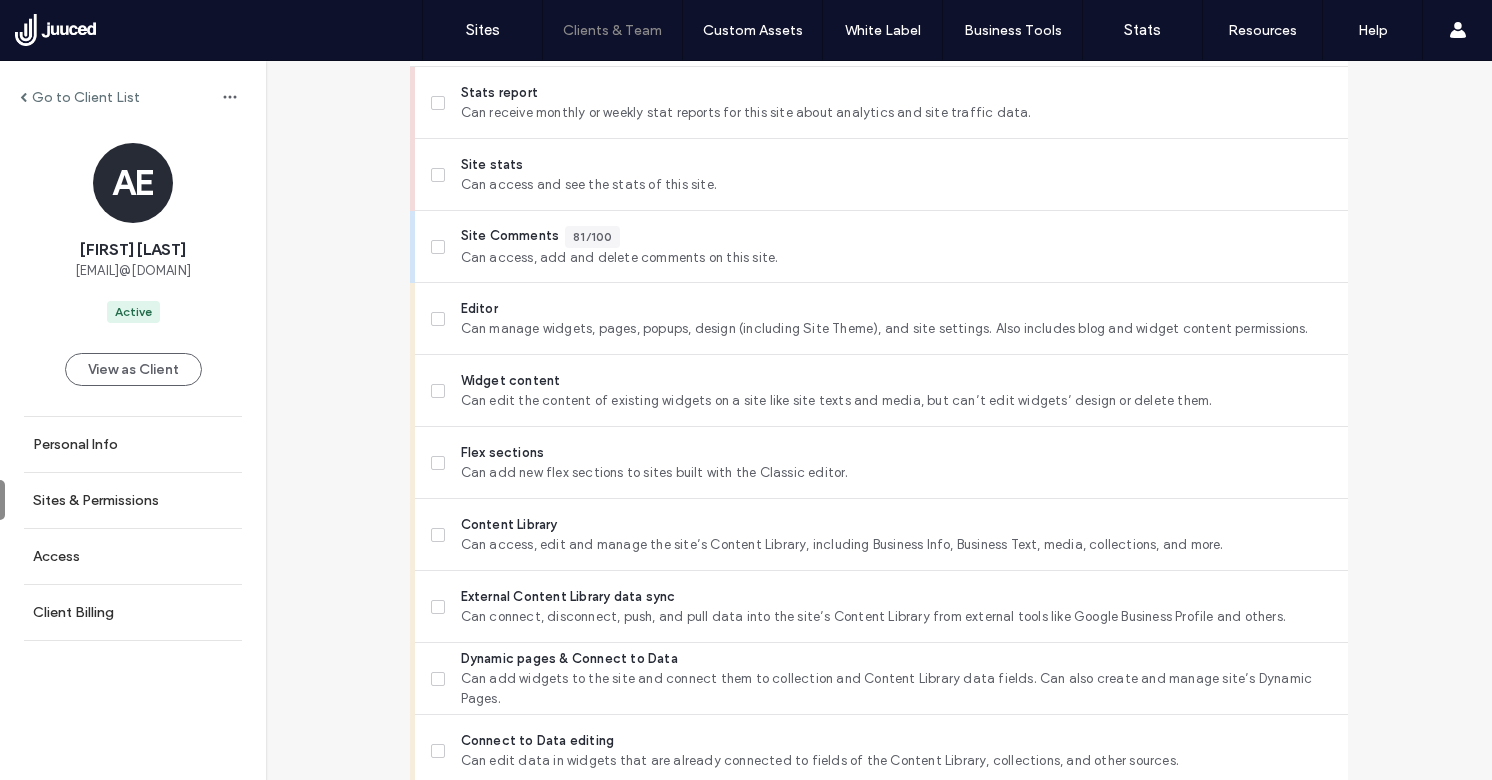 scroll, scrollTop: 708, scrollLeft: 0, axis: vertical 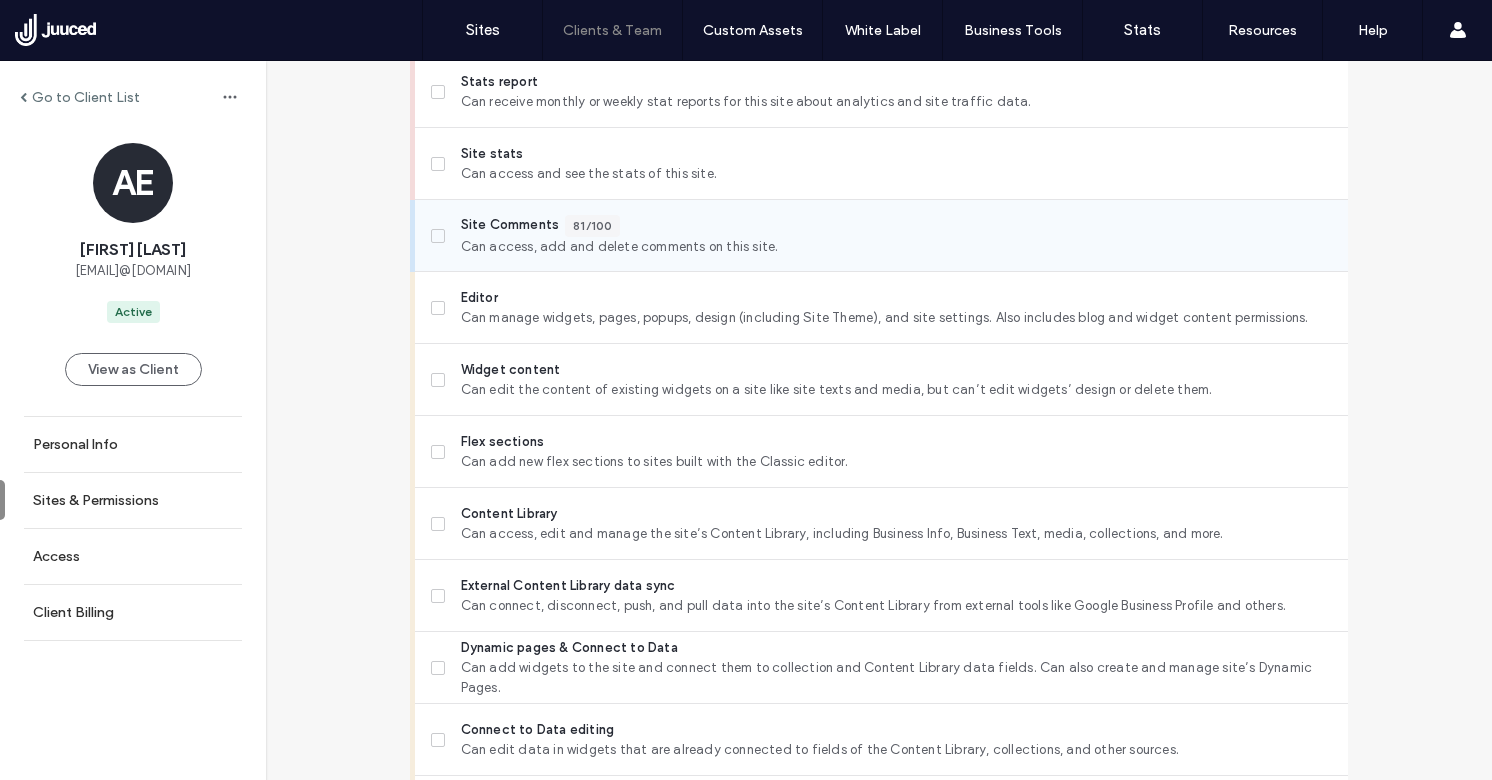 click on "Can access, add and delete comments on this site." at bounding box center (896, 247) 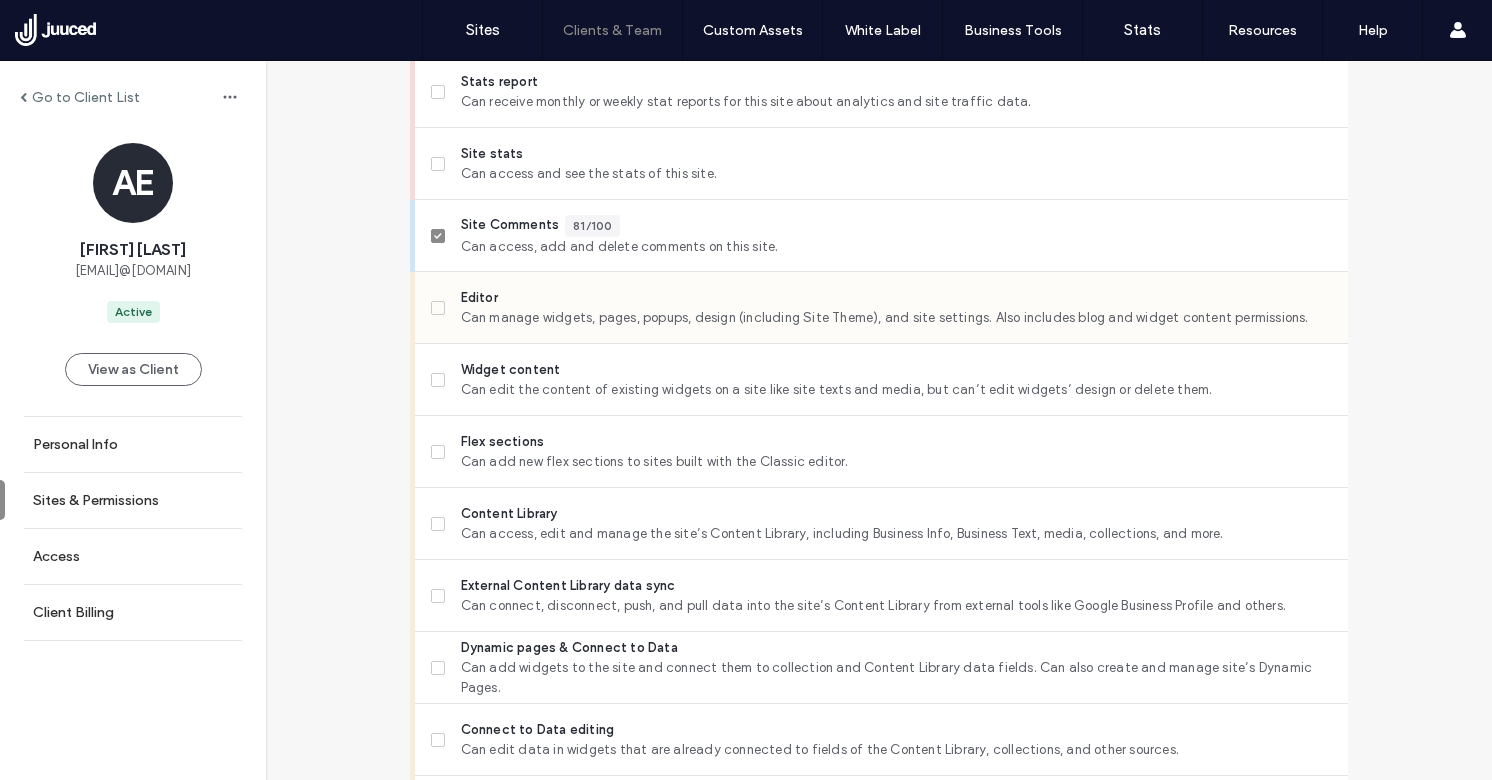 click on "Can manage widgets, pages, popups, design (including Site Theme), and site settings. Also includes blog and widget content permissions." at bounding box center [896, 318] 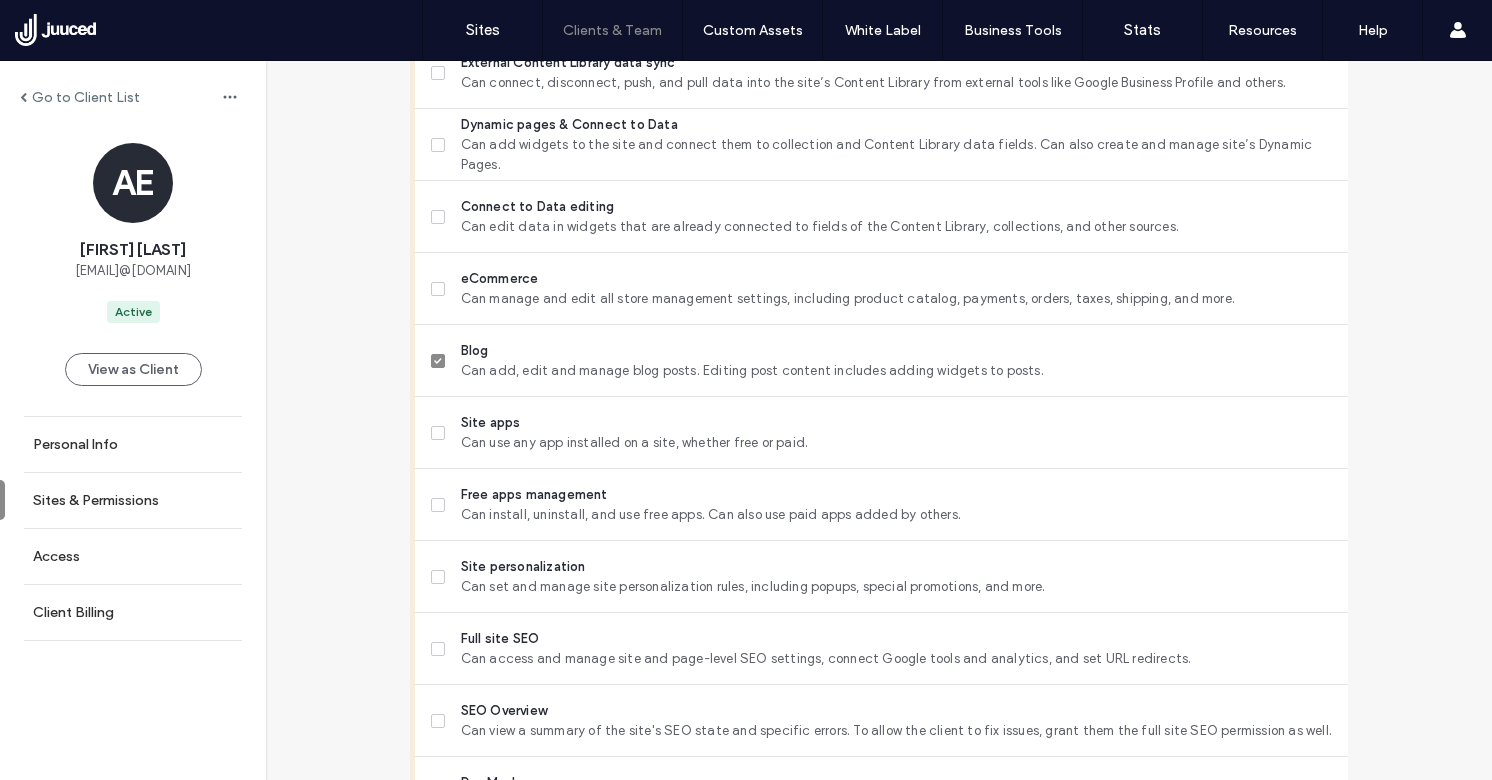 scroll, scrollTop: 1247, scrollLeft: 0, axis: vertical 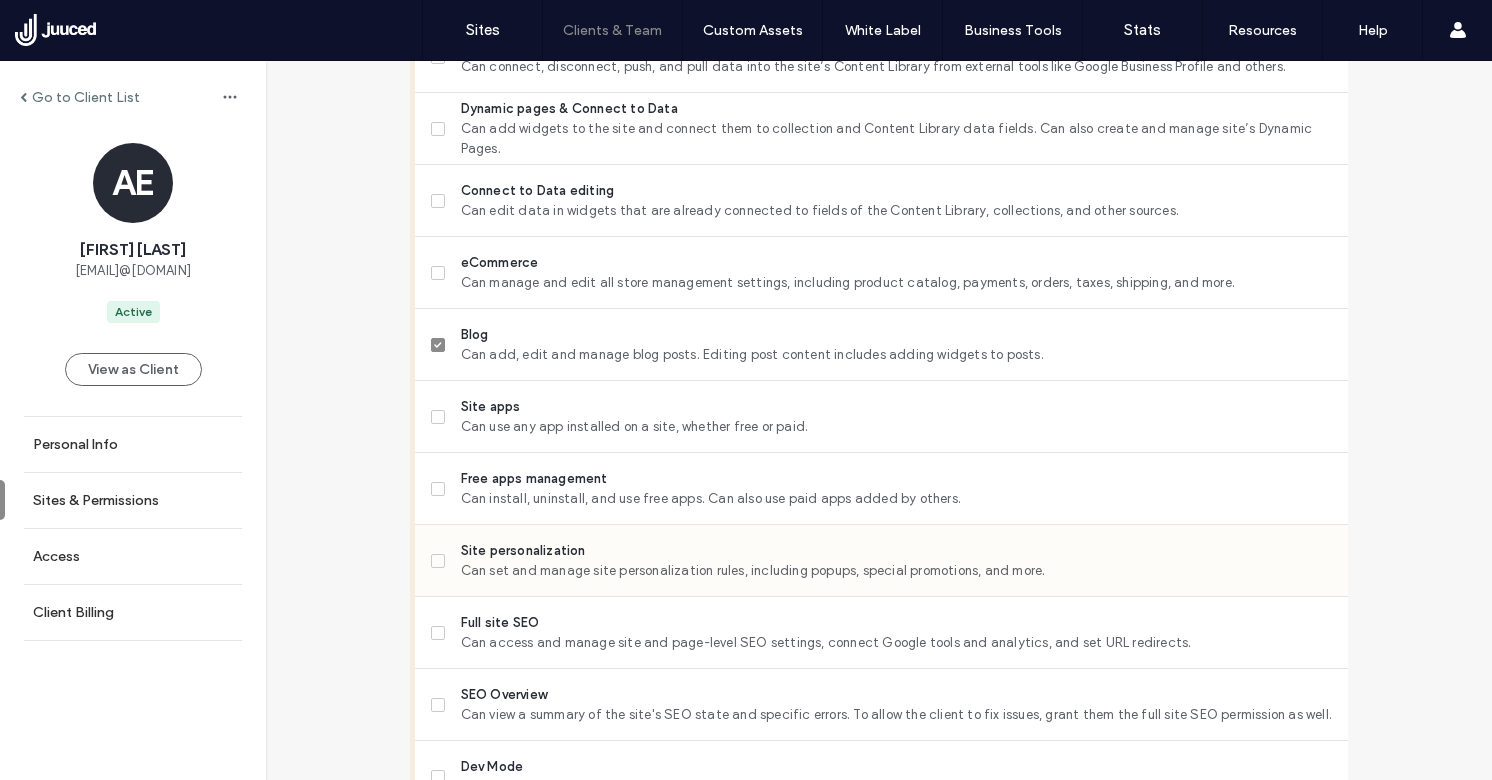 click on "Site personalization" at bounding box center [896, 551] 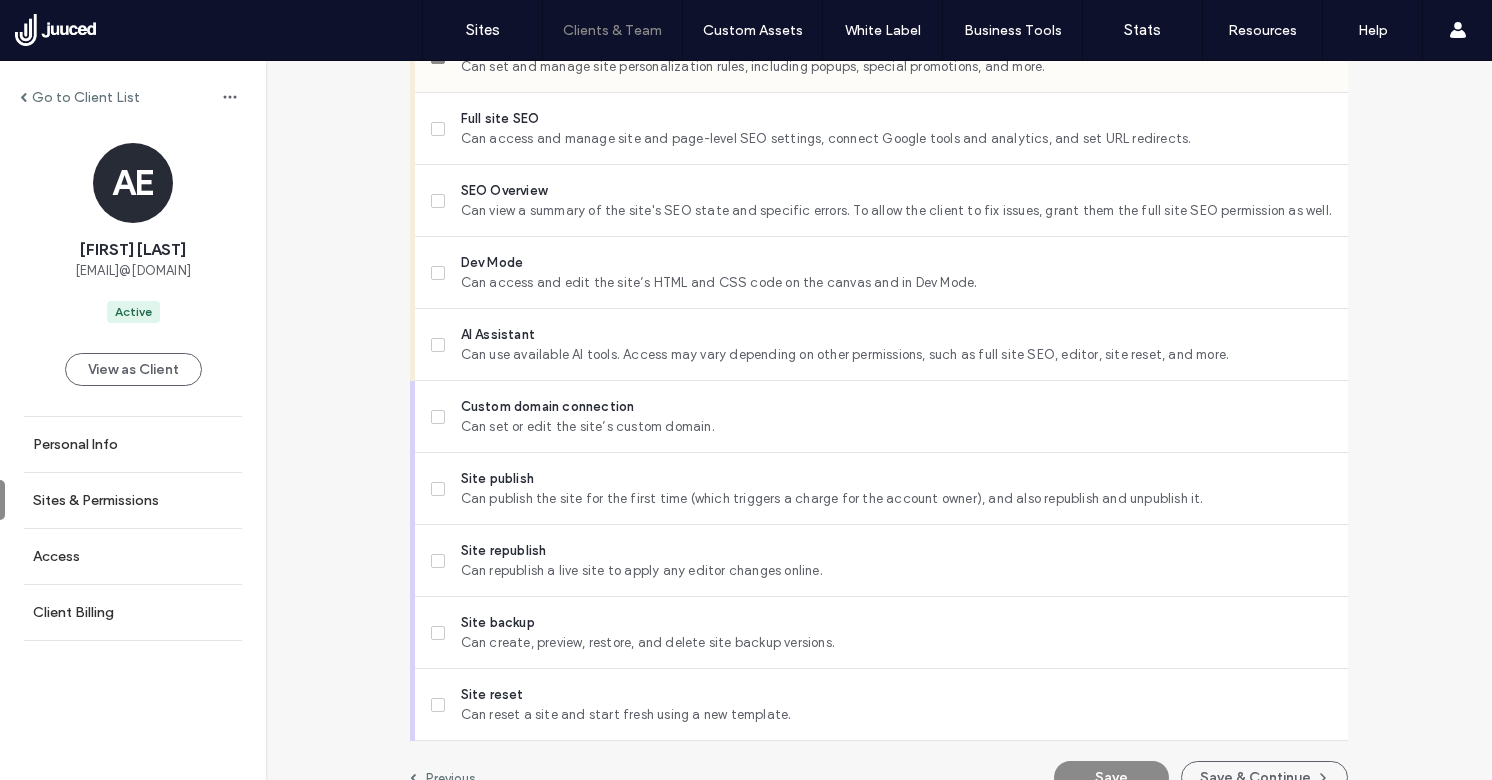 scroll, scrollTop: 1785, scrollLeft: 0, axis: vertical 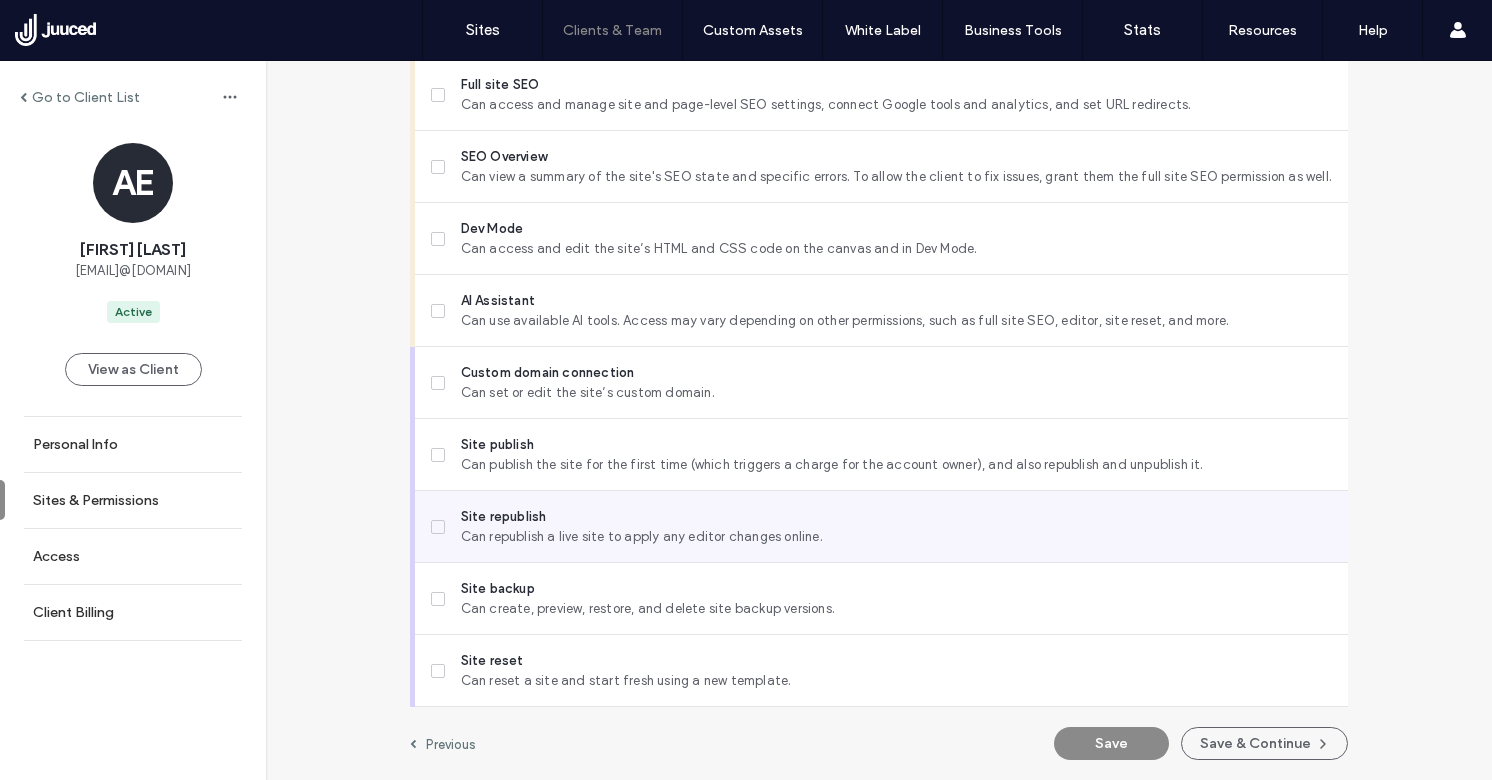 click on "Can republish a live site to apply any editor changes online." at bounding box center (896, 537) 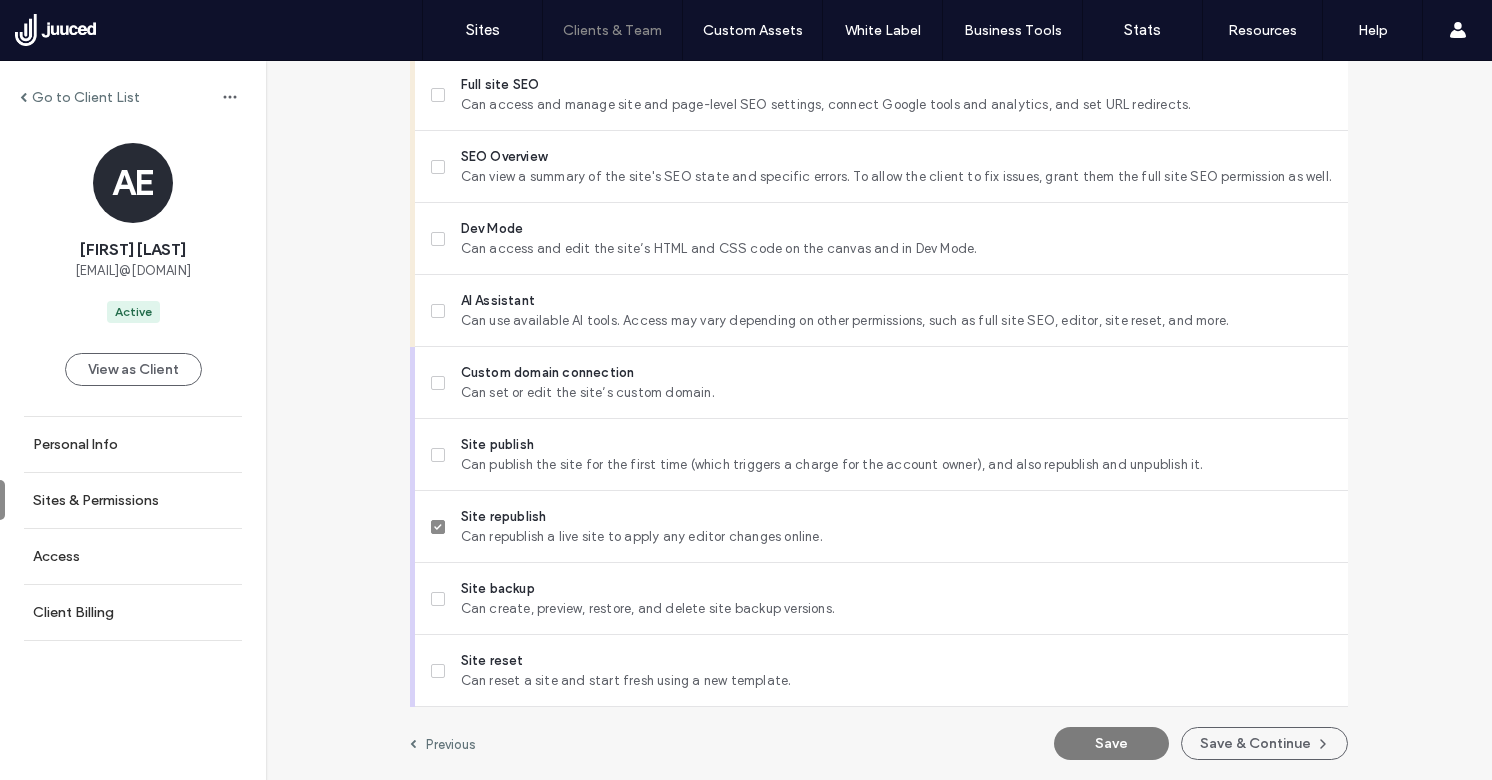 click on "Save" at bounding box center (1111, 743) 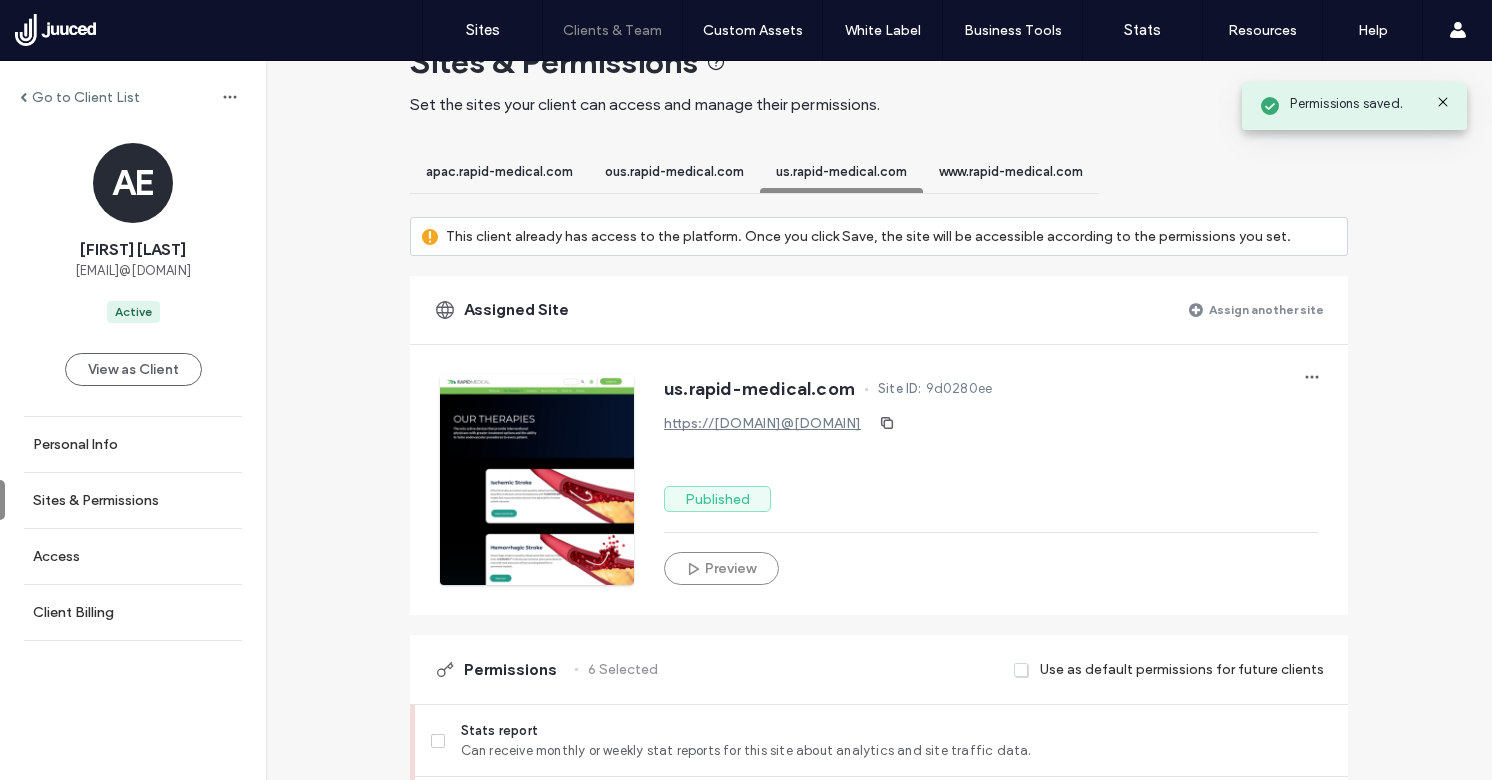 scroll, scrollTop: 0, scrollLeft: 0, axis: both 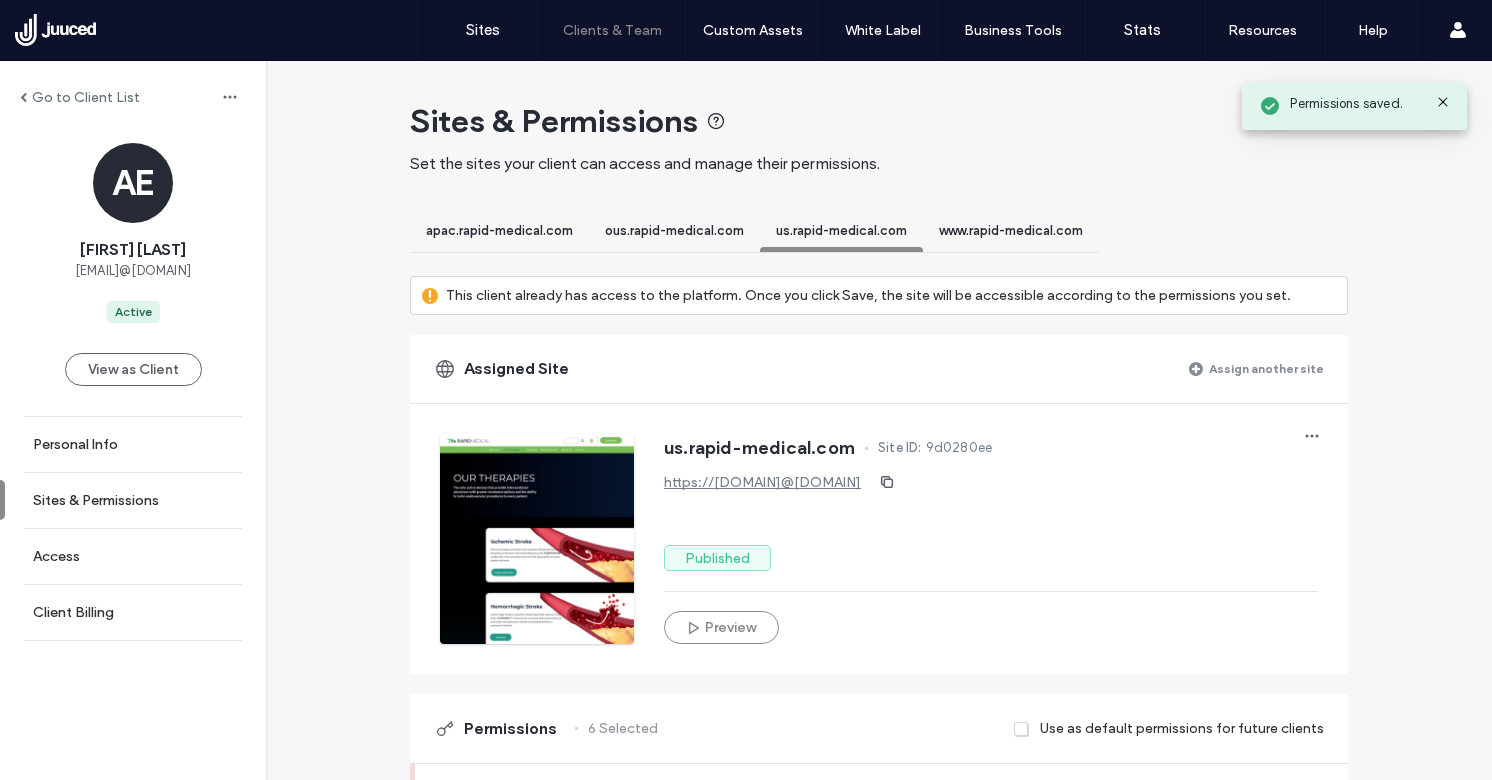 click on "www.rapid-medical.com" at bounding box center [1011, 233] 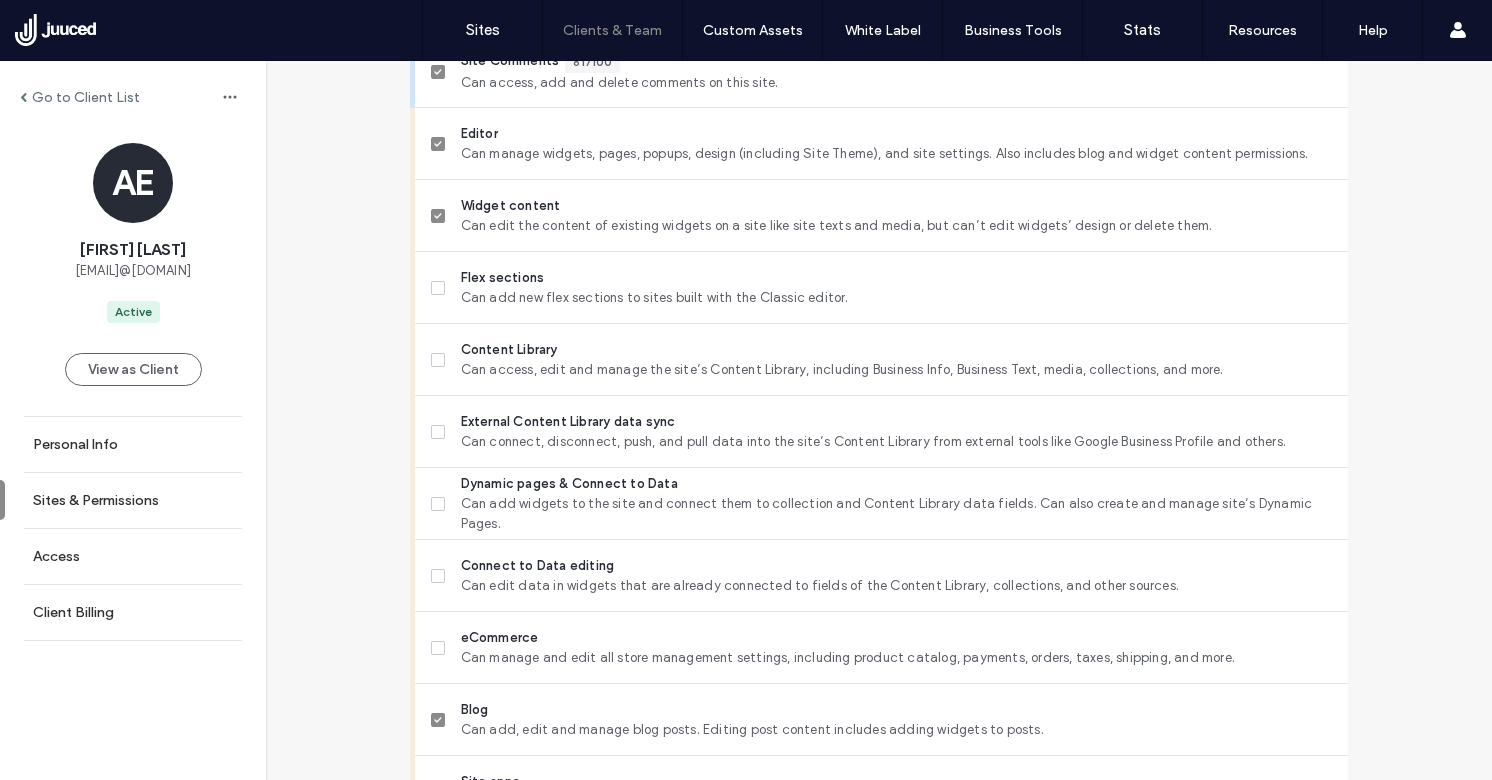 scroll, scrollTop: 0, scrollLeft: 0, axis: both 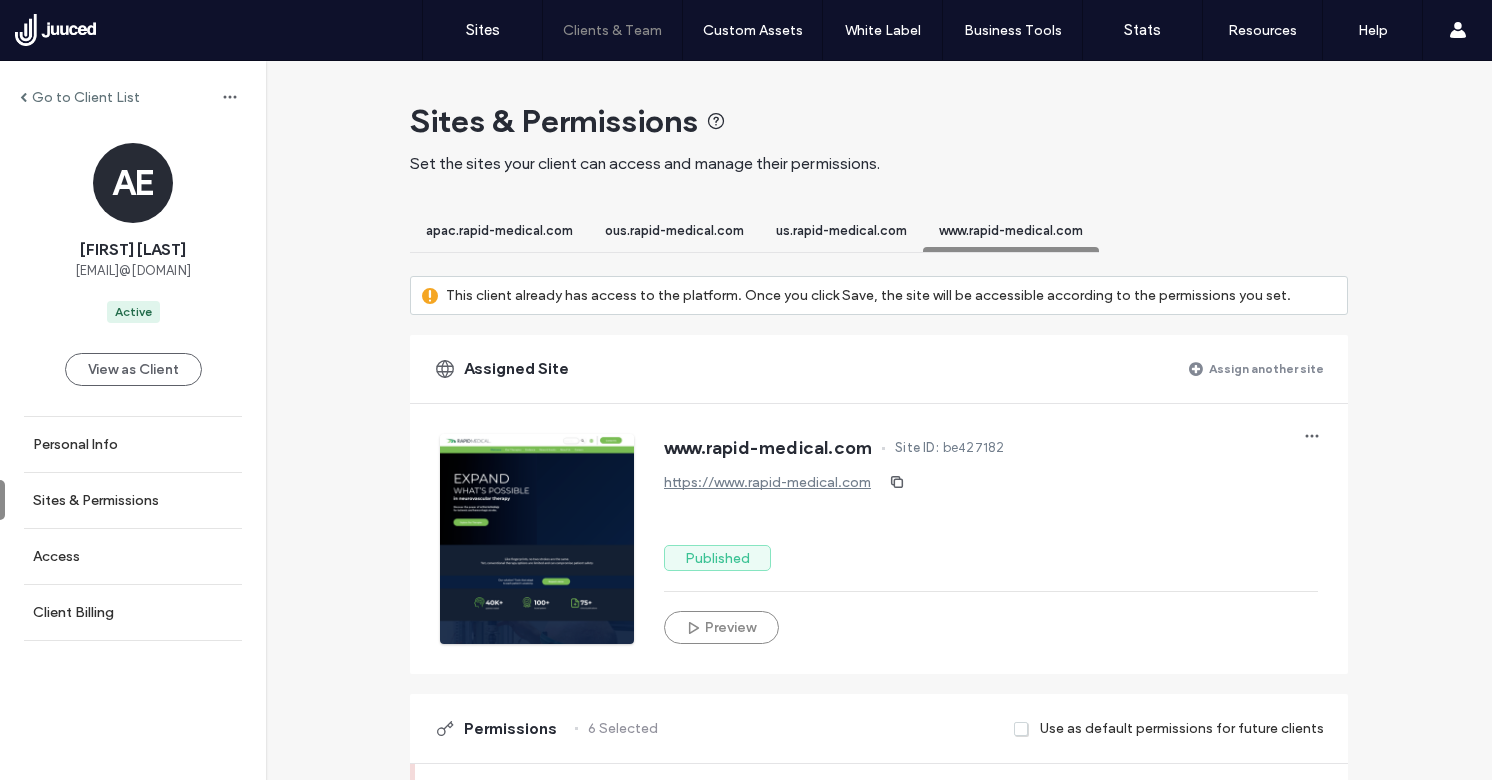 click on "us.rapid-medical.com" at bounding box center (841, 230) 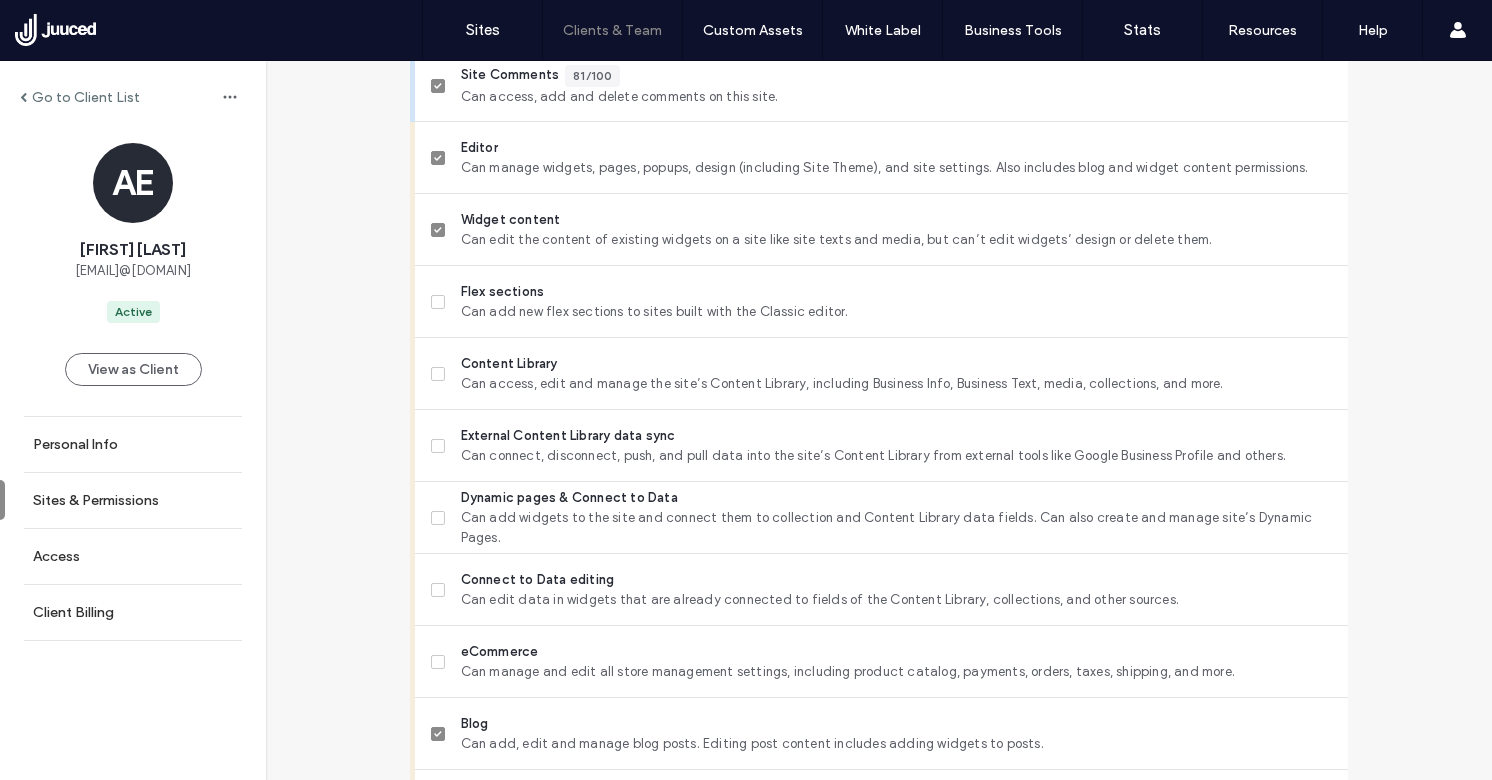 scroll, scrollTop: 0, scrollLeft: 0, axis: both 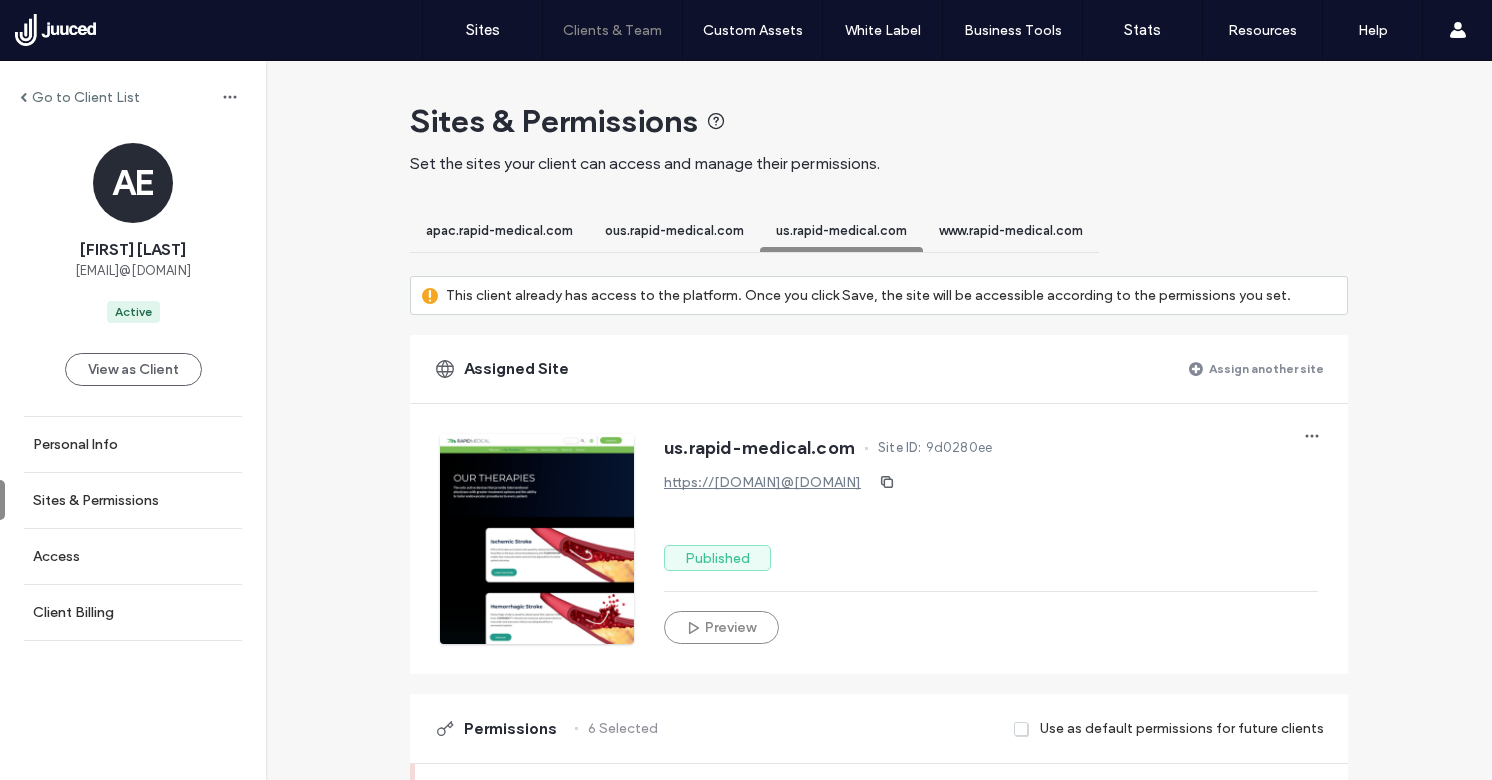 click on "www.rapid-medical.com" at bounding box center [1011, 230] 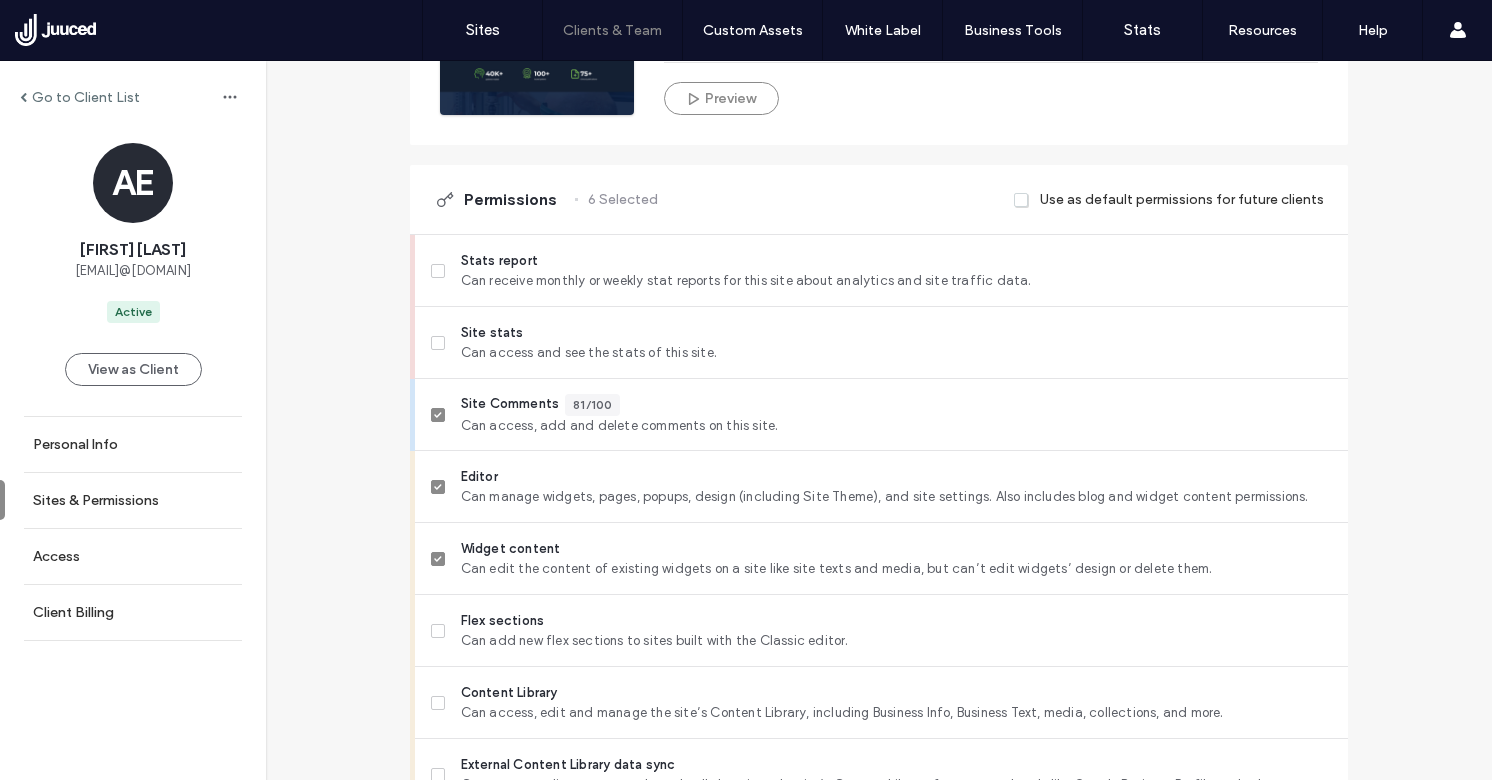 scroll, scrollTop: 0, scrollLeft: 0, axis: both 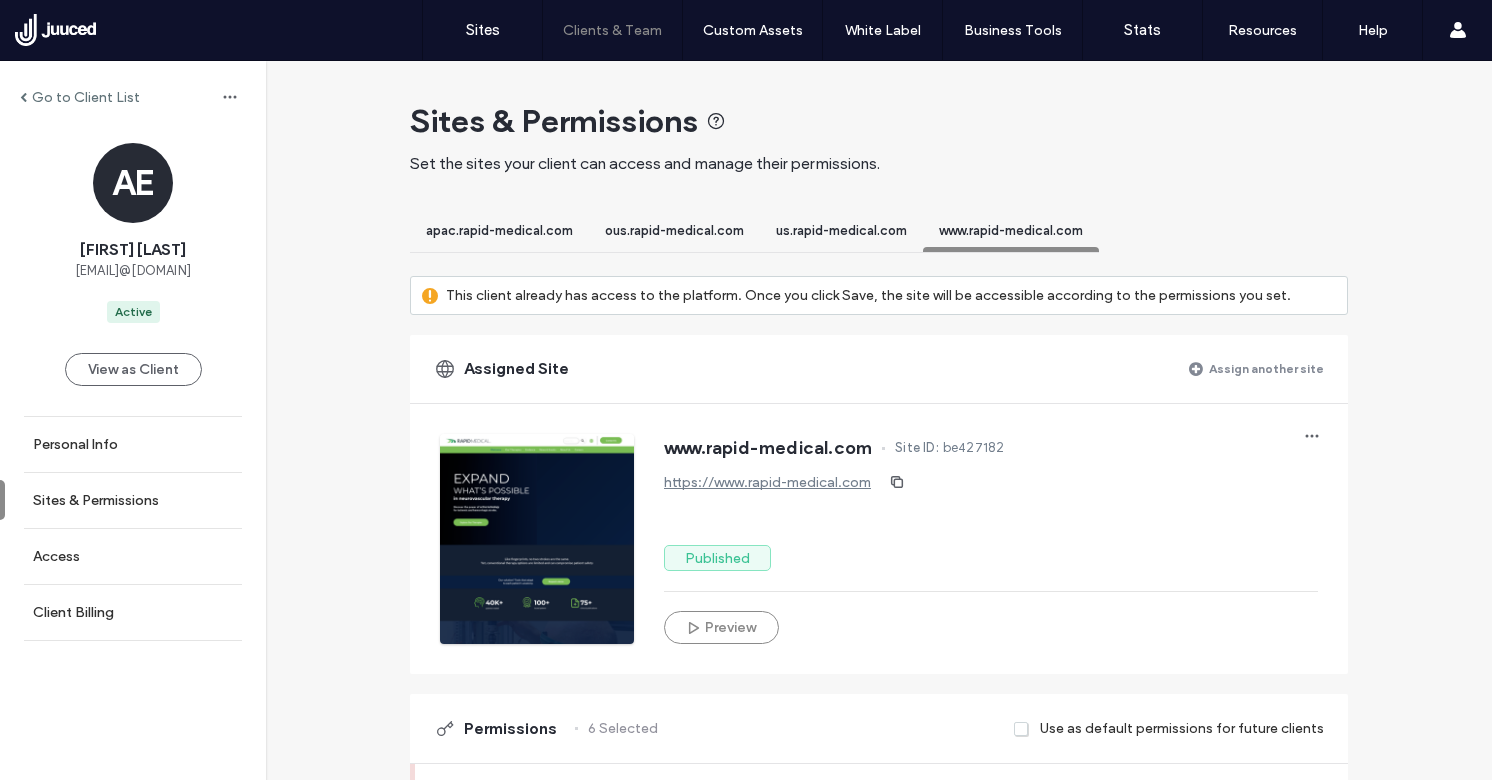 click on "ous.rapid-medical.com" at bounding box center (674, 230) 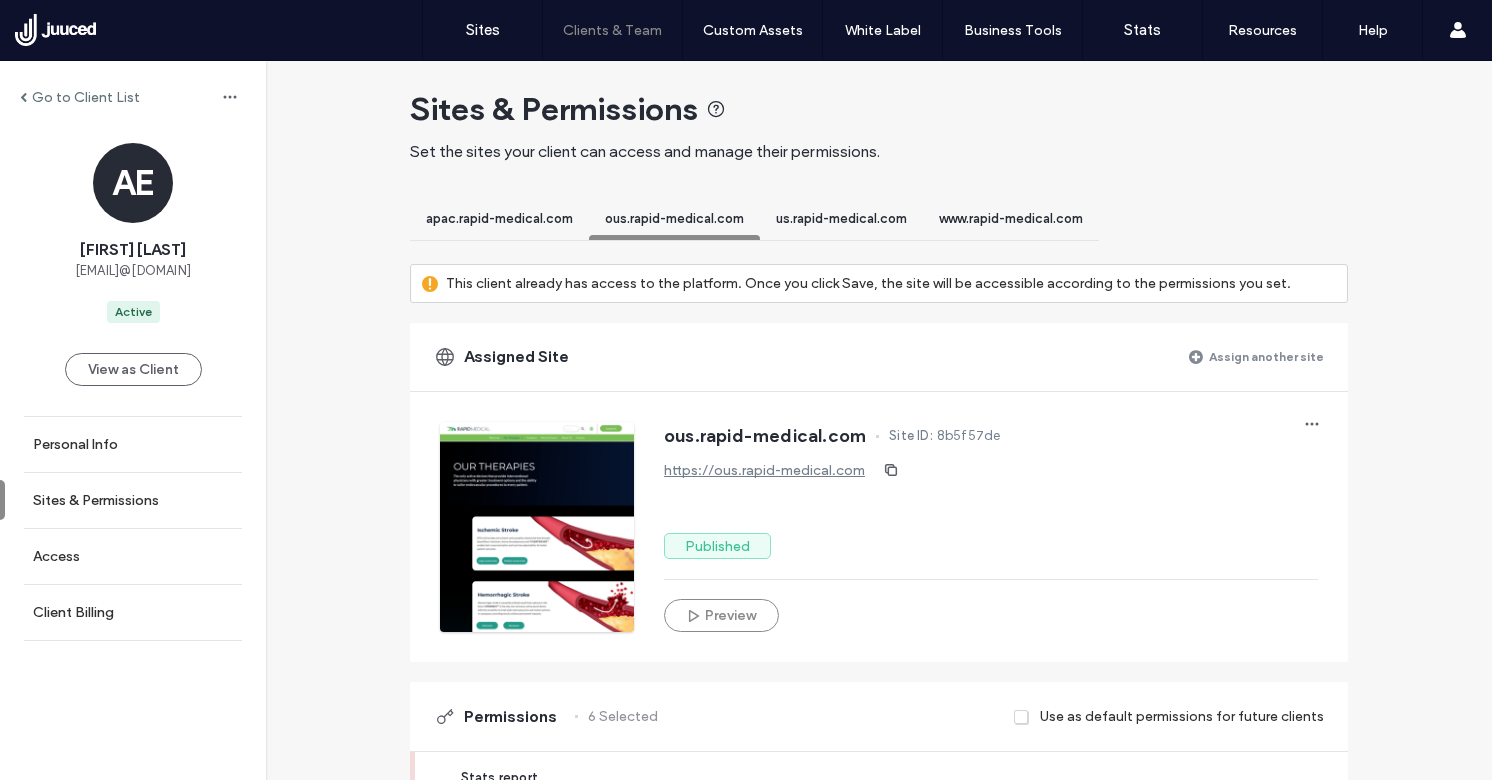 scroll, scrollTop: 0, scrollLeft: 0, axis: both 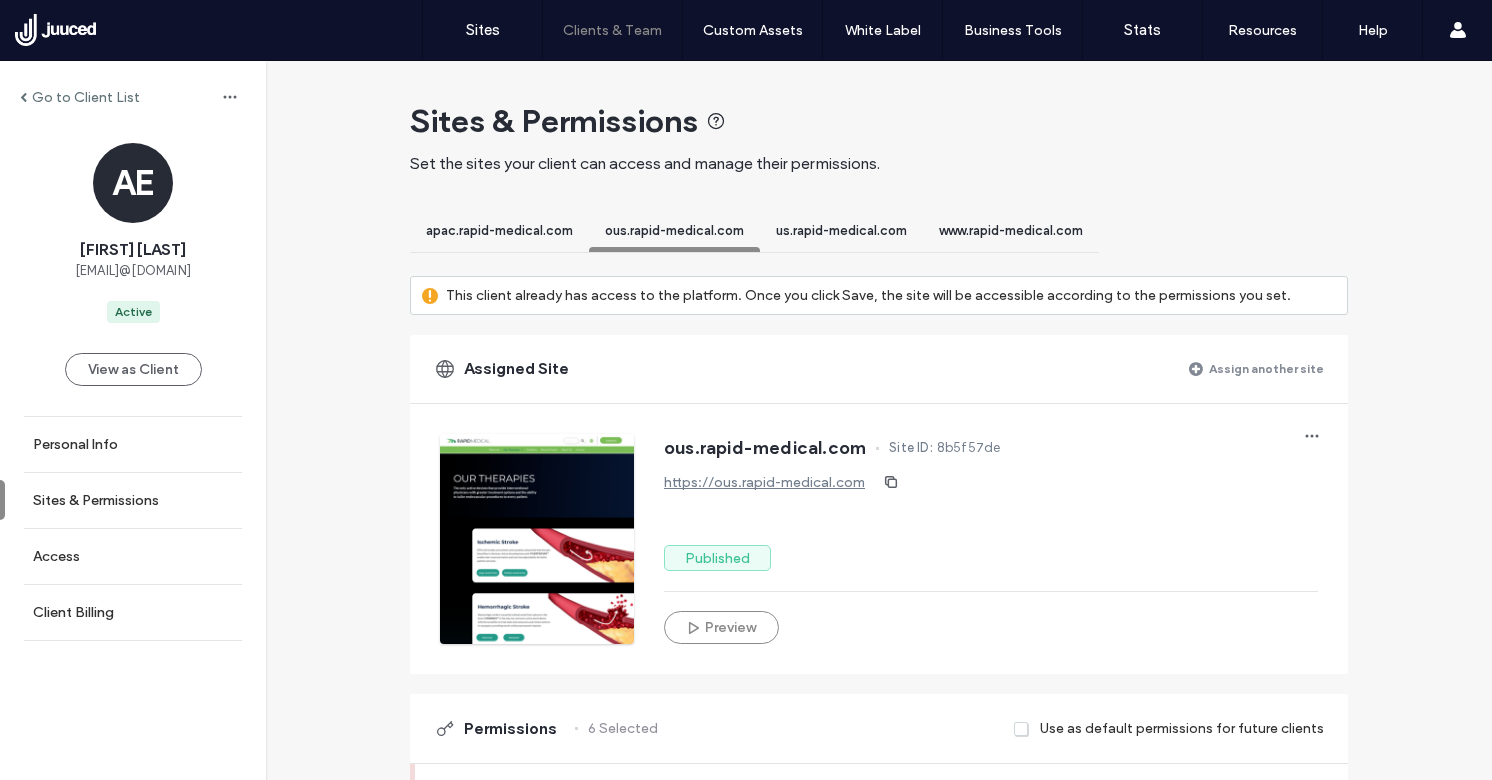 click on "apac.rapid-medical.com" at bounding box center (499, 230) 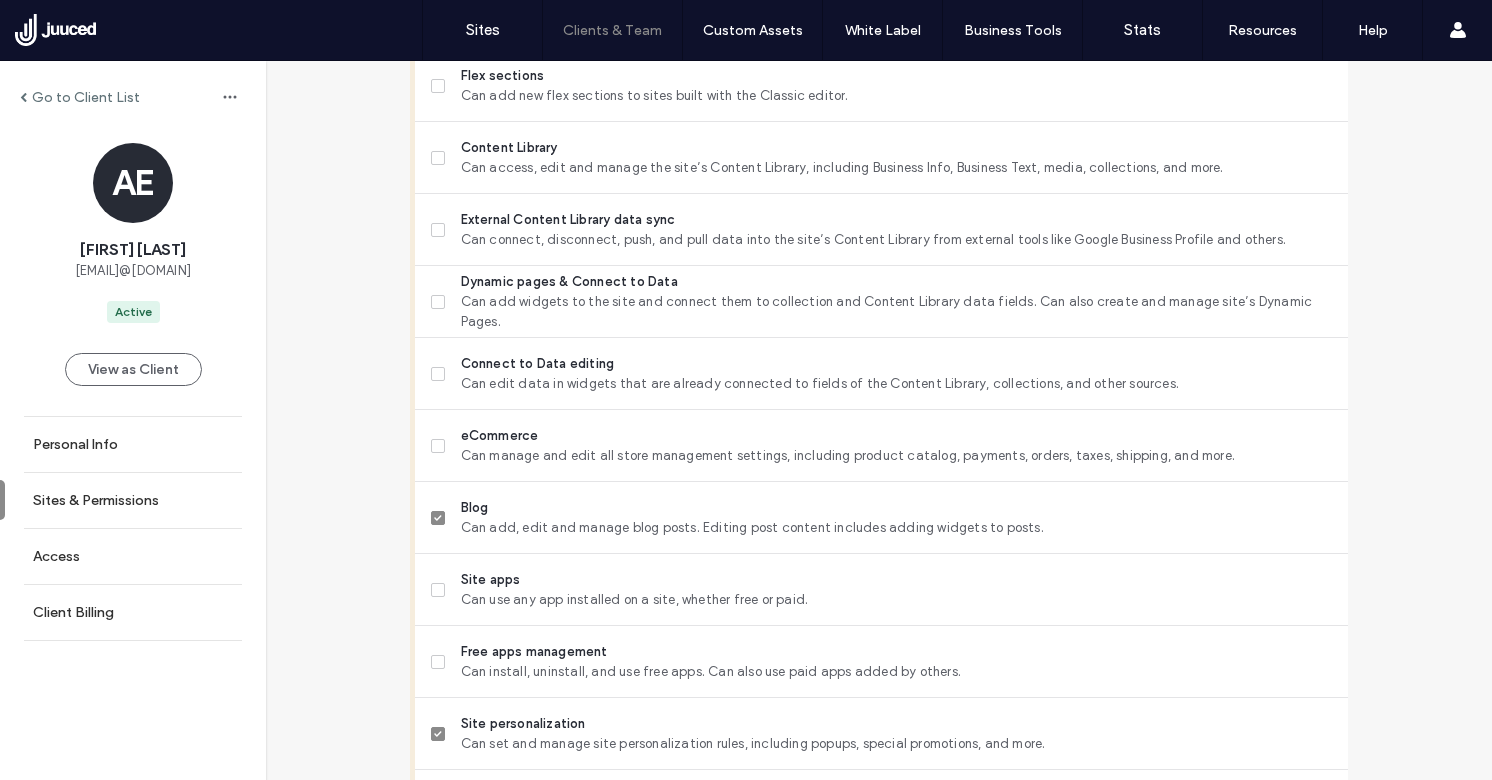scroll, scrollTop: 1785, scrollLeft: 0, axis: vertical 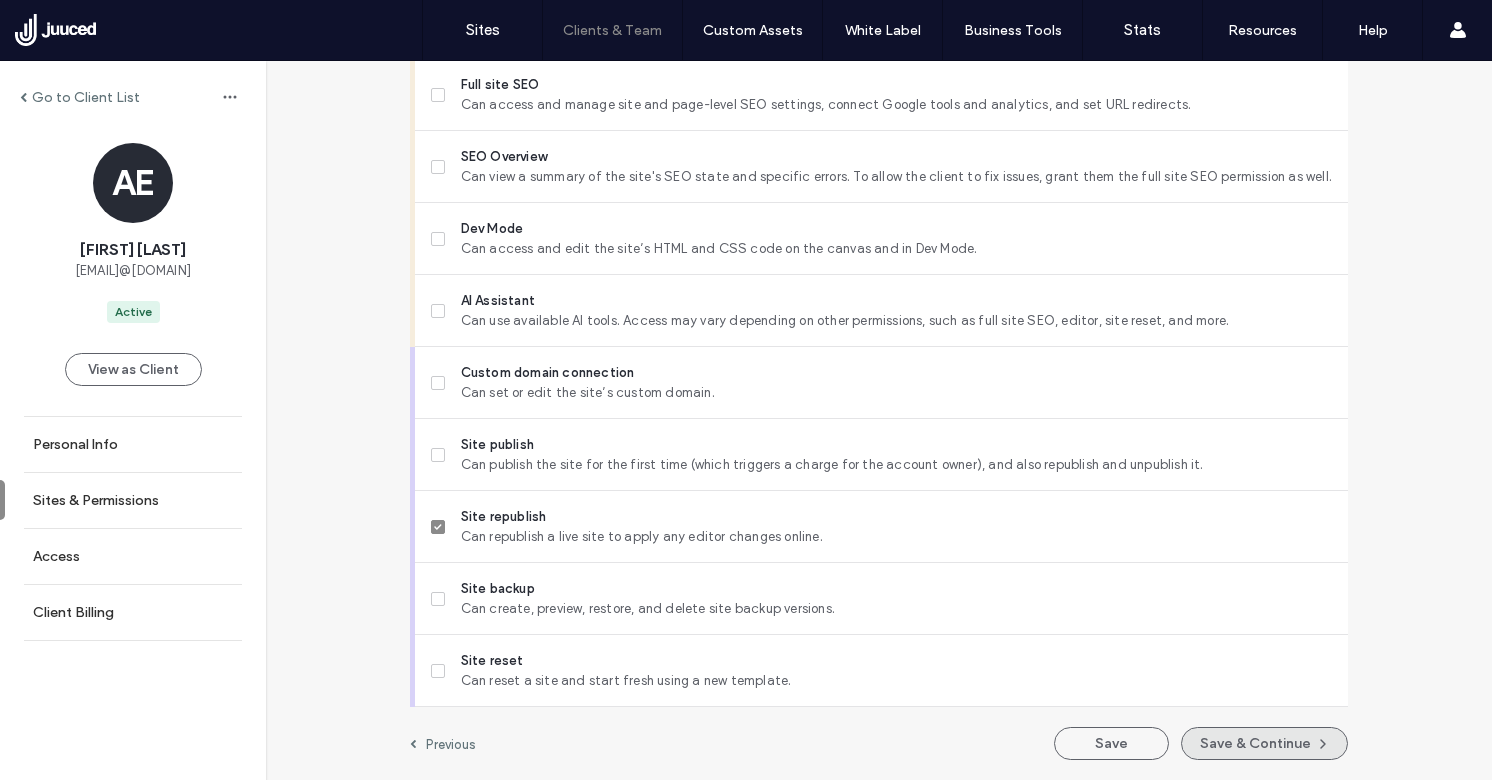 click on "Save & Continue" at bounding box center [1264, 743] 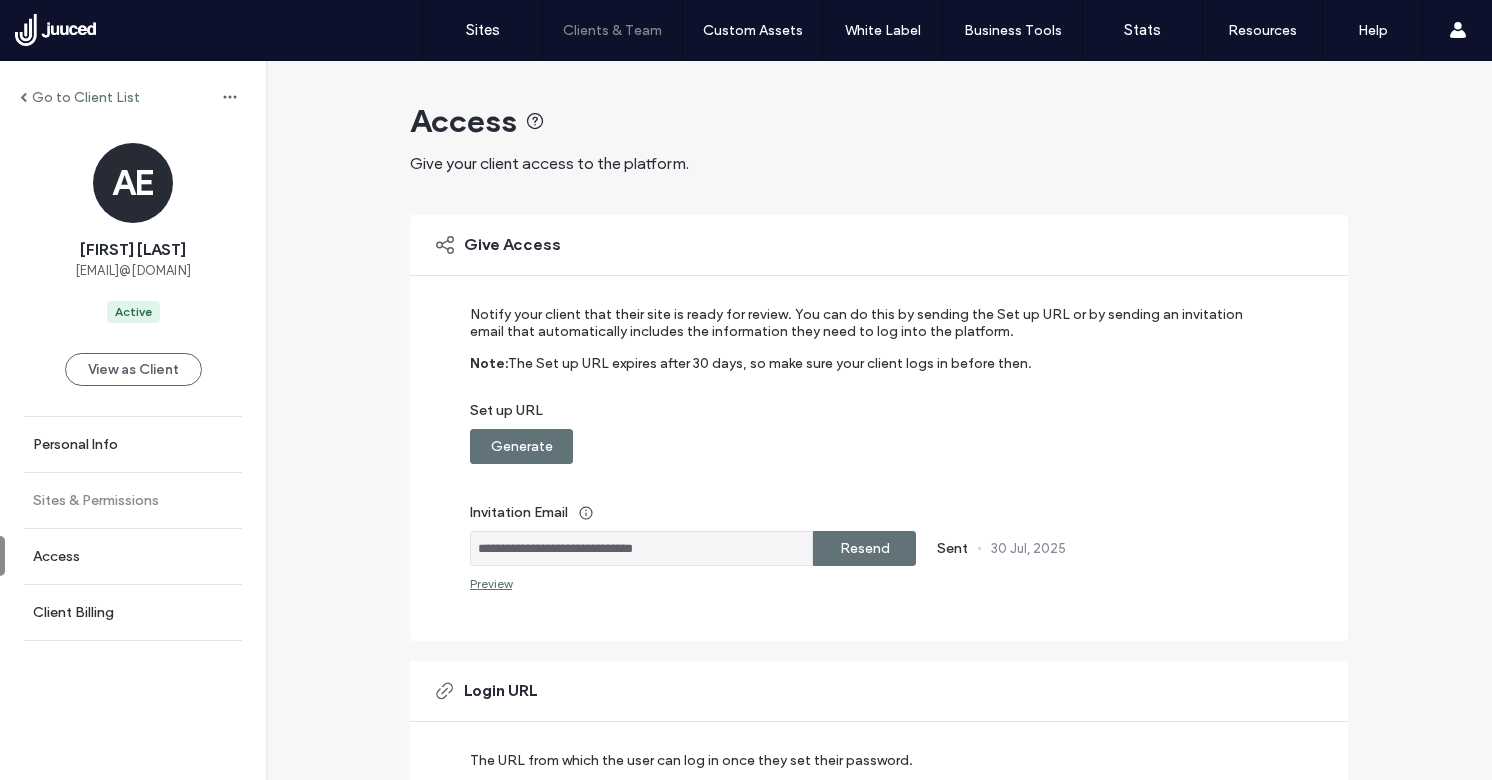 click on "Sites & Permissions" at bounding box center [96, 500] 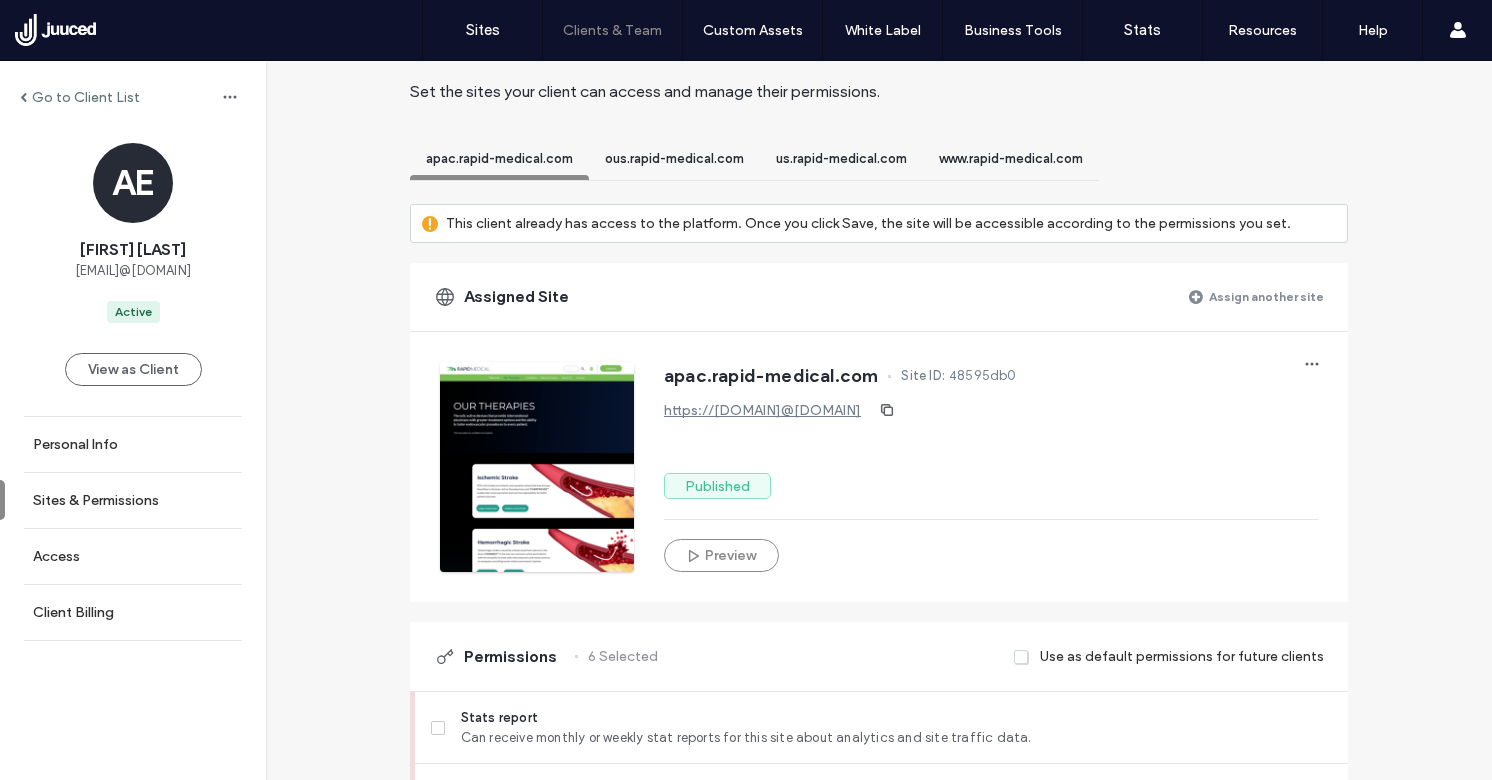 scroll, scrollTop: 0, scrollLeft: 0, axis: both 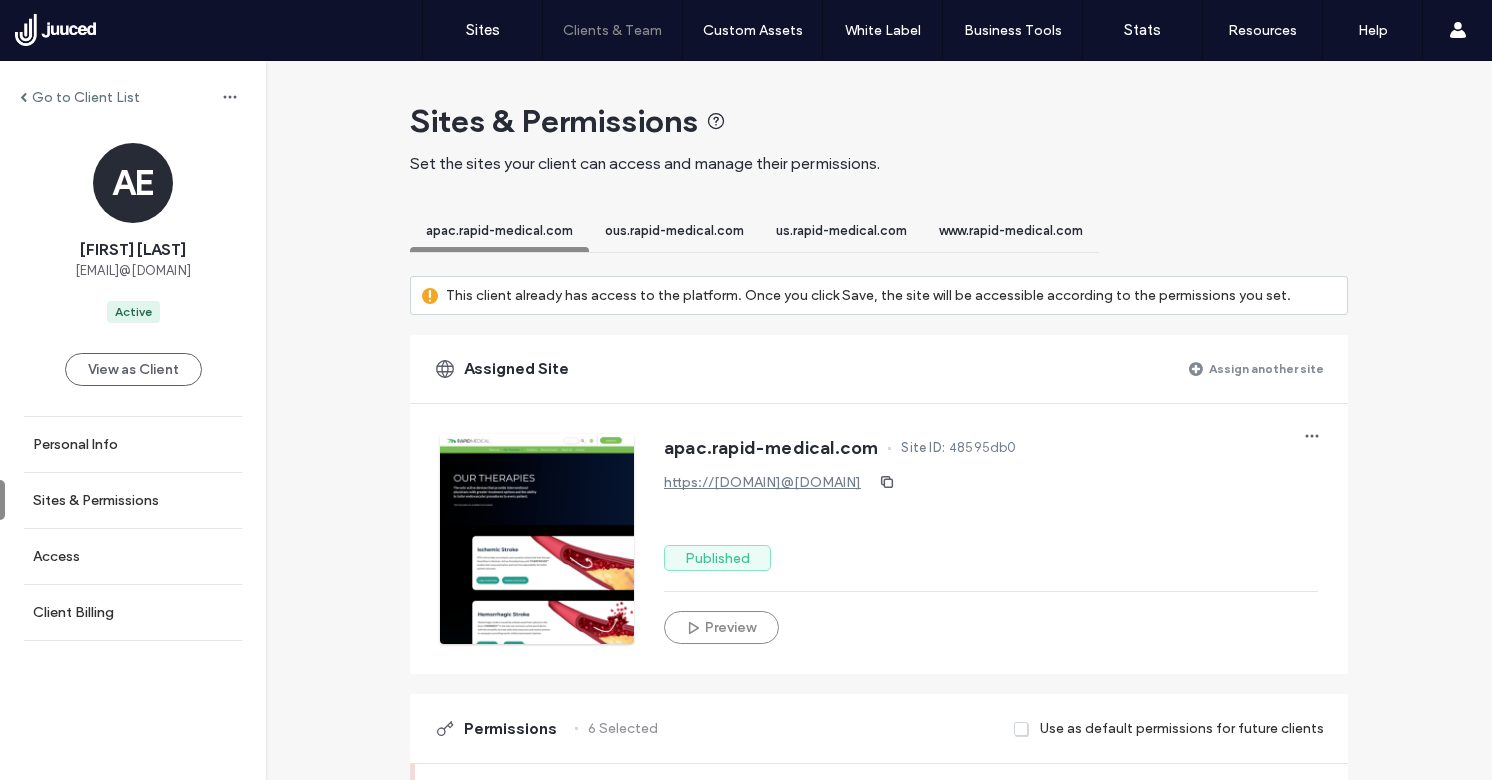 click on "ous.rapid-medical.com" at bounding box center (674, 230) 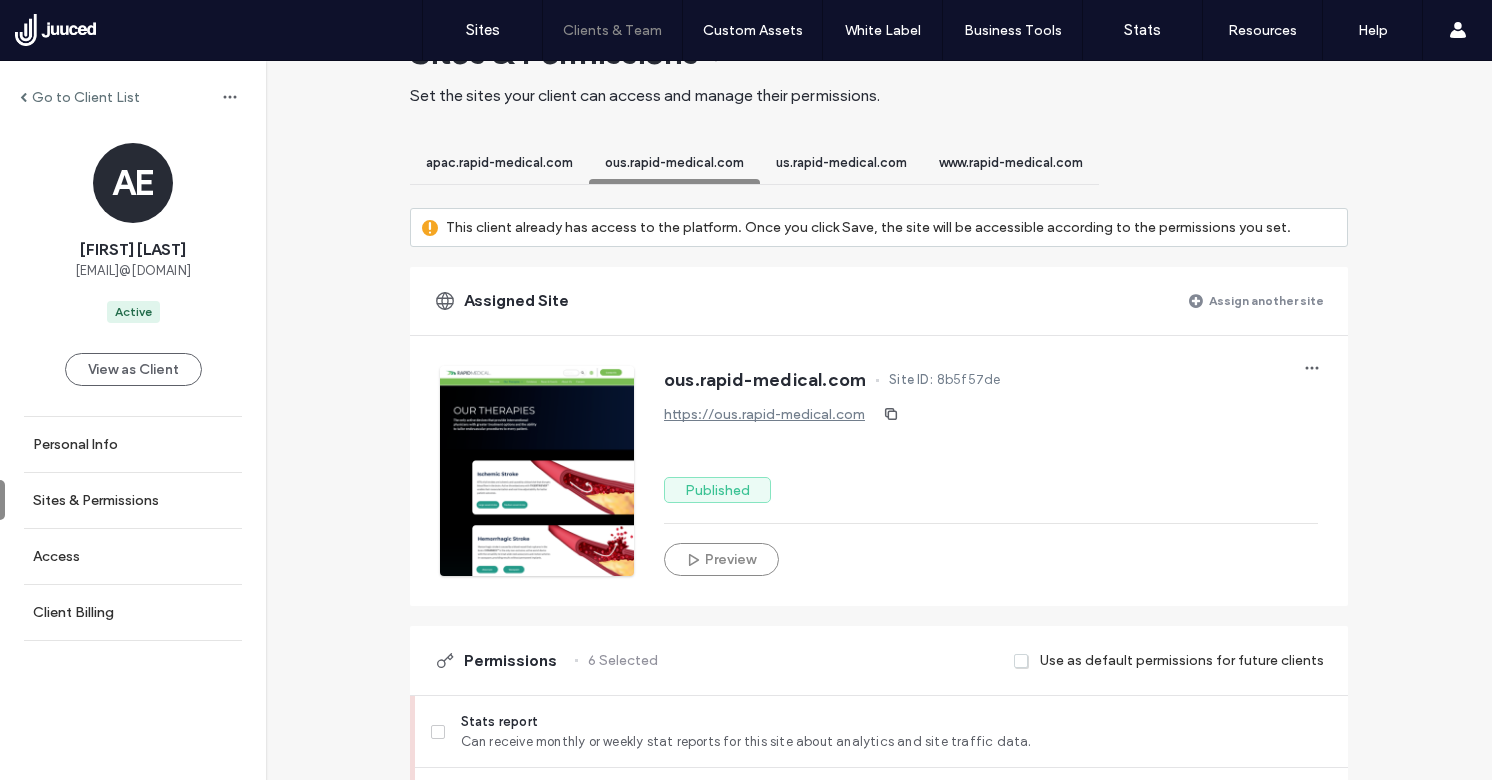 scroll, scrollTop: 0, scrollLeft: 0, axis: both 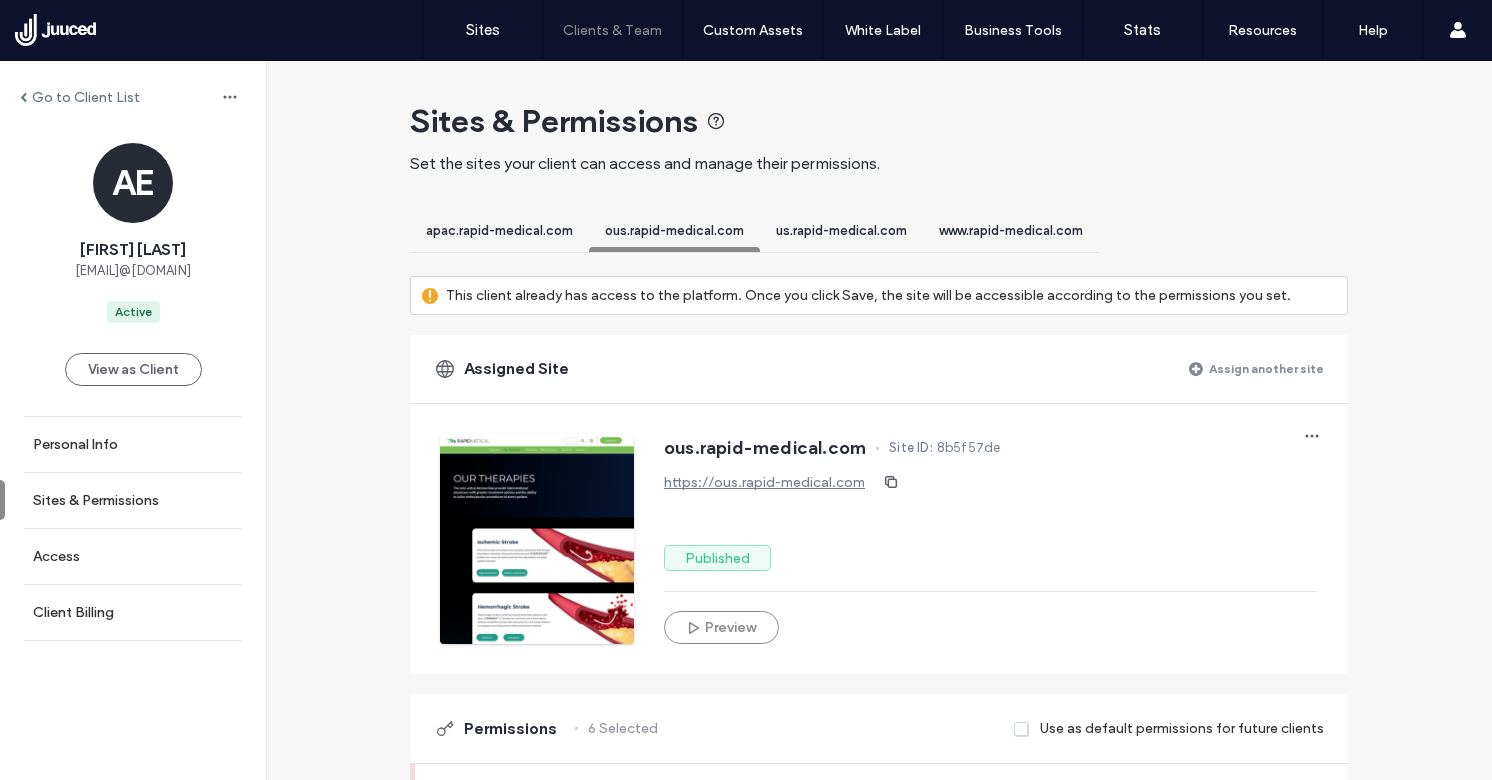 click on "us.rapid-medical.com" at bounding box center (841, 230) 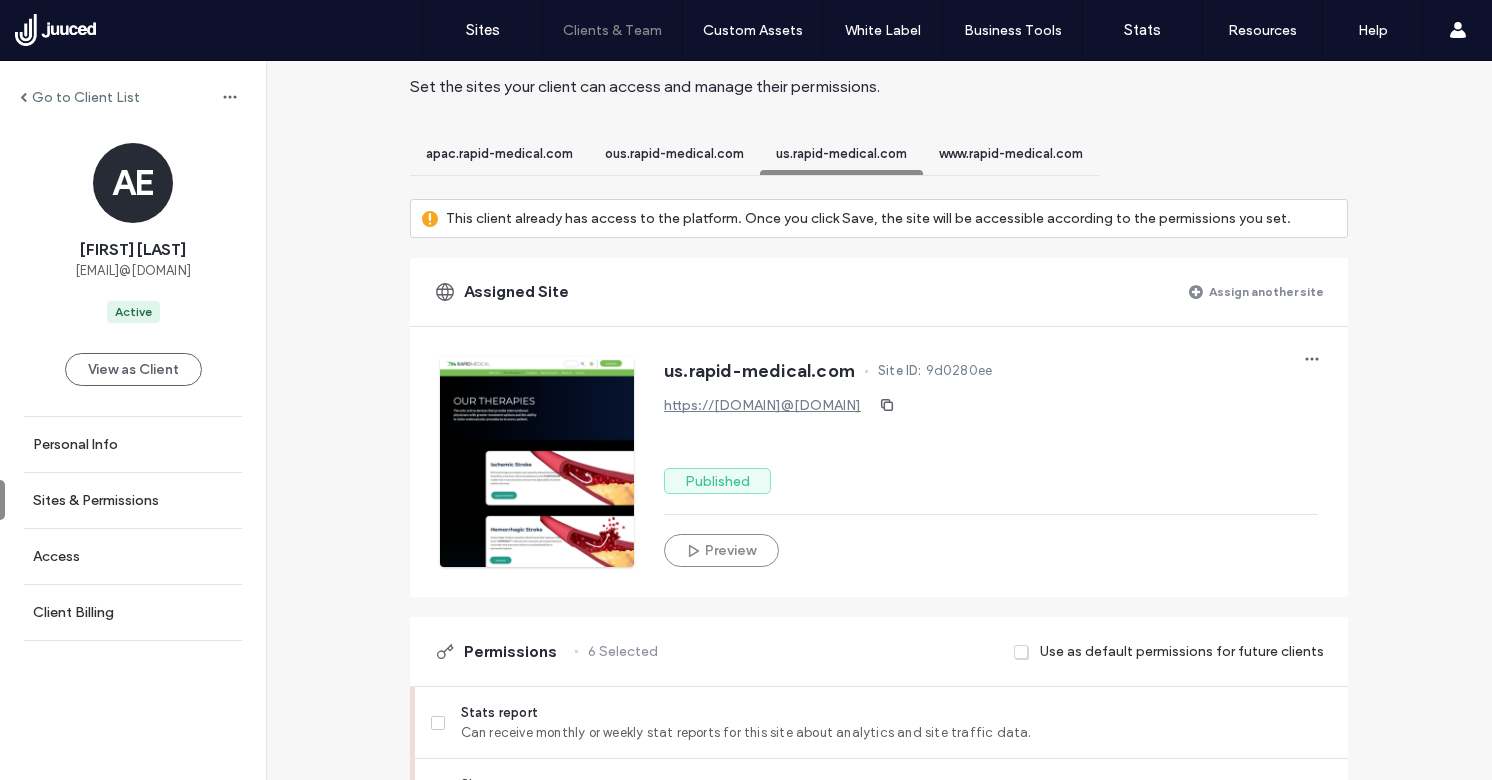 scroll, scrollTop: 0, scrollLeft: 0, axis: both 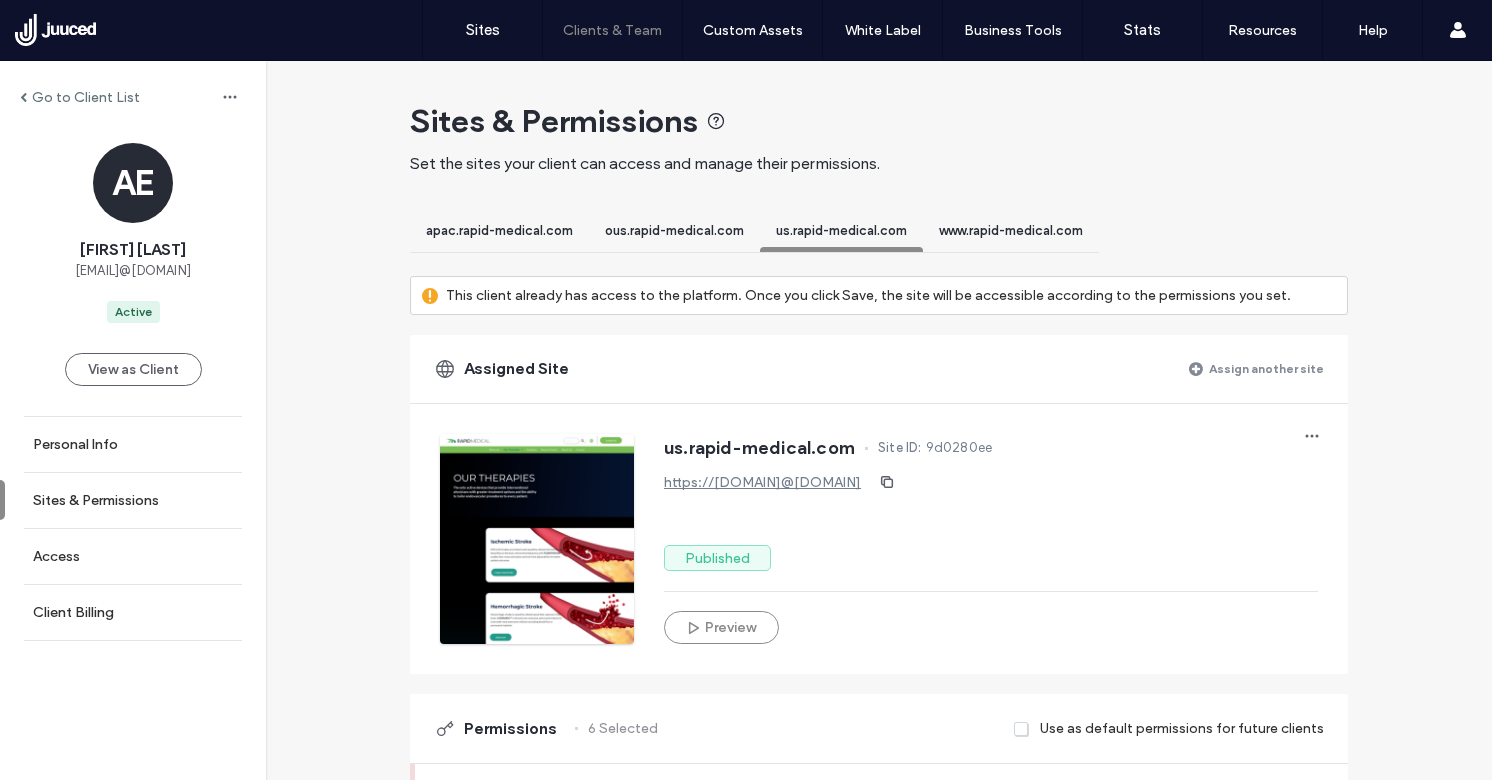 click on "www.rapid-medical.com" at bounding box center [1011, 230] 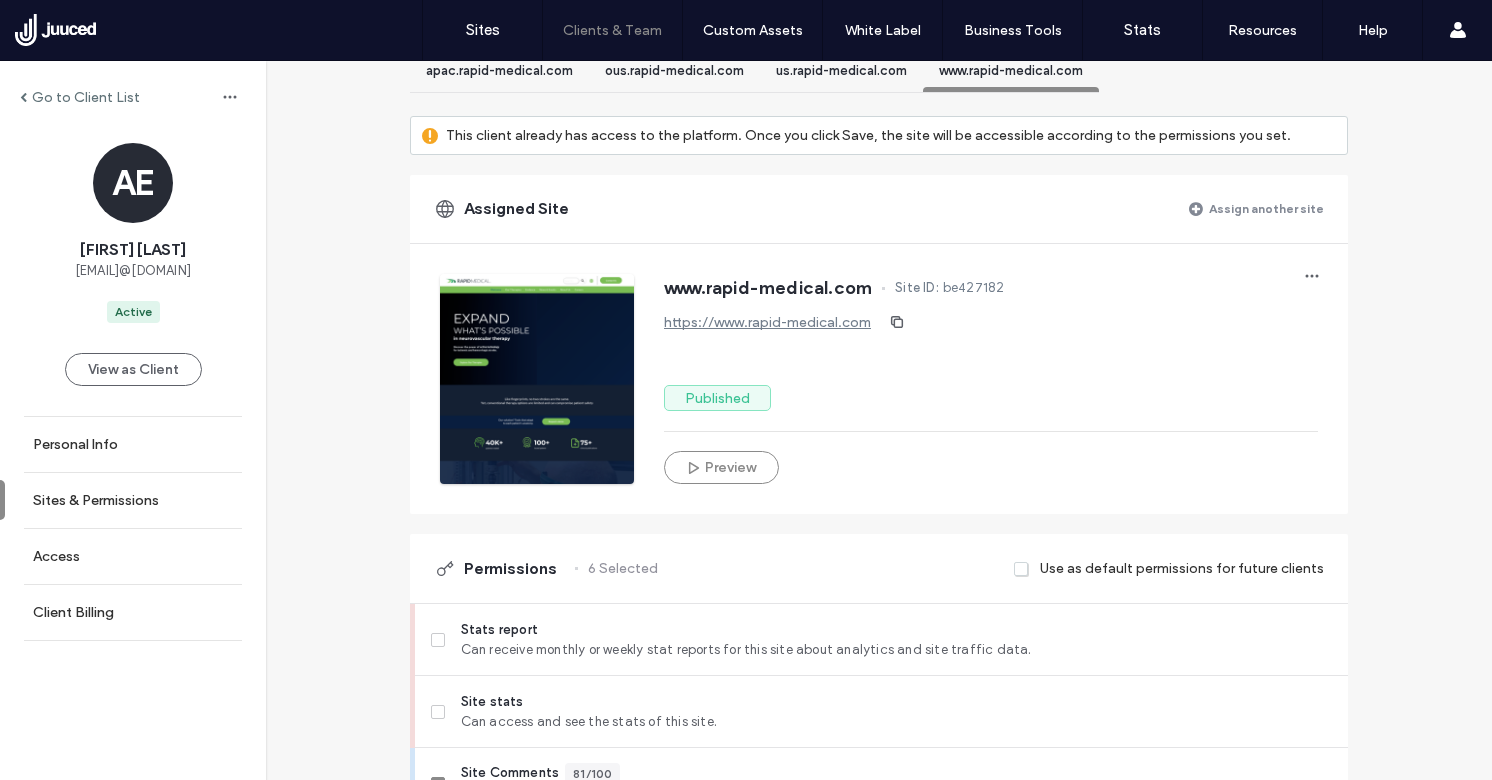 scroll, scrollTop: 0, scrollLeft: 0, axis: both 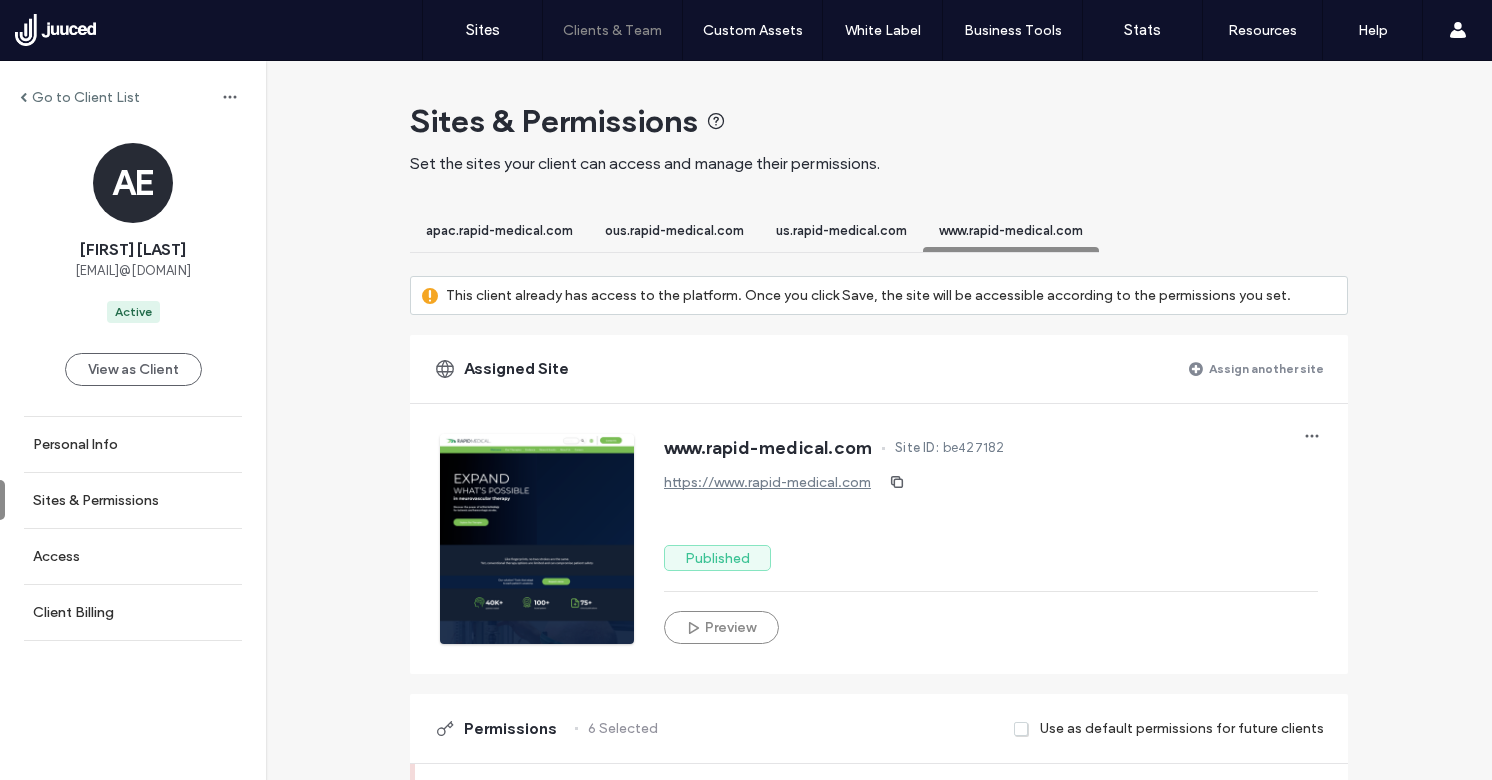 click on "us.rapid-medical.com" at bounding box center (841, 230) 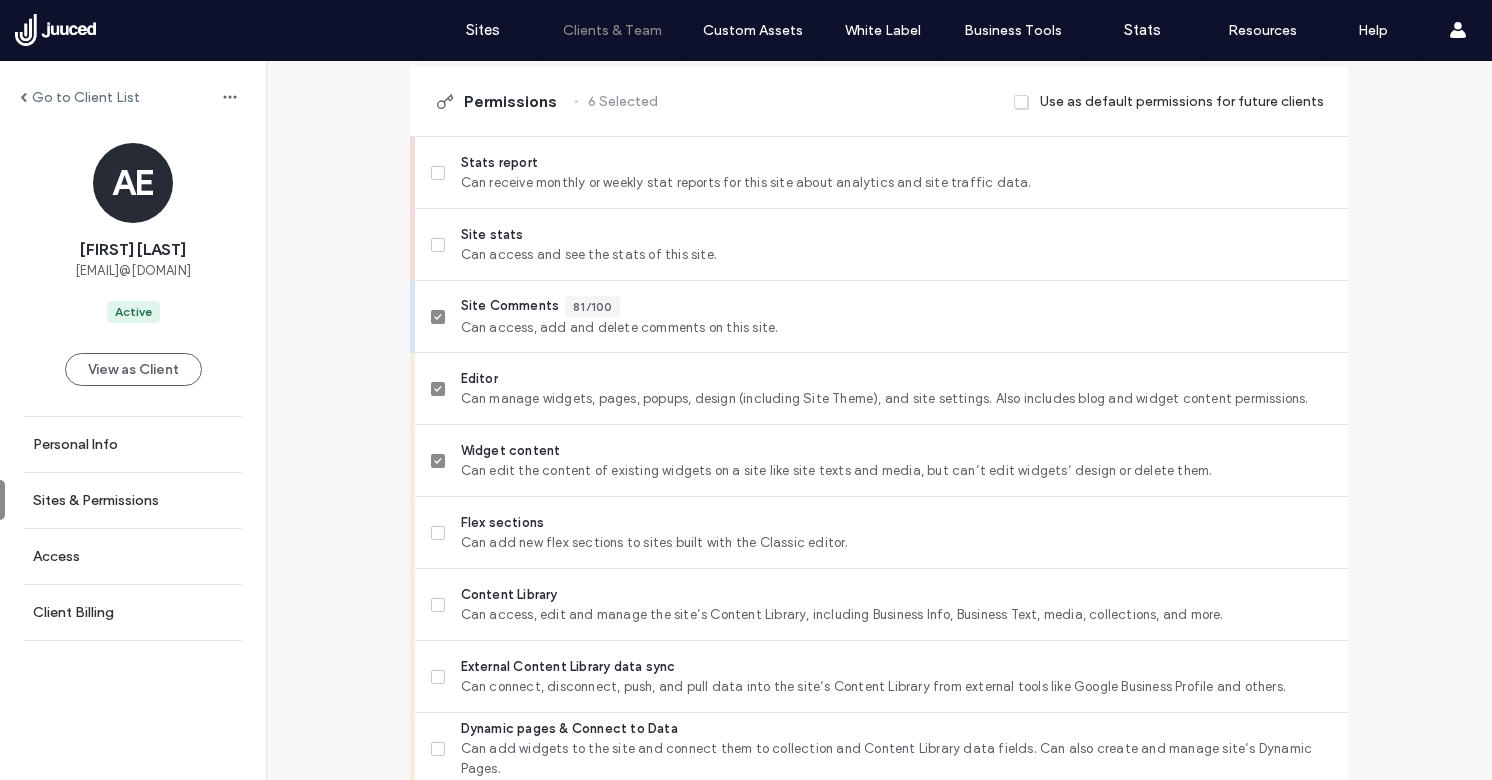 scroll, scrollTop: 297, scrollLeft: 0, axis: vertical 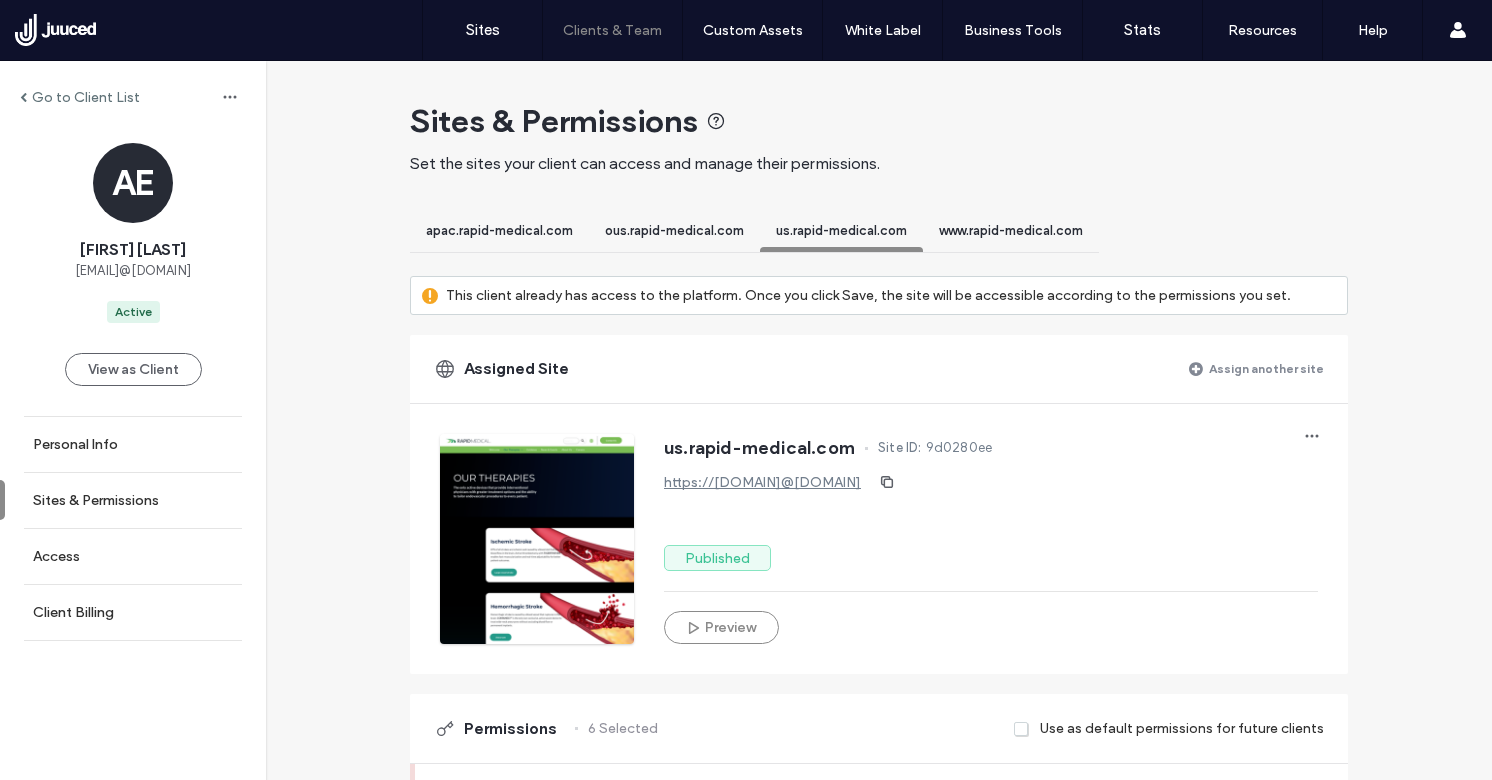 click on "ous.rapid-medical.com" at bounding box center (674, 230) 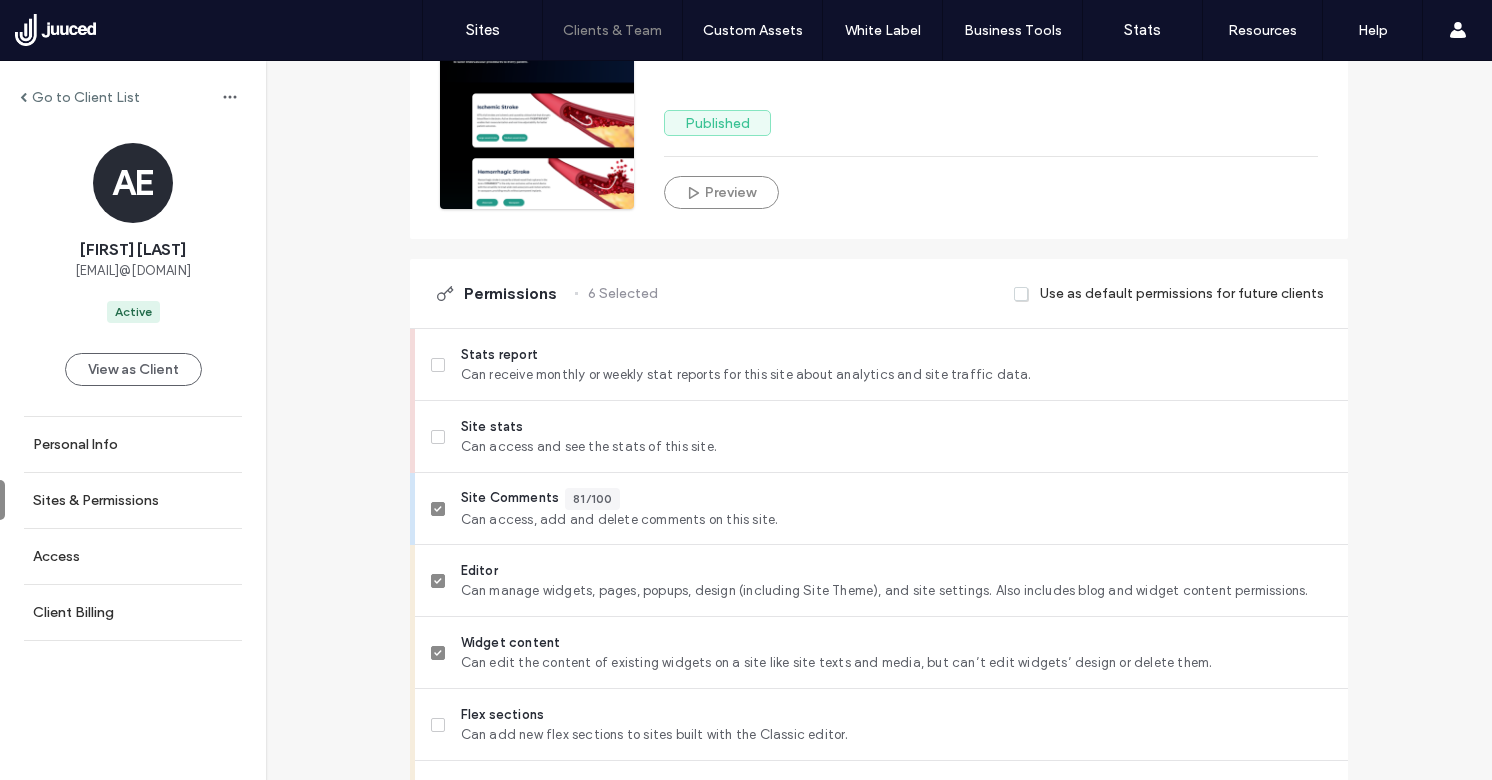 scroll, scrollTop: 308, scrollLeft: 0, axis: vertical 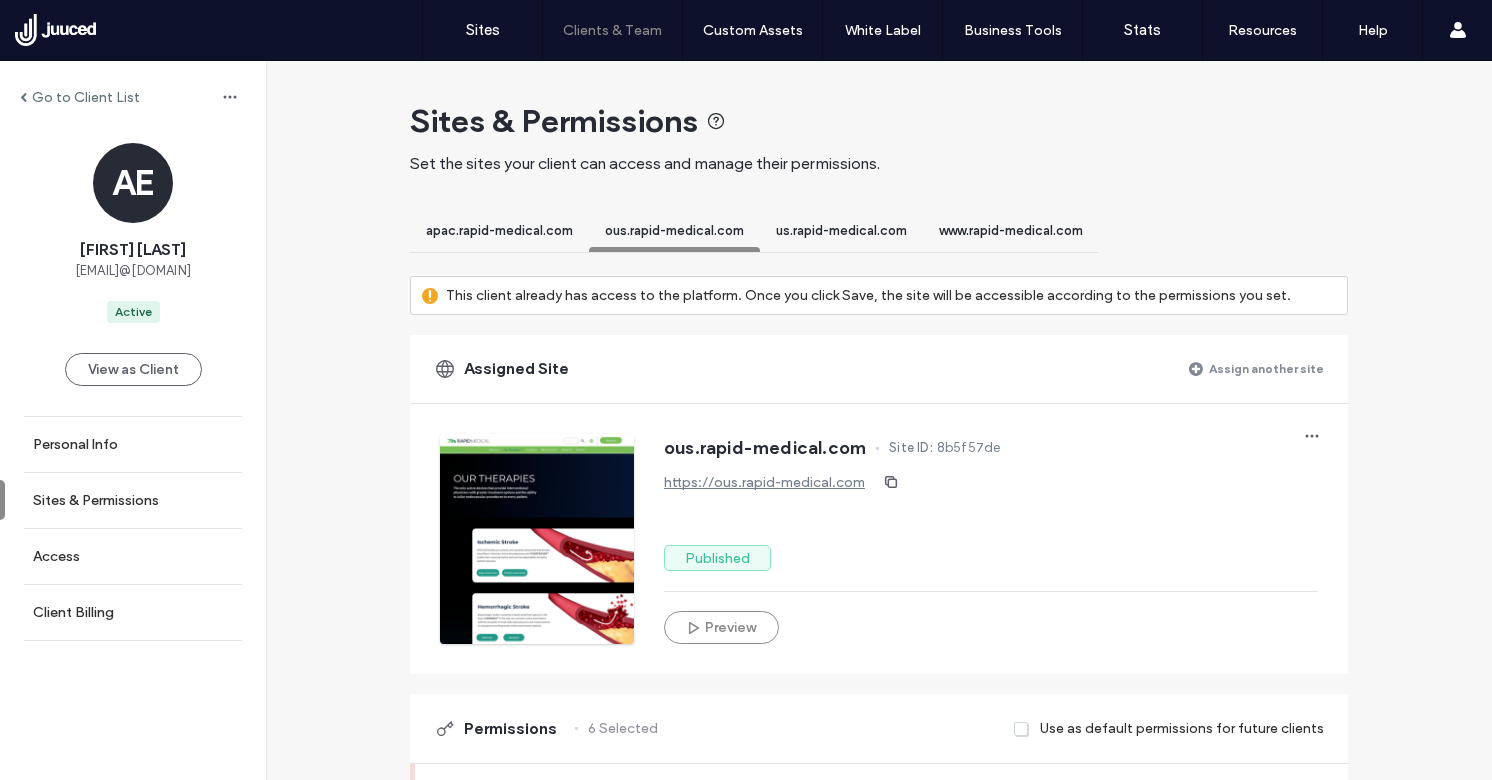 click on "apac.rapid-medical.com" at bounding box center (499, 230) 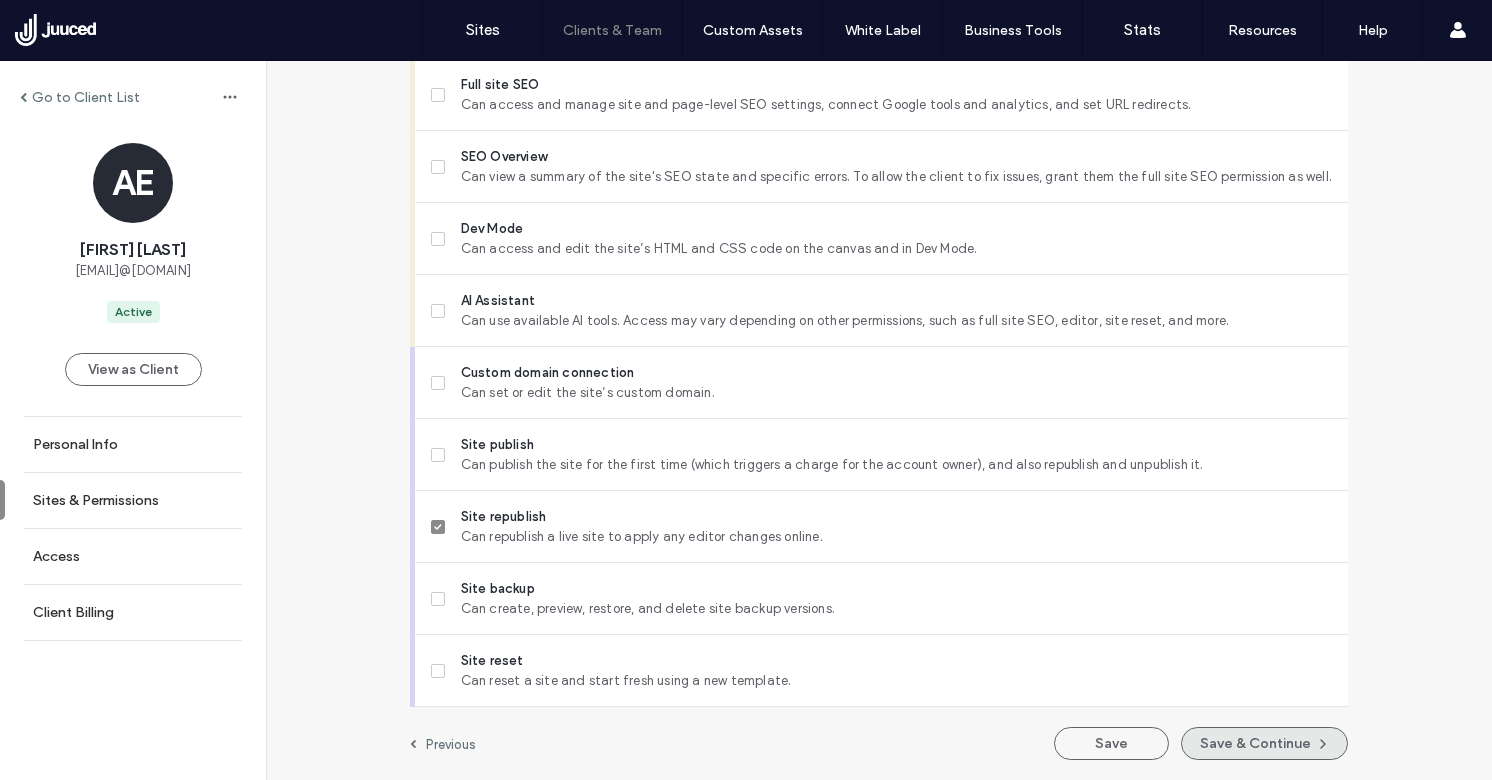 click on "Save & Continue" at bounding box center [1264, 743] 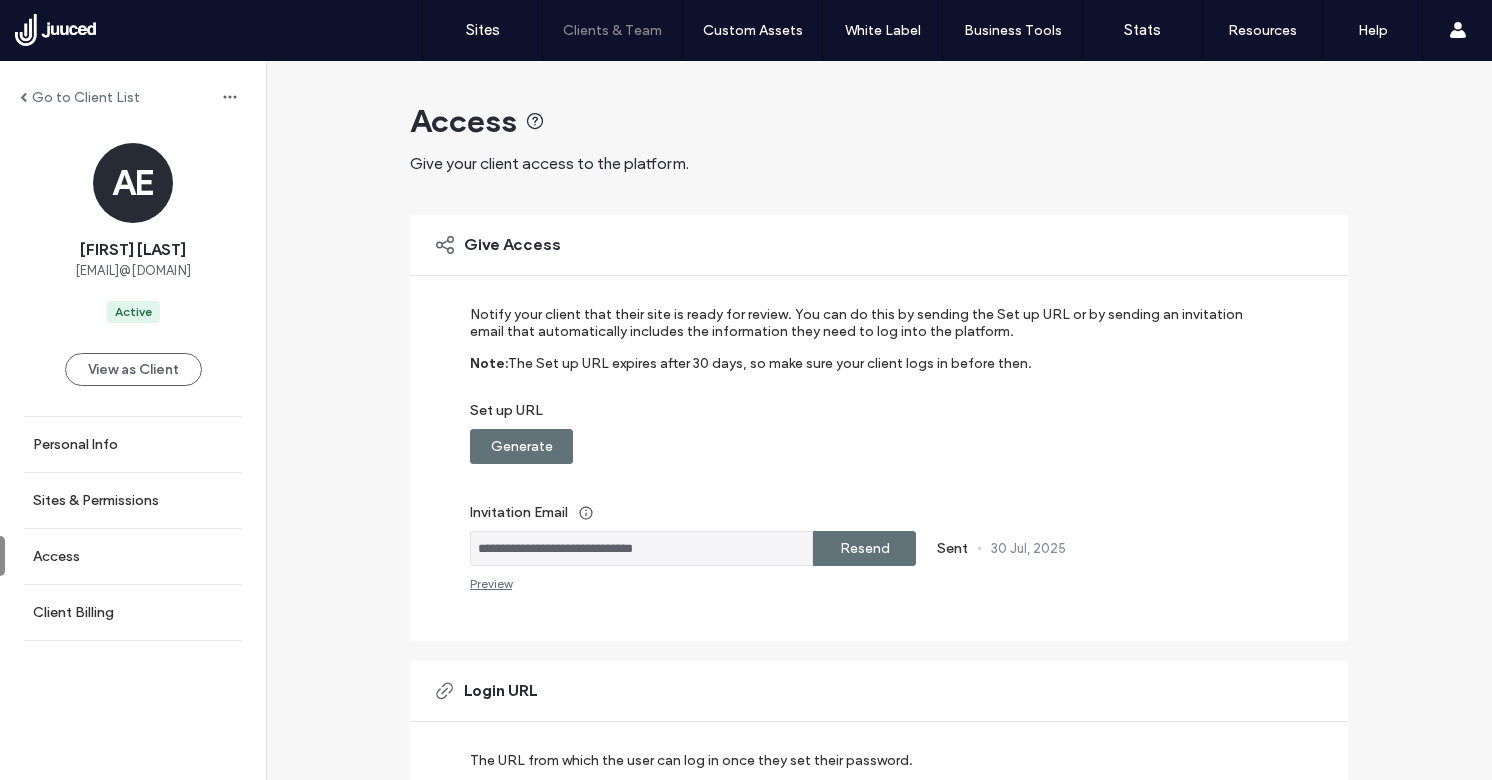 click on "Go to Client List" at bounding box center [86, 97] 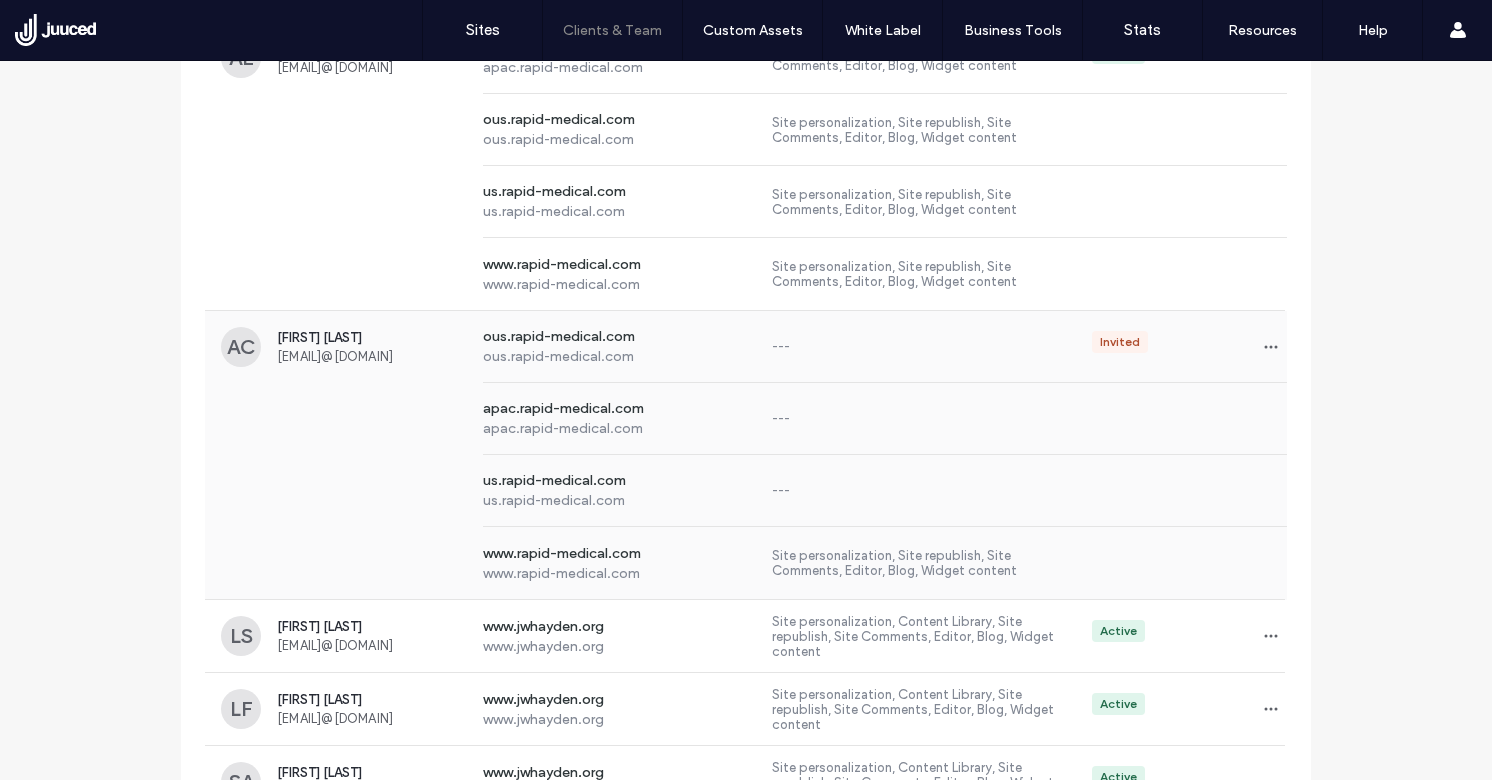 click on "[FIRST] [LAST] [EMAIL]@[DOMAIN]" at bounding box center (372, 347) 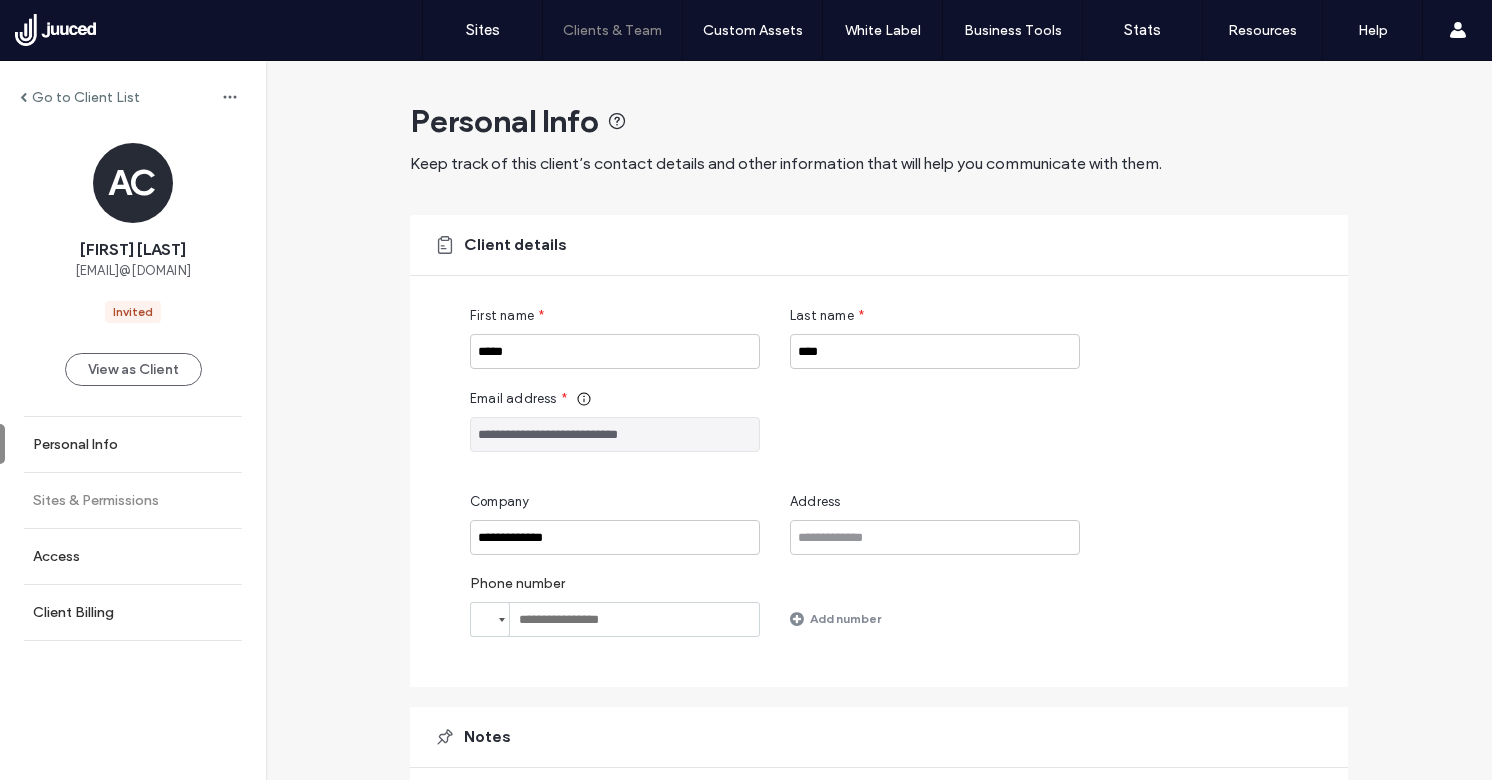 click on "Sites & Permissions" at bounding box center (133, 500) 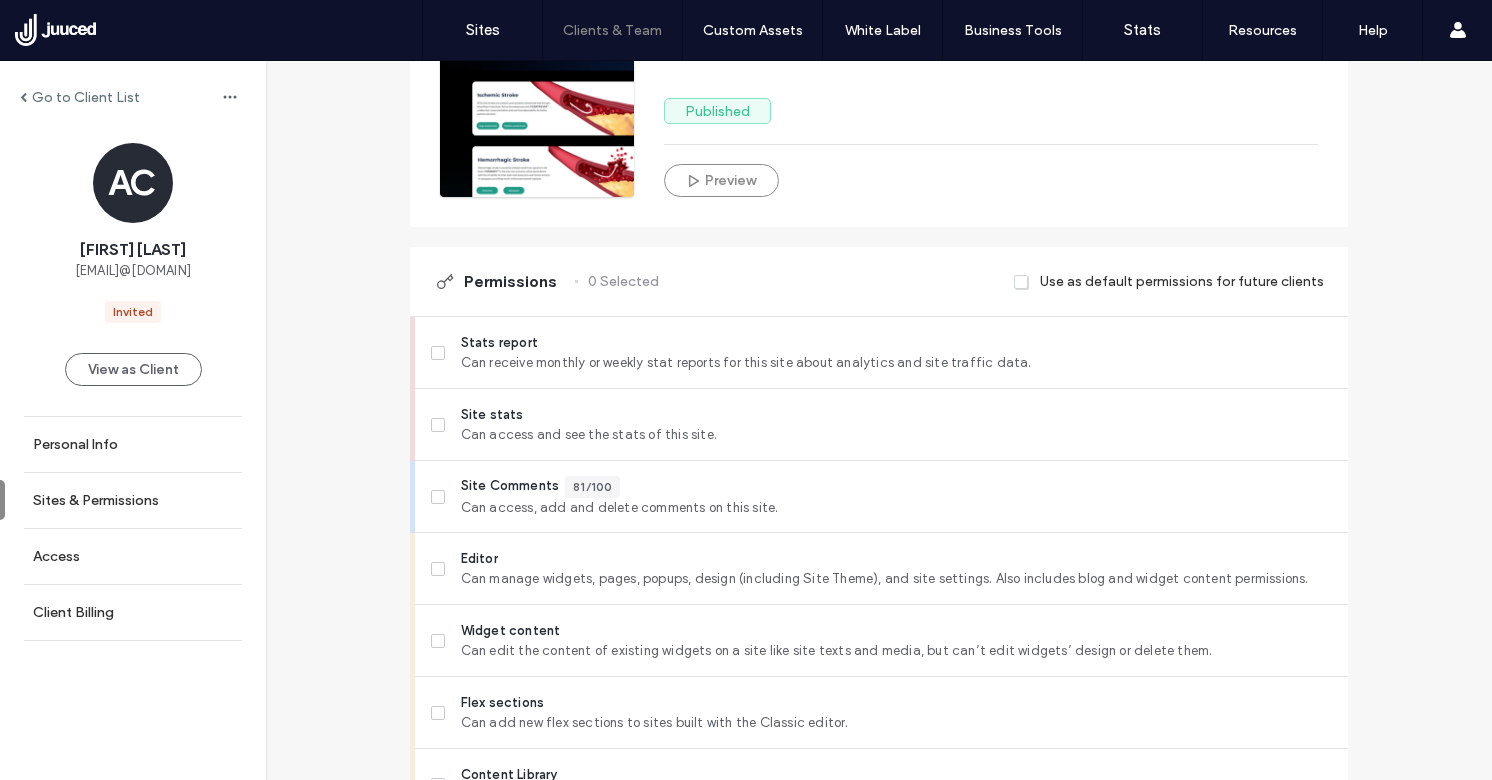 scroll, scrollTop: 476, scrollLeft: 0, axis: vertical 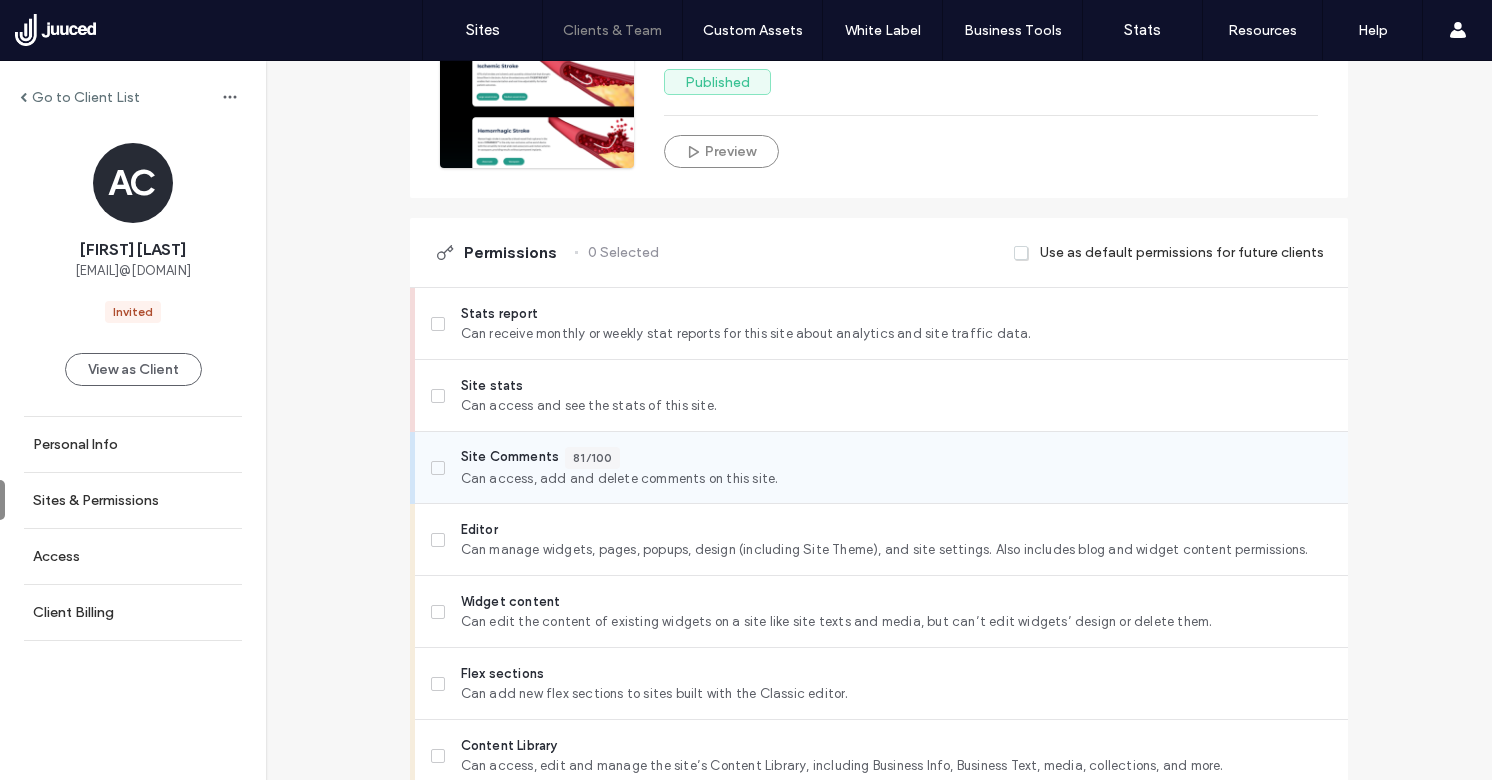 click on "Site Comments" at bounding box center [510, 458] 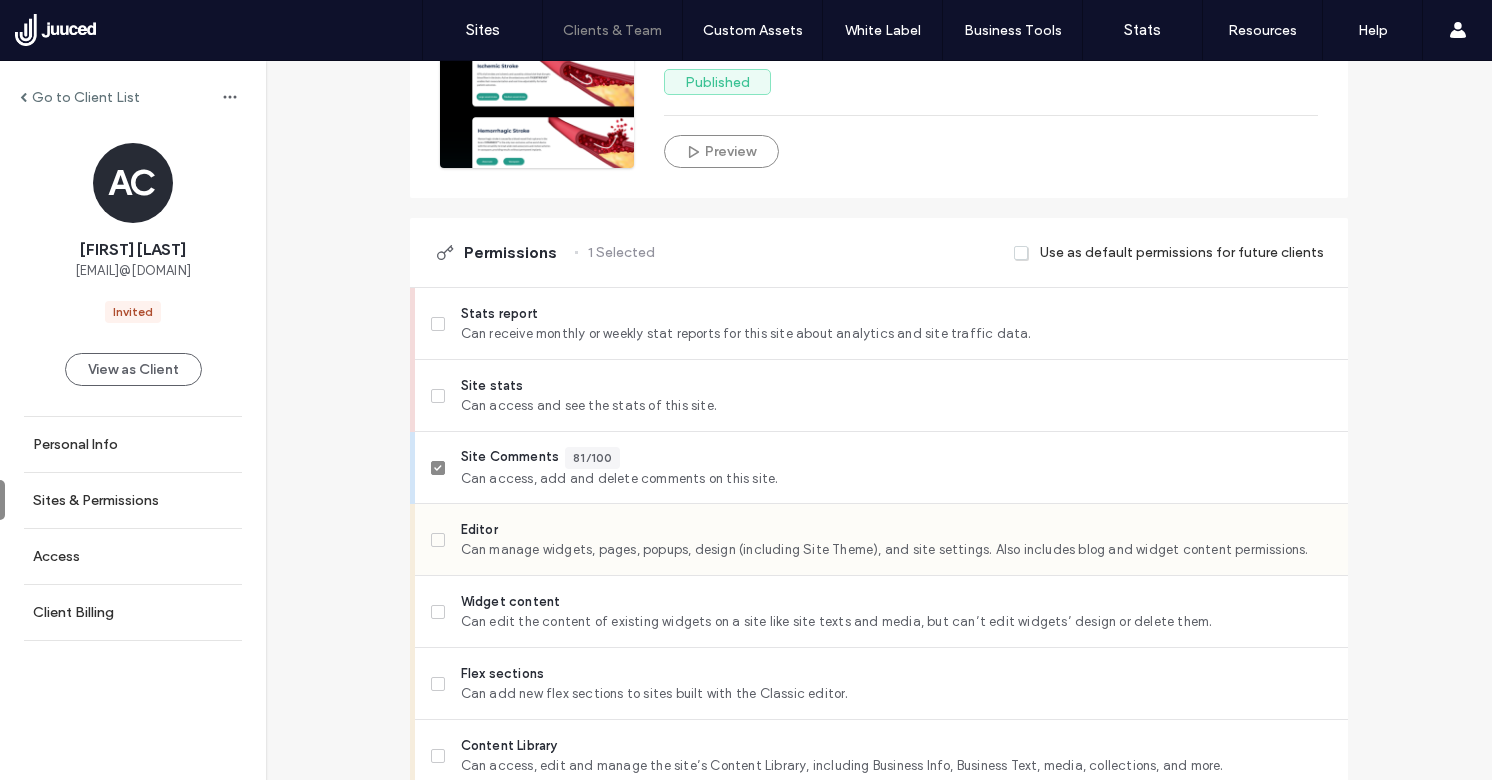 click on "Editor" at bounding box center (896, 530) 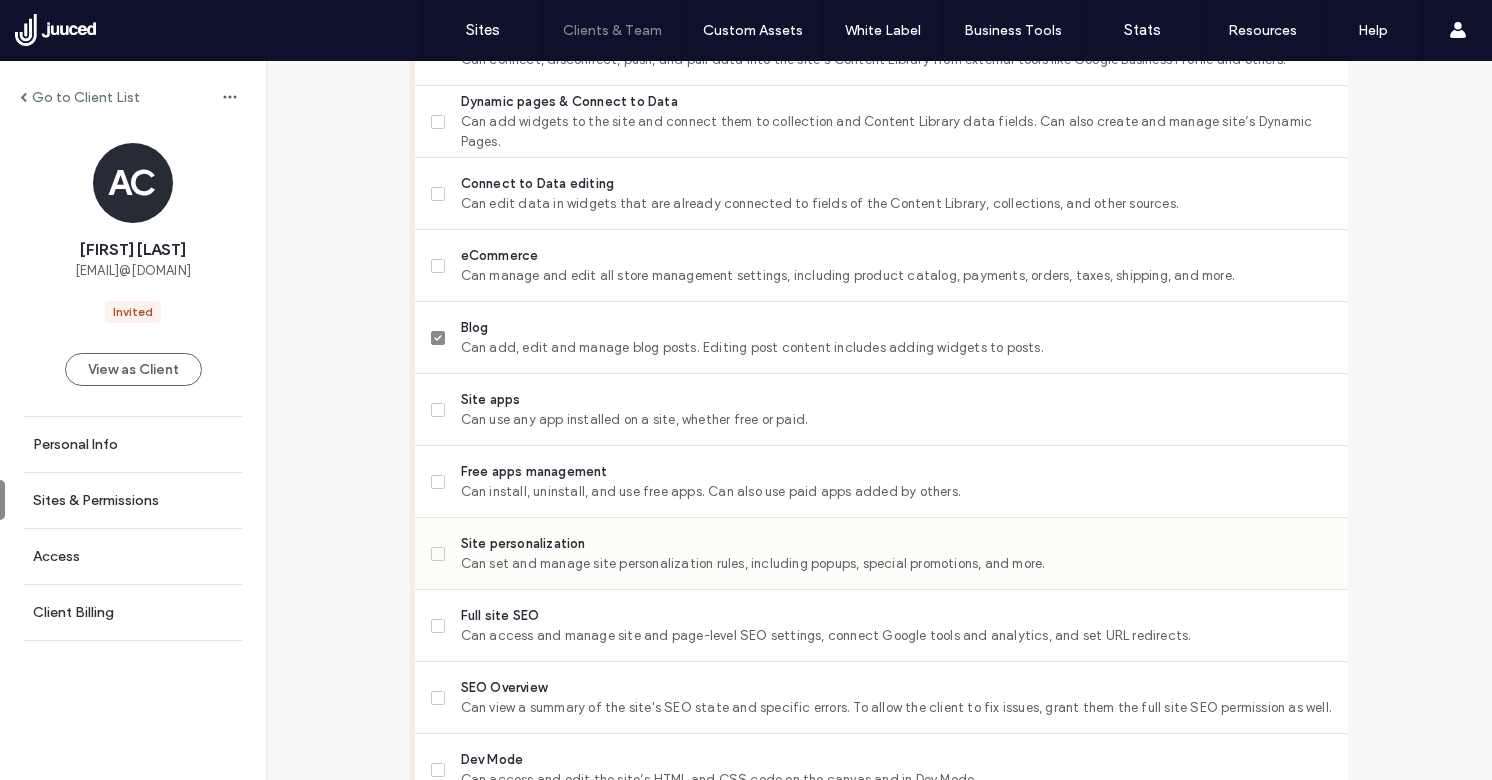 click on "Site personalization" at bounding box center [896, 544] 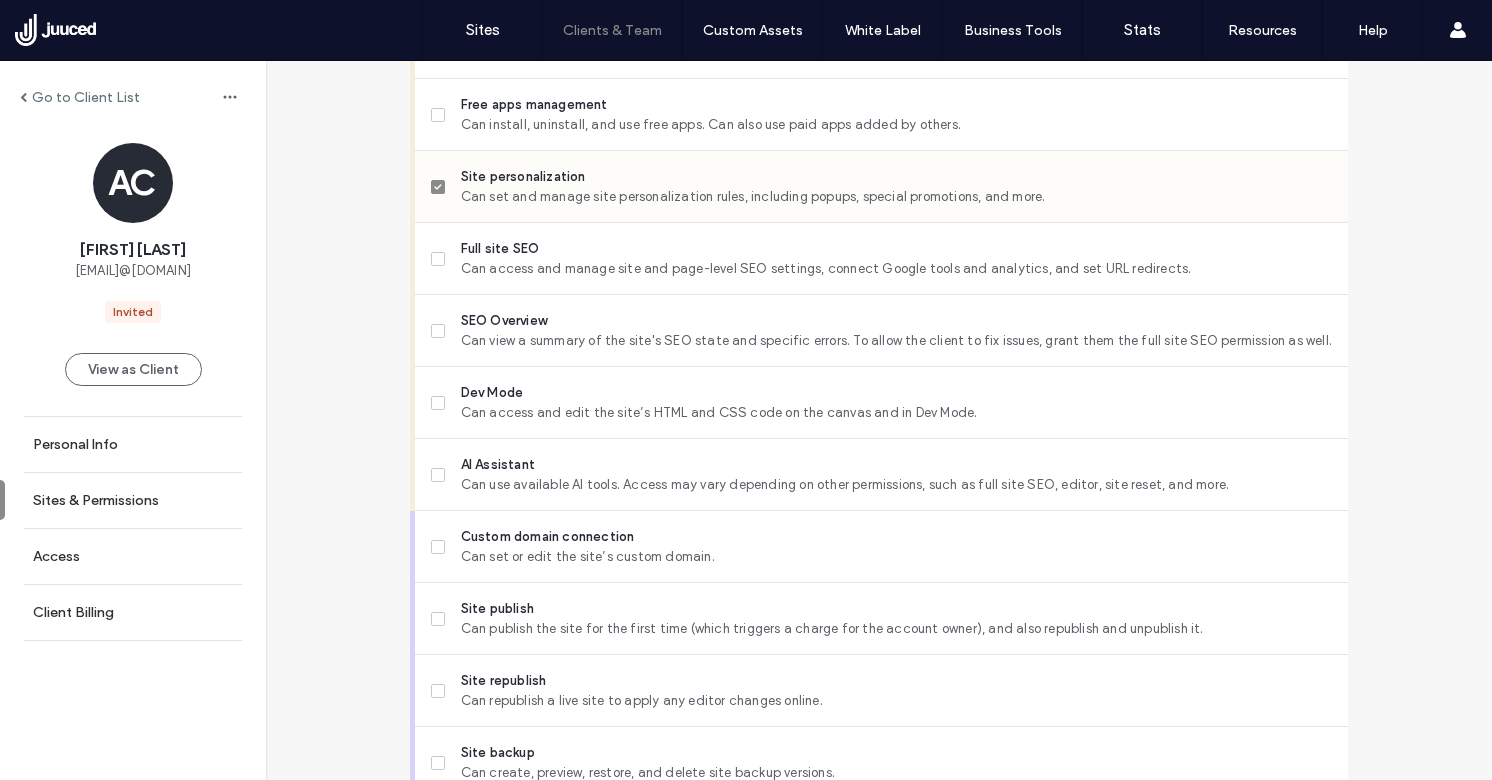 scroll, scrollTop: 1785, scrollLeft: 0, axis: vertical 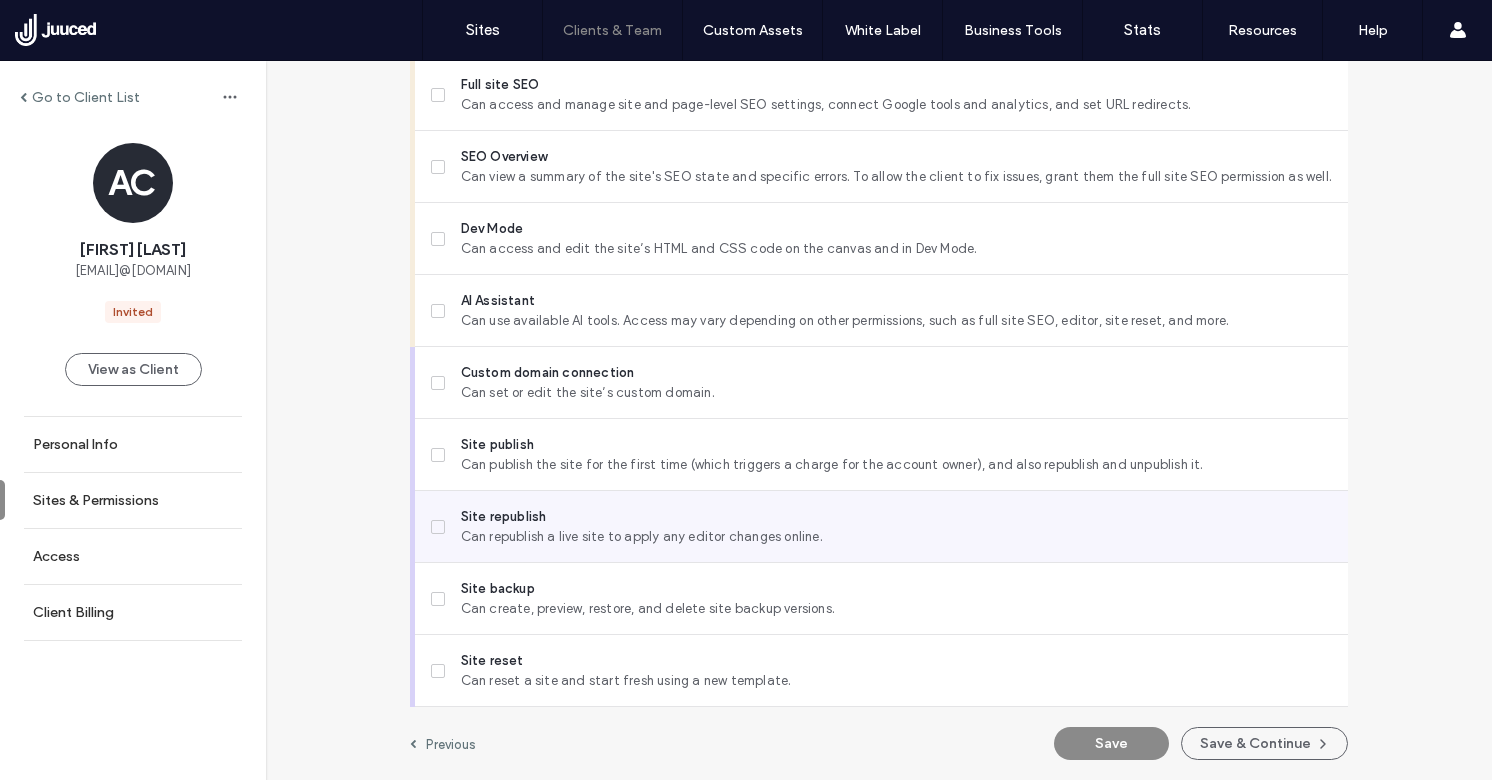 click on "Site republish" at bounding box center [896, 517] 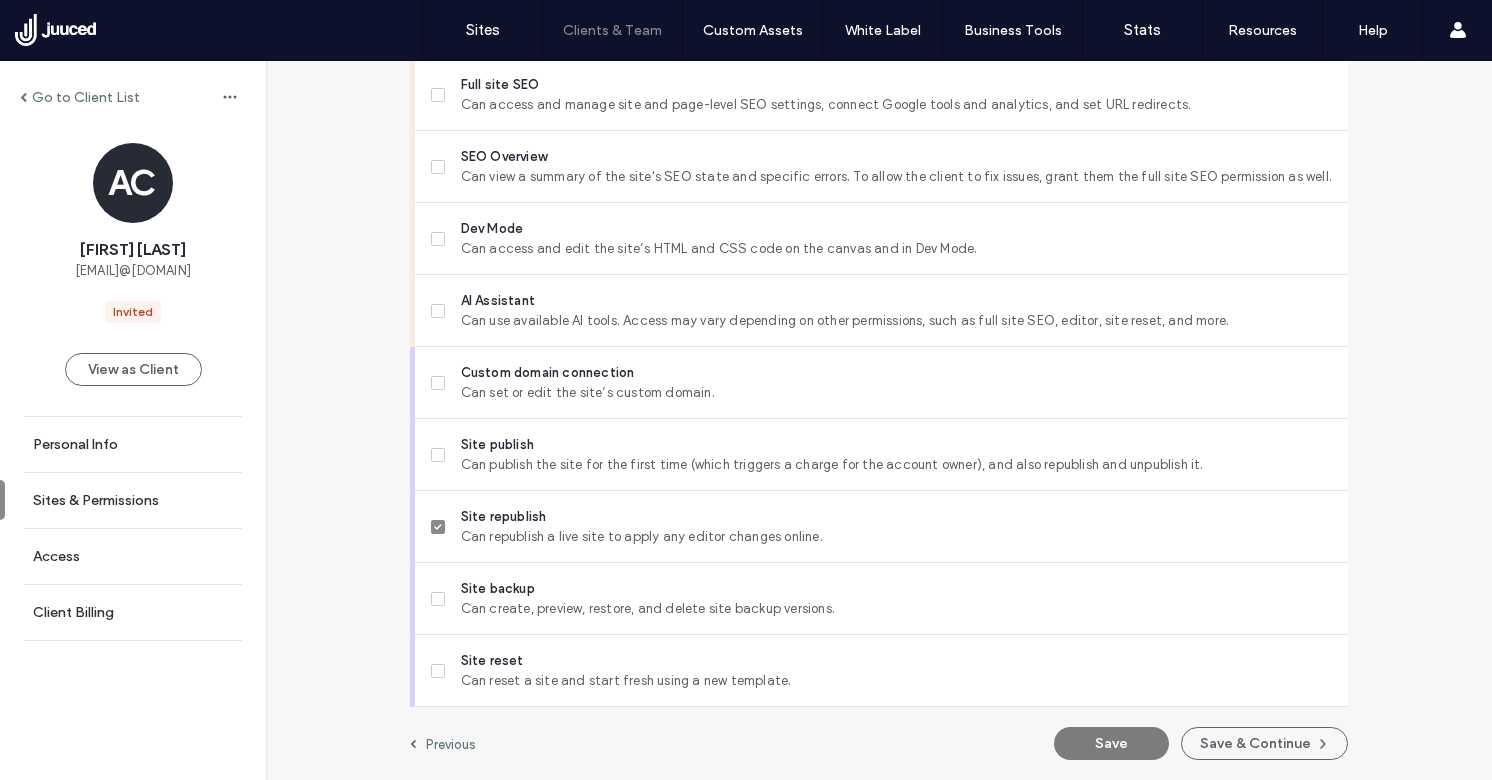 click on "Save" at bounding box center [1111, 743] 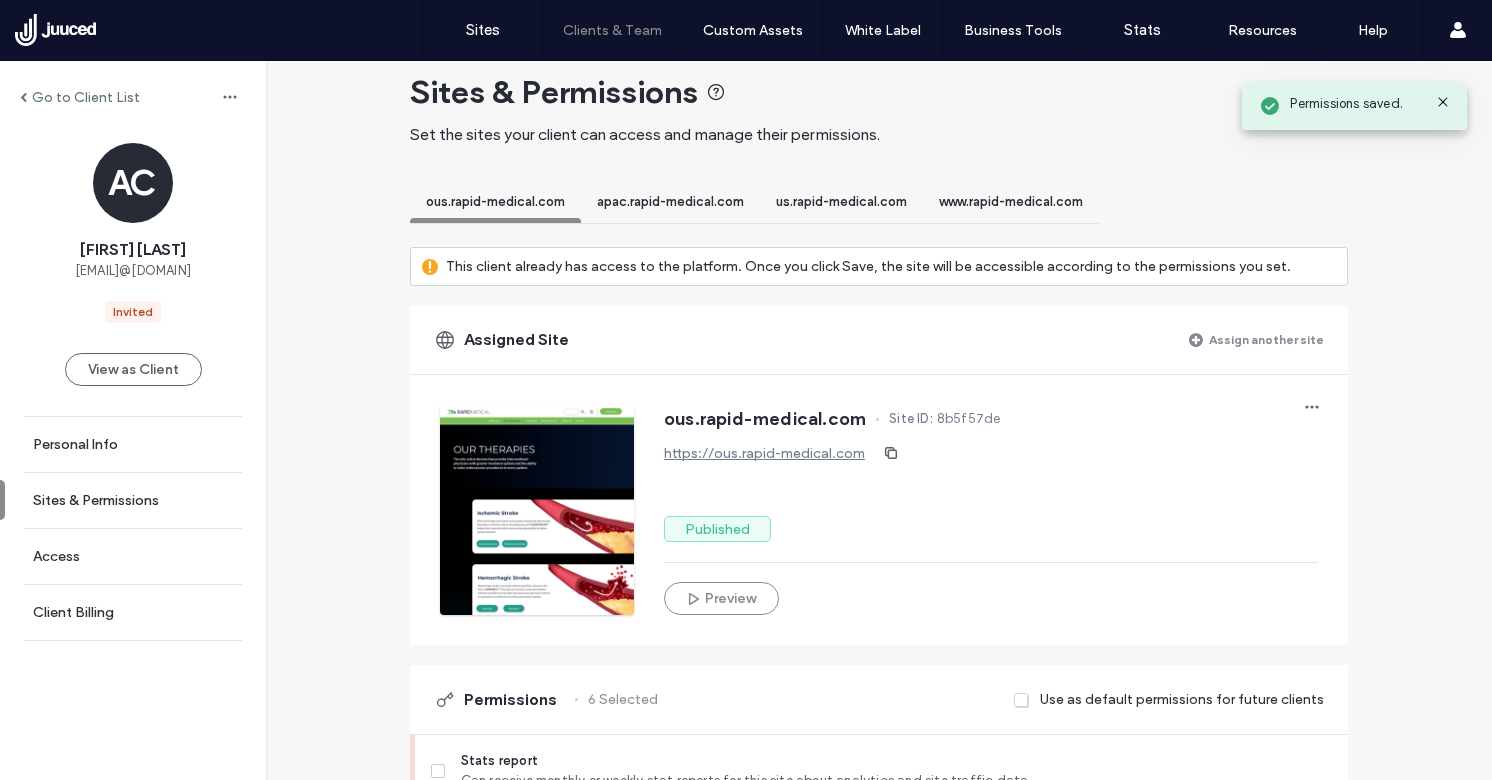 scroll, scrollTop: 0, scrollLeft: 0, axis: both 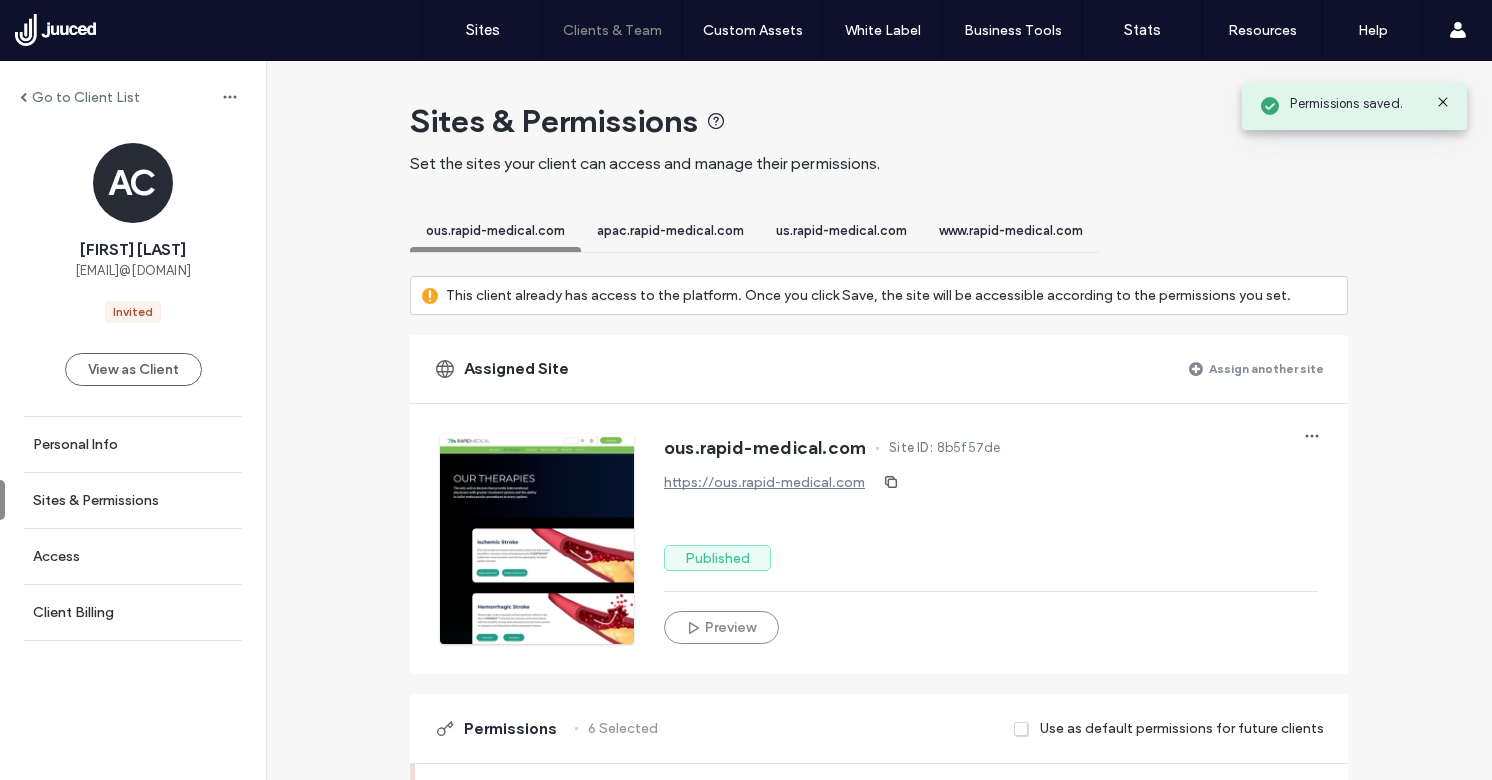 click on "apac.rapid-medical.com" at bounding box center [670, 230] 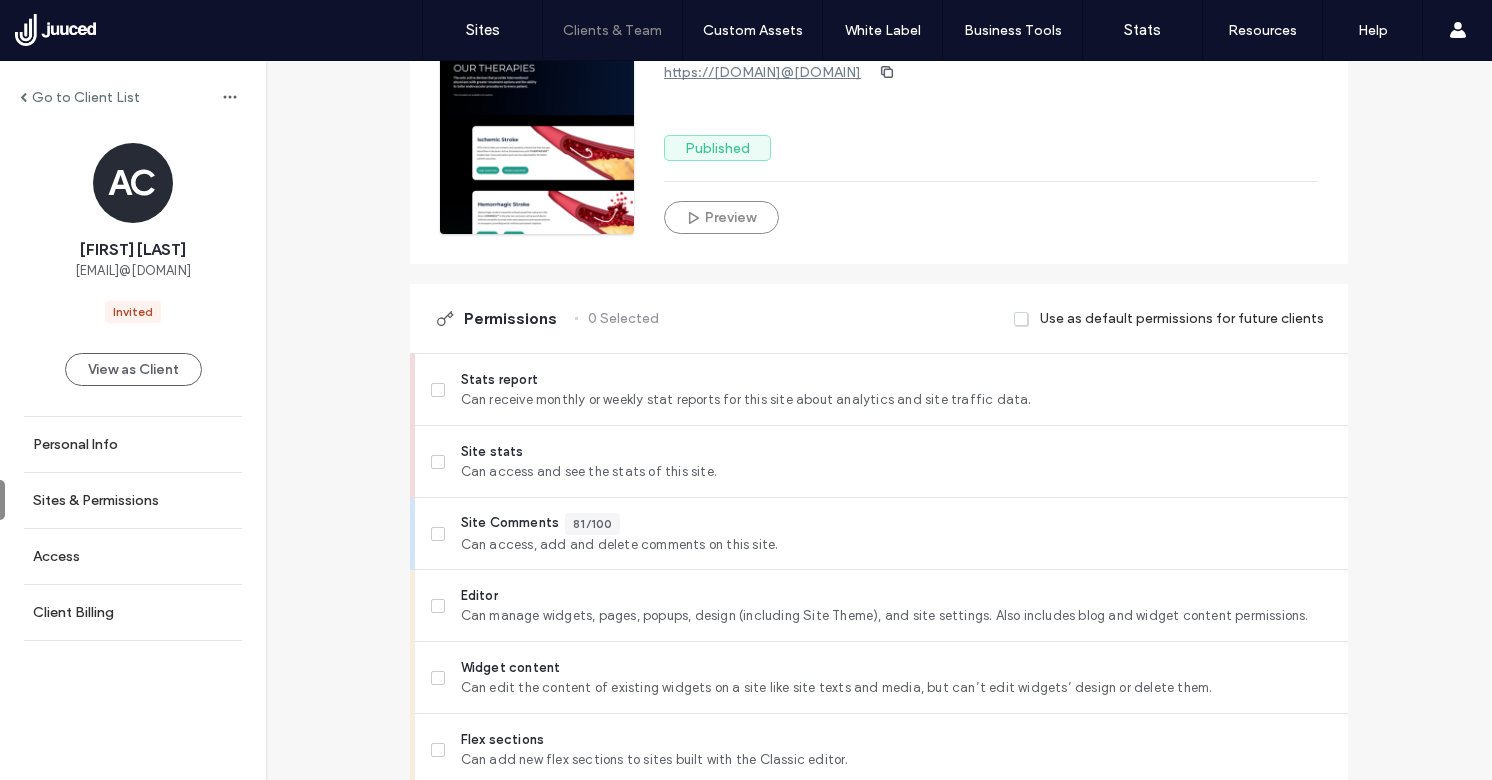 scroll, scrollTop: 487, scrollLeft: 0, axis: vertical 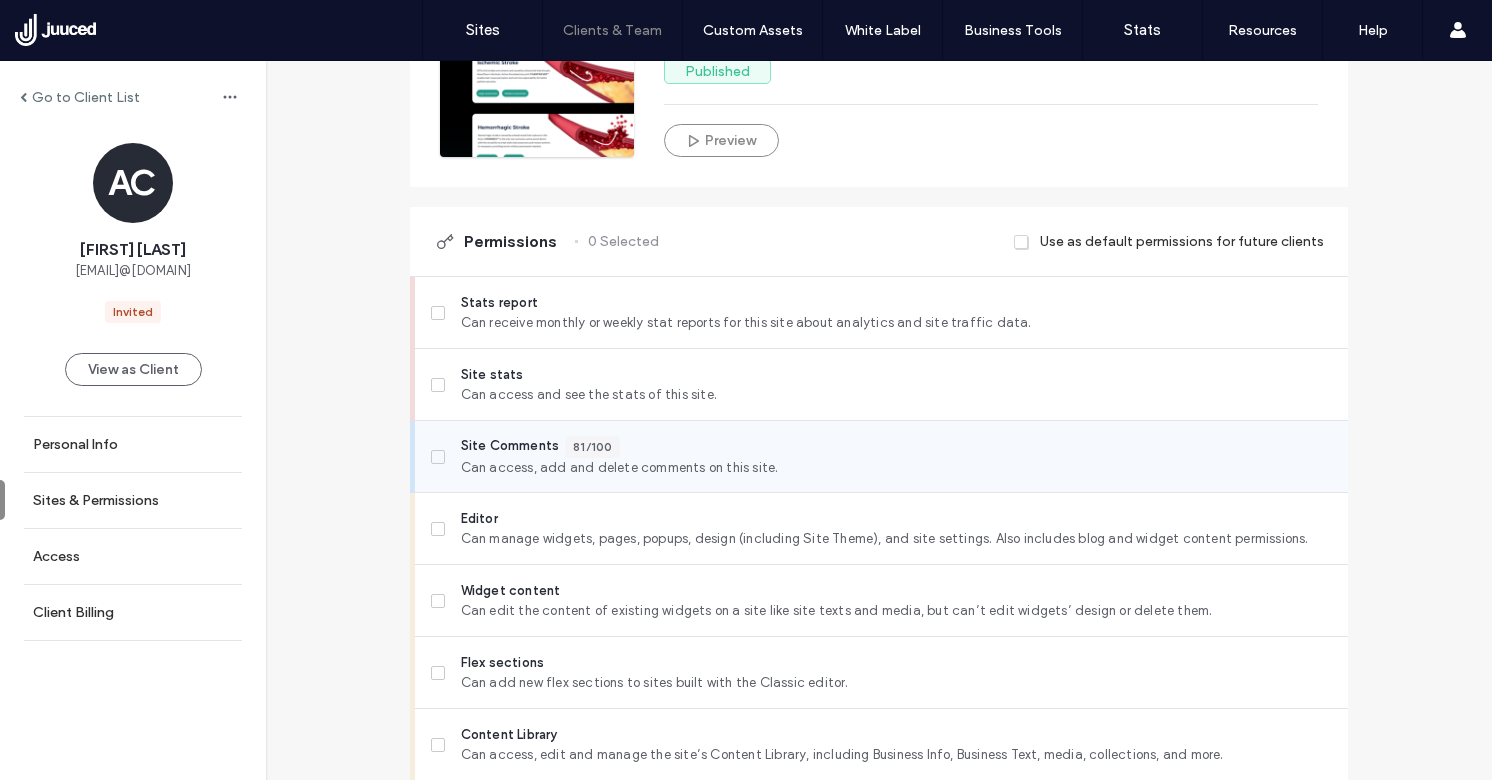 click on "Site Comments" at bounding box center [510, 447] 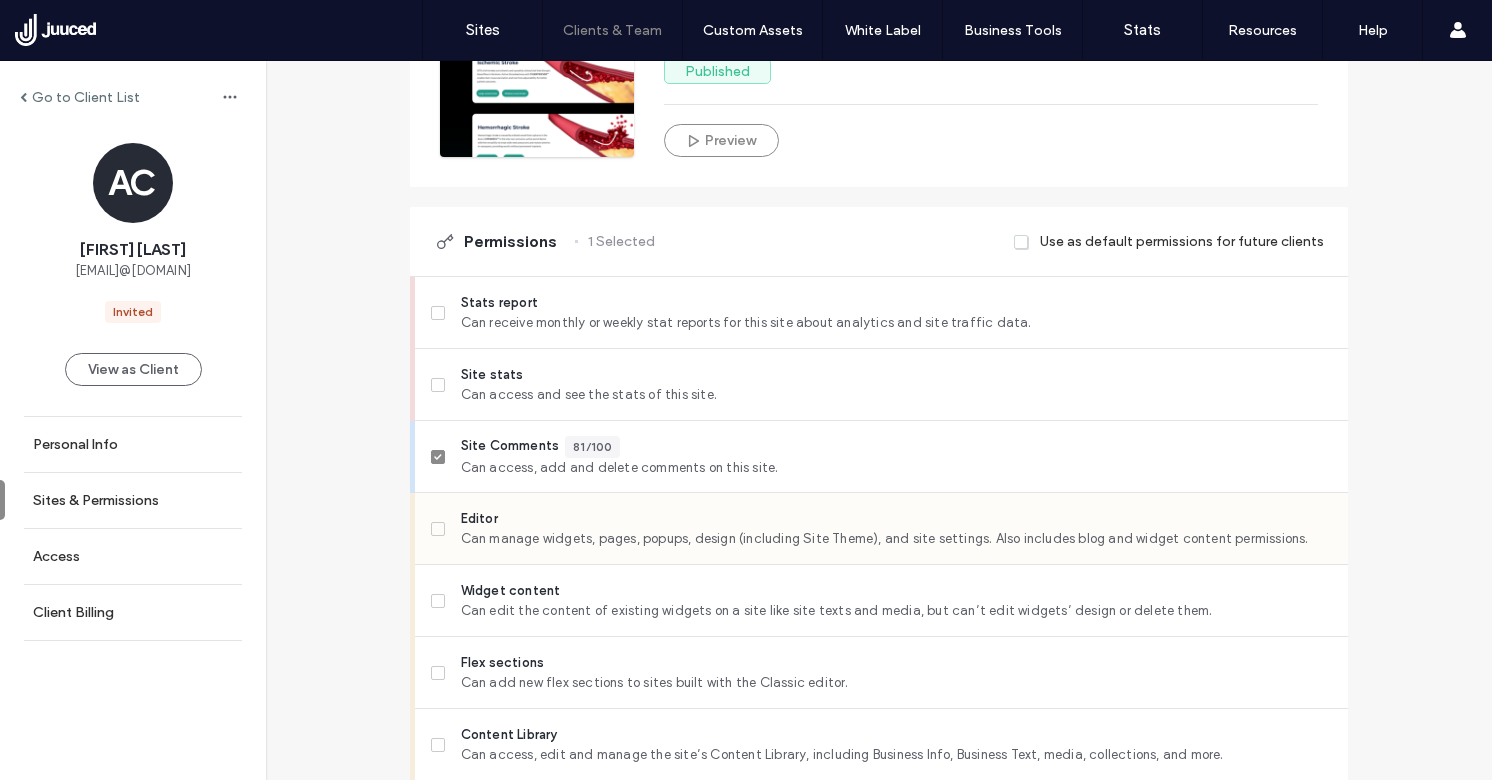 click on "Can manage widgets, pages, popups, design (including Site Theme), and site settings. Also includes blog and widget content permissions." at bounding box center (896, 539) 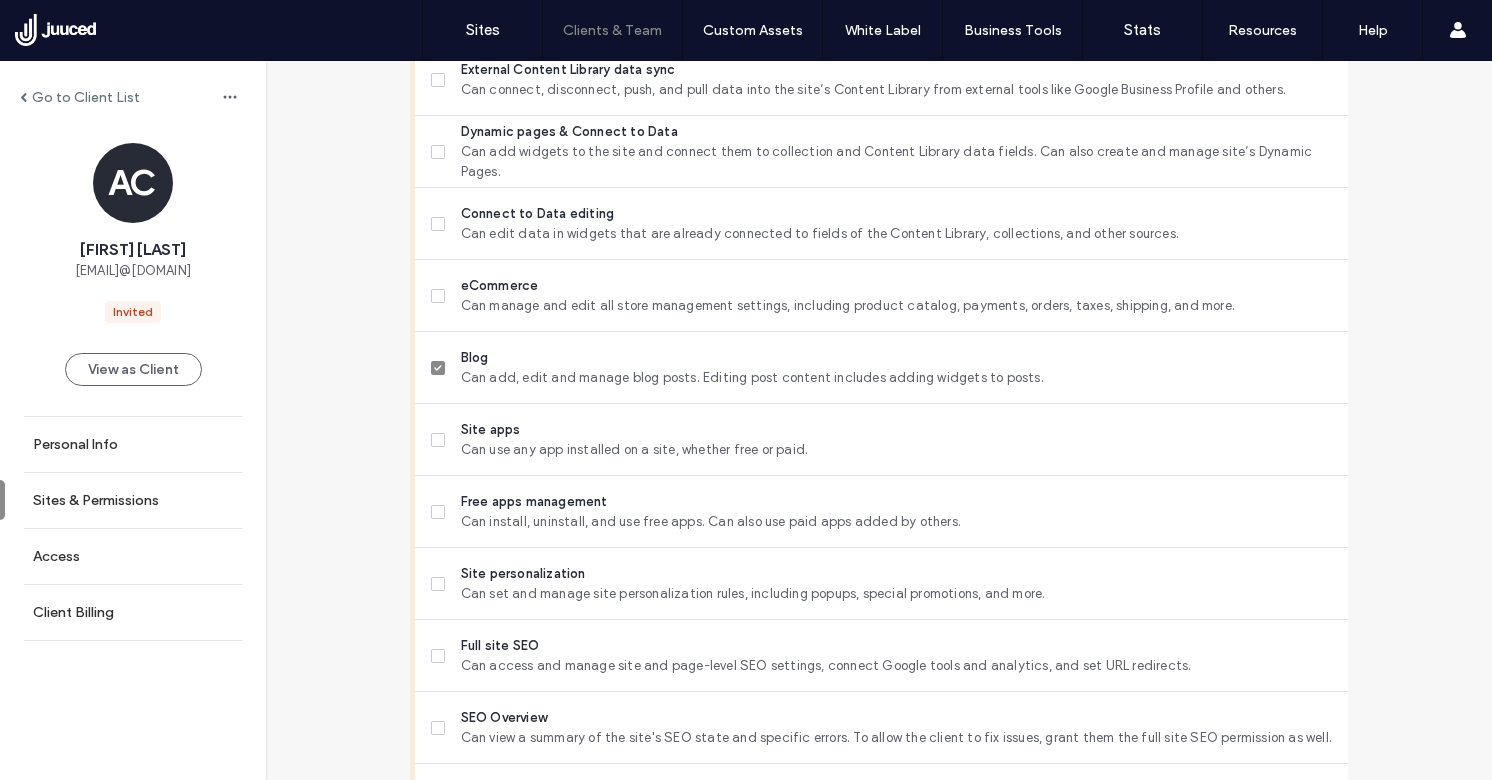scroll, scrollTop: 1225, scrollLeft: 0, axis: vertical 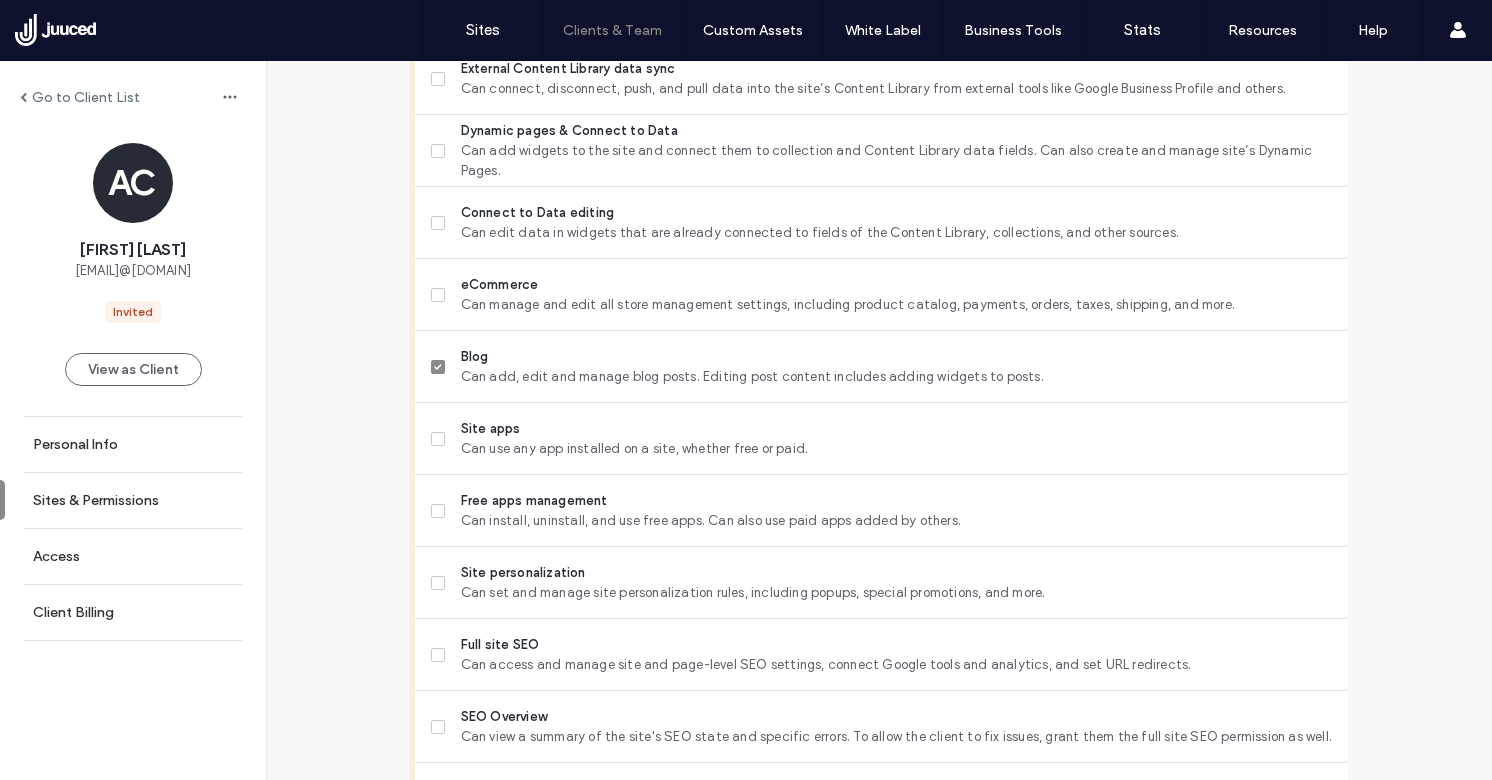 click on "Can set and manage site personalization rules, including popups, special promotions, and more." at bounding box center [896, 593] 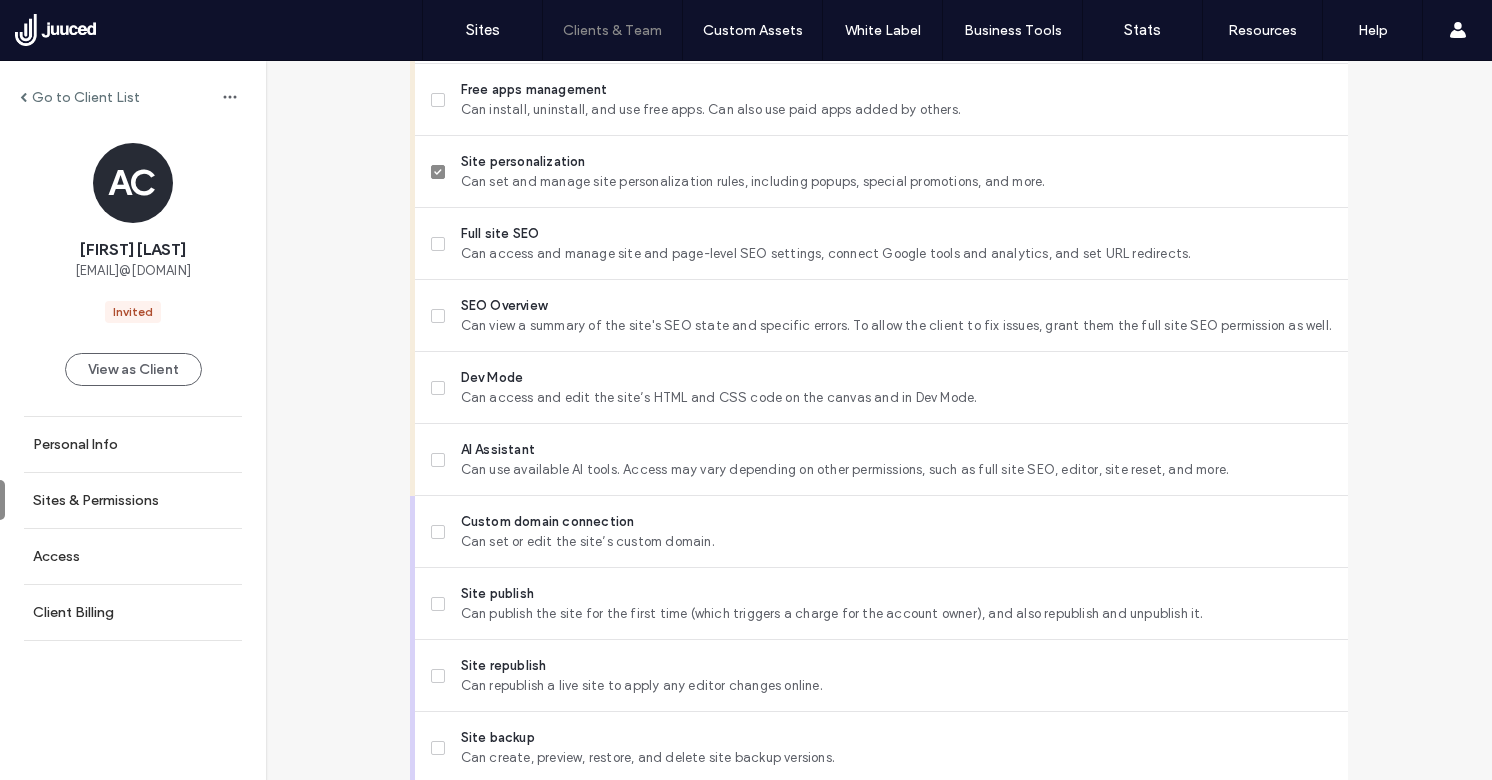 scroll, scrollTop: 1734, scrollLeft: 0, axis: vertical 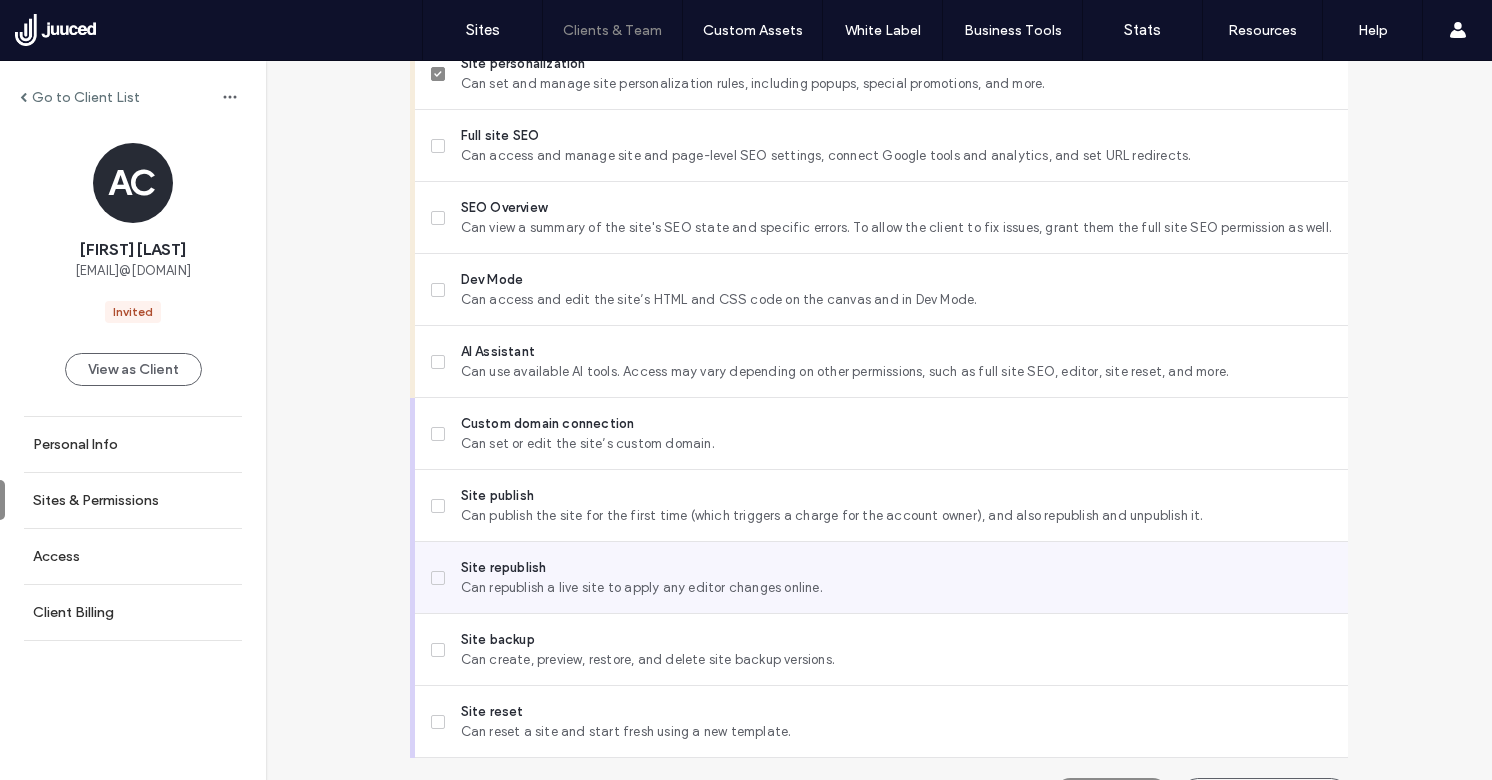 click on "Can republish a live site to apply any editor changes online." at bounding box center [896, 588] 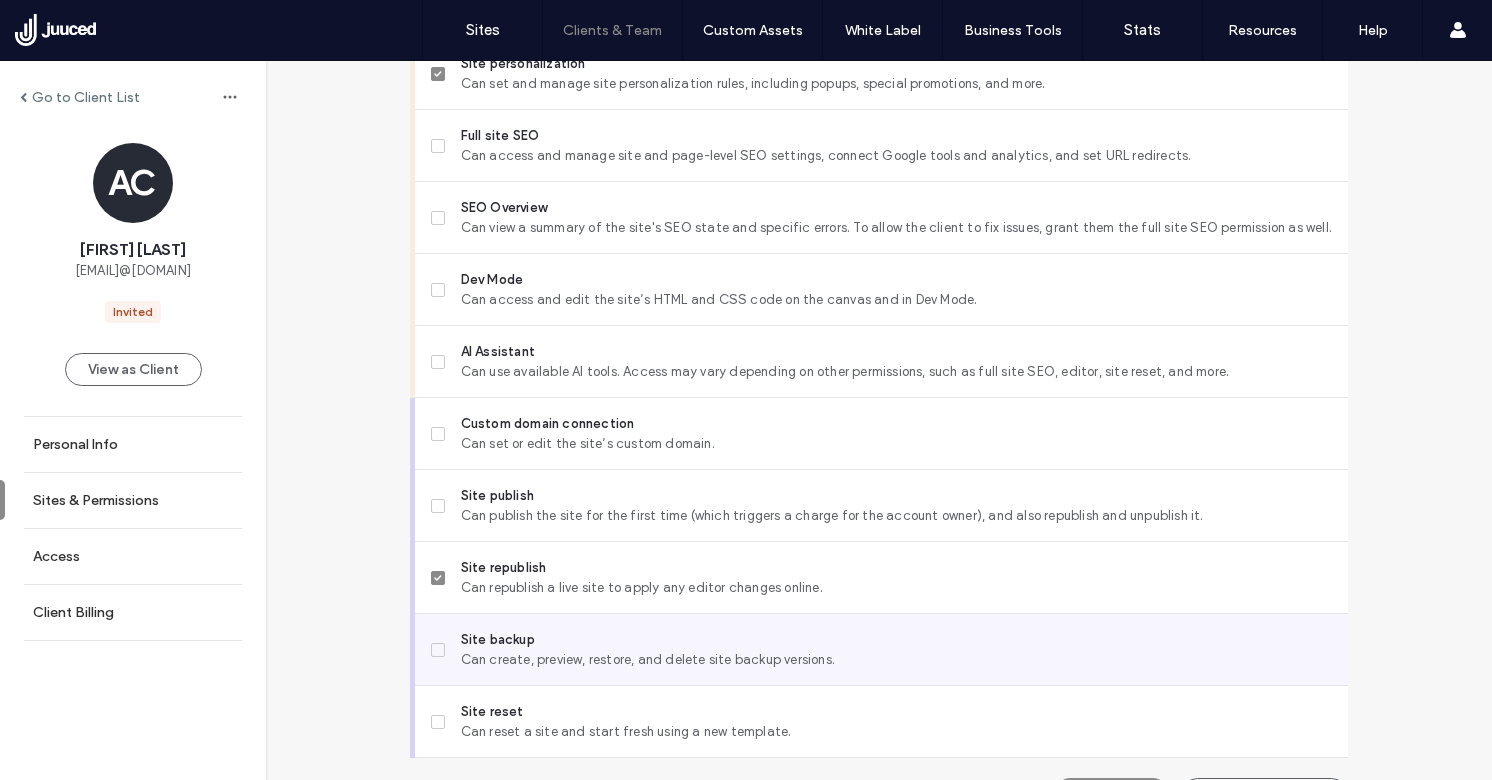 scroll, scrollTop: 1785, scrollLeft: 0, axis: vertical 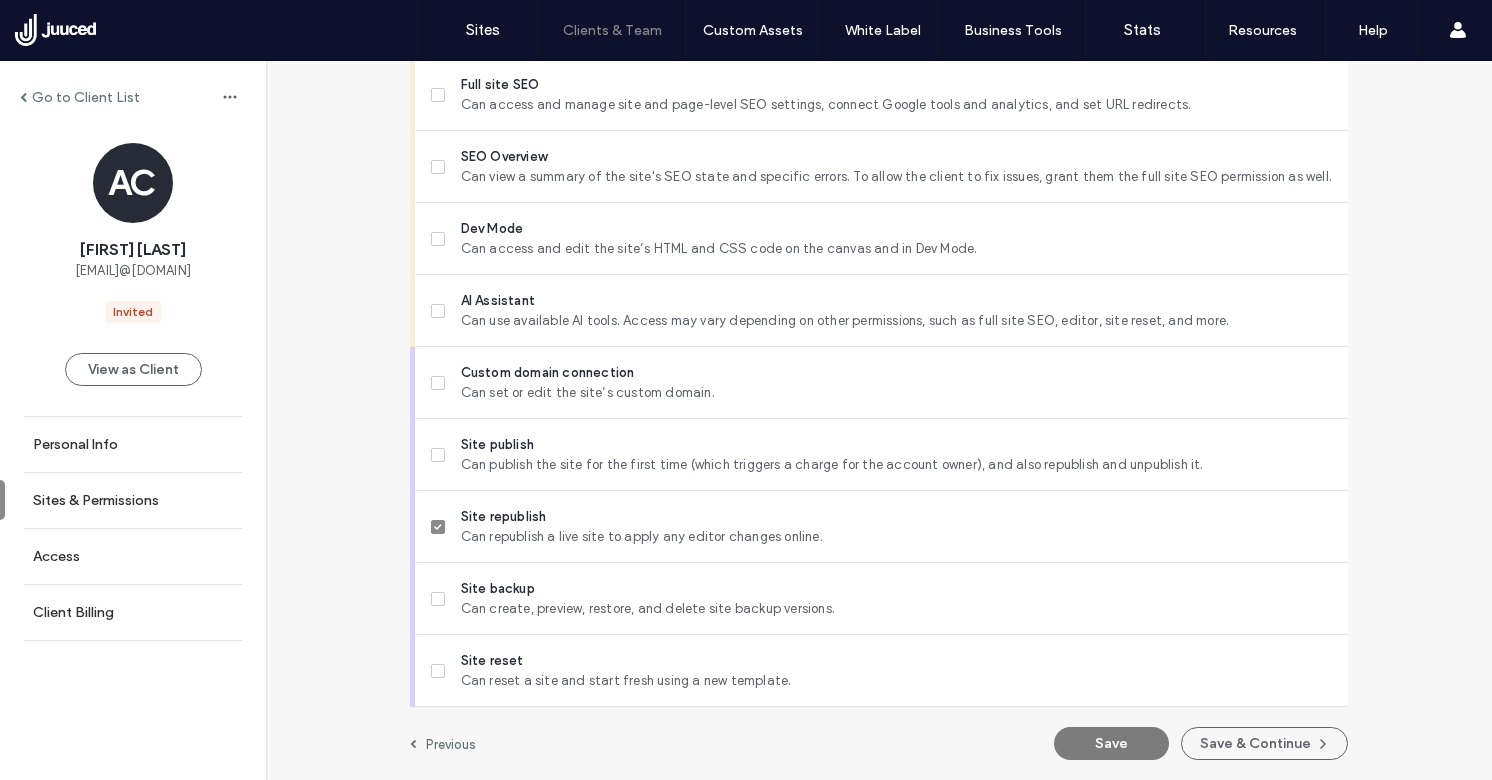 click on "Save" at bounding box center (1111, 743) 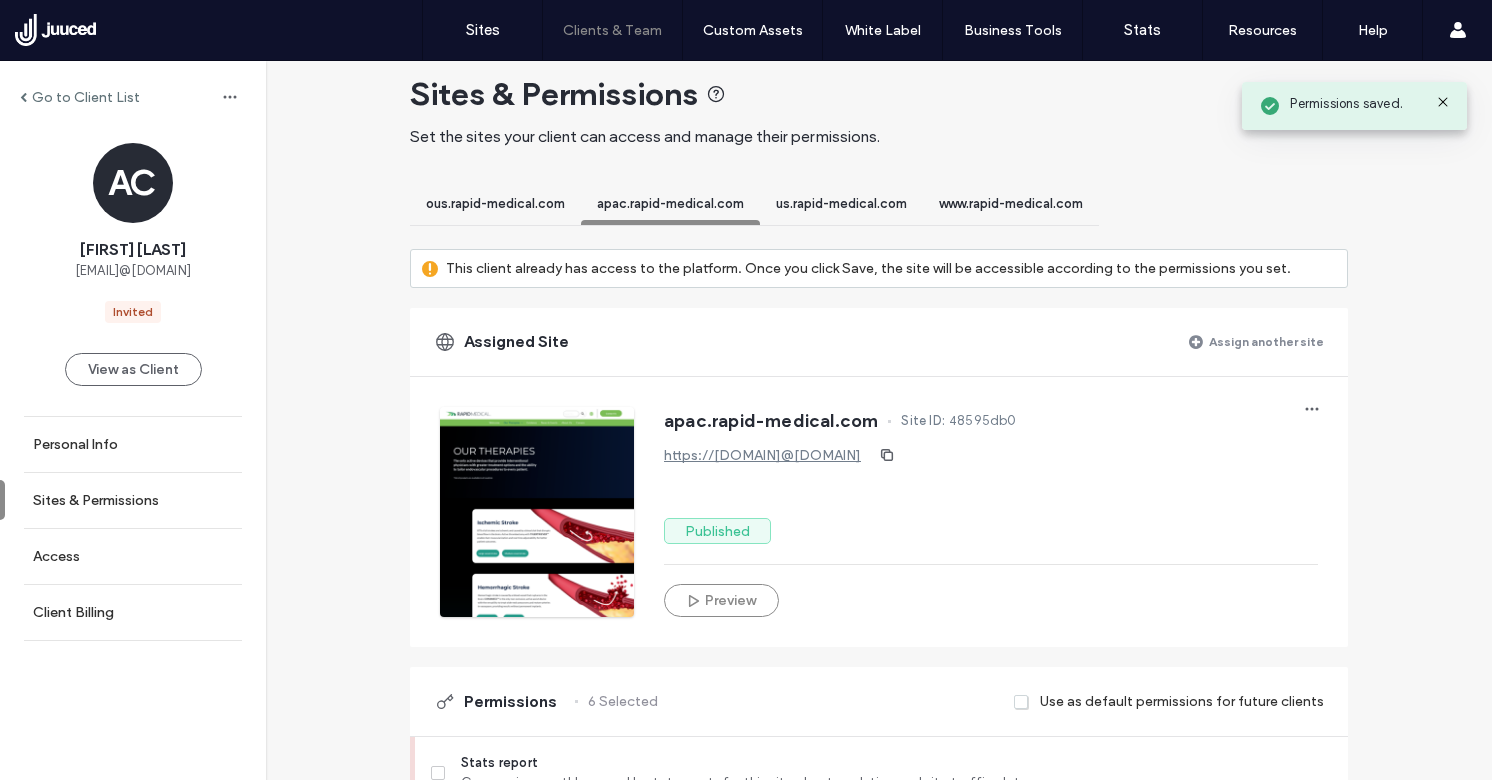scroll, scrollTop: 0, scrollLeft: 0, axis: both 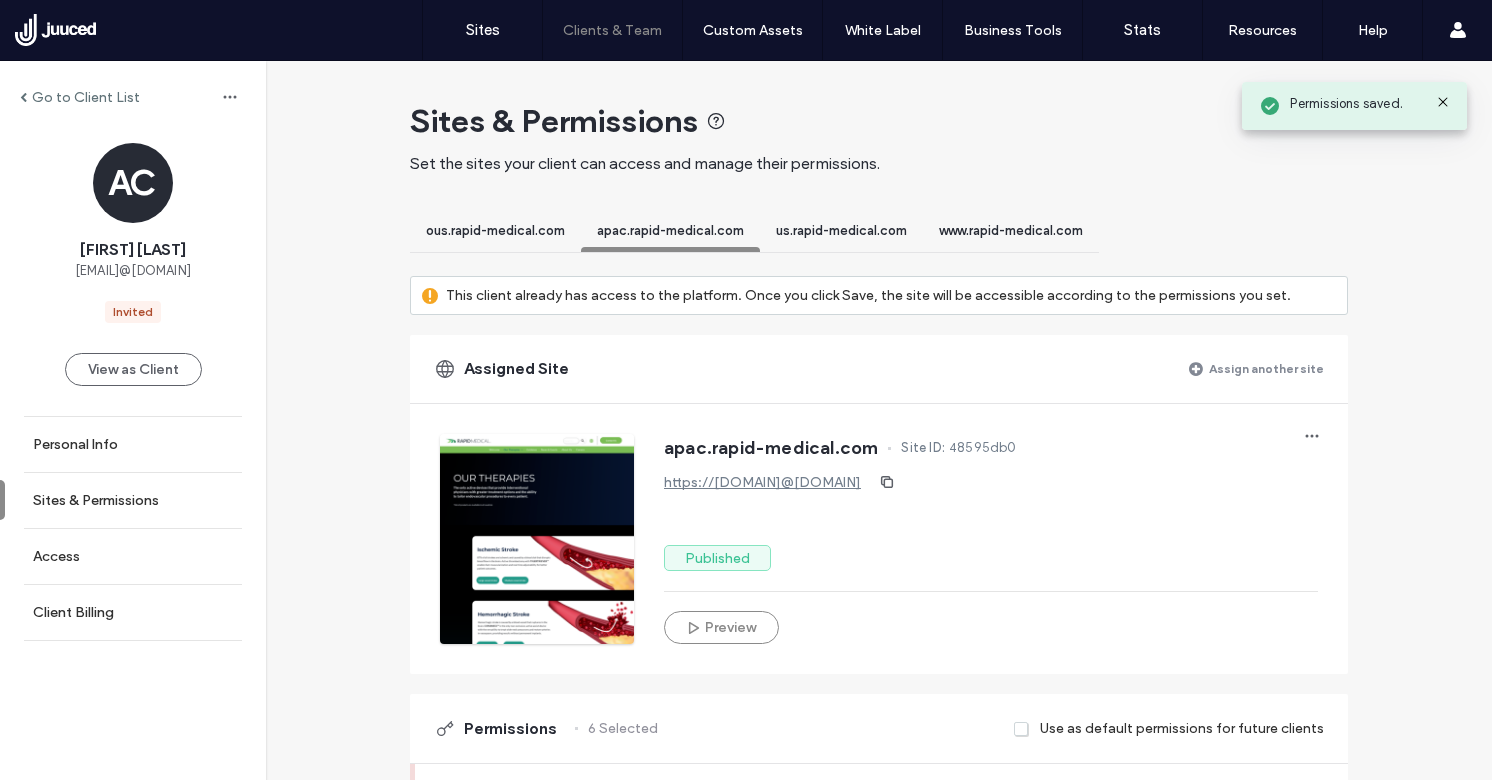 click on "us.rapid-medical.com" at bounding box center [841, 230] 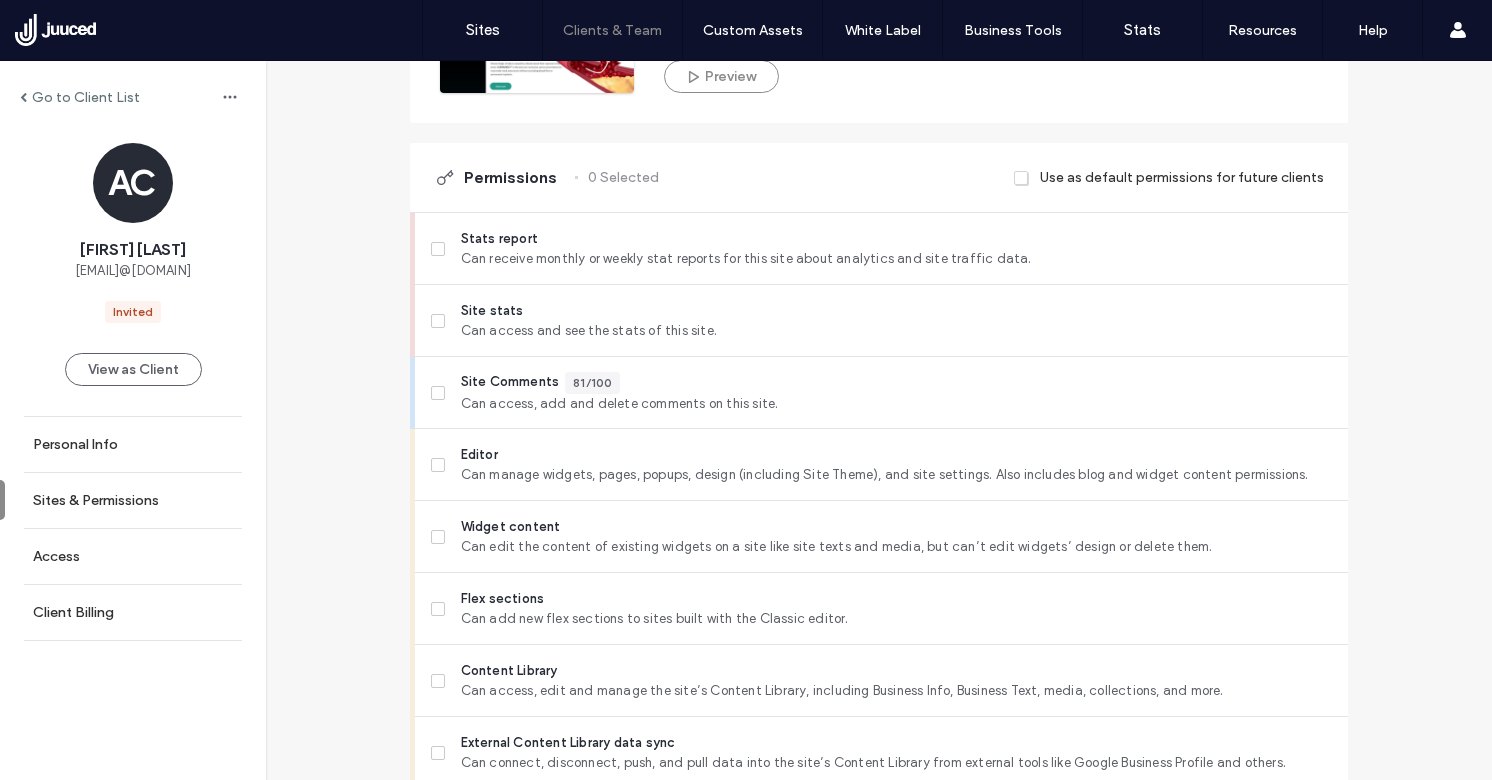 click on "Site Comments" at bounding box center (510, 383) 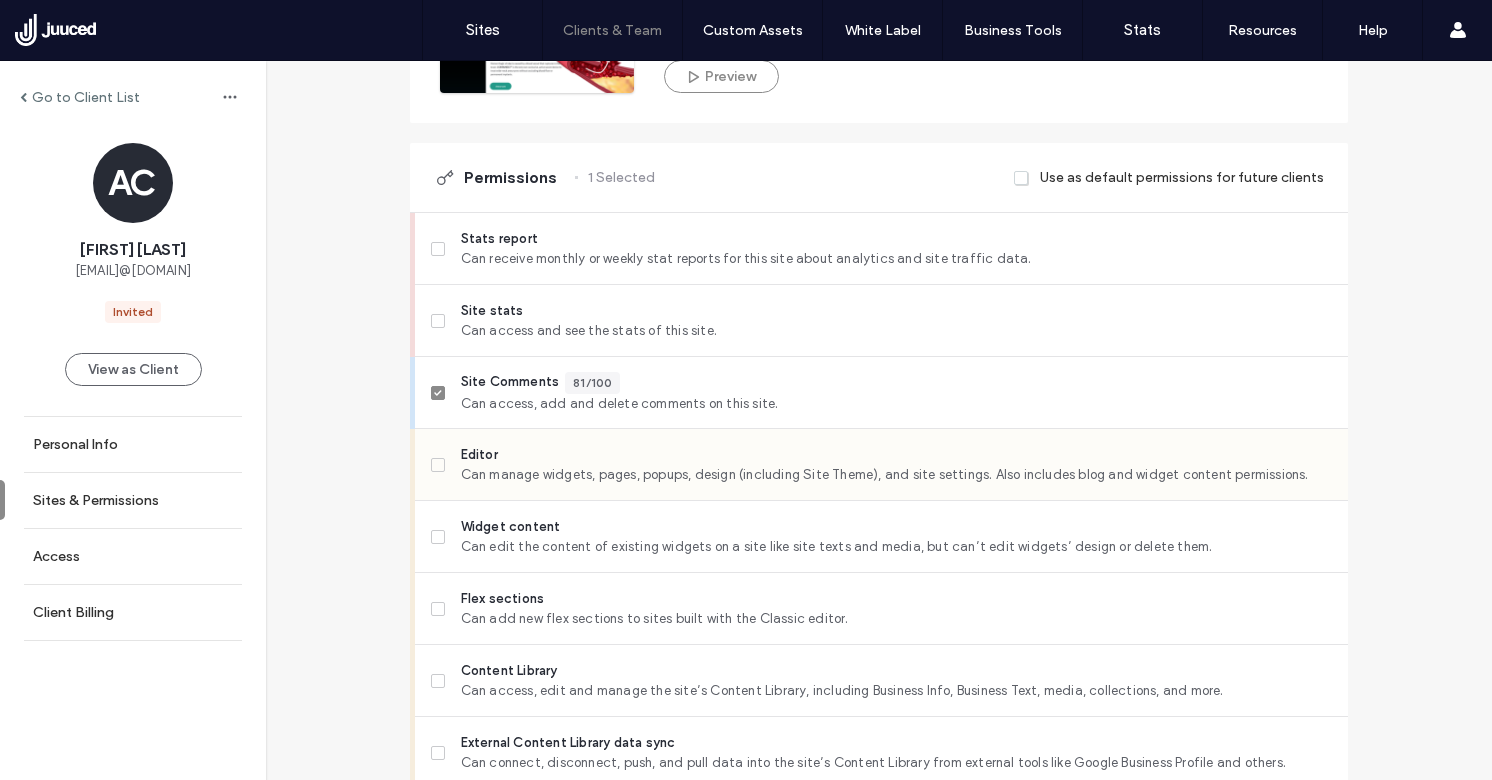 click on "Can manage widgets, pages, popups, design (including Site Theme), and site settings. Also includes blog and widget content permissions." at bounding box center [896, 475] 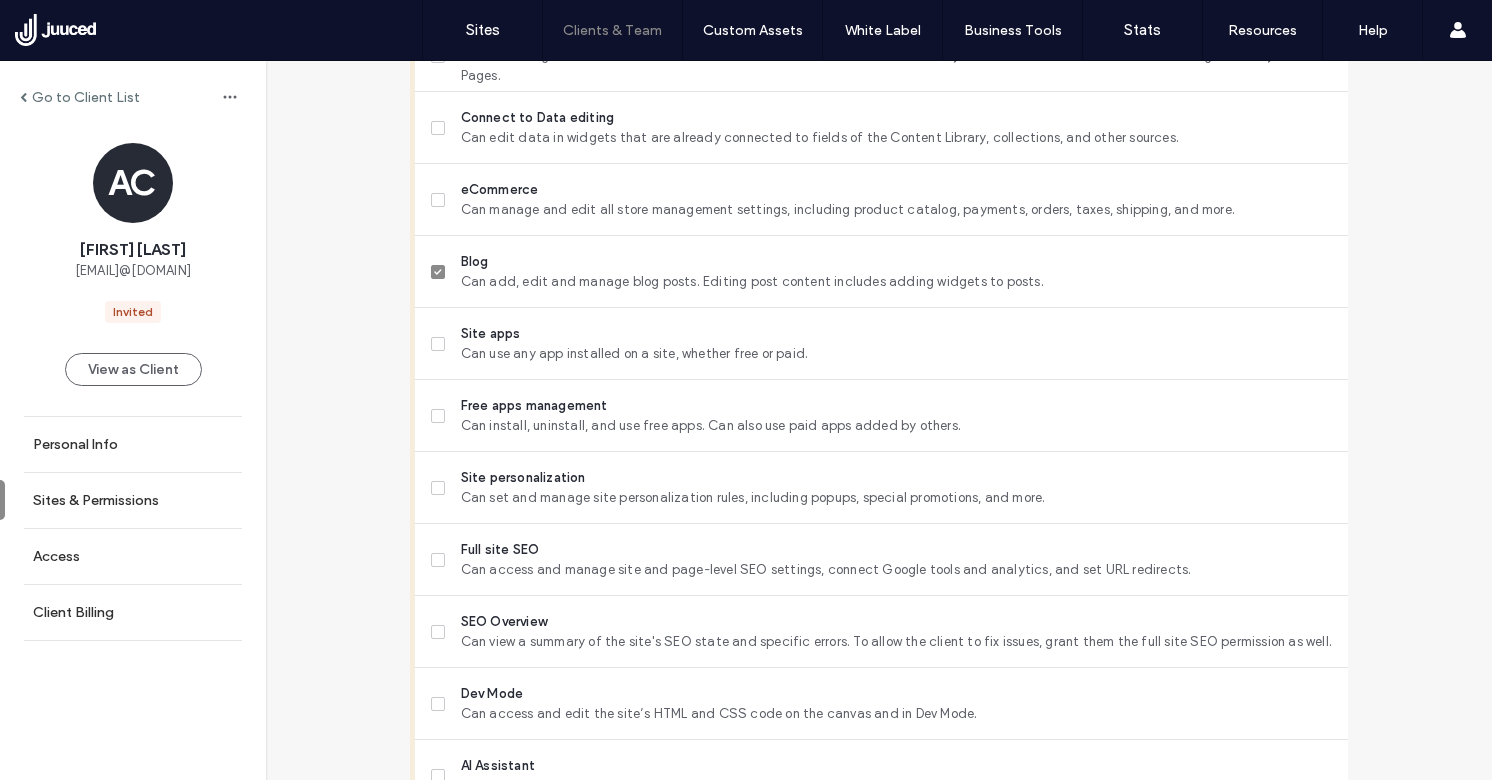 scroll, scrollTop: 1401, scrollLeft: 0, axis: vertical 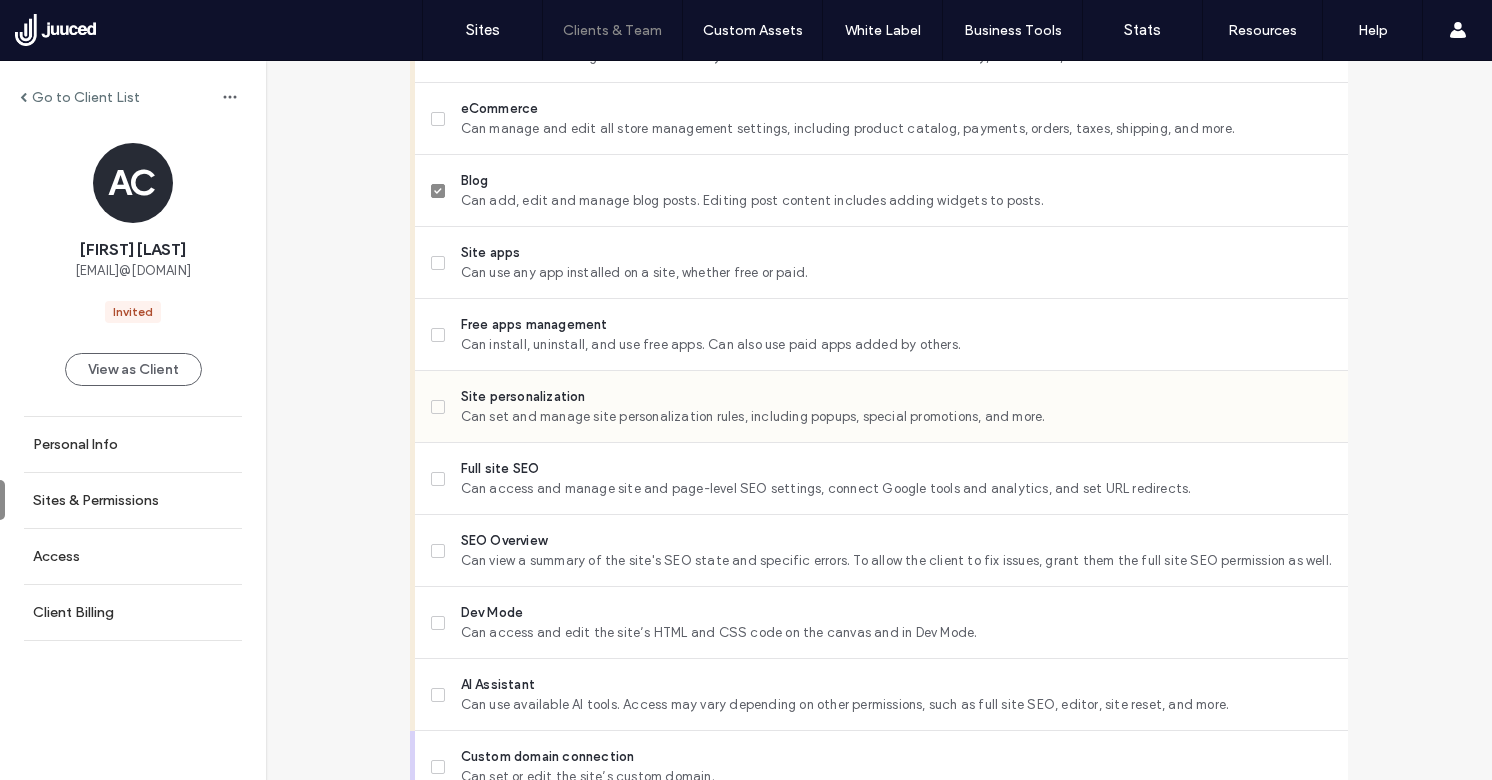 click on "Can set and manage site personalization rules, including popups, special promotions, and more." at bounding box center (896, 417) 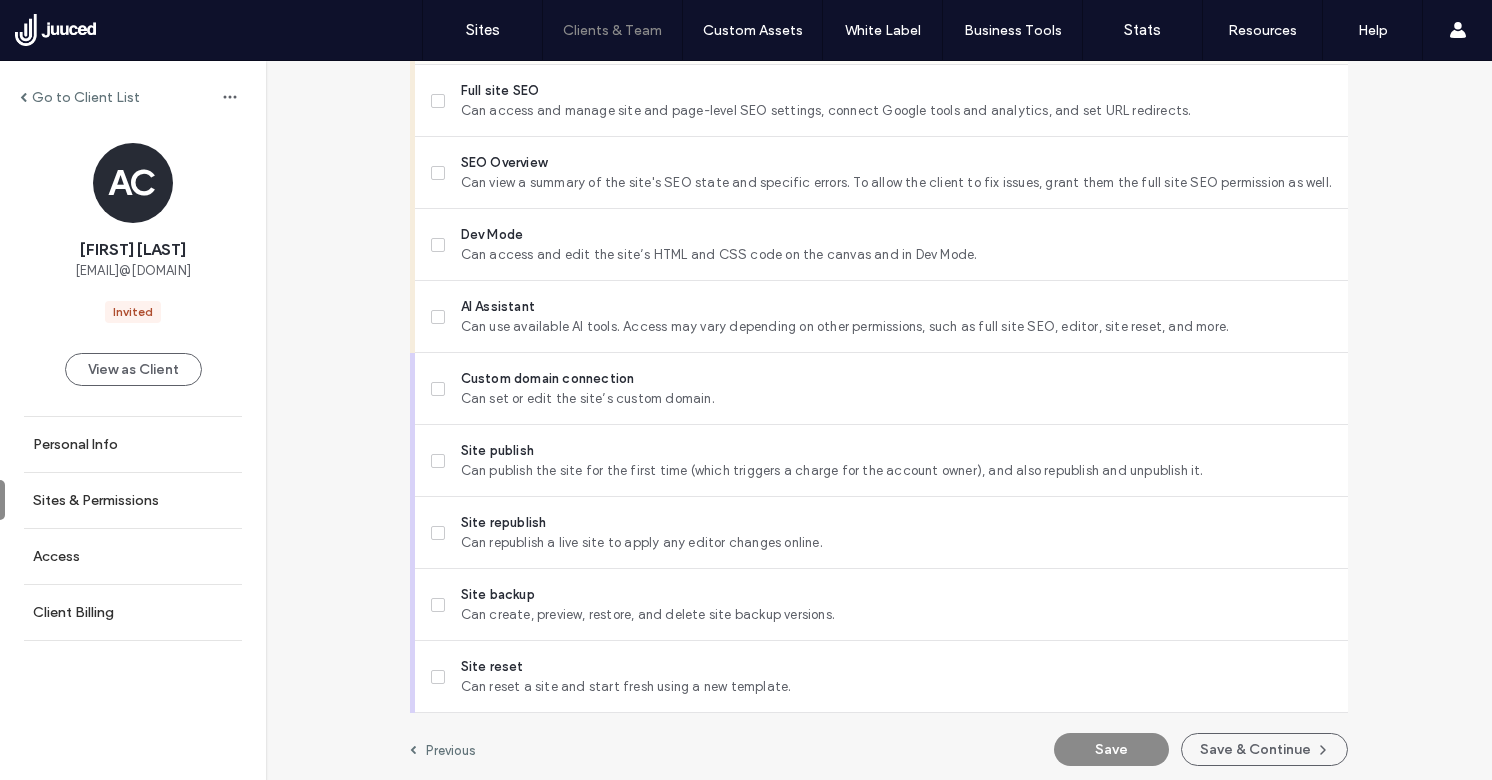 scroll, scrollTop: 1785, scrollLeft: 0, axis: vertical 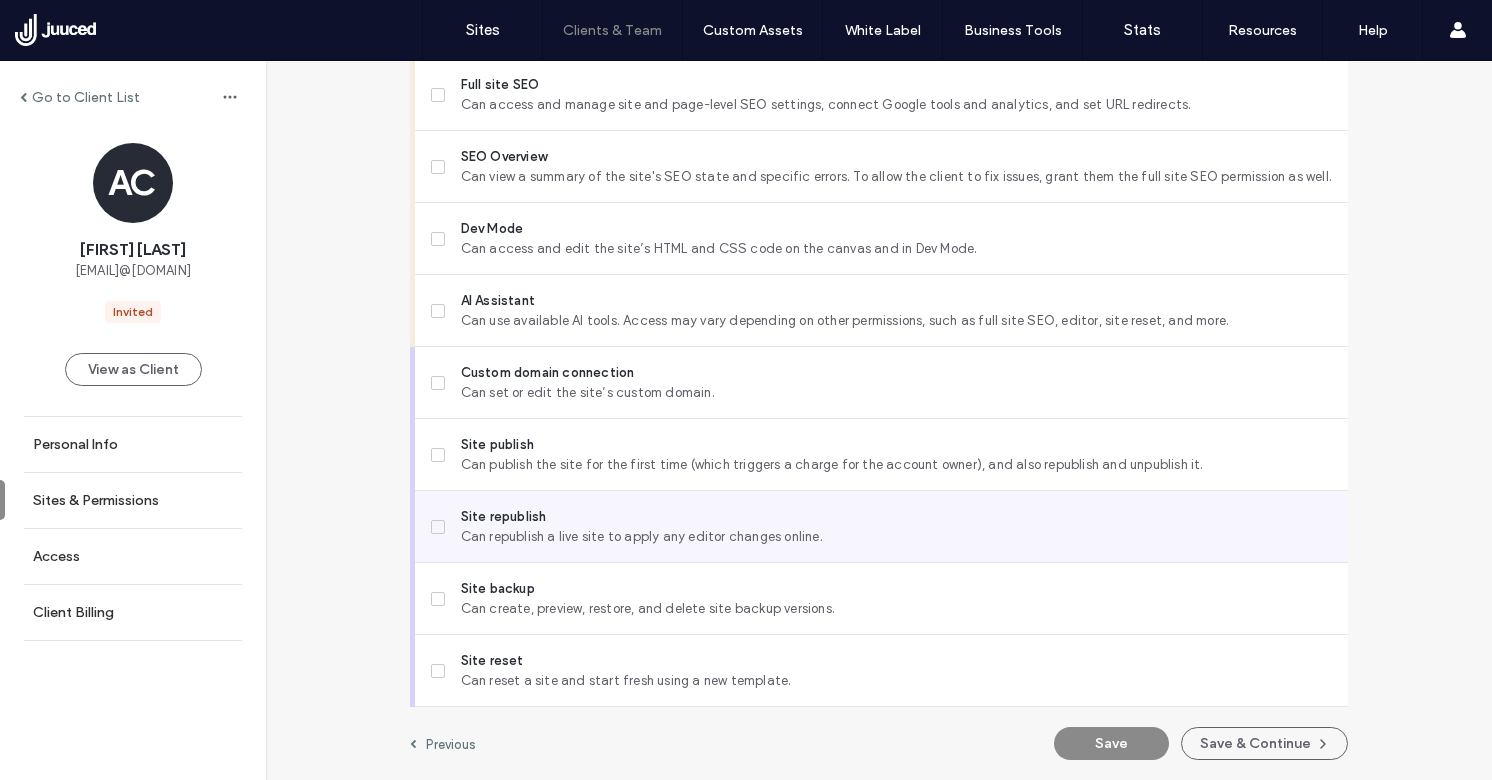 click on "Can republish a live site to apply any editor changes online." at bounding box center [896, 537] 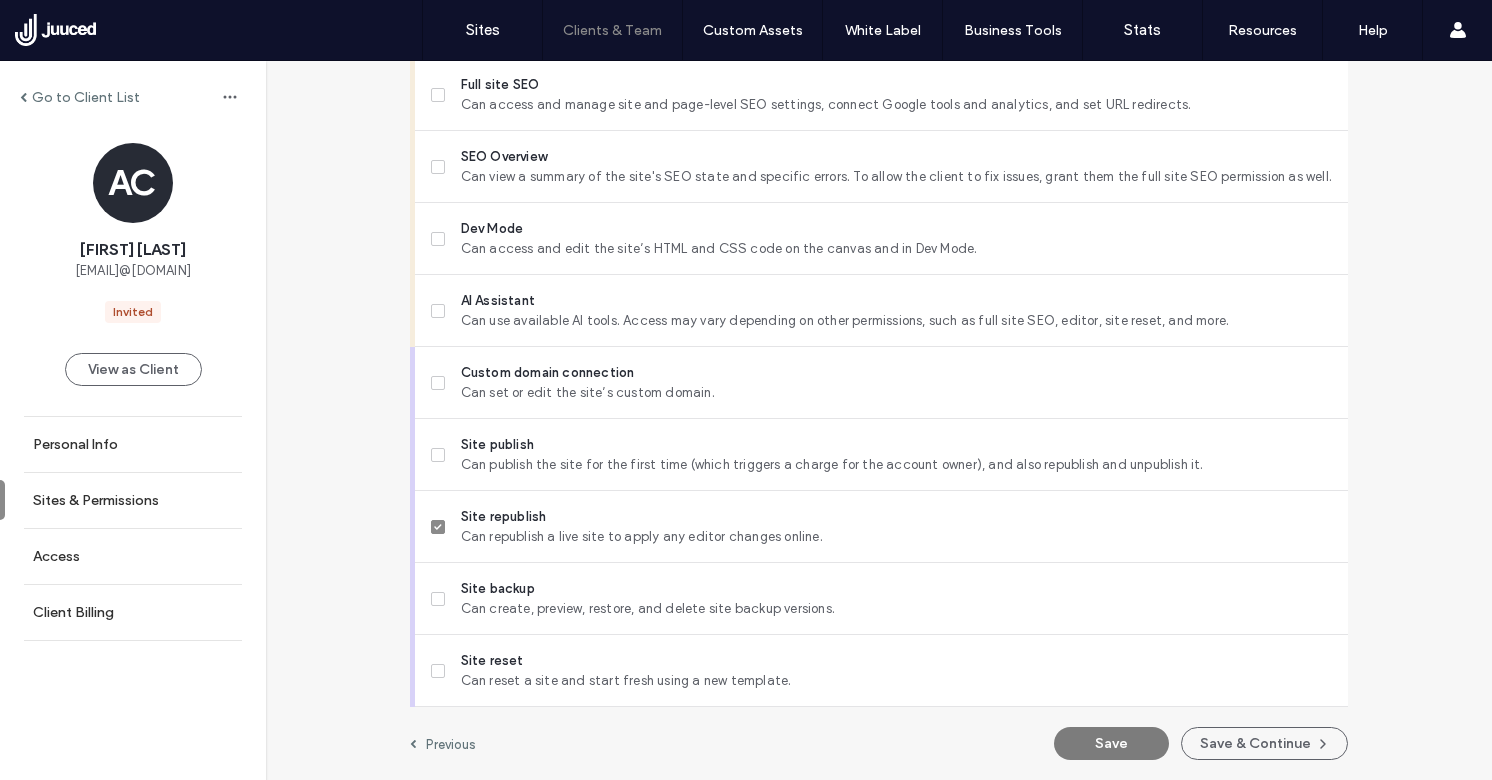 click on "Save" at bounding box center (1111, 743) 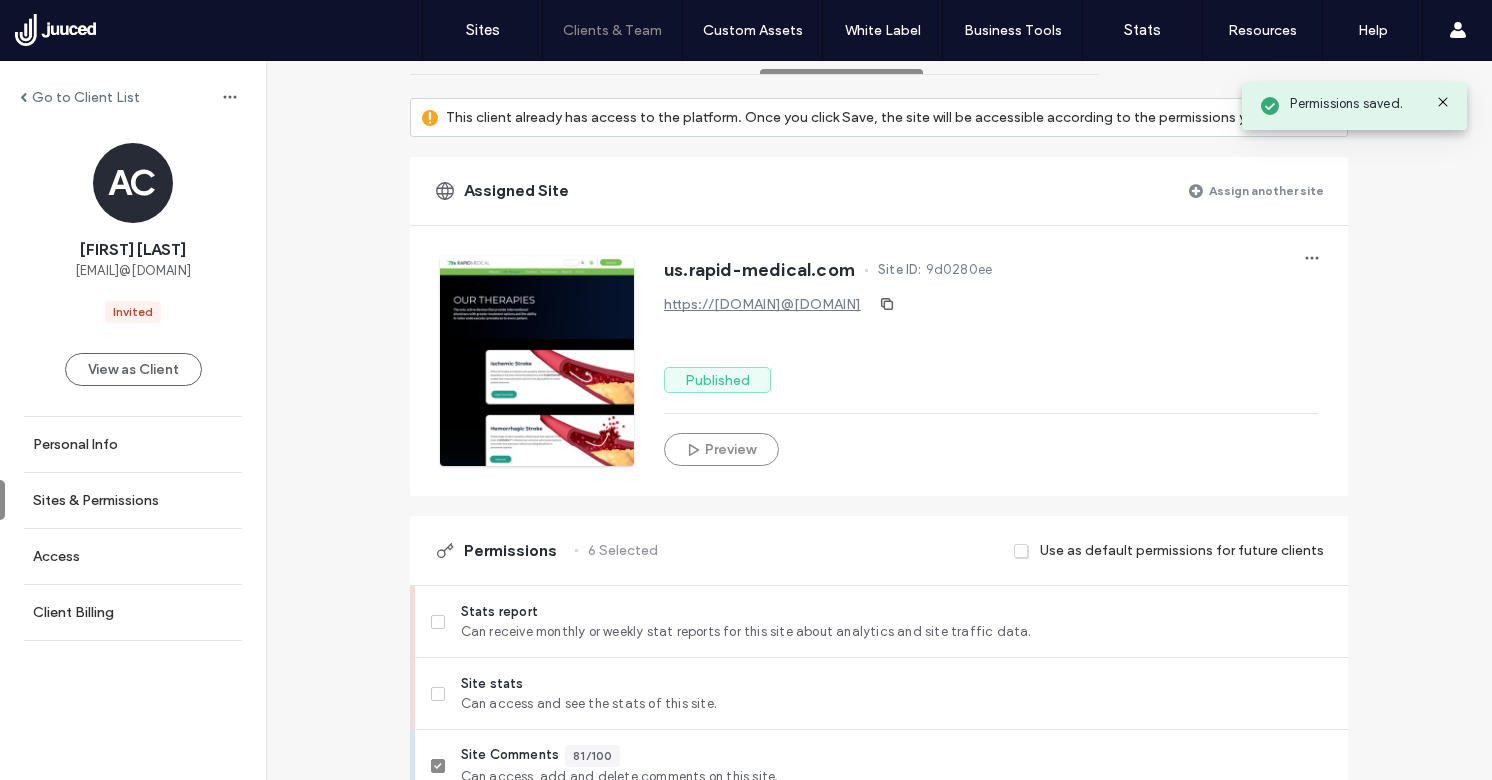 scroll, scrollTop: 0, scrollLeft: 0, axis: both 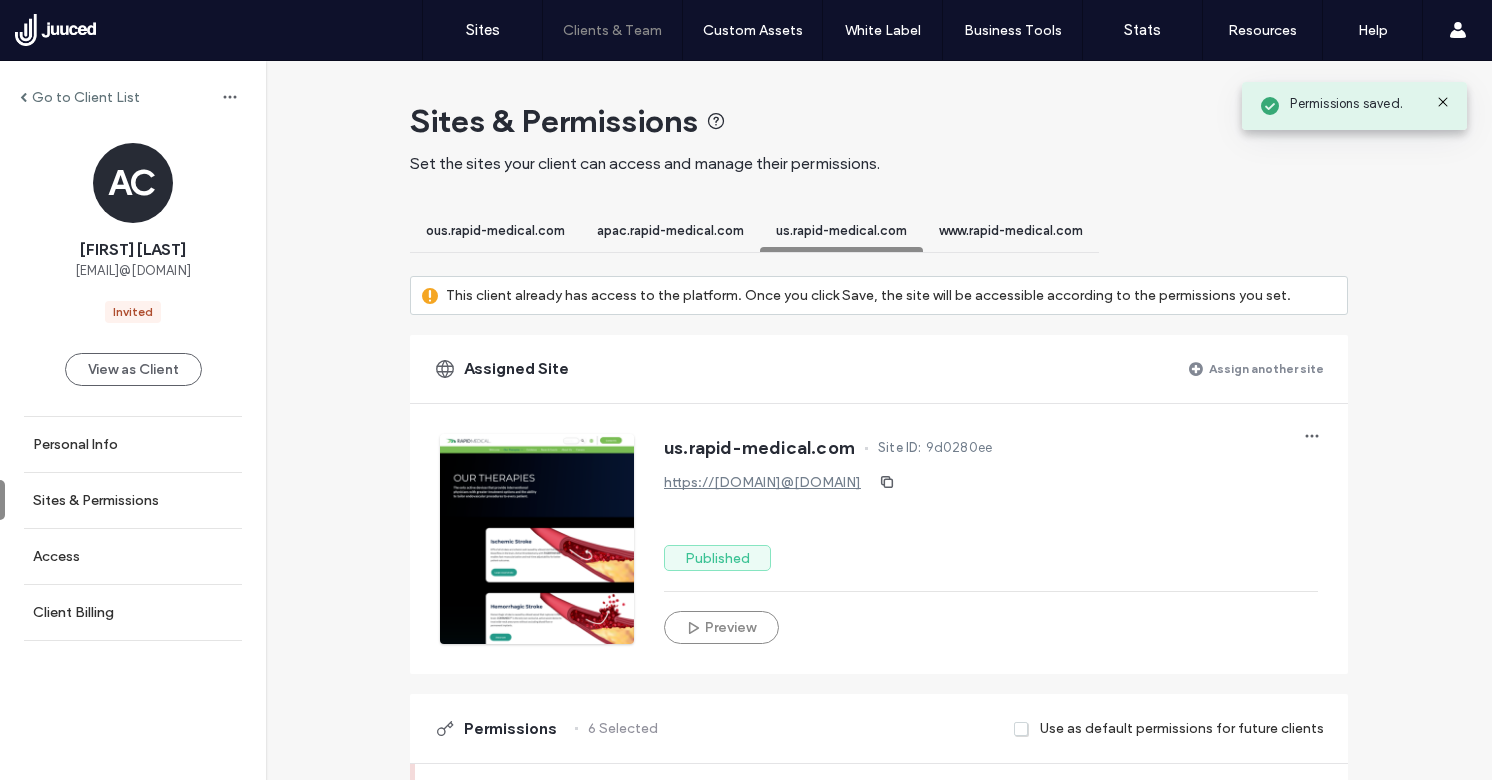click on "www.rapid-medical.com" at bounding box center [1011, 233] 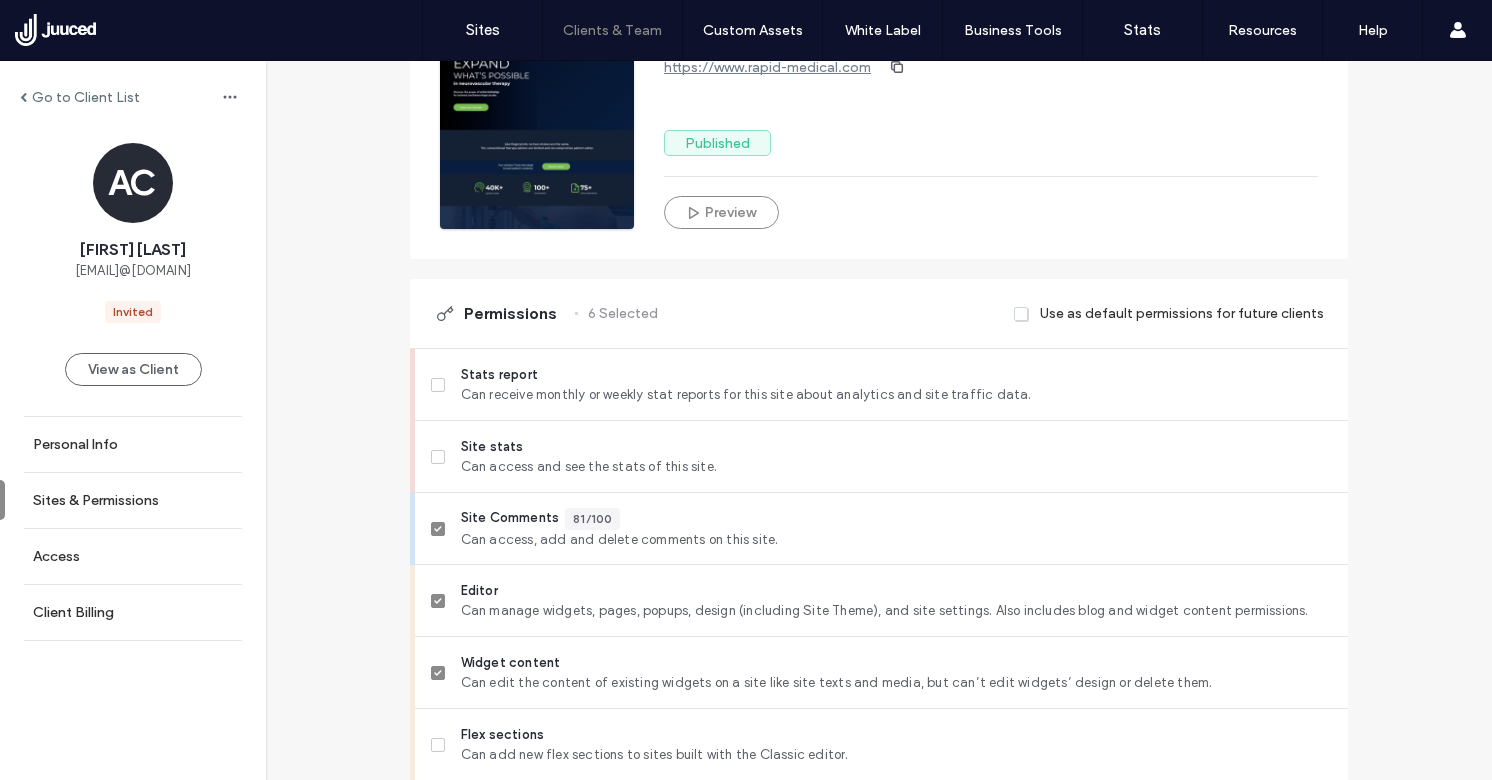 scroll, scrollTop: 0, scrollLeft: 0, axis: both 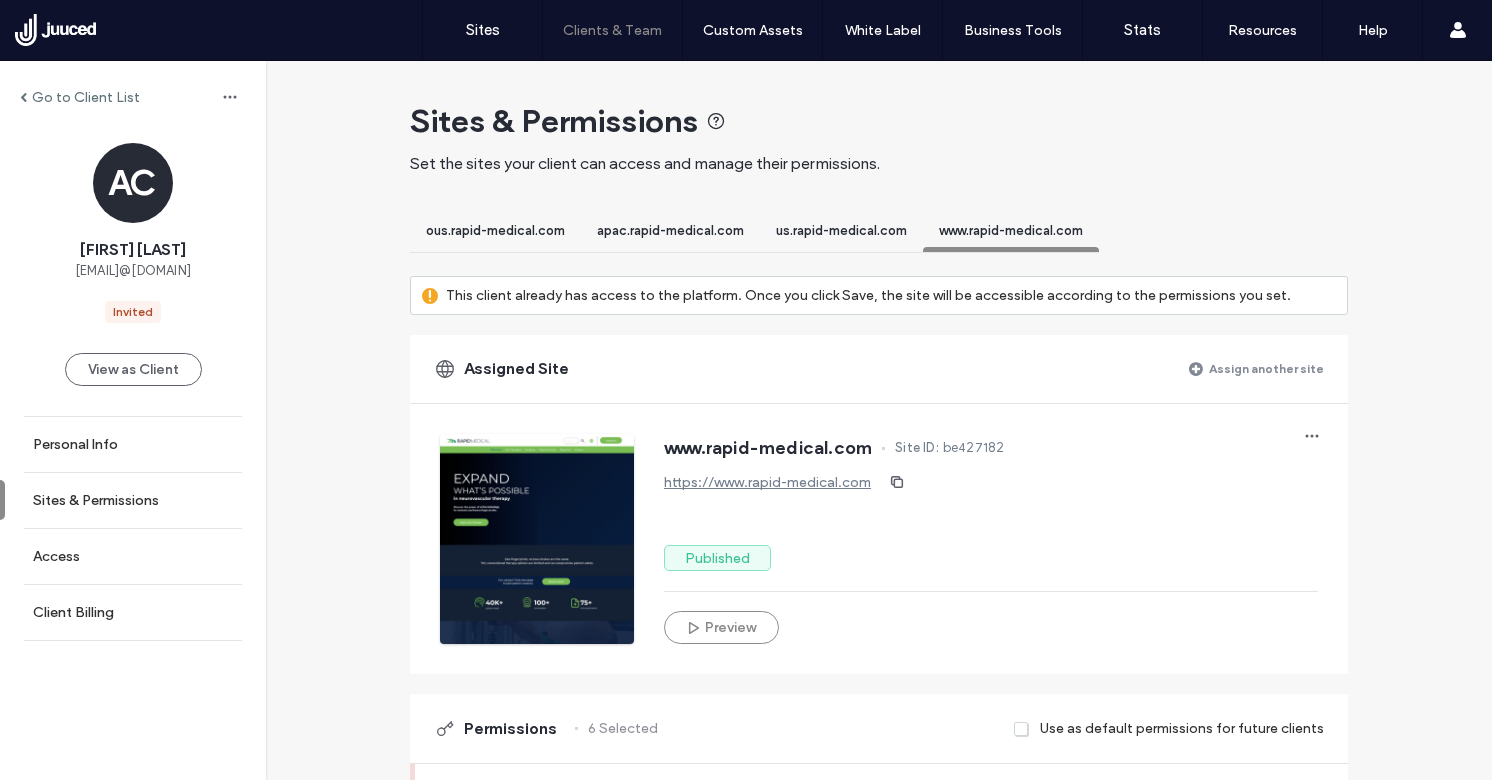 click on "us.rapid-medical.com" at bounding box center [841, 230] 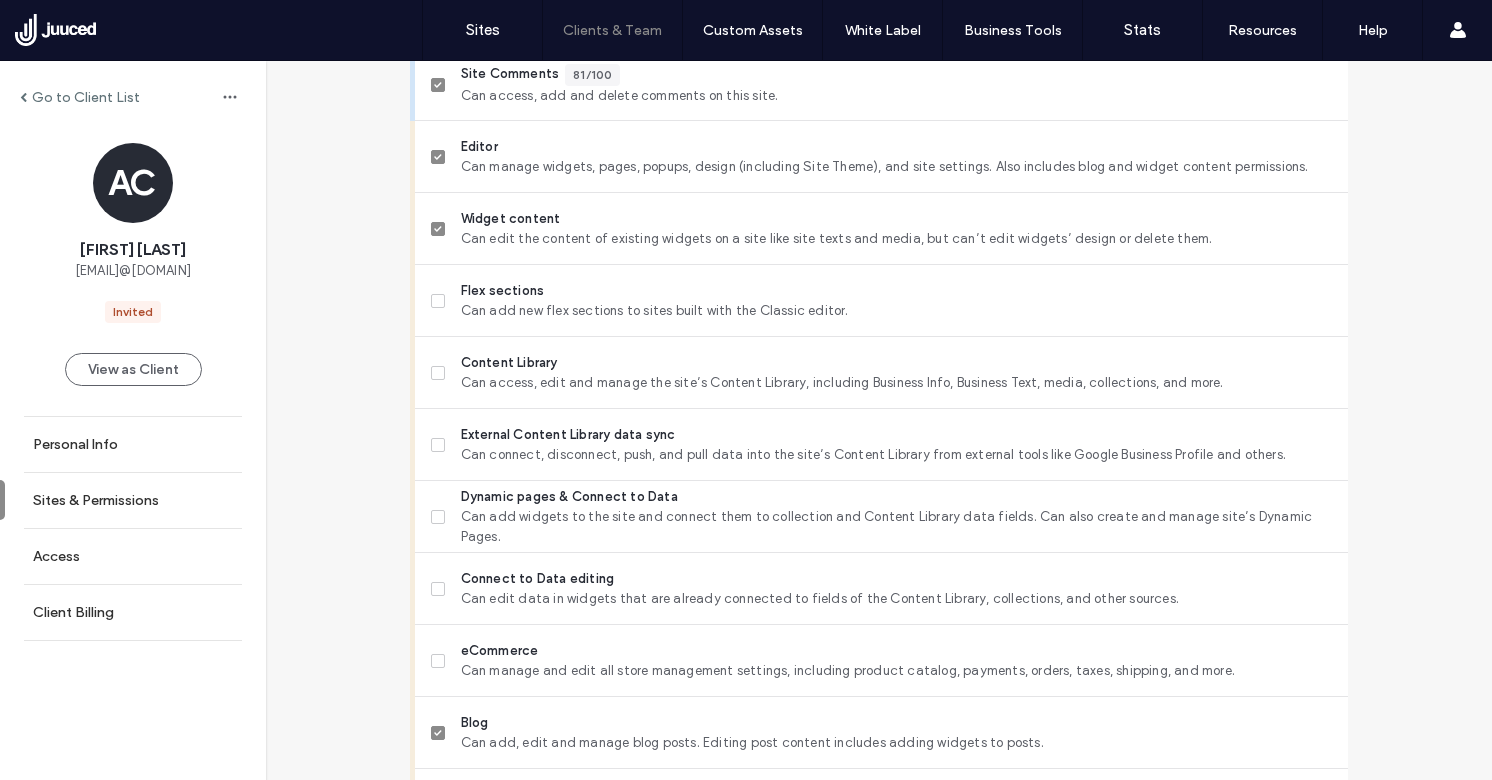 scroll, scrollTop: 0, scrollLeft: 0, axis: both 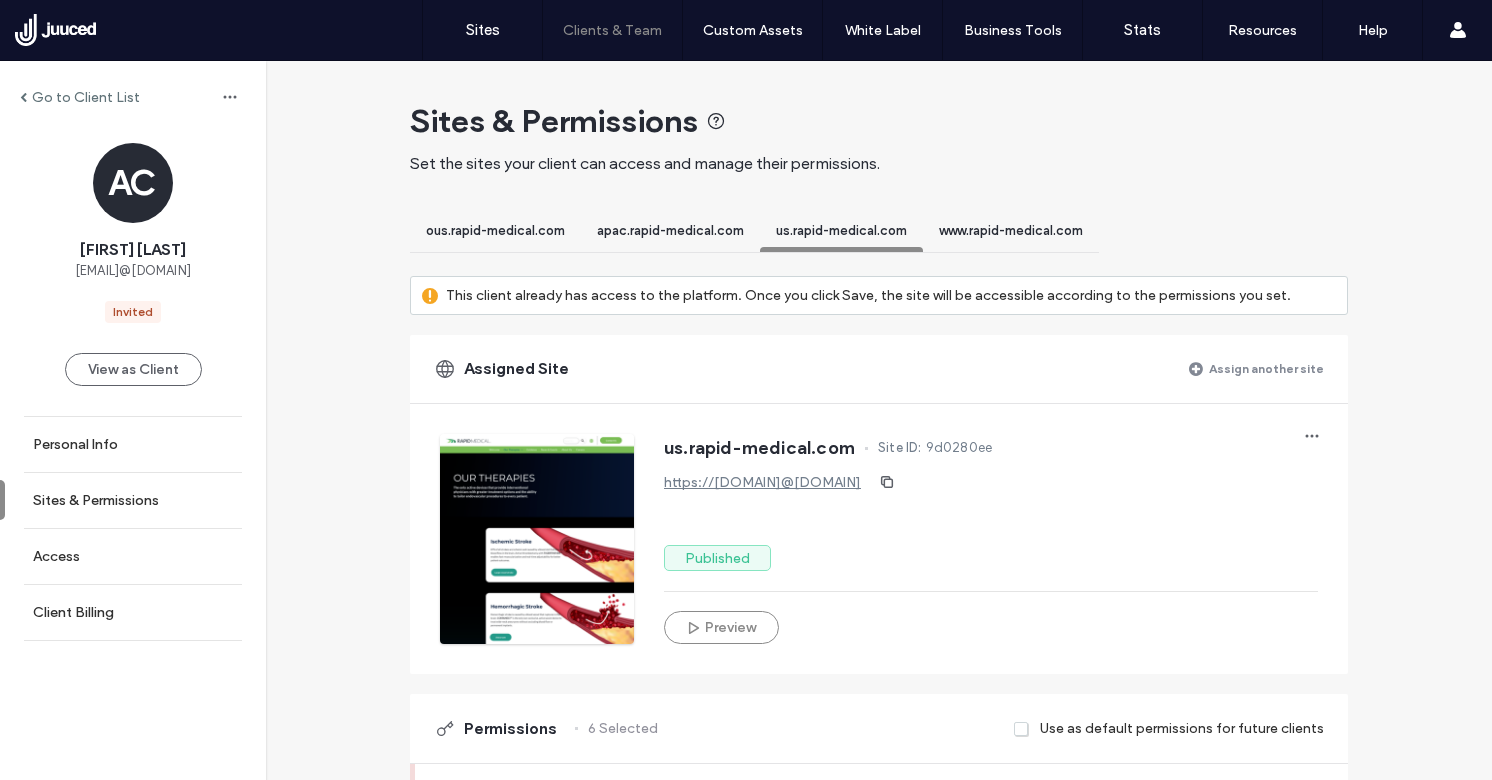 click on "apac.rapid-medical.com" at bounding box center (670, 230) 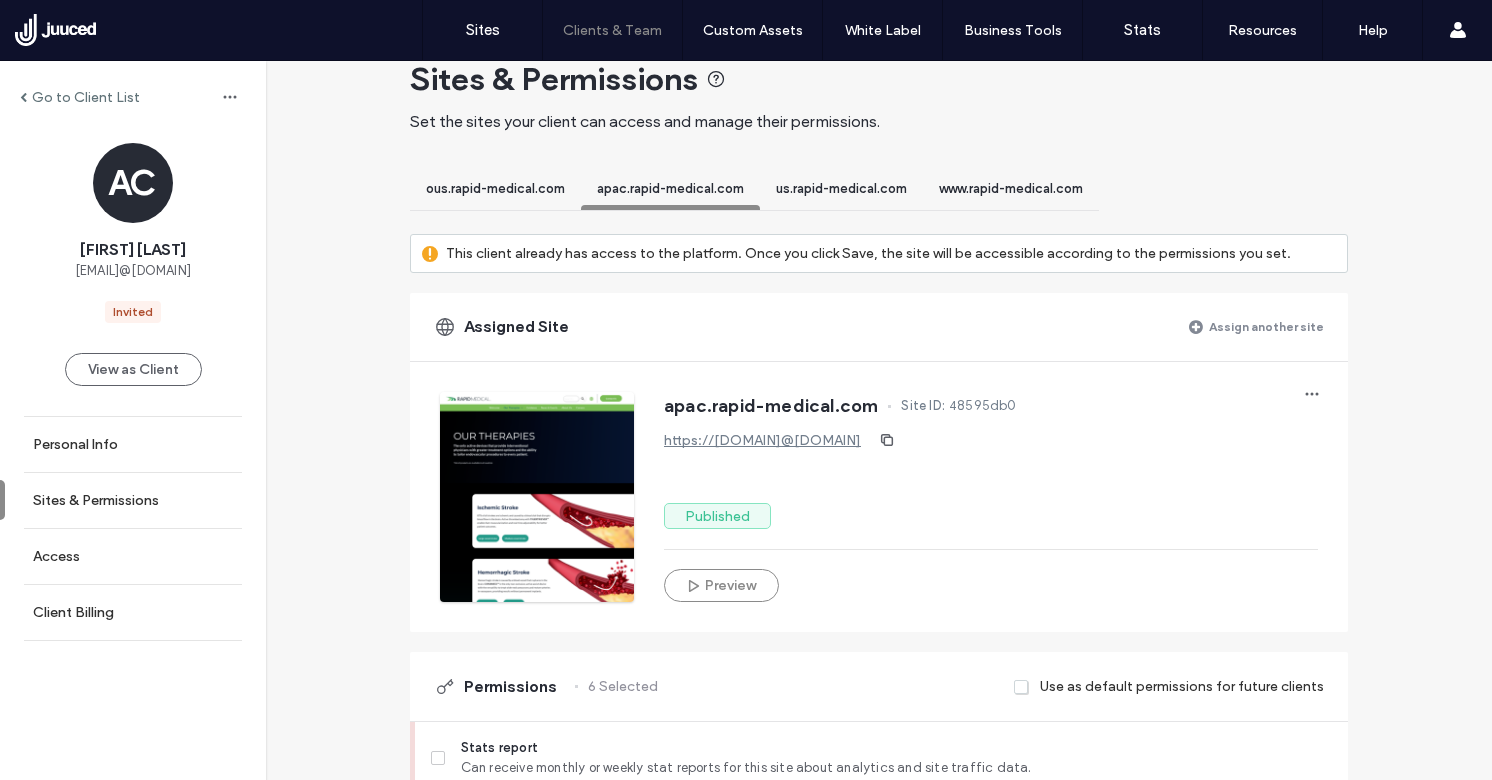 scroll, scrollTop: 0, scrollLeft: 0, axis: both 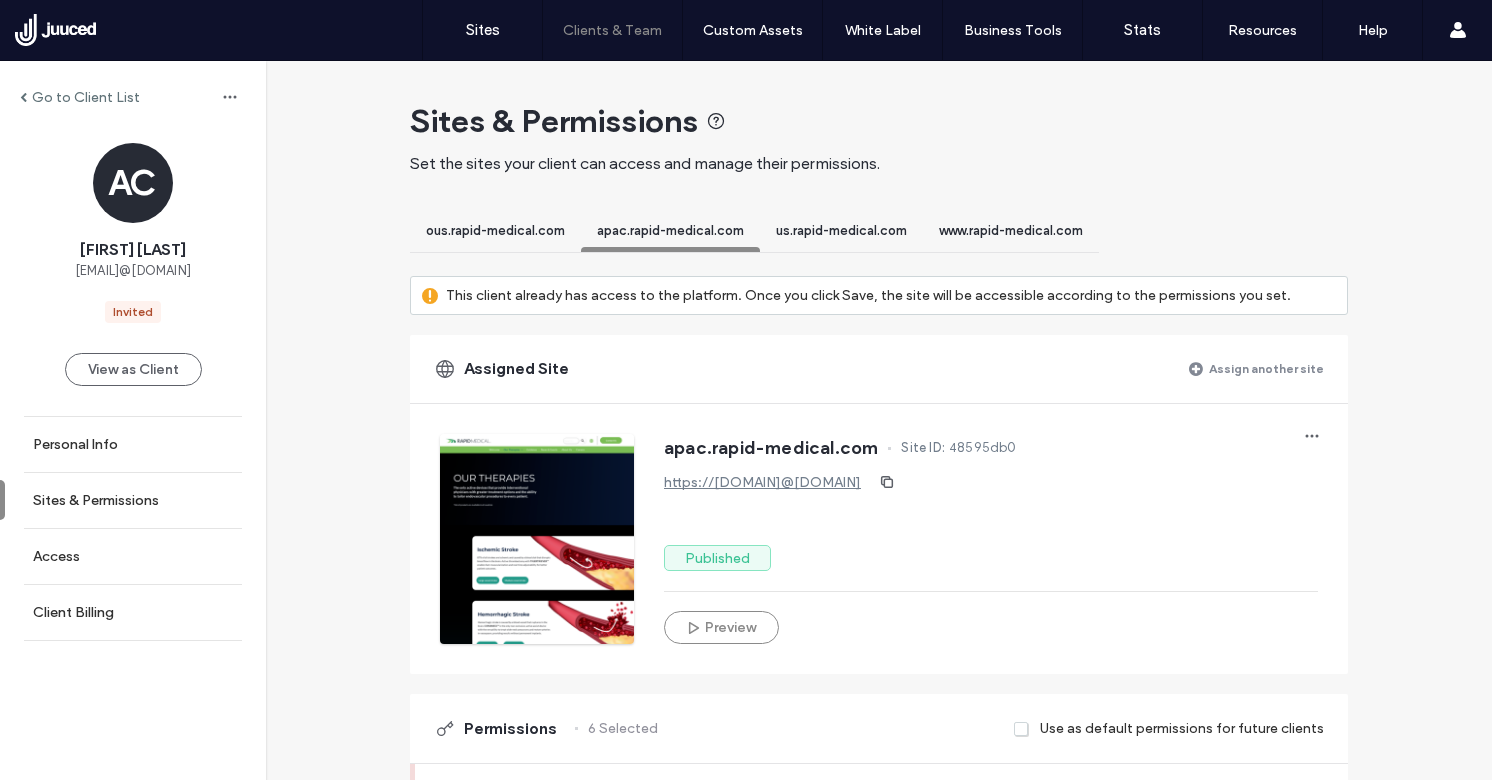 click on "ous.rapid-medical.com" at bounding box center [495, 230] 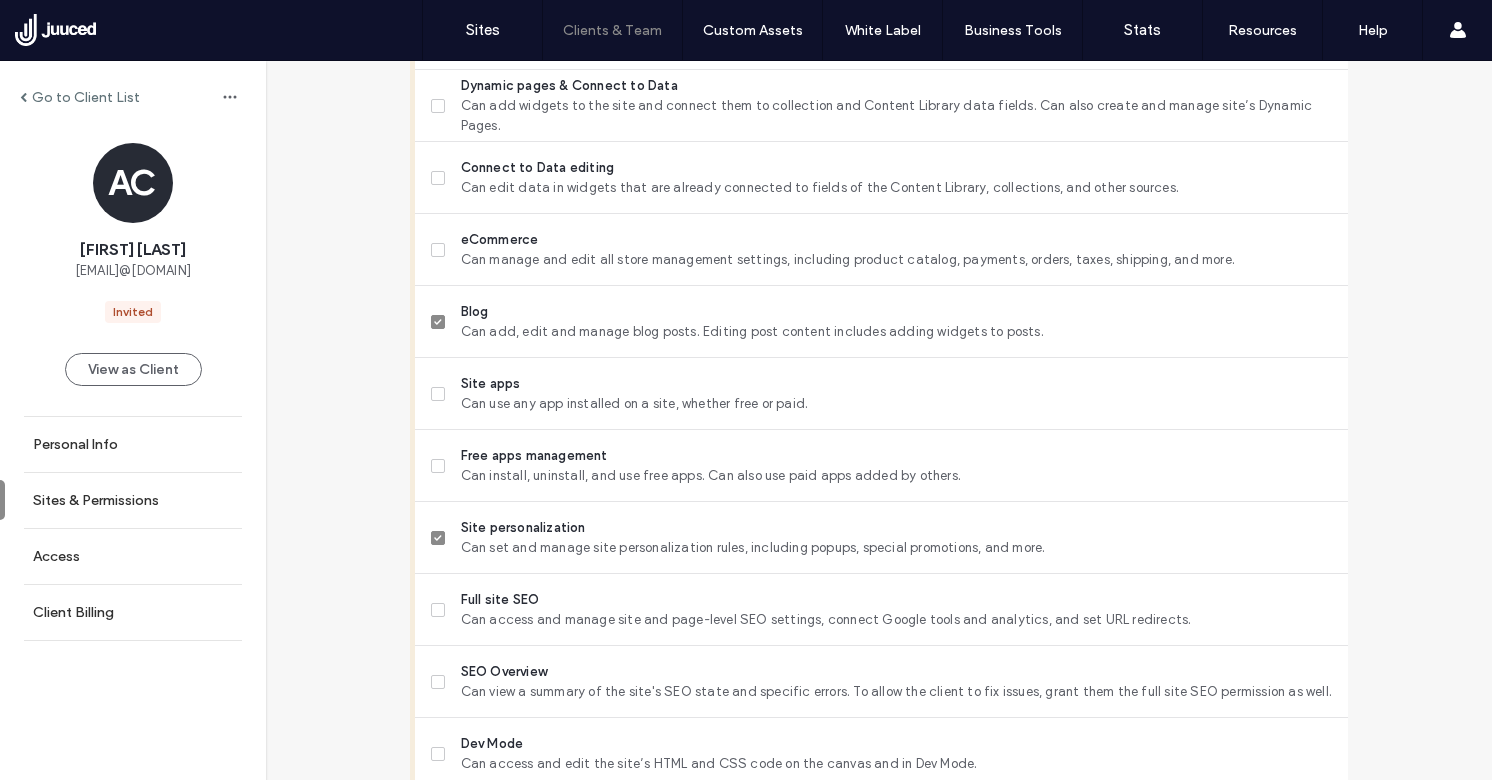 scroll, scrollTop: 1785, scrollLeft: 0, axis: vertical 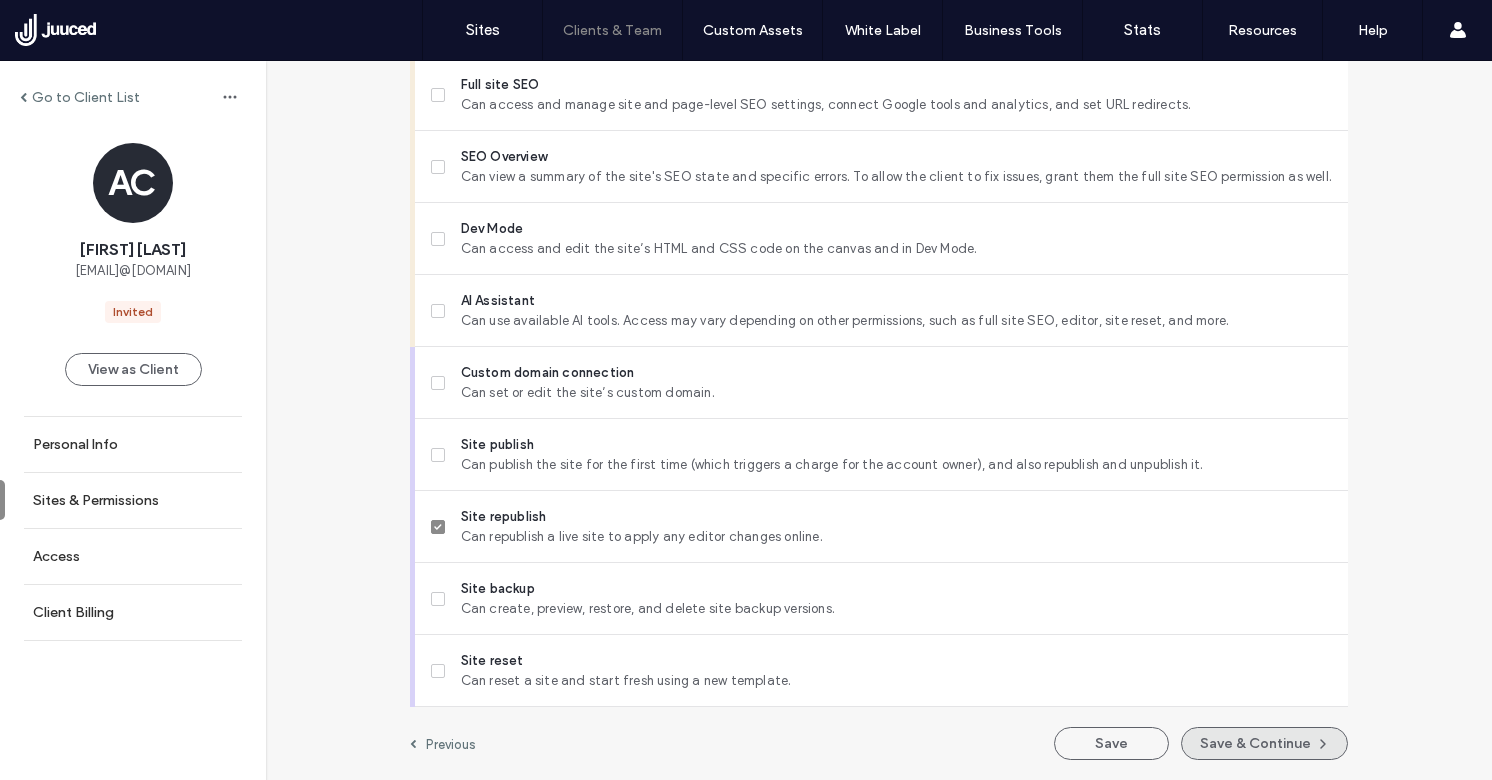 click on "Save & Continue" at bounding box center (1264, 743) 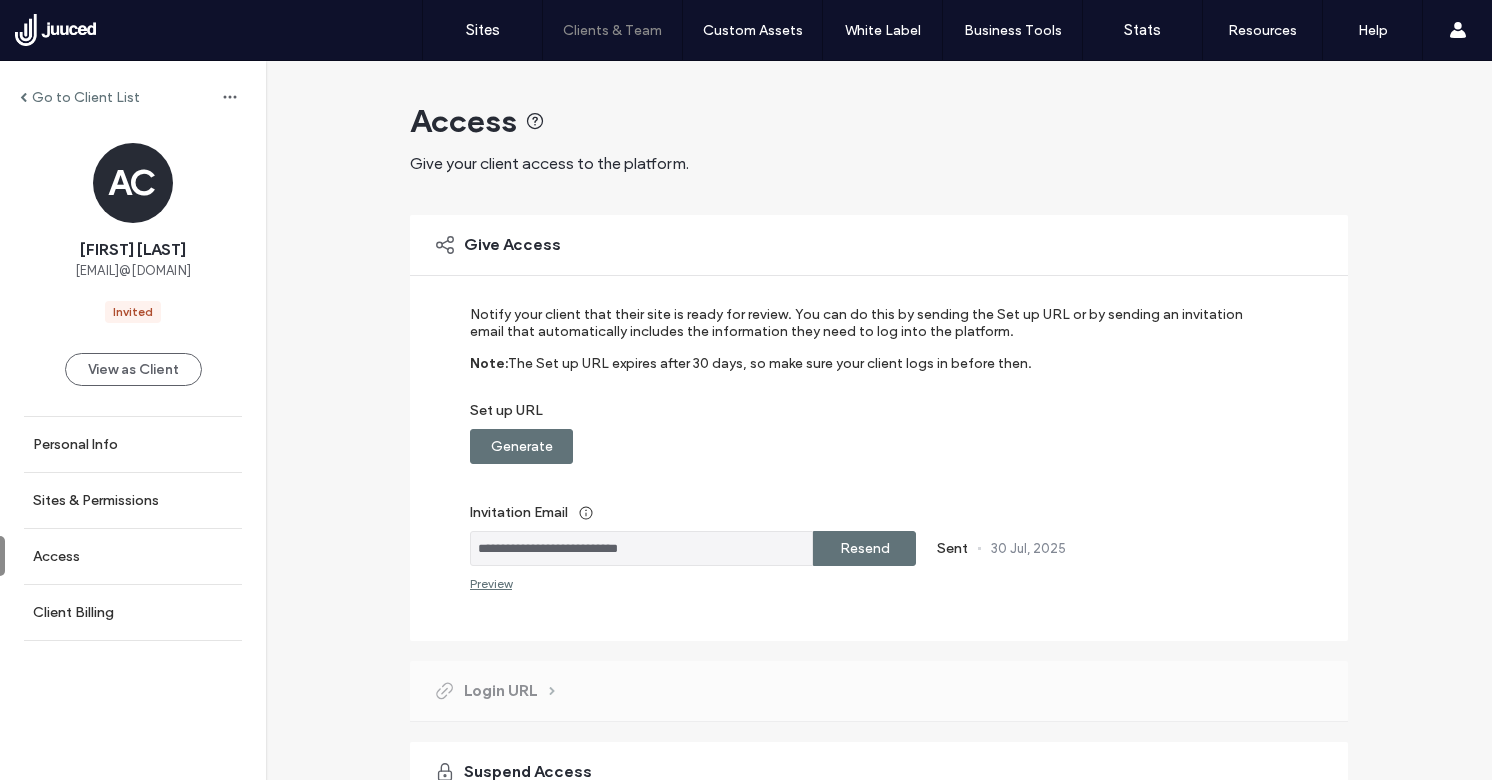 click on "Go to Client List" at bounding box center (86, 97) 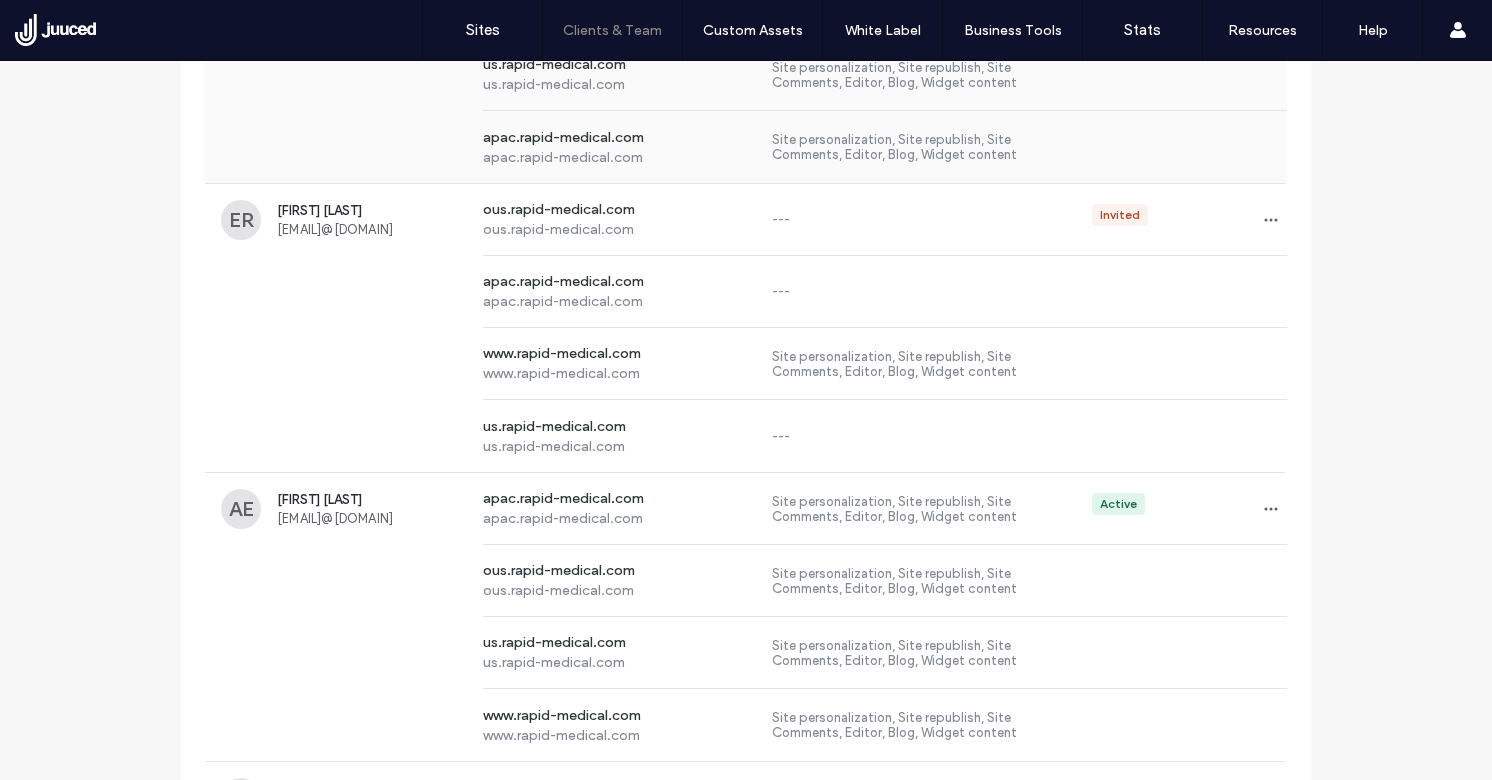 scroll, scrollTop: 430, scrollLeft: 0, axis: vertical 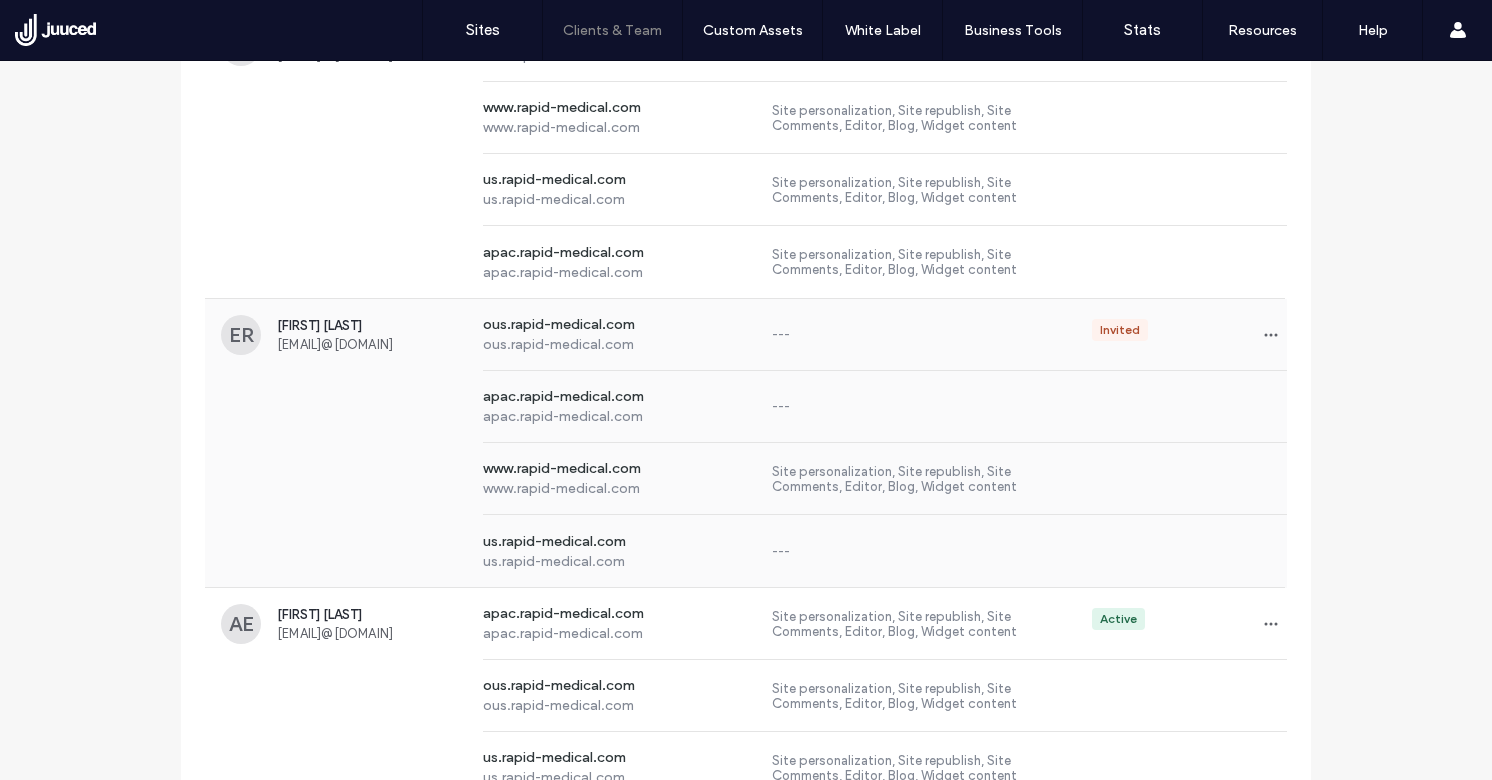click on "[EMAIL]@[DOMAIN]" at bounding box center (372, 344) 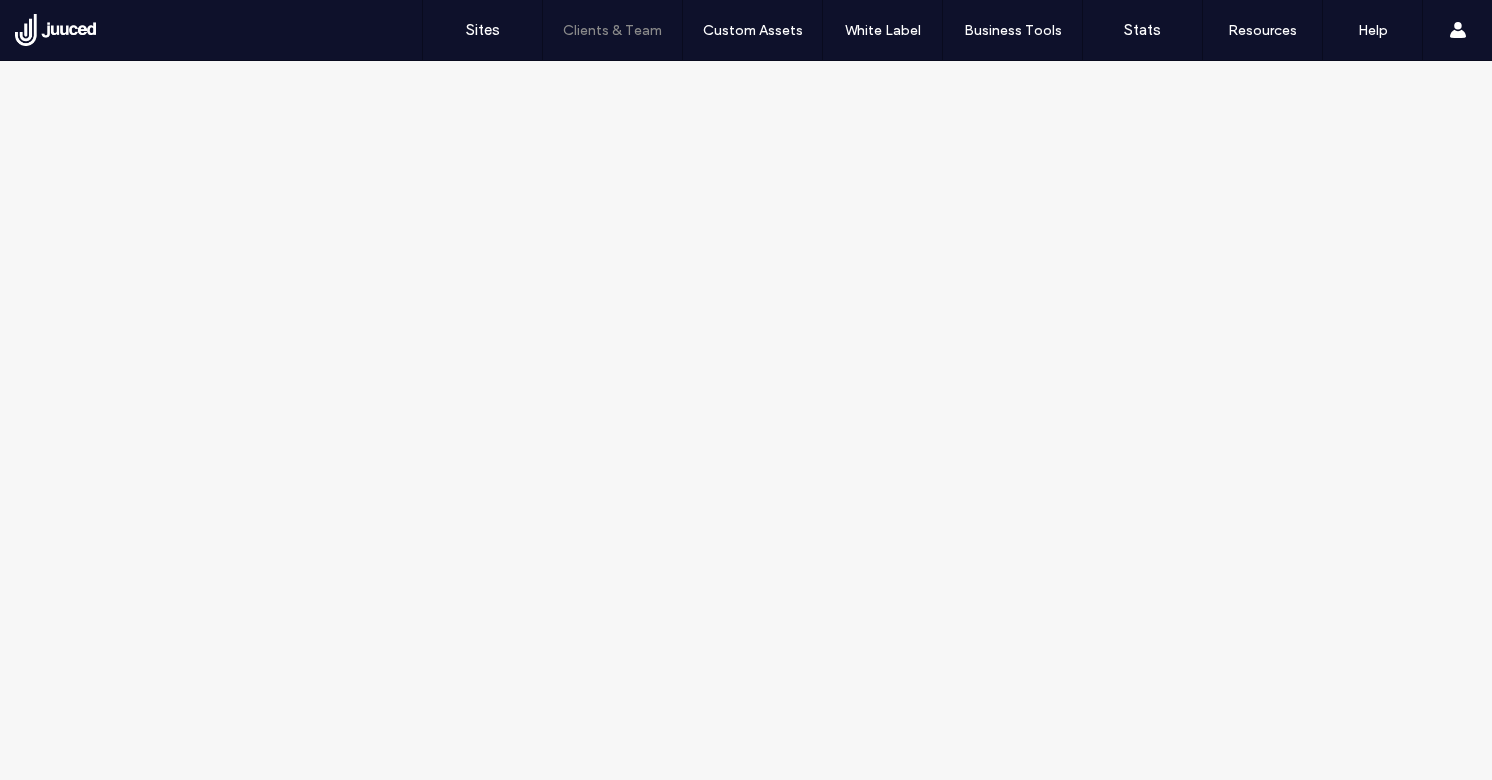 scroll, scrollTop: 0, scrollLeft: 0, axis: both 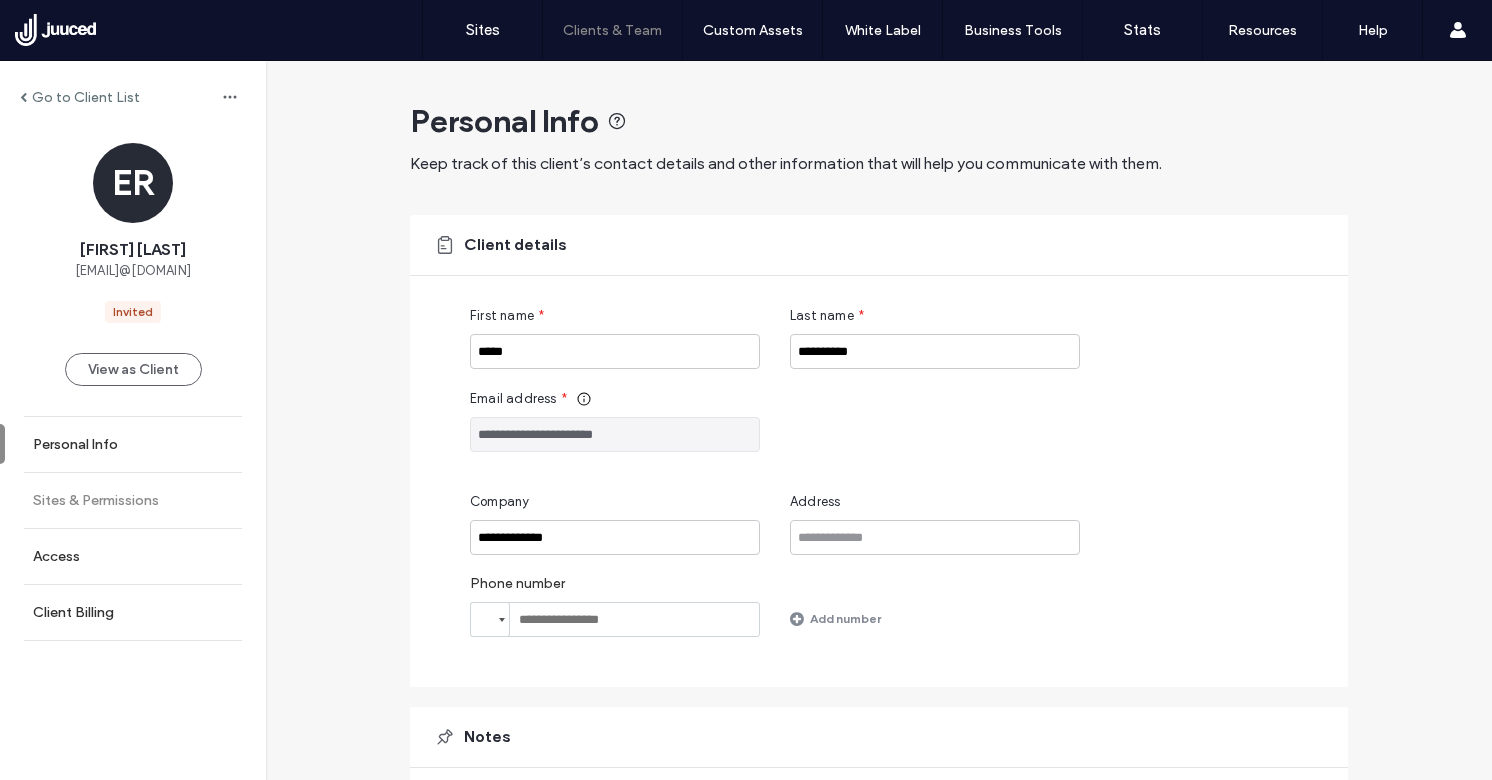click on "Sites & Permissions" at bounding box center (133, 500) 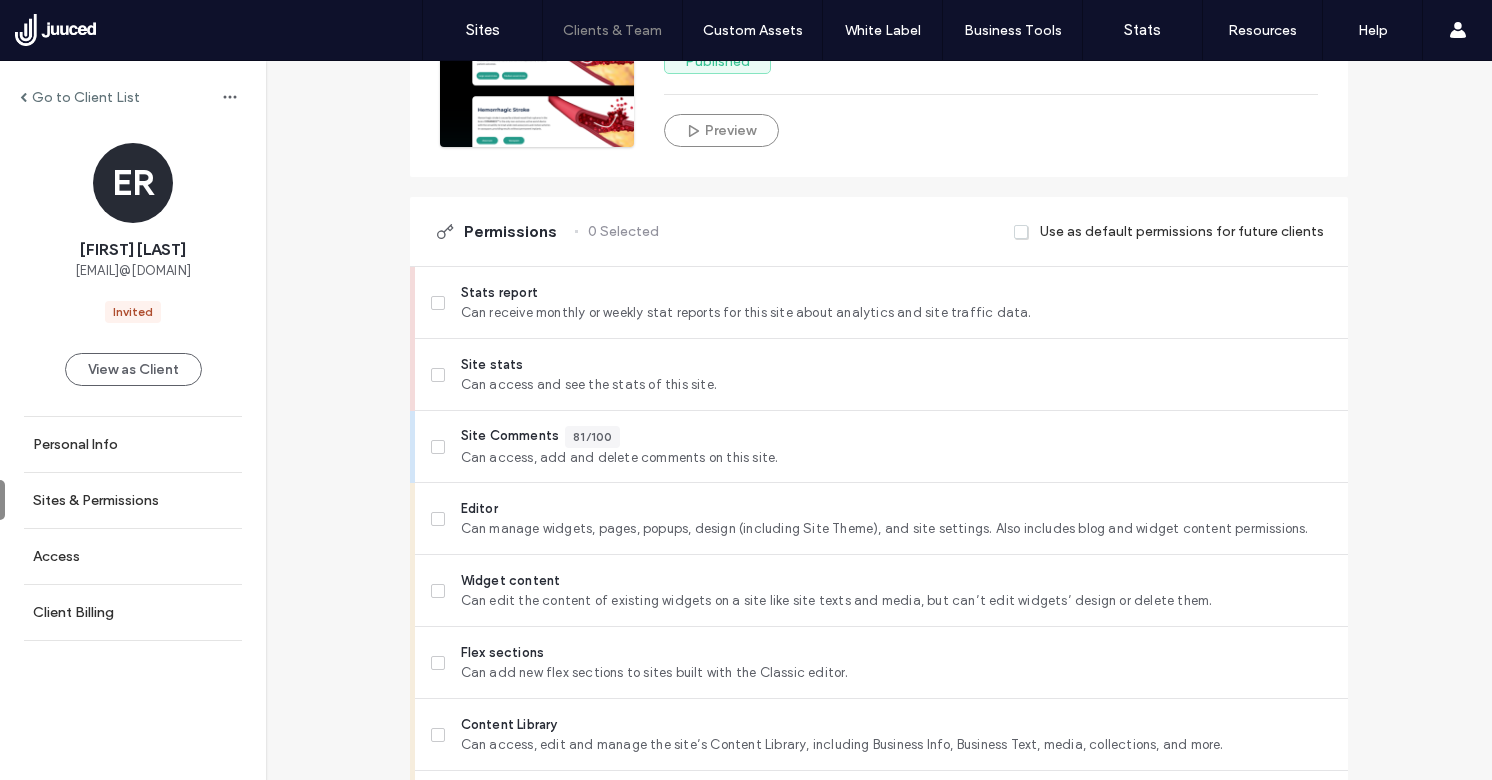 scroll, scrollTop: 533, scrollLeft: 0, axis: vertical 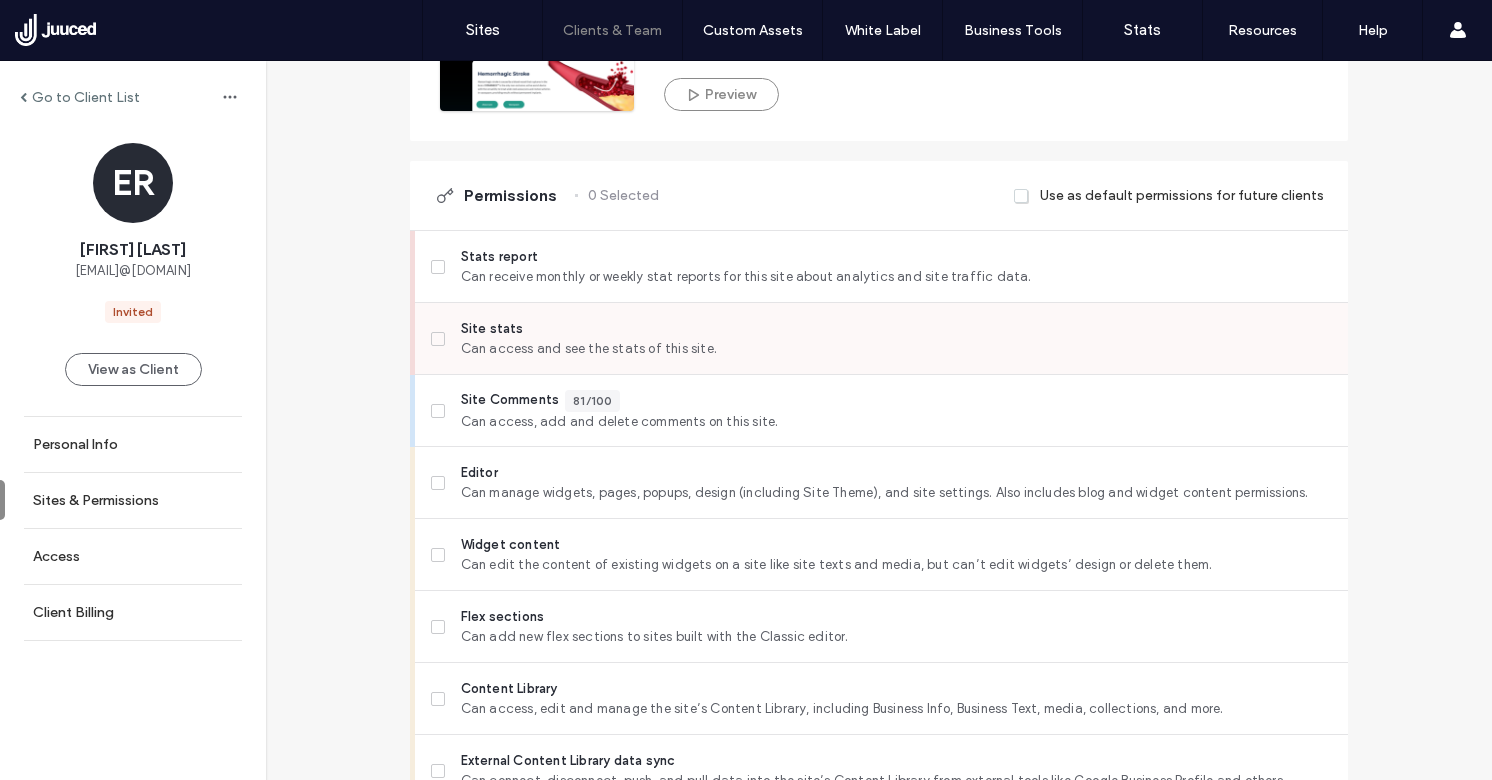 click on "Can access and see the stats of this site." at bounding box center (896, 349) 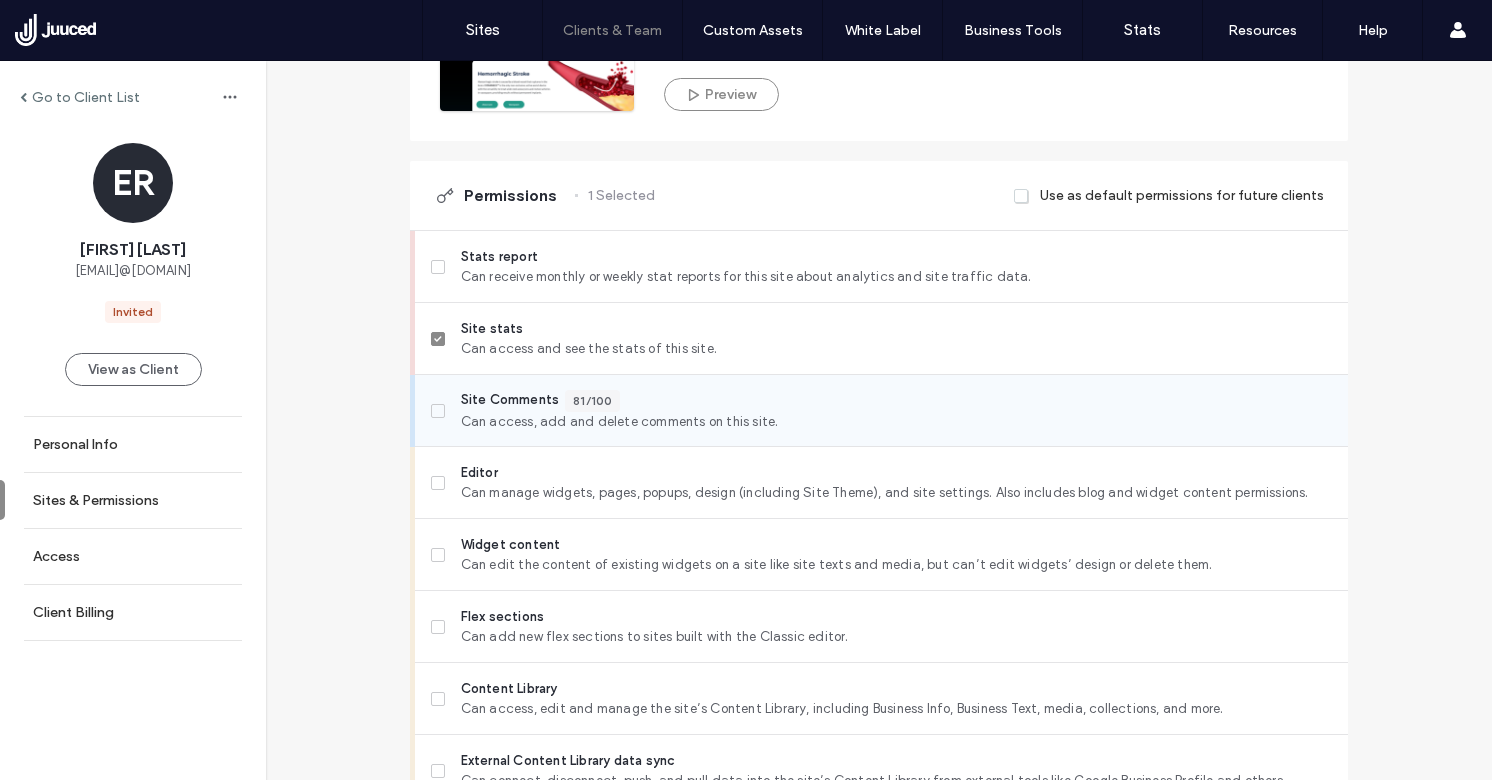 click on "Site Comments" at bounding box center [510, 401] 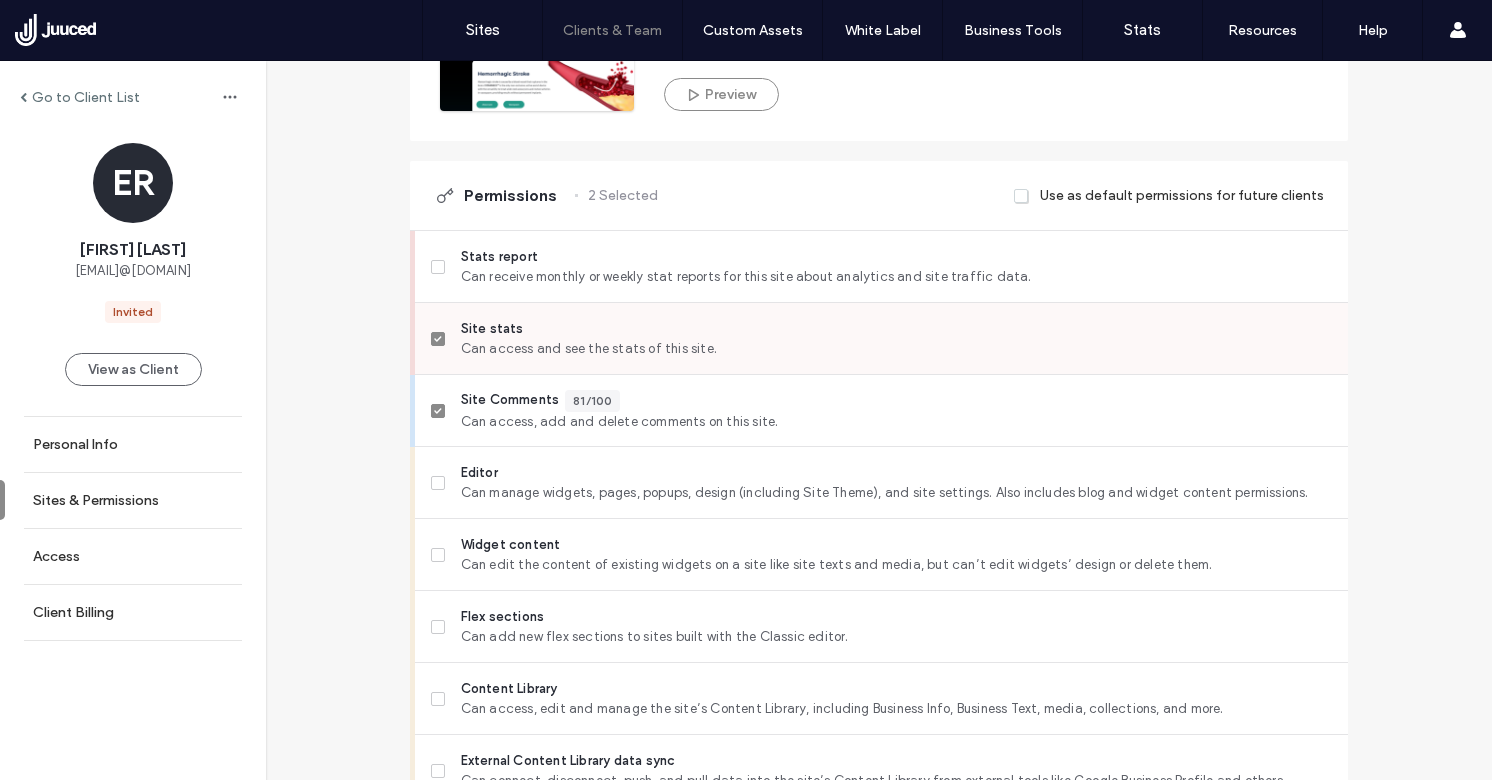 click on "Site stats" at bounding box center (896, 329) 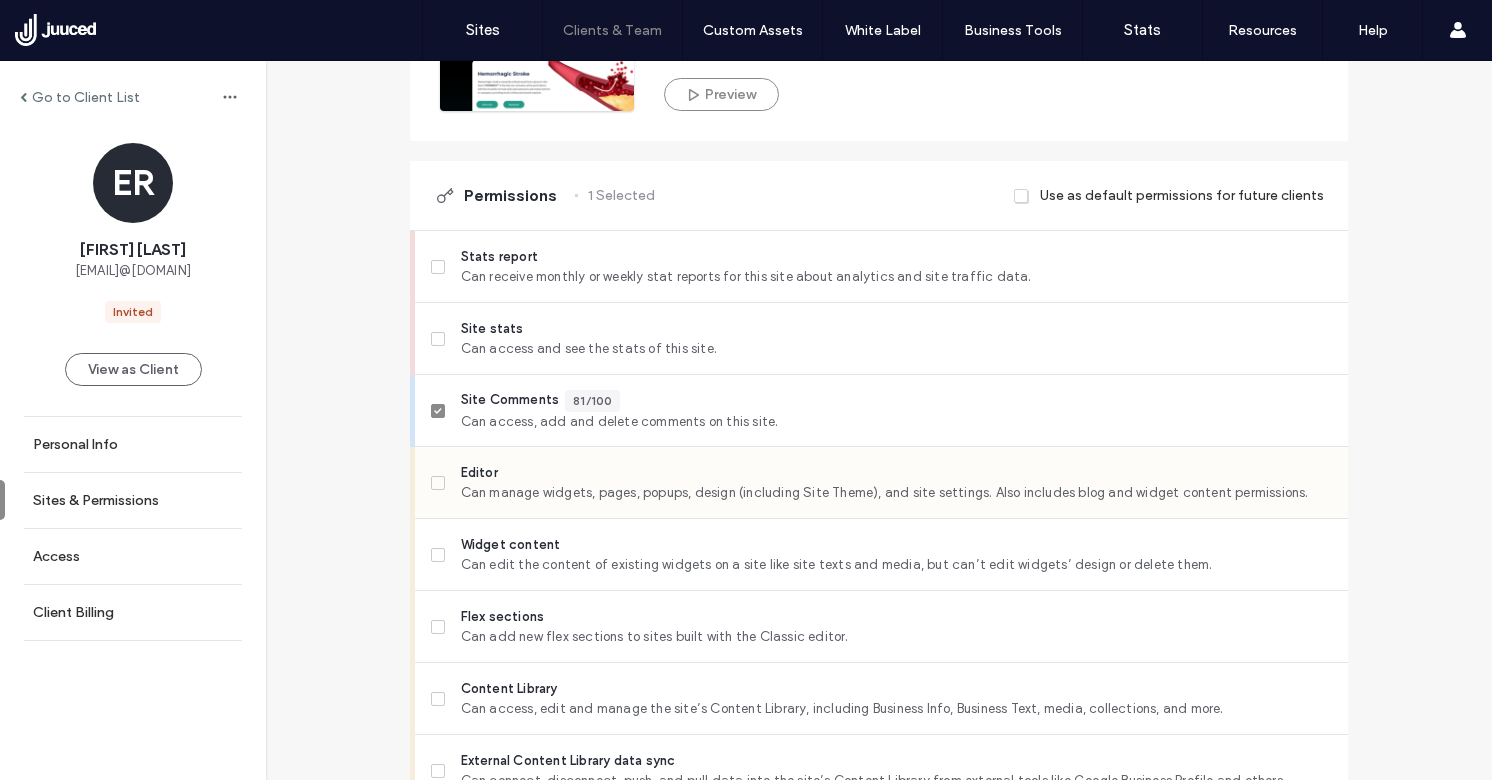 click on "Editor" at bounding box center [896, 473] 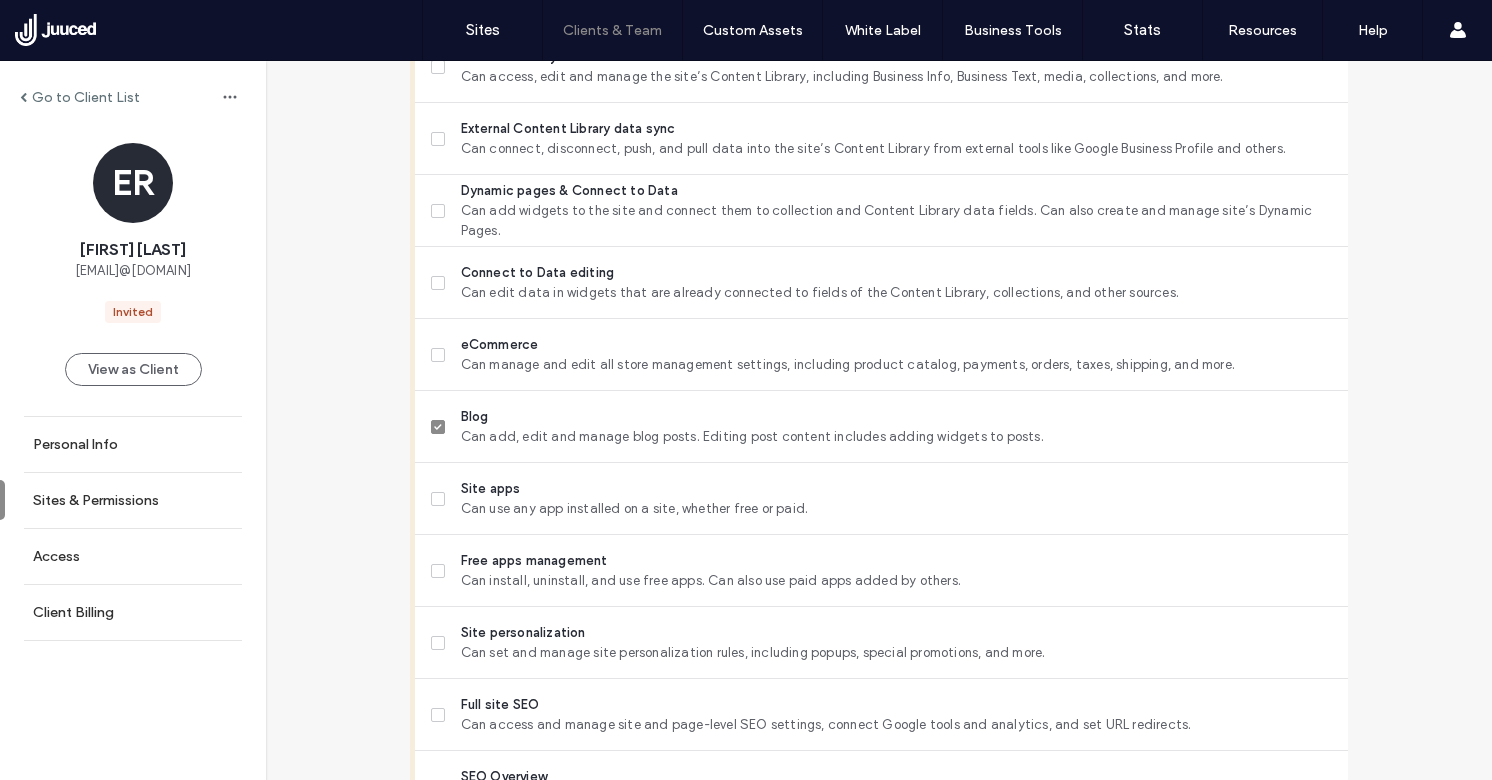 scroll, scrollTop: 1240, scrollLeft: 0, axis: vertical 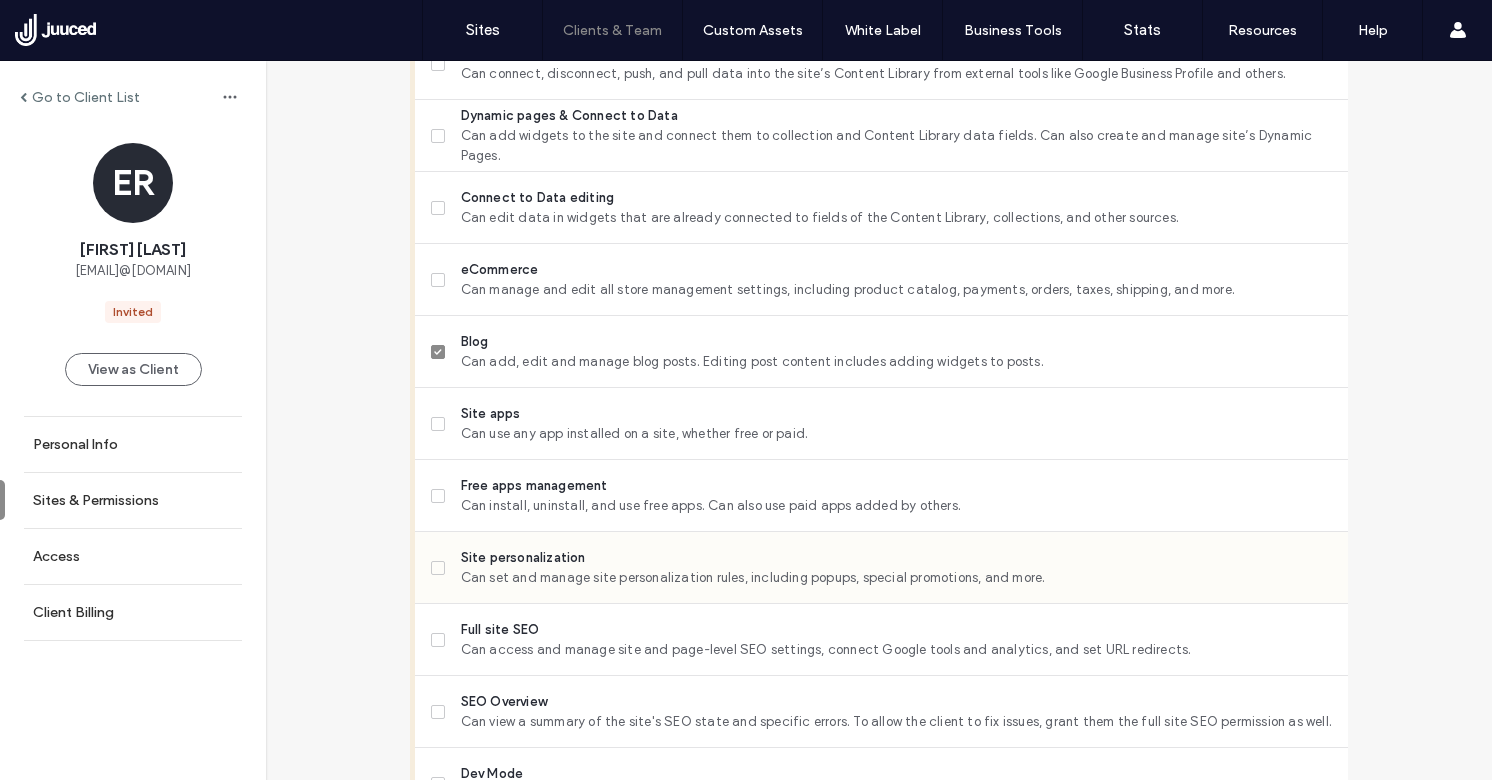 click on "Can set and manage site personalization rules, including popups, special promotions, and more." at bounding box center (896, 578) 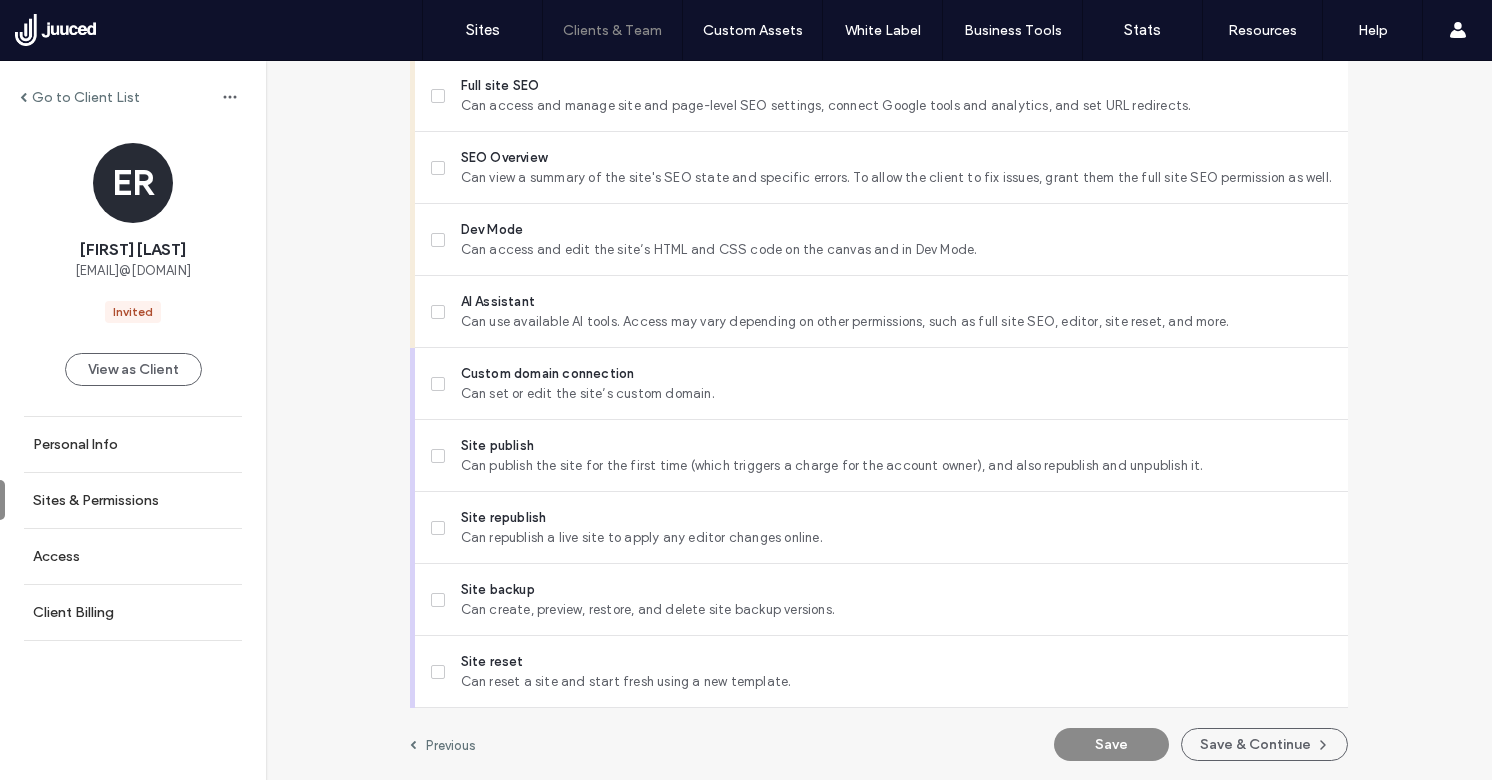 scroll, scrollTop: 1785, scrollLeft: 0, axis: vertical 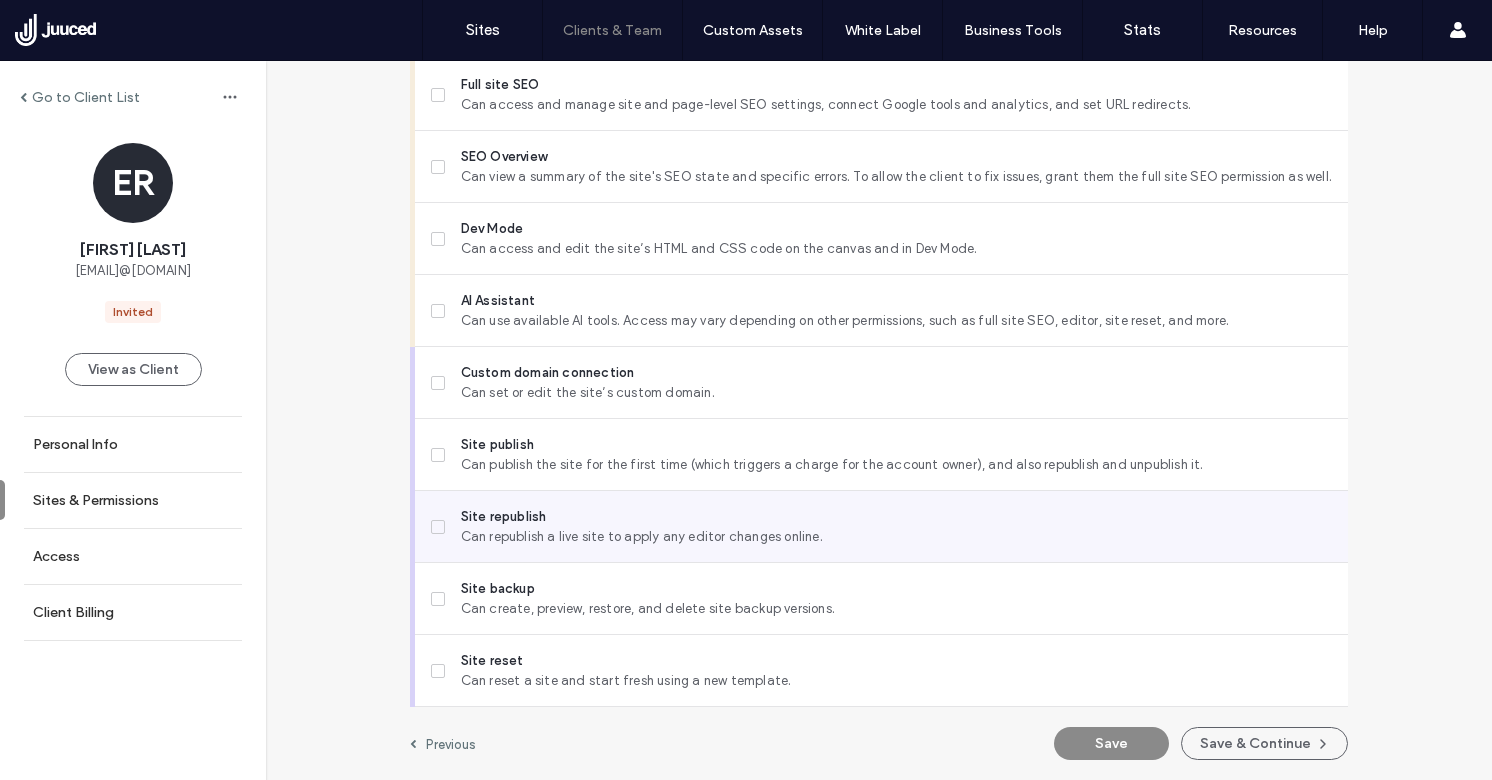 click on "Site republish" at bounding box center [896, 517] 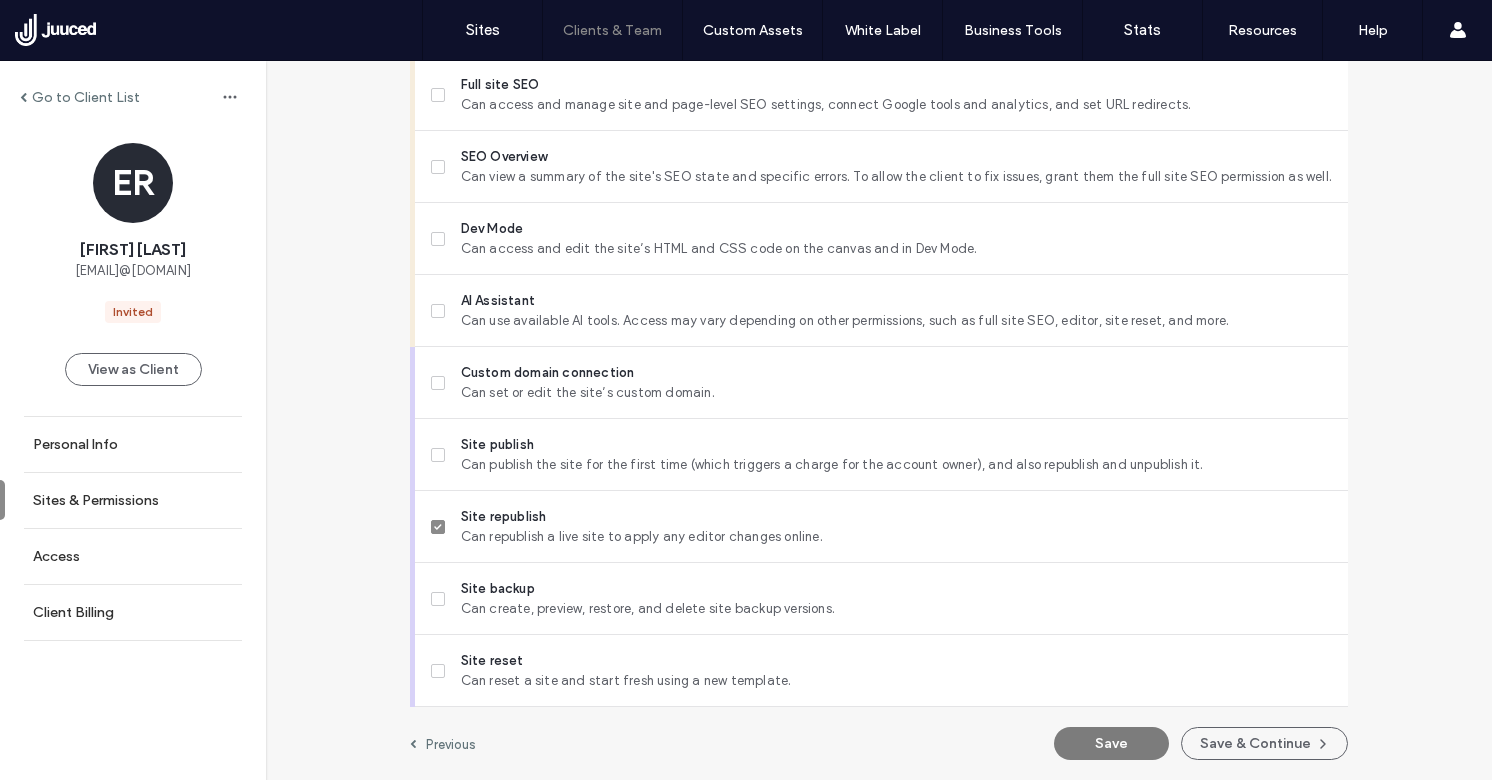 click on "Save" at bounding box center (1111, 743) 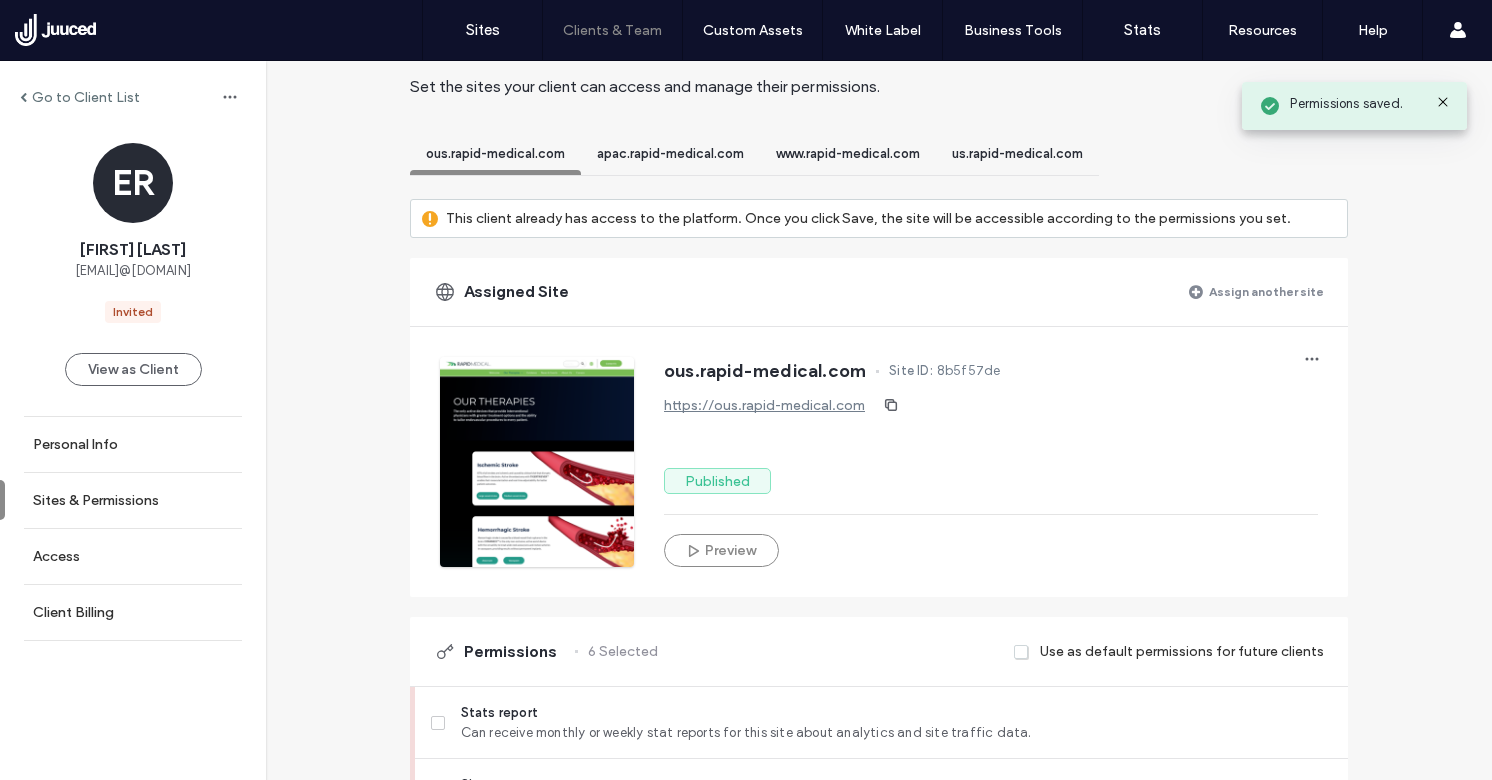 scroll, scrollTop: 52, scrollLeft: 0, axis: vertical 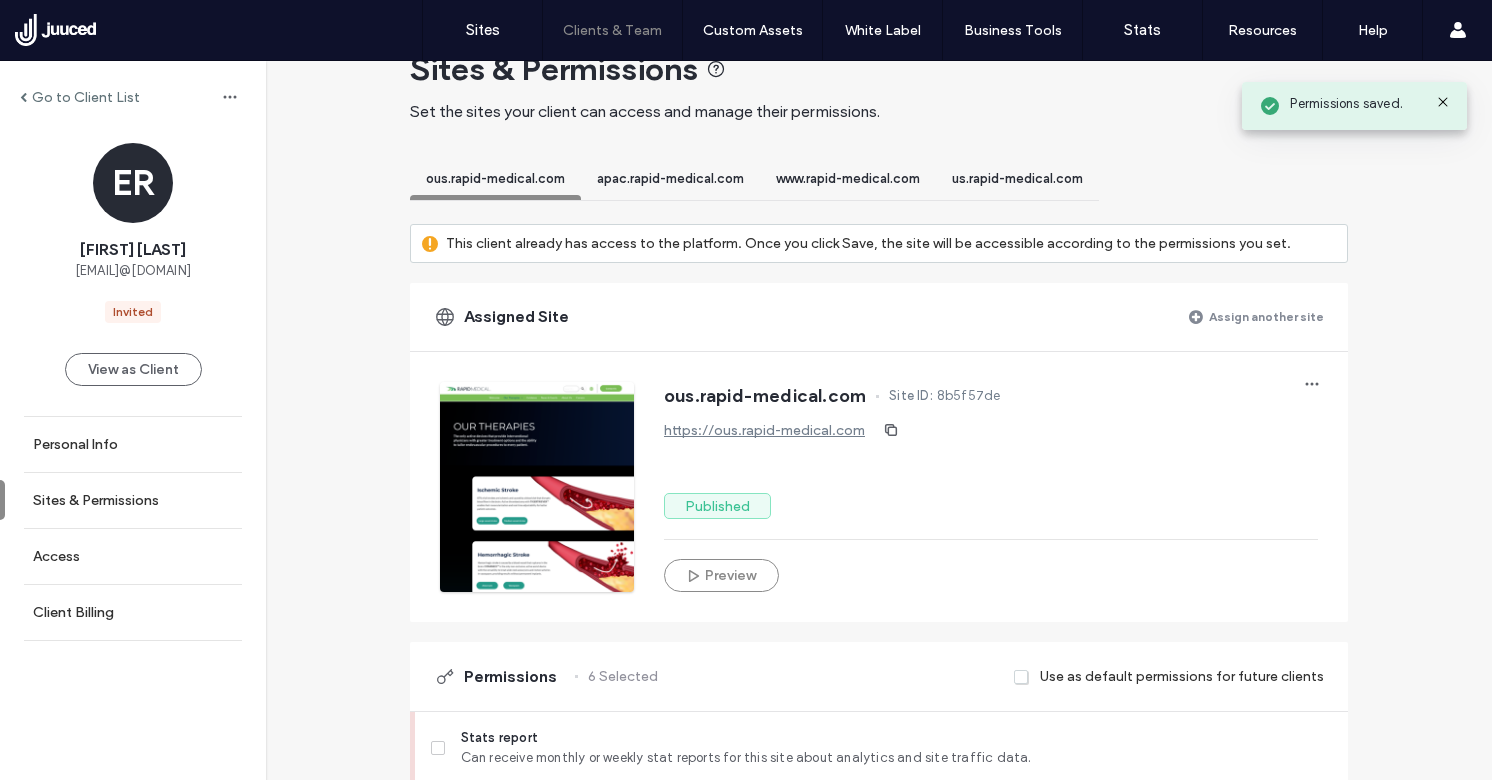 click on "[DOMAIN]@[DOMAIN] [DOMAIN]@[DOMAIN] [DOMAIN]@[DOMAIN] [DOMAIN]@[DOMAIN] This client already has access to the platform. Once you click Save, the site will be accessible according to the permissions you set. Assigned Site Assign another site [DOMAIN]@[DOMAIN] Site ID: [ID] https://[DOMAIN]@[DOMAIN] Published Preview Permissions 6 Selected Use as default permissions for future clients Stats report Can receive monthly or weekly stat reports for this site about analytics and site traffic data. Site stats Can access and see the stats of this site. Site Comments 81/100 Can access, add and delete comments on this site. Editor Can manage widgets, pages, popups, design (including Site Theme), and site settings. Also includes blog and widget content permissions. Widget content Can edit the content of existing widgets on a site like site texts and media, but can’t edit widgets’ design or delete them. Flex sections Can add new flex sections to sites built with the Classic editor. Blog" at bounding box center (879, 1328) 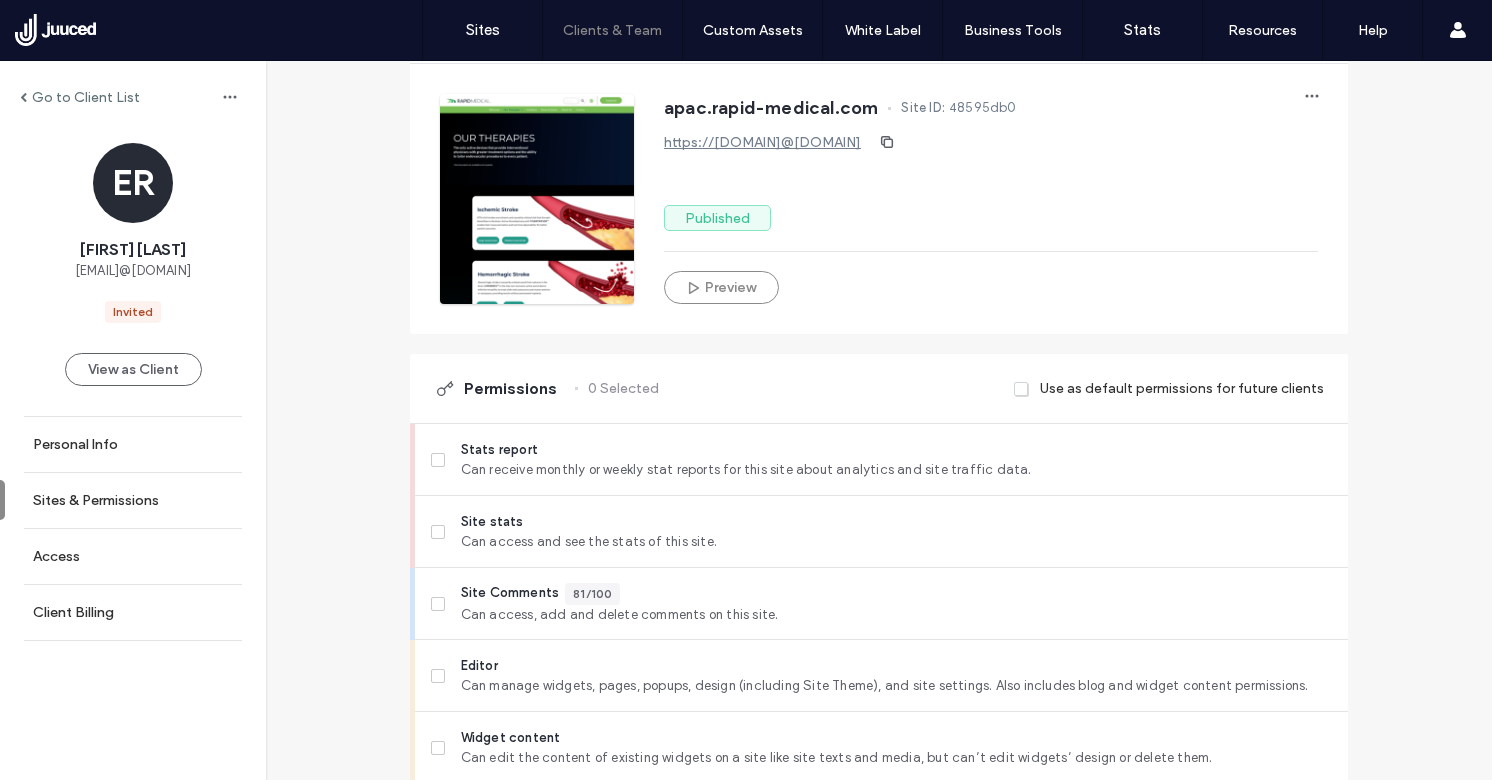 scroll, scrollTop: 500, scrollLeft: 0, axis: vertical 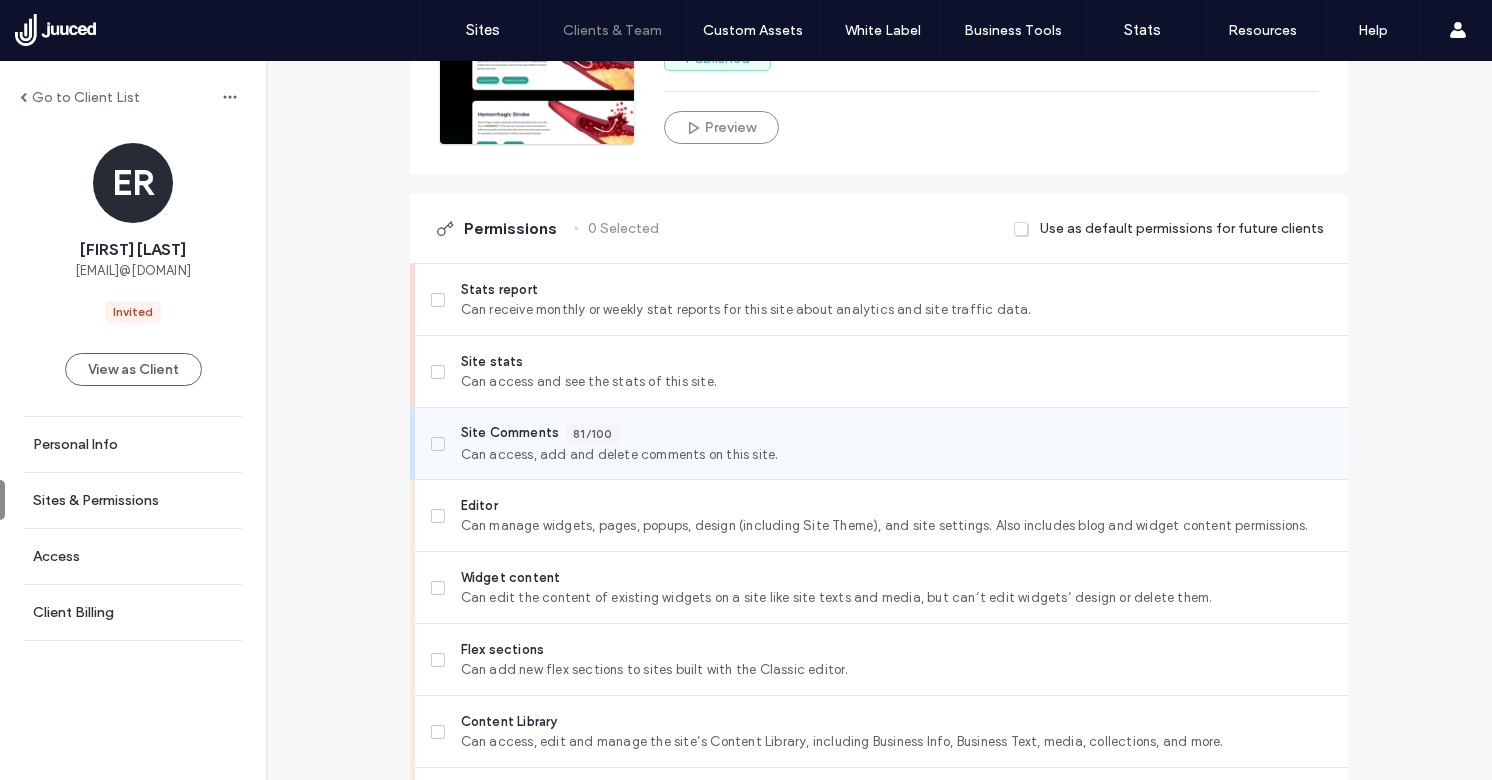 click on "Site Comments" at bounding box center (510, 434) 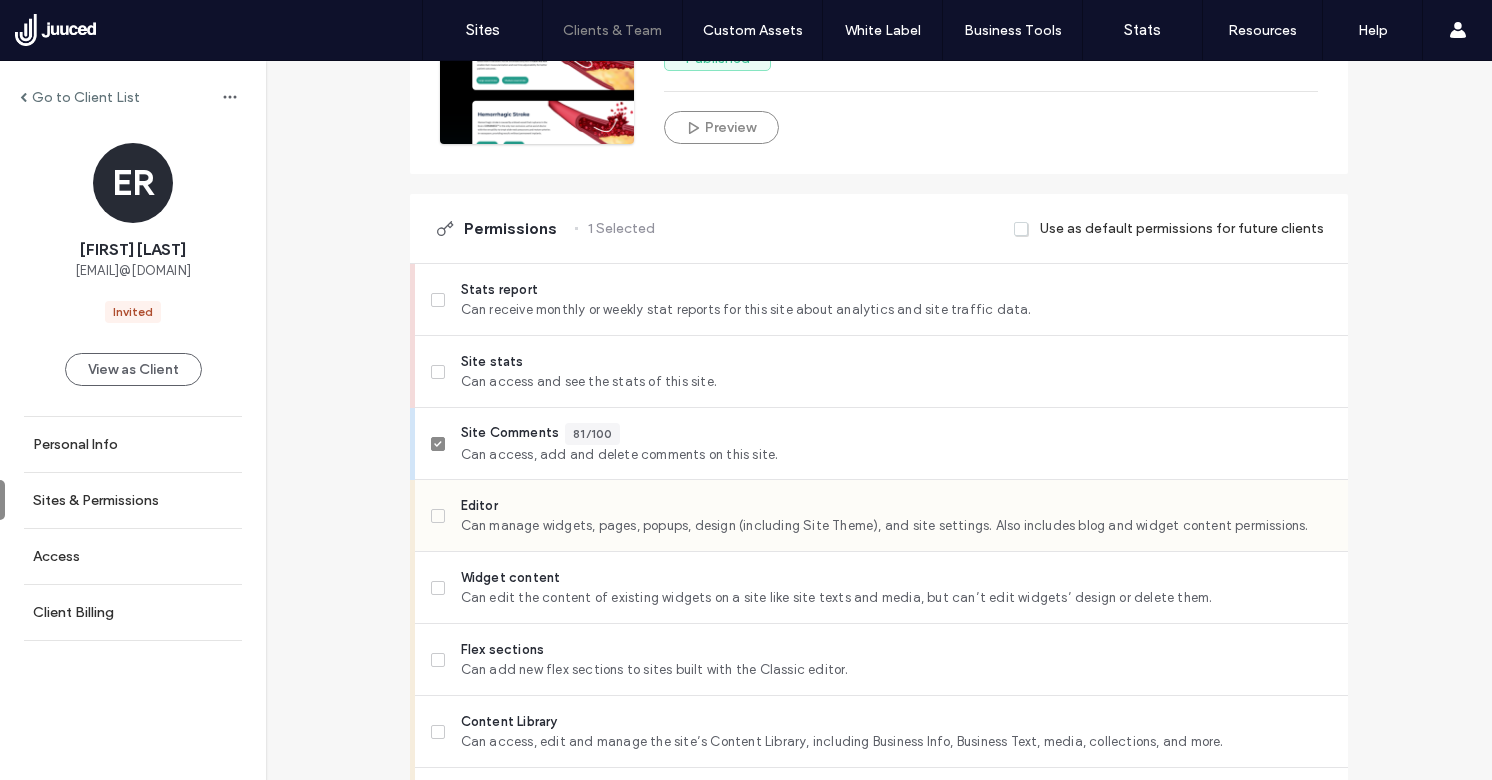 click on "Editor" at bounding box center [896, 506] 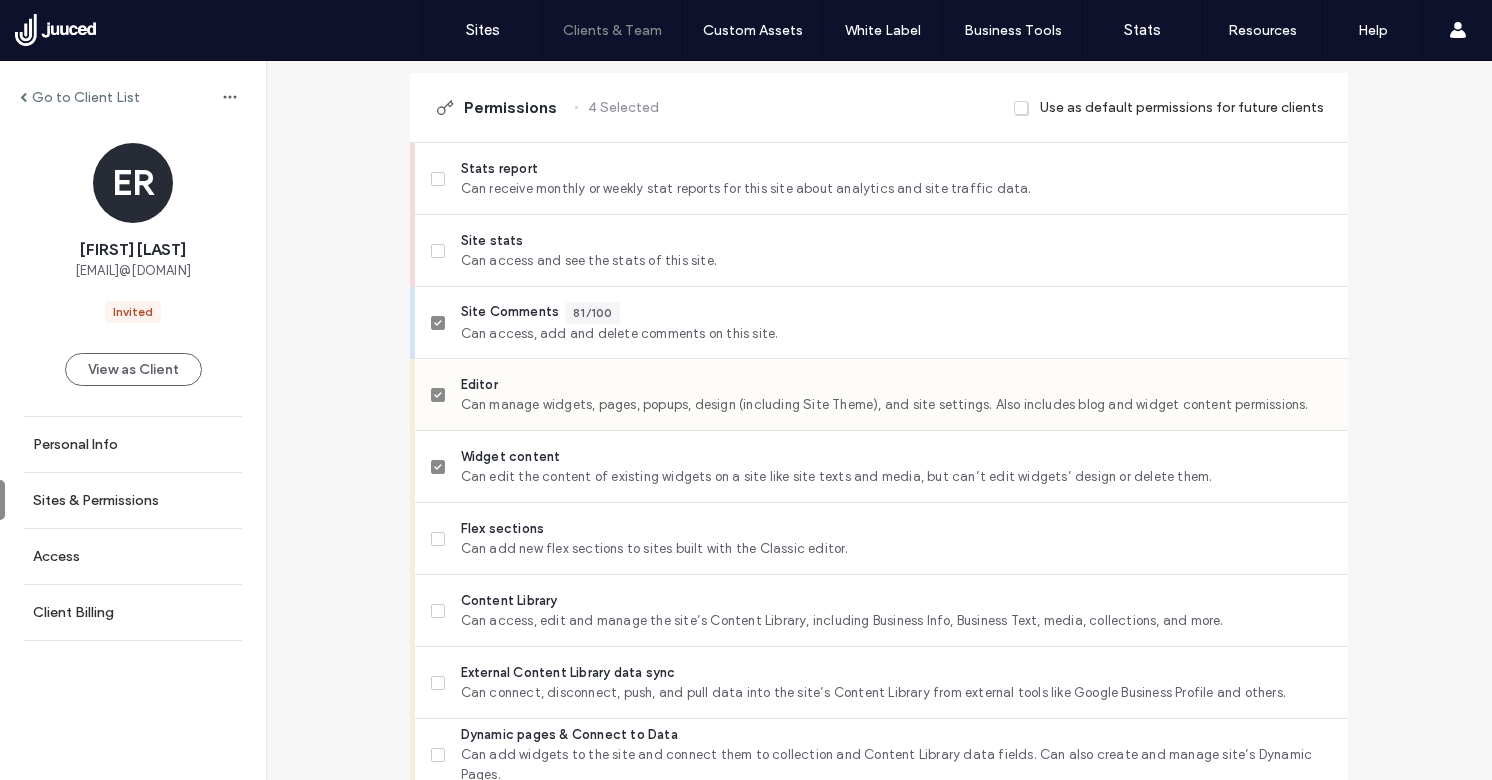 scroll, scrollTop: 736, scrollLeft: 0, axis: vertical 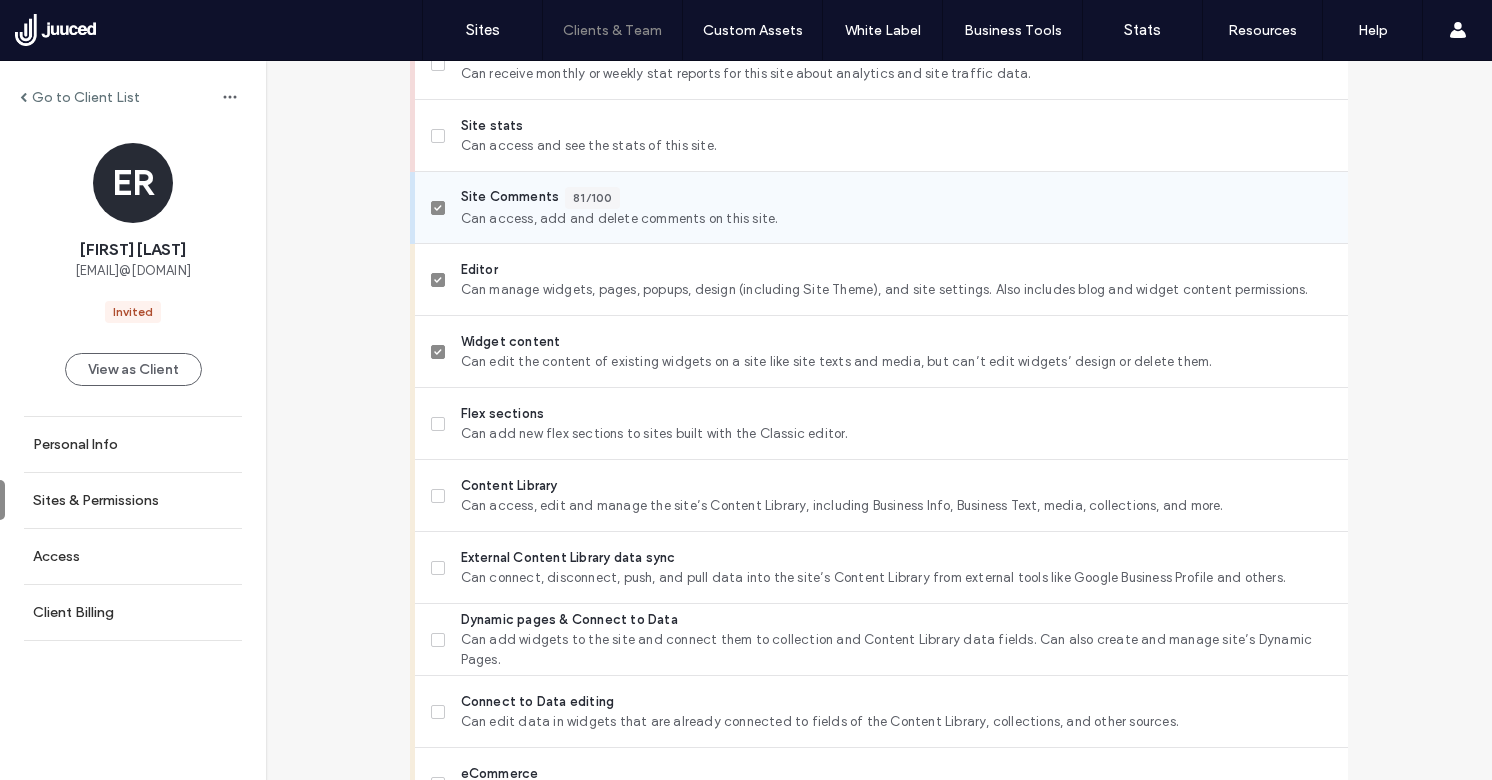 click on "Site Comments" at bounding box center (510, 198) 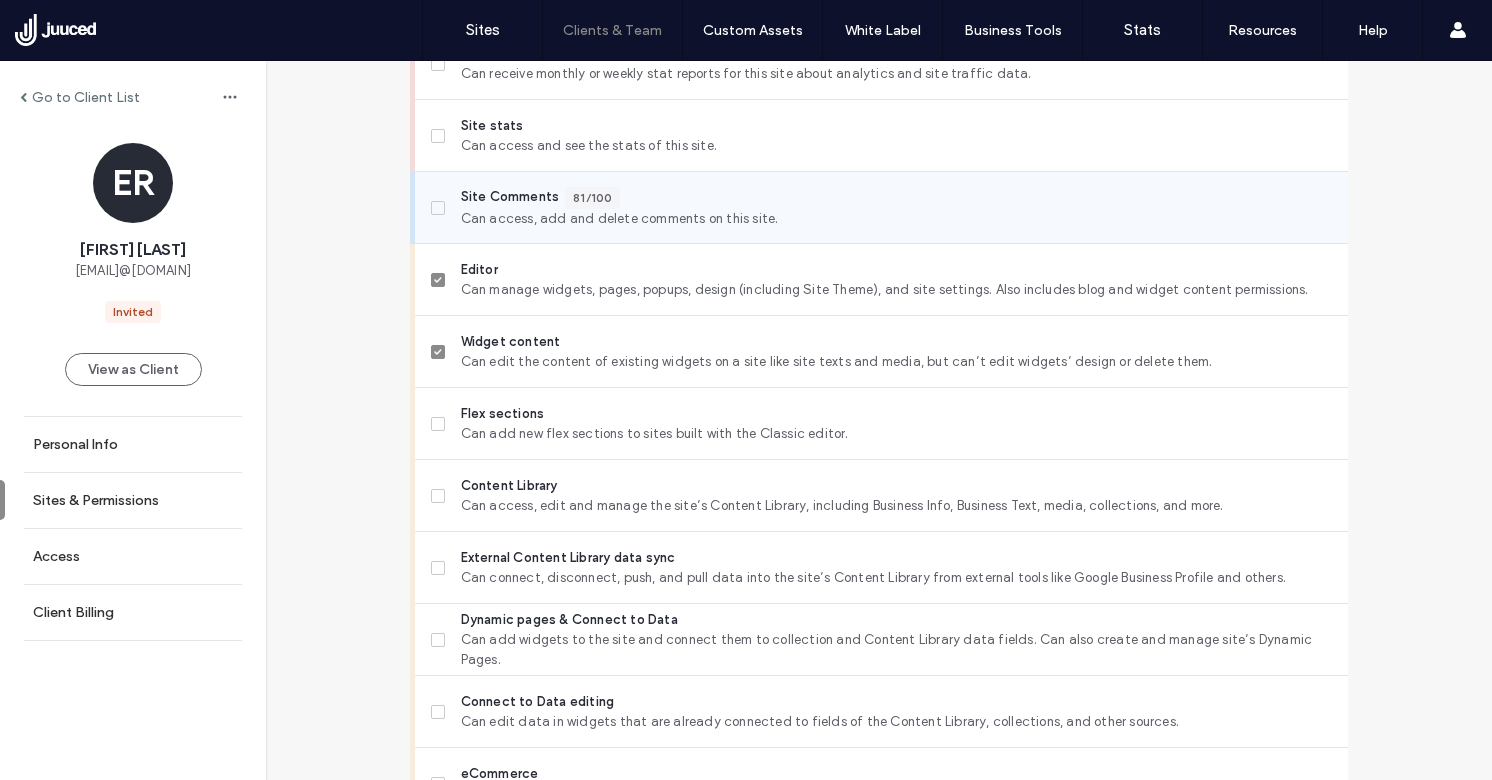 click on "Site Comments" at bounding box center (510, 198) 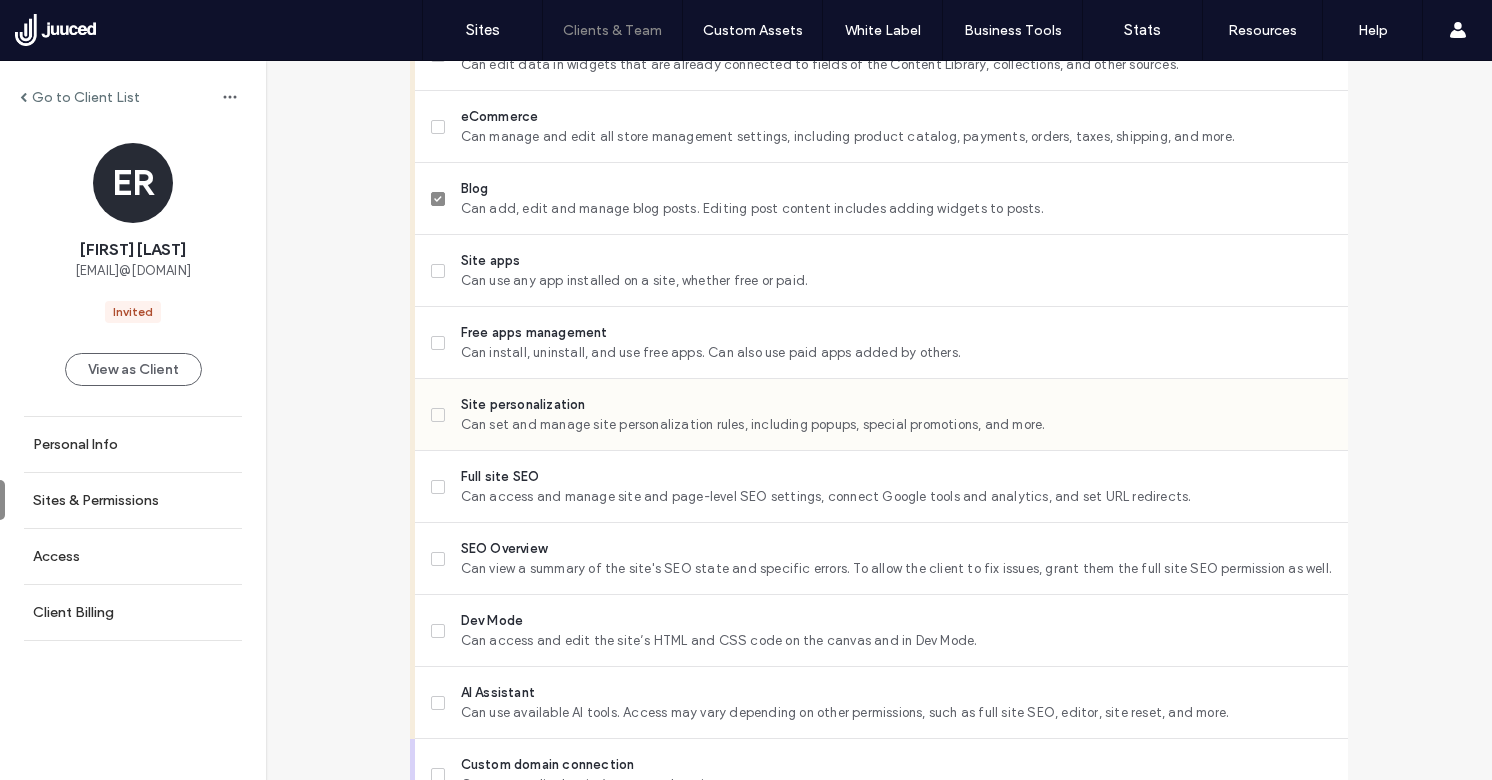 click on "Site personalization" at bounding box center (896, 405) 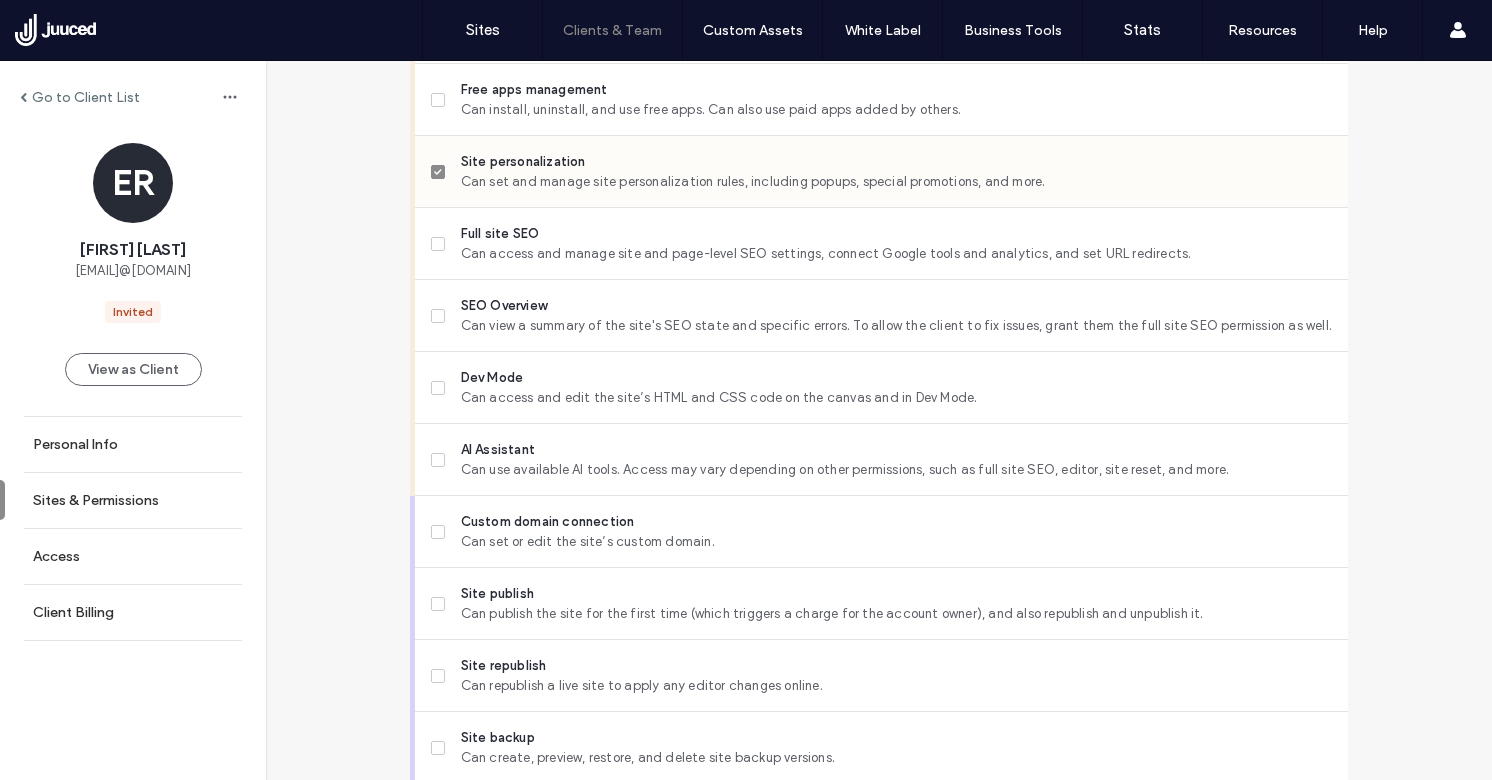 scroll, scrollTop: 1785, scrollLeft: 0, axis: vertical 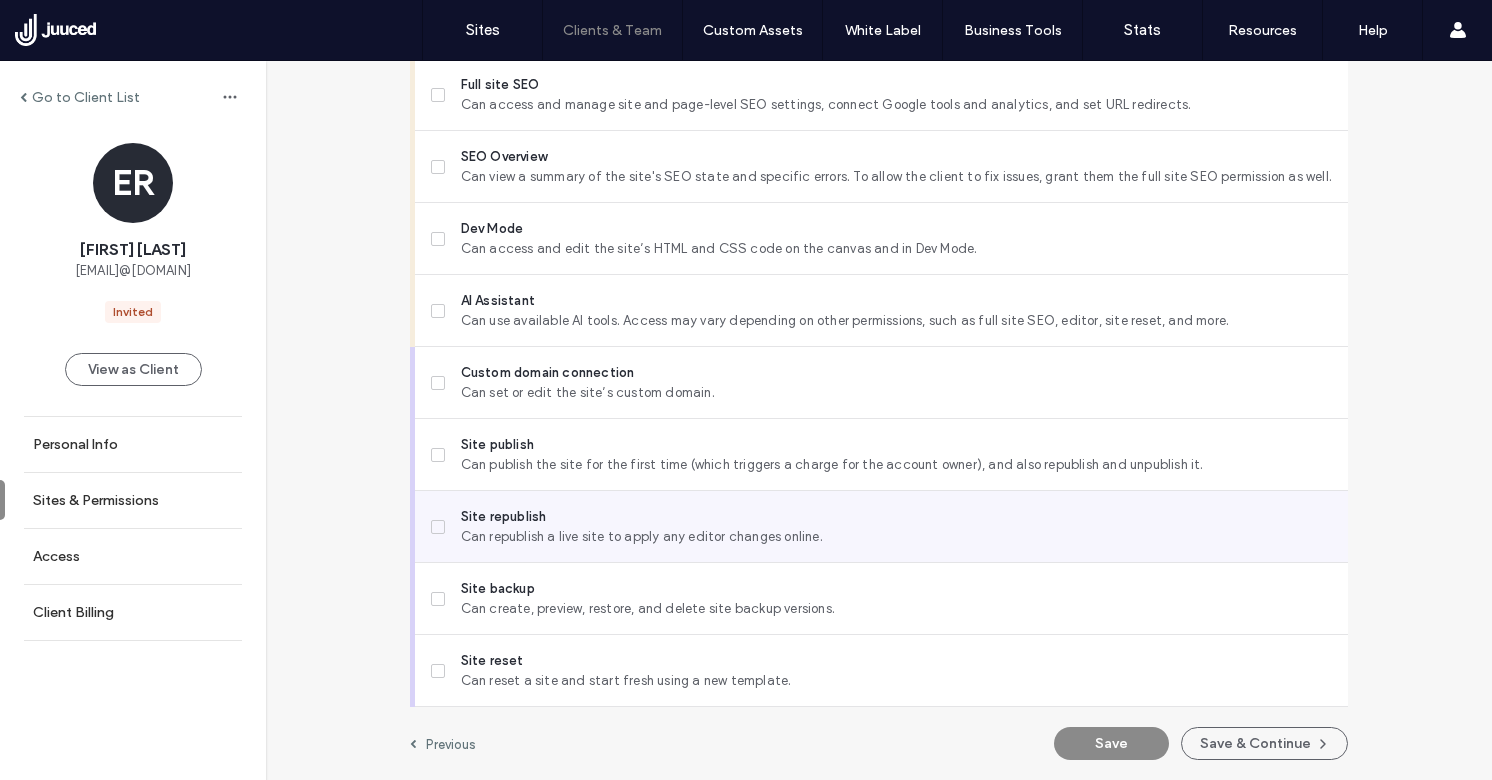 click on "Site republish" at bounding box center [896, 517] 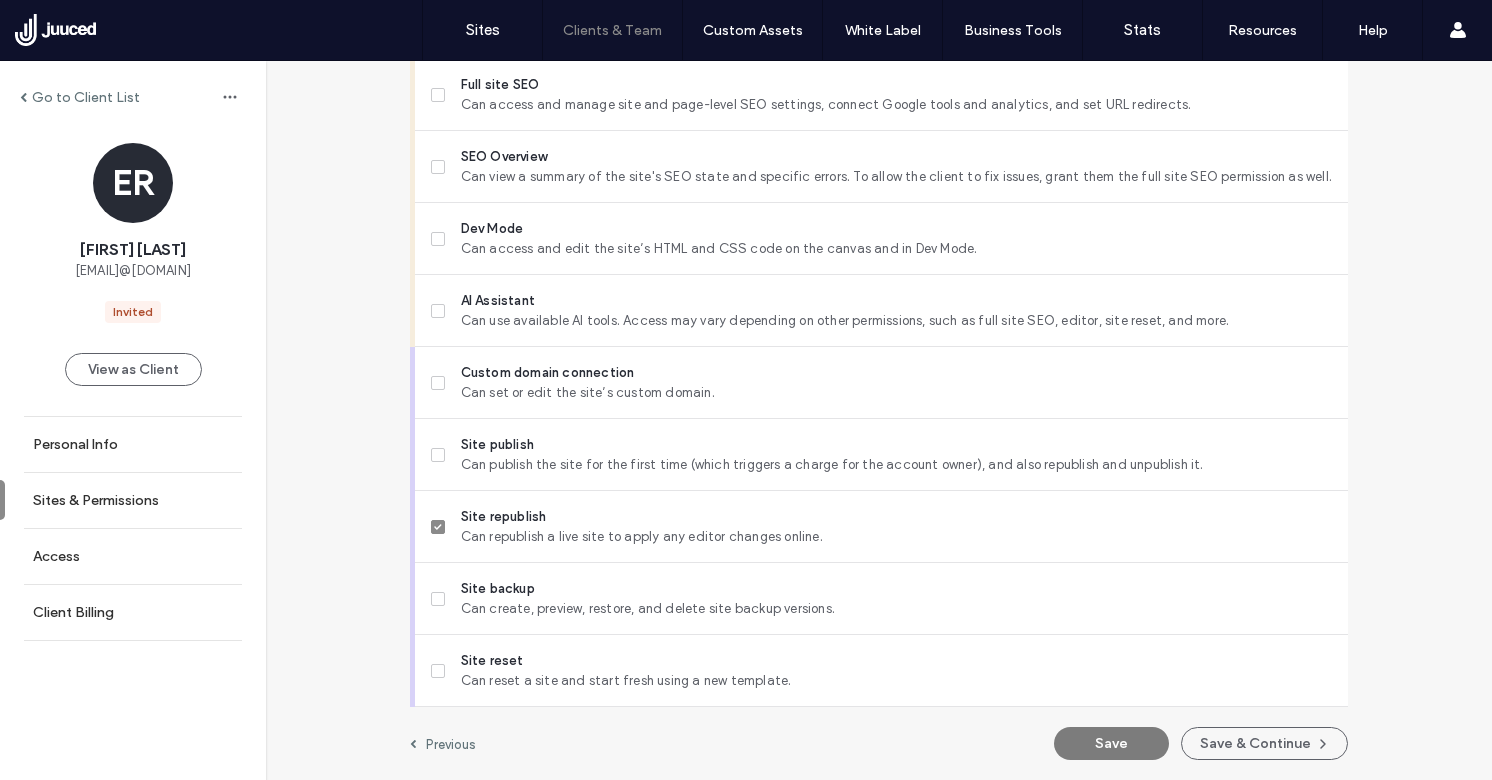 click on "Save" at bounding box center [1111, 743] 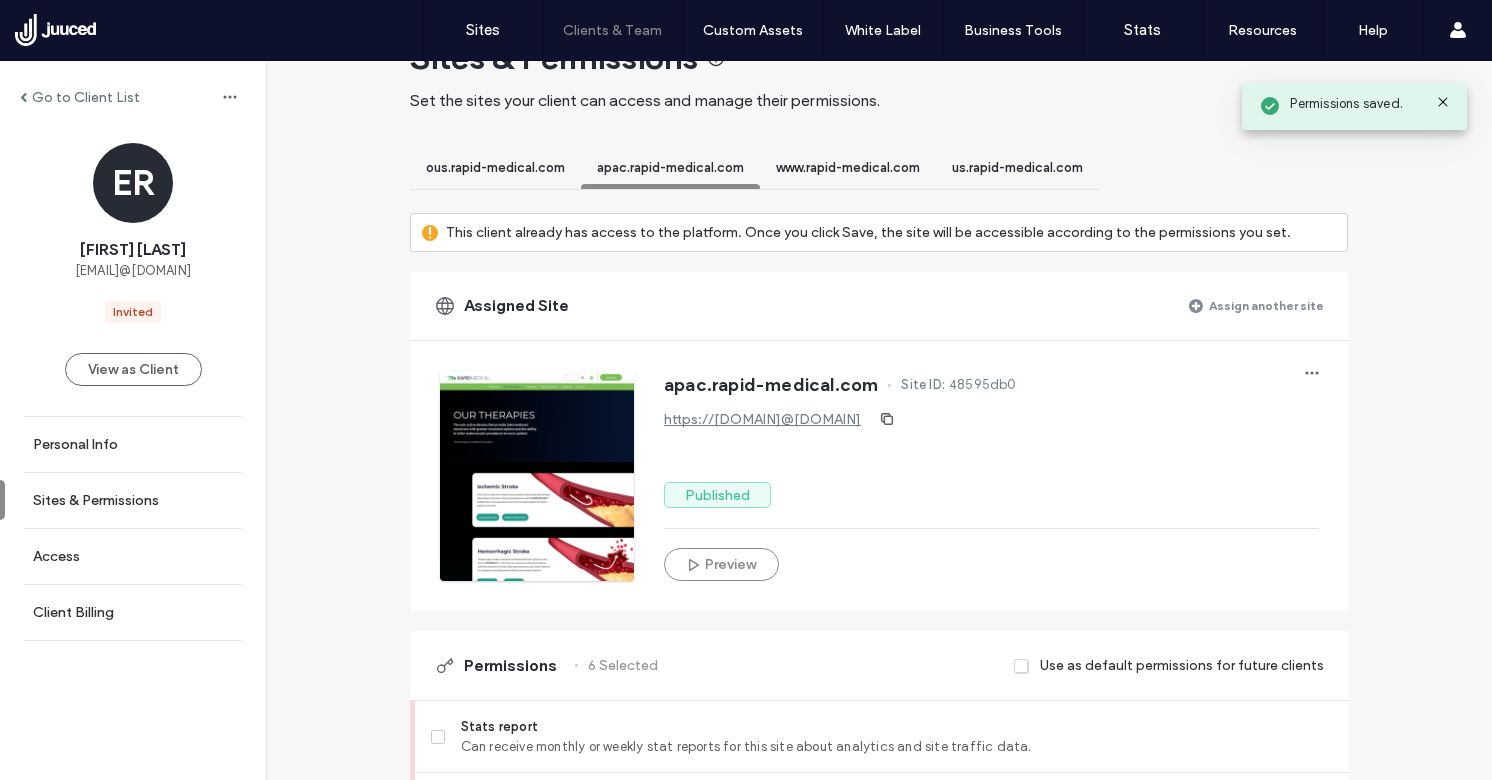 scroll, scrollTop: 0, scrollLeft: 0, axis: both 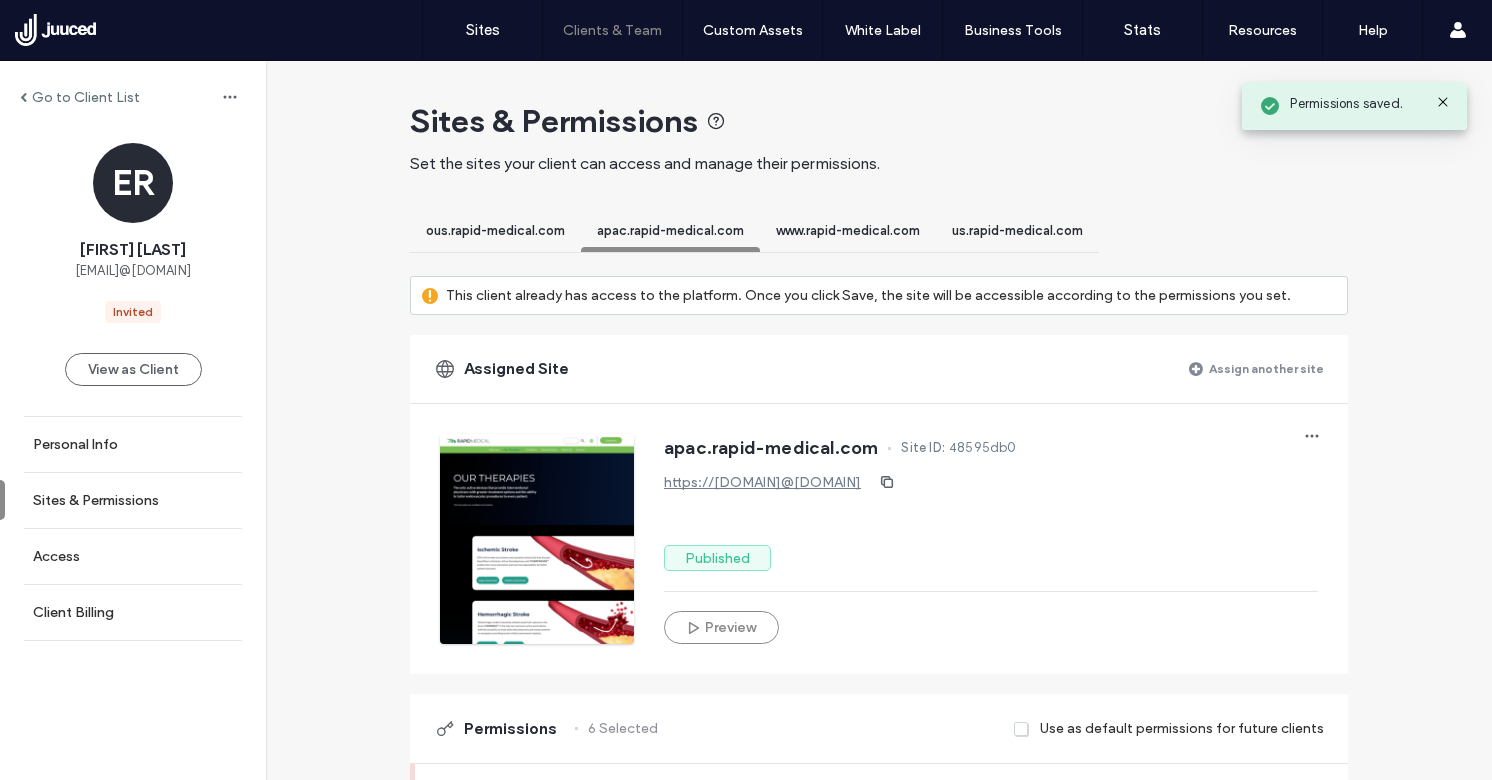 click on "www.rapid-medical.com" at bounding box center [848, 230] 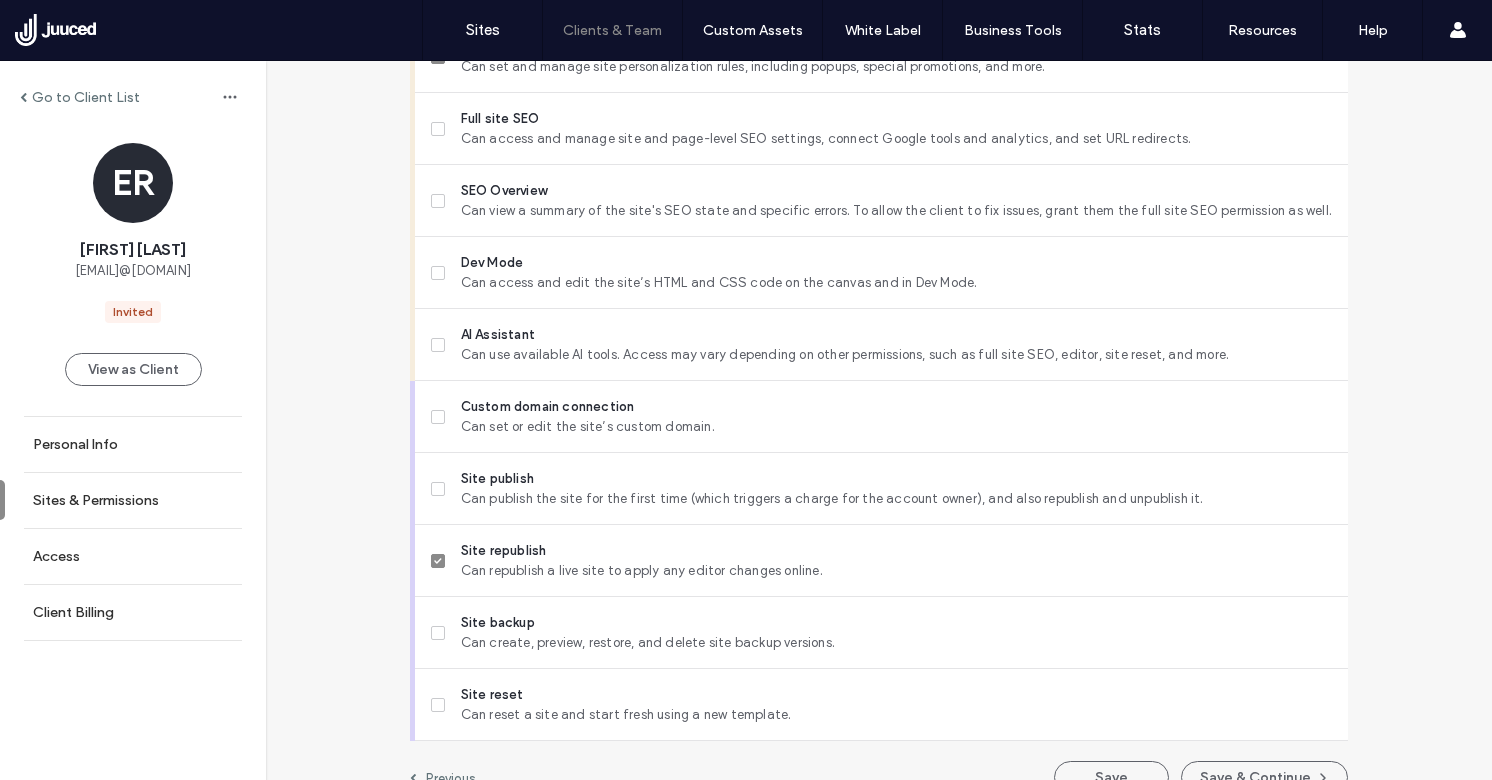 scroll, scrollTop: 1785, scrollLeft: 0, axis: vertical 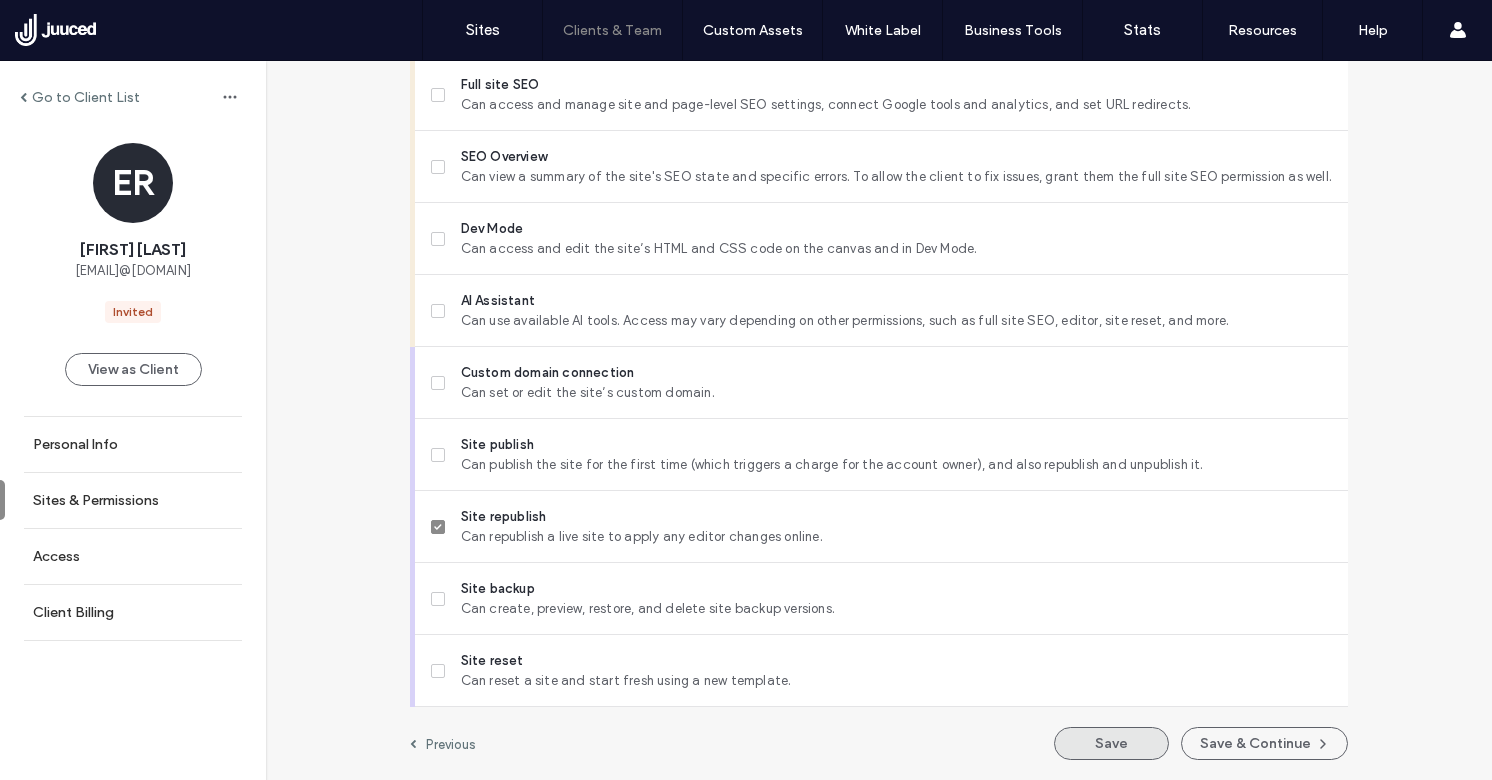 click on "Save" at bounding box center [1111, 743] 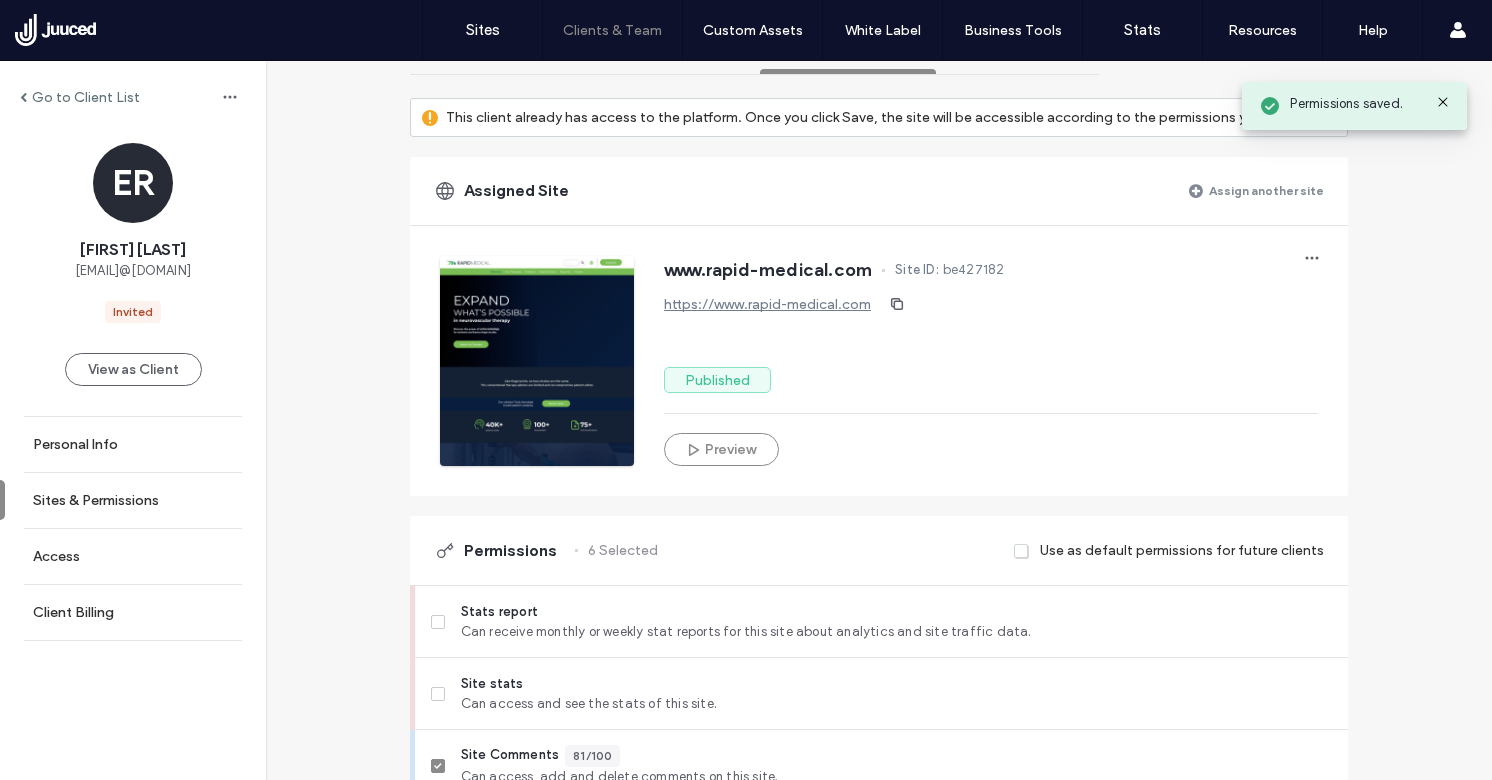 scroll, scrollTop: 0, scrollLeft: 0, axis: both 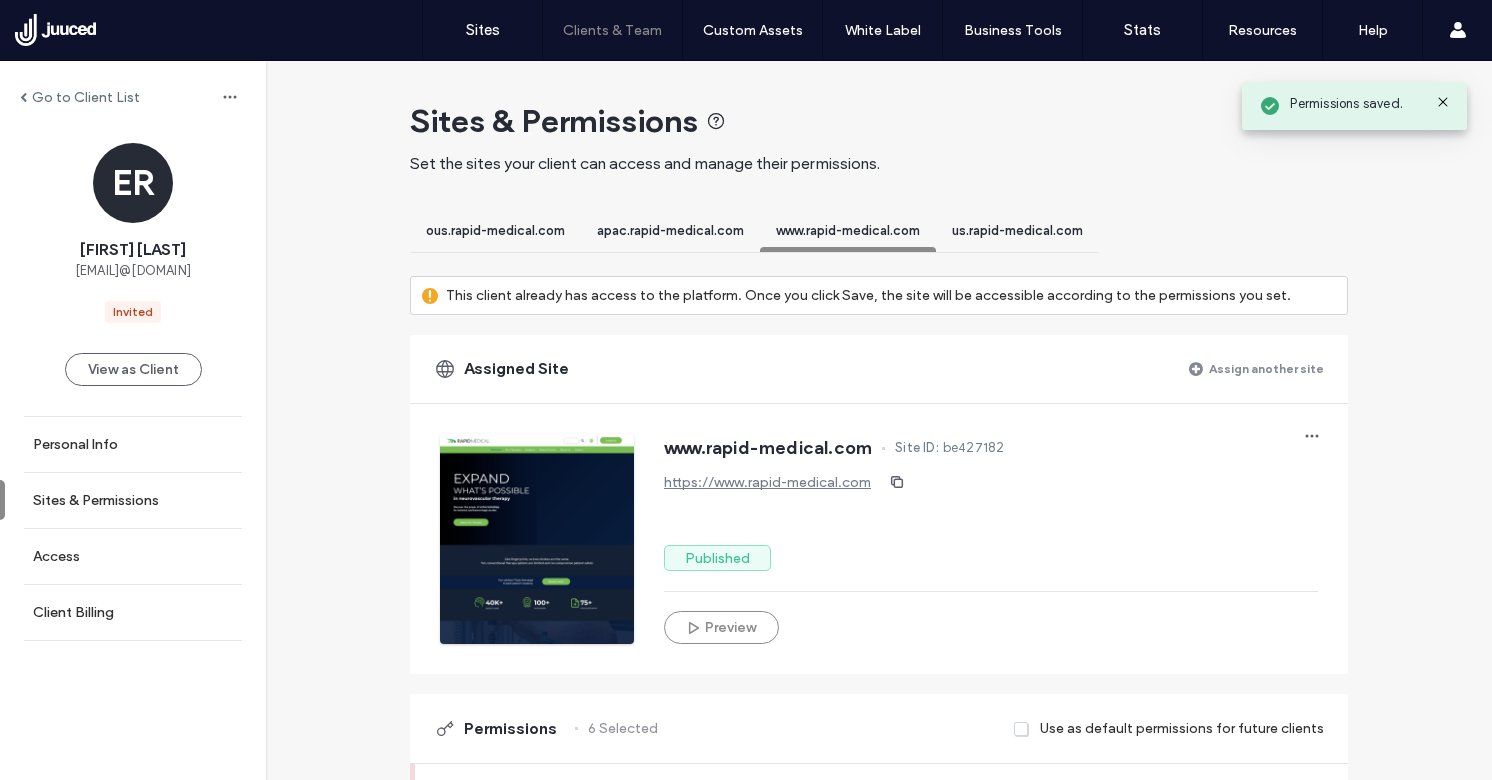 click on "us.rapid-medical.com" at bounding box center (1017, 230) 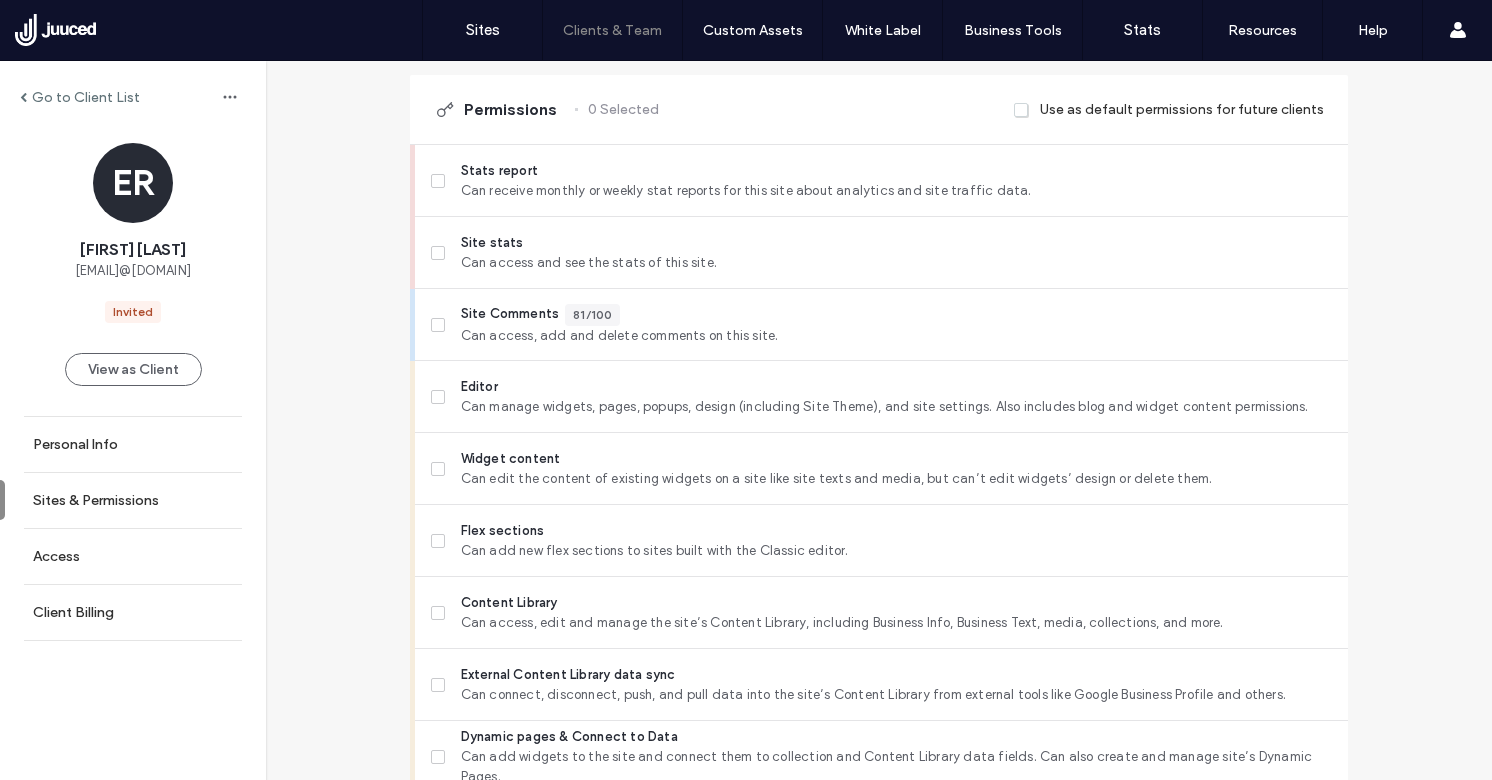 scroll, scrollTop: 664, scrollLeft: 0, axis: vertical 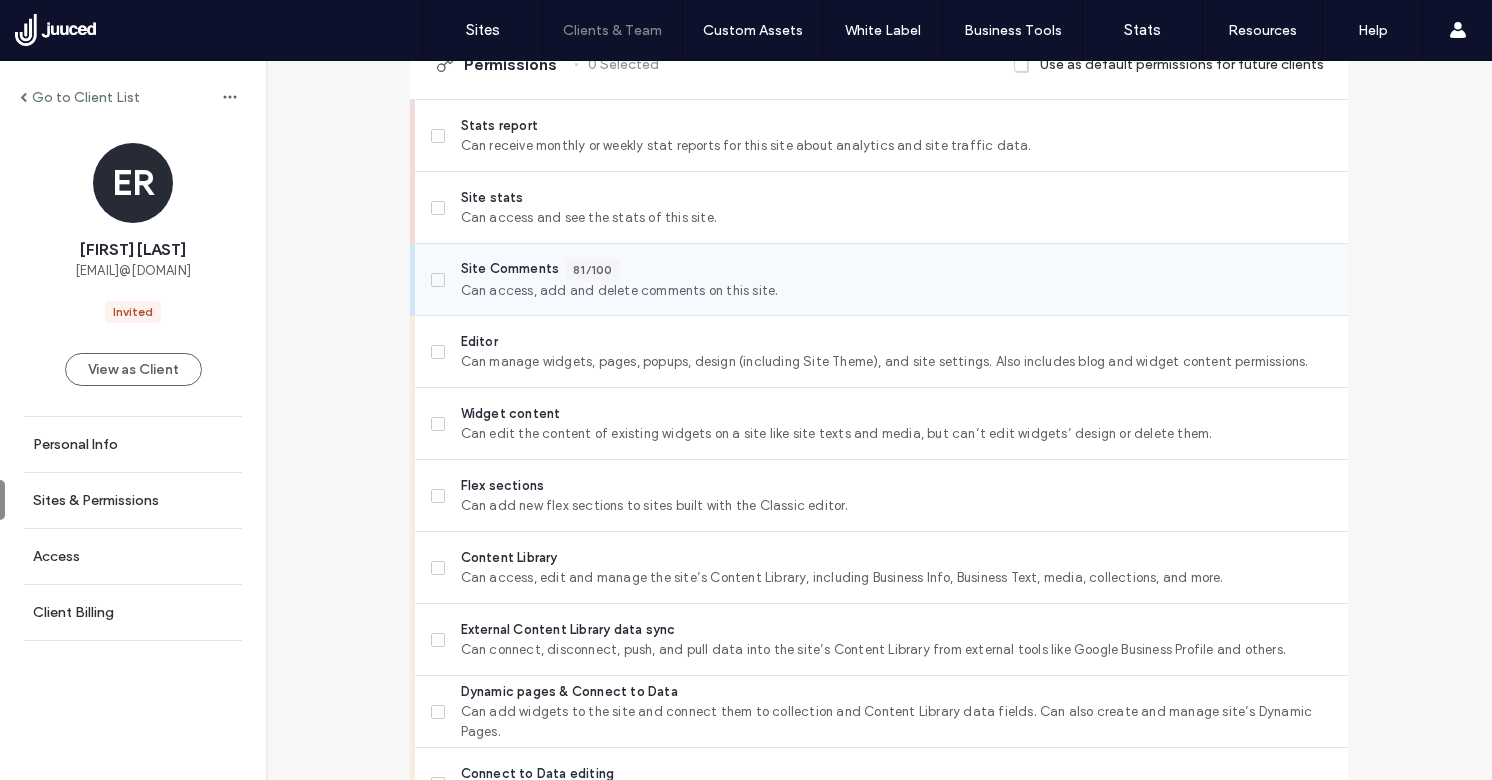 click on "Can access, add and delete comments on this site." at bounding box center [896, 291] 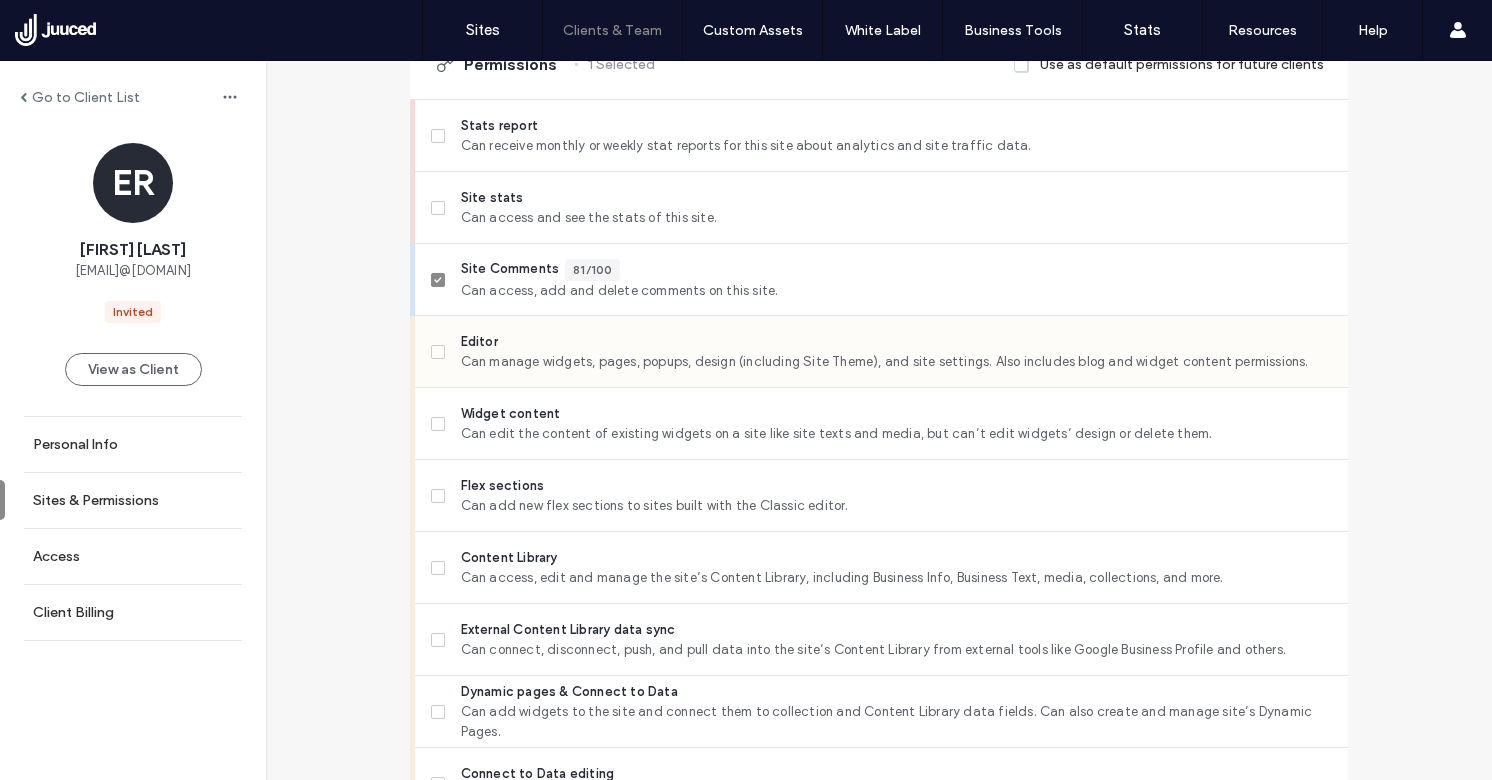 click on "Editor" at bounding box center [896, 342] 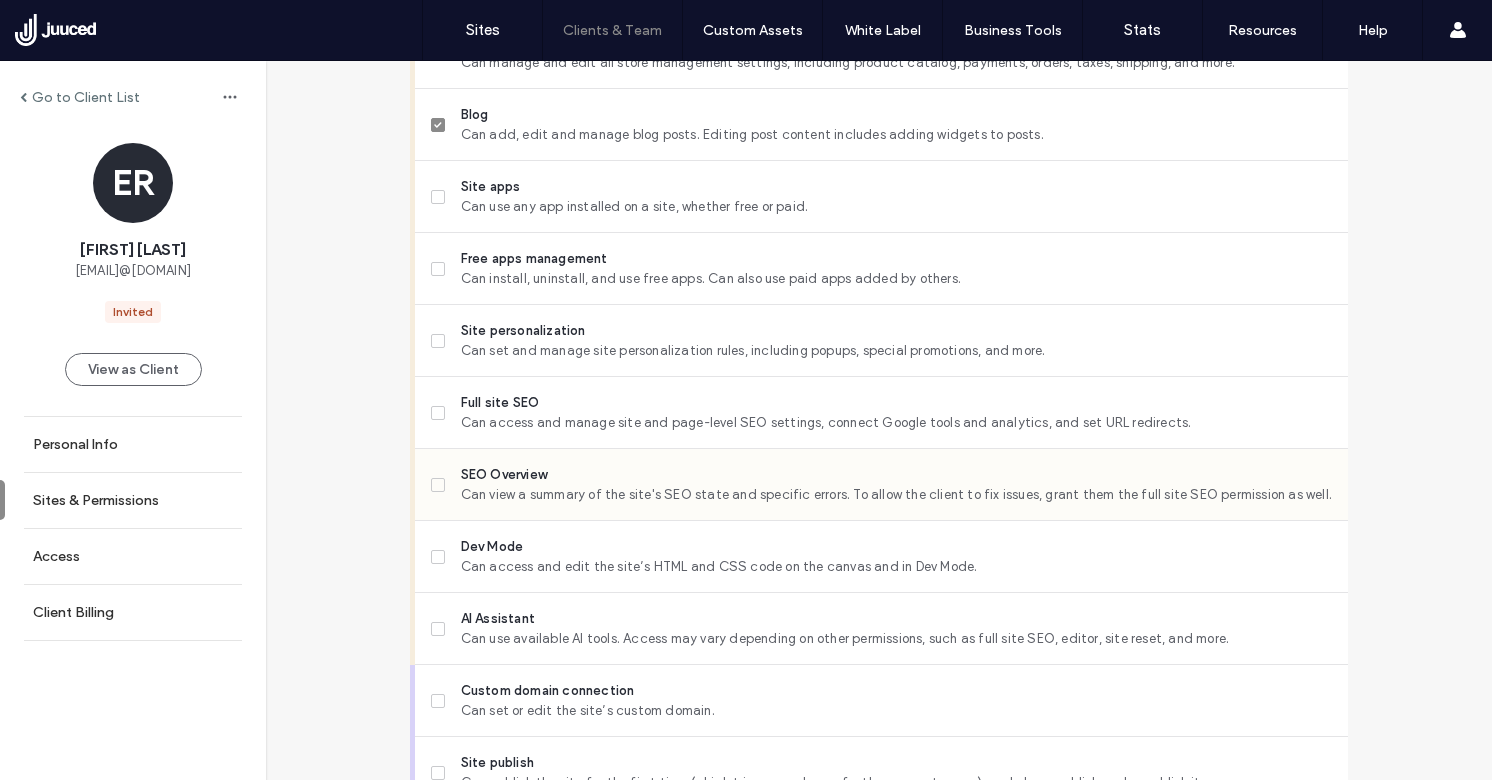 scroll, scrollTop: 1656, scrollLeft: 0, axis: vertical 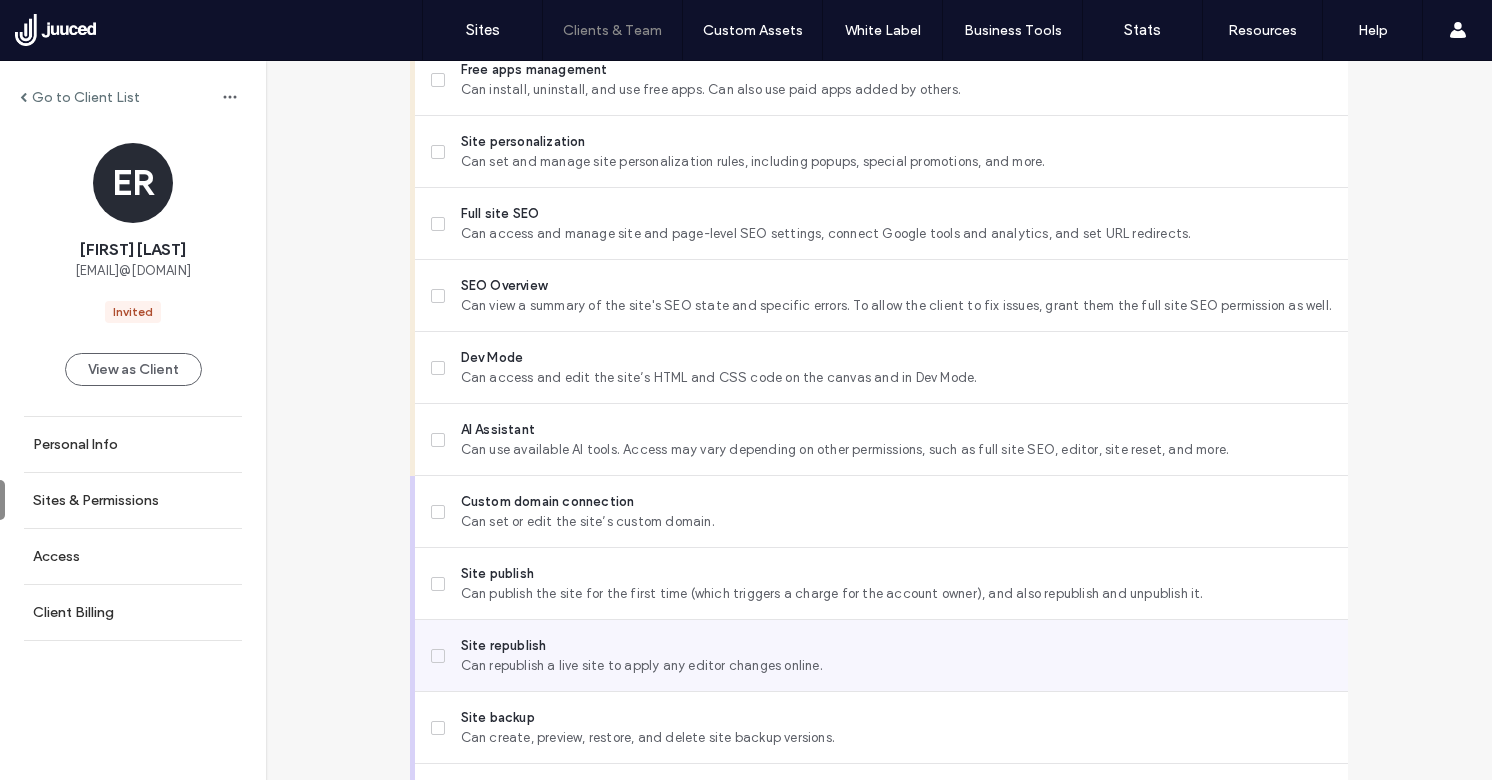 click on "Site republish" at bounding box center (896, 646) 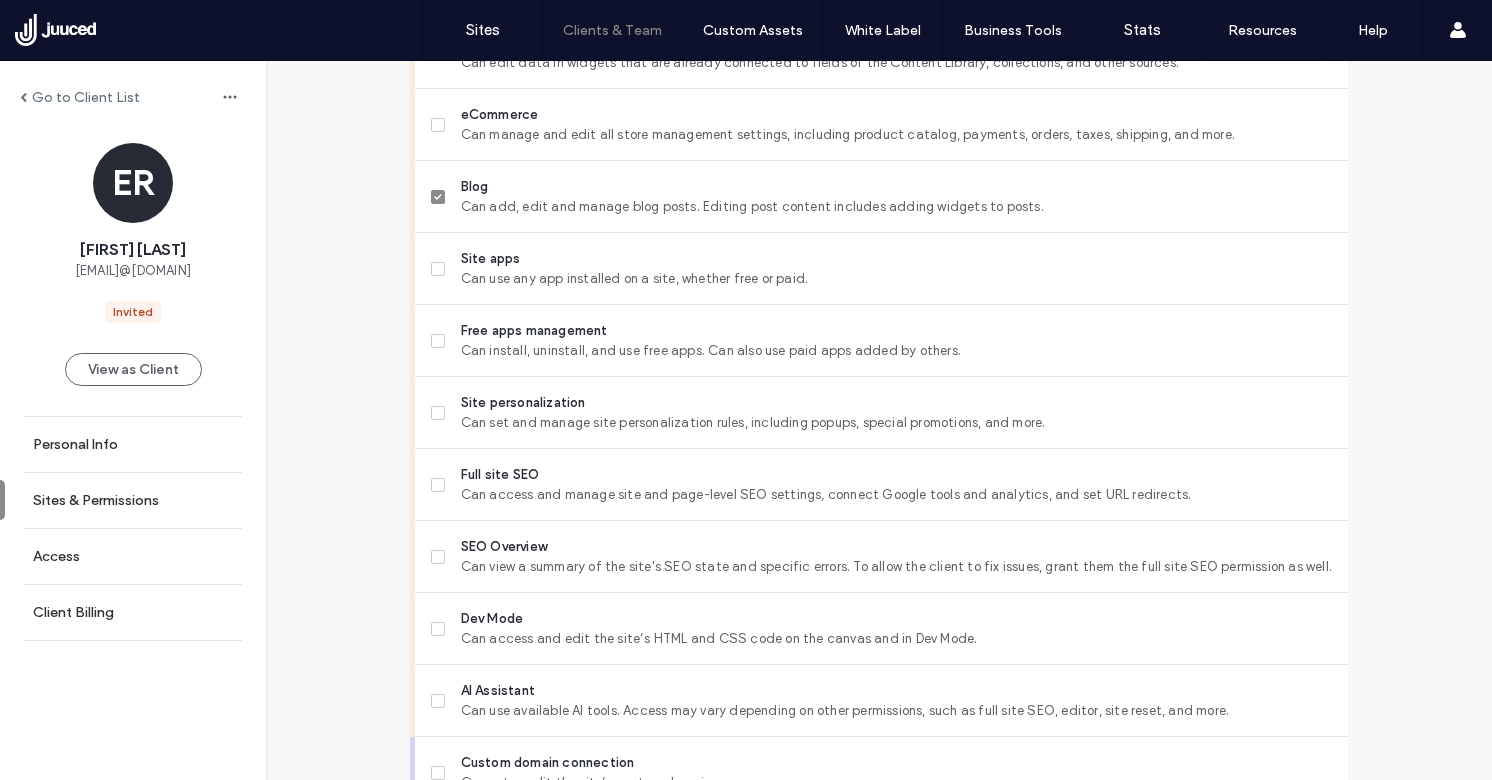 scroll, scrollTop: 1373, scrollLeft: 0, axis: vertical 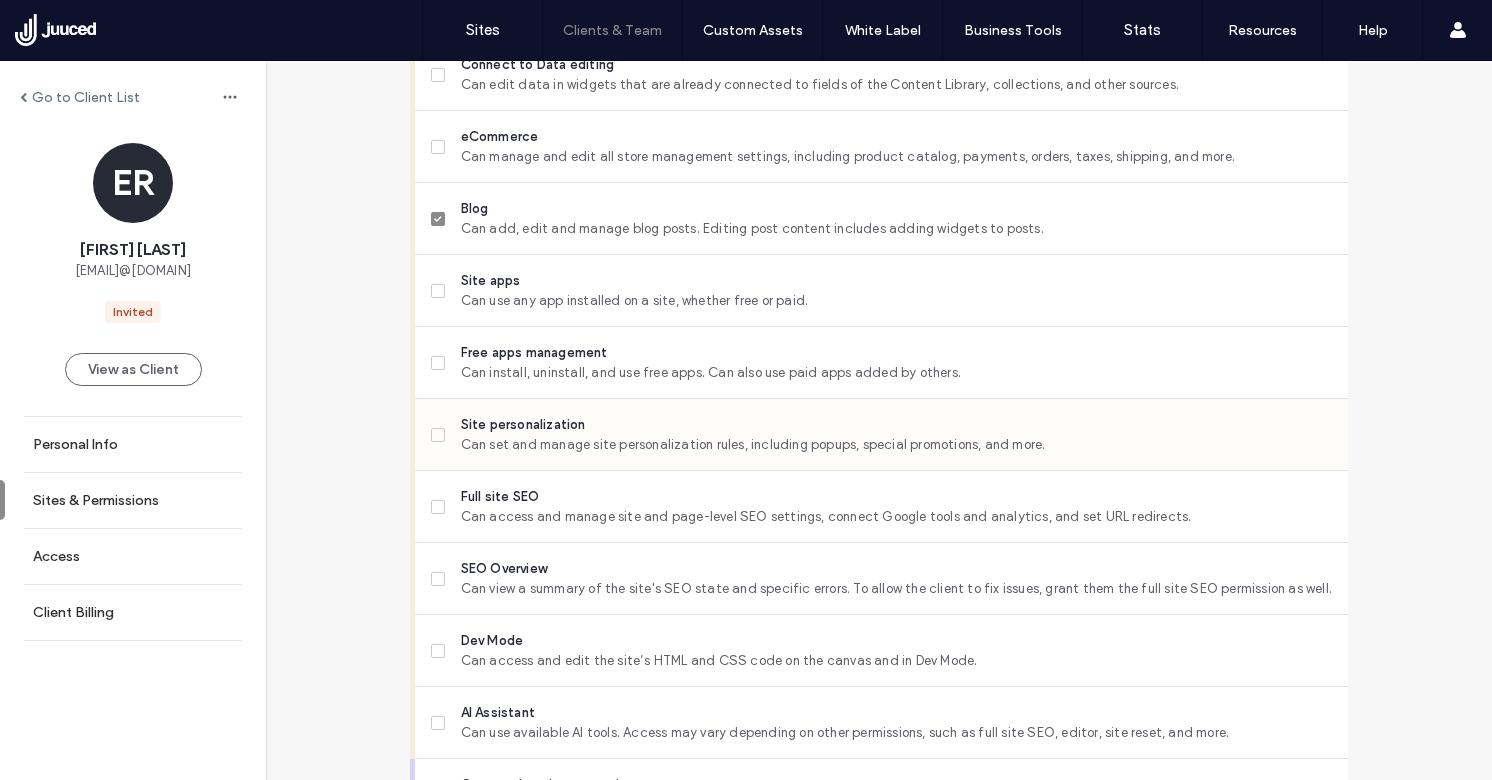 click on "Can set and manage site personalization rules, including popups, special promotions, and more." at bounding box center [896, 445] 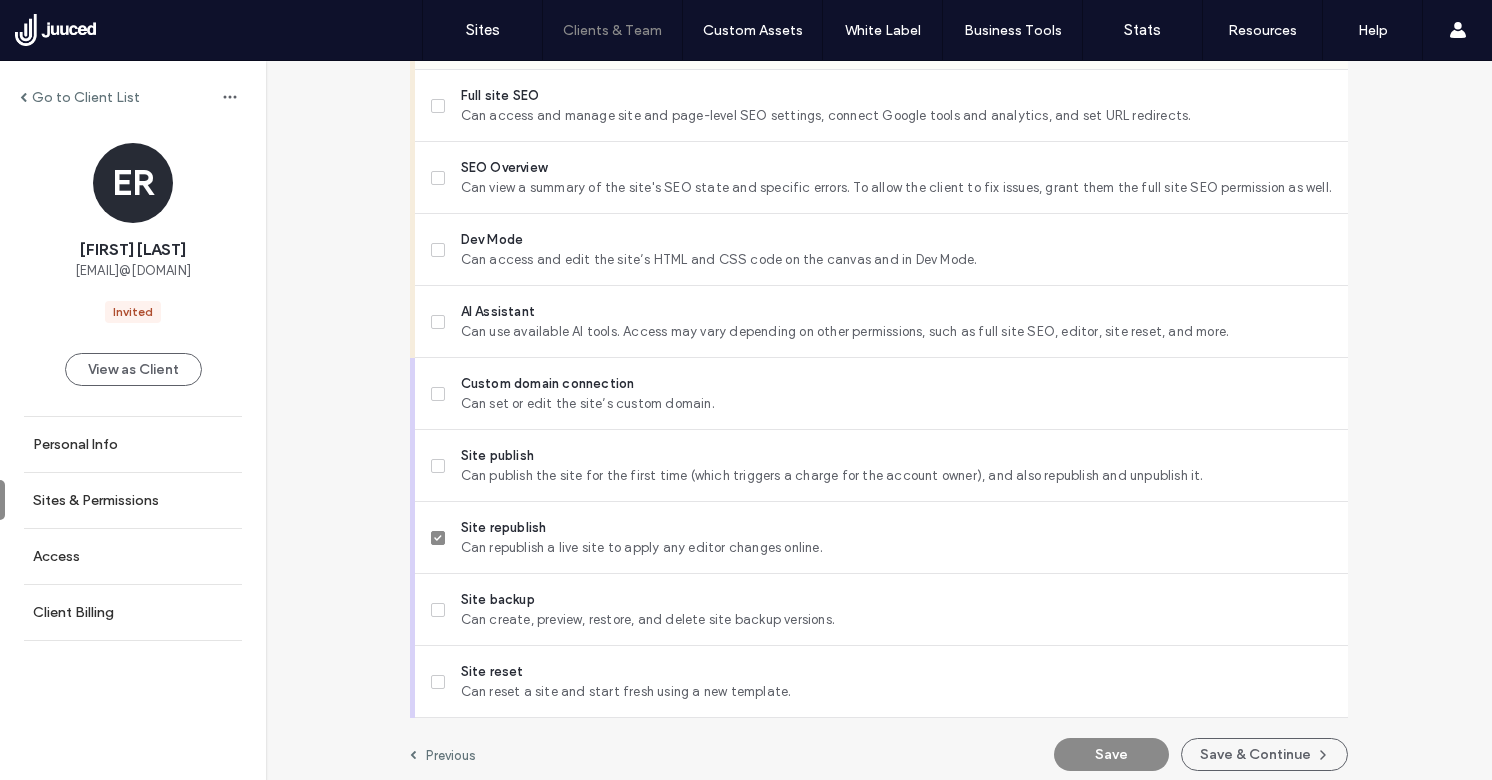 scroll, scrollTop: 1785, scrollLeft: 0, axis: vertical 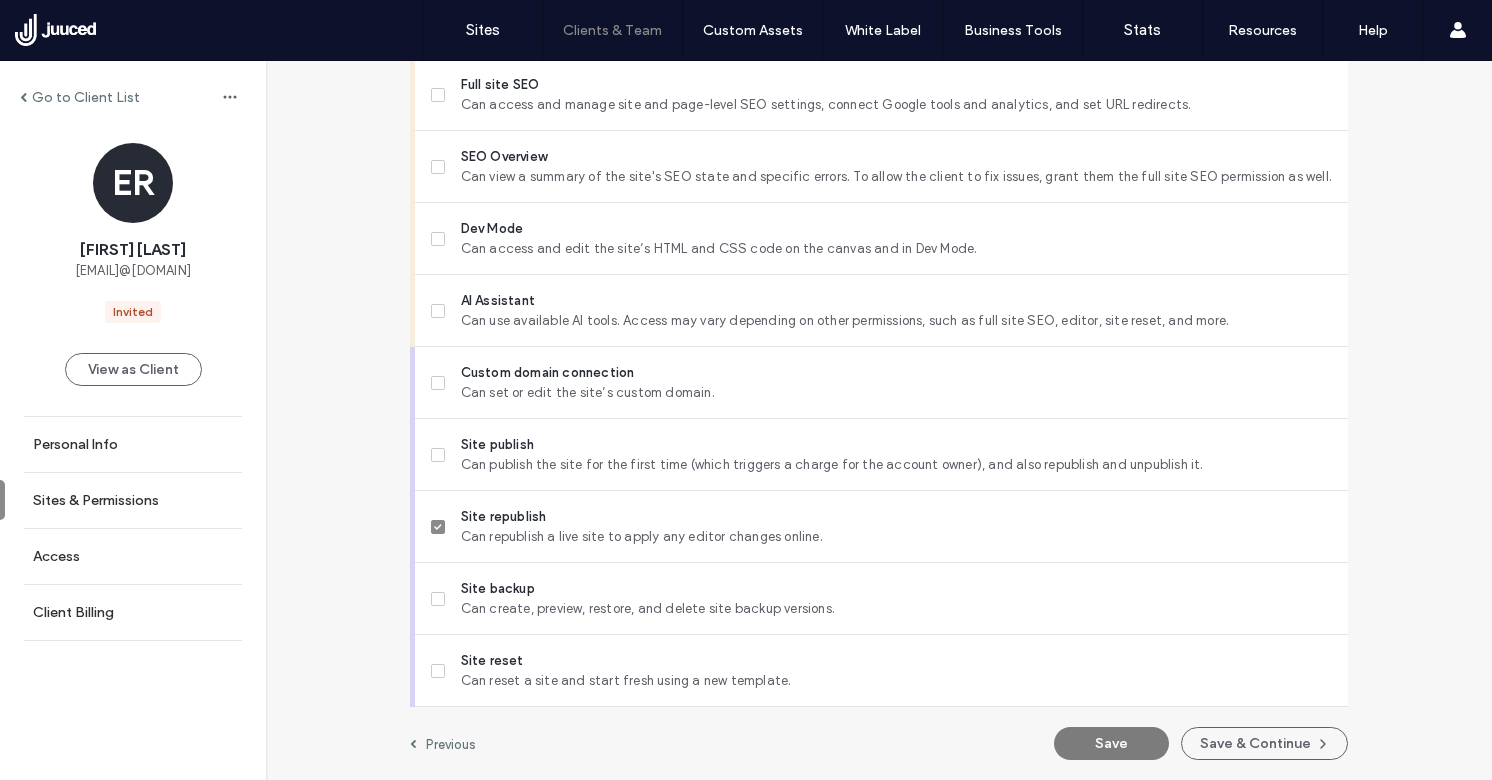 click on "Save" at bounding box center [1111, 743] 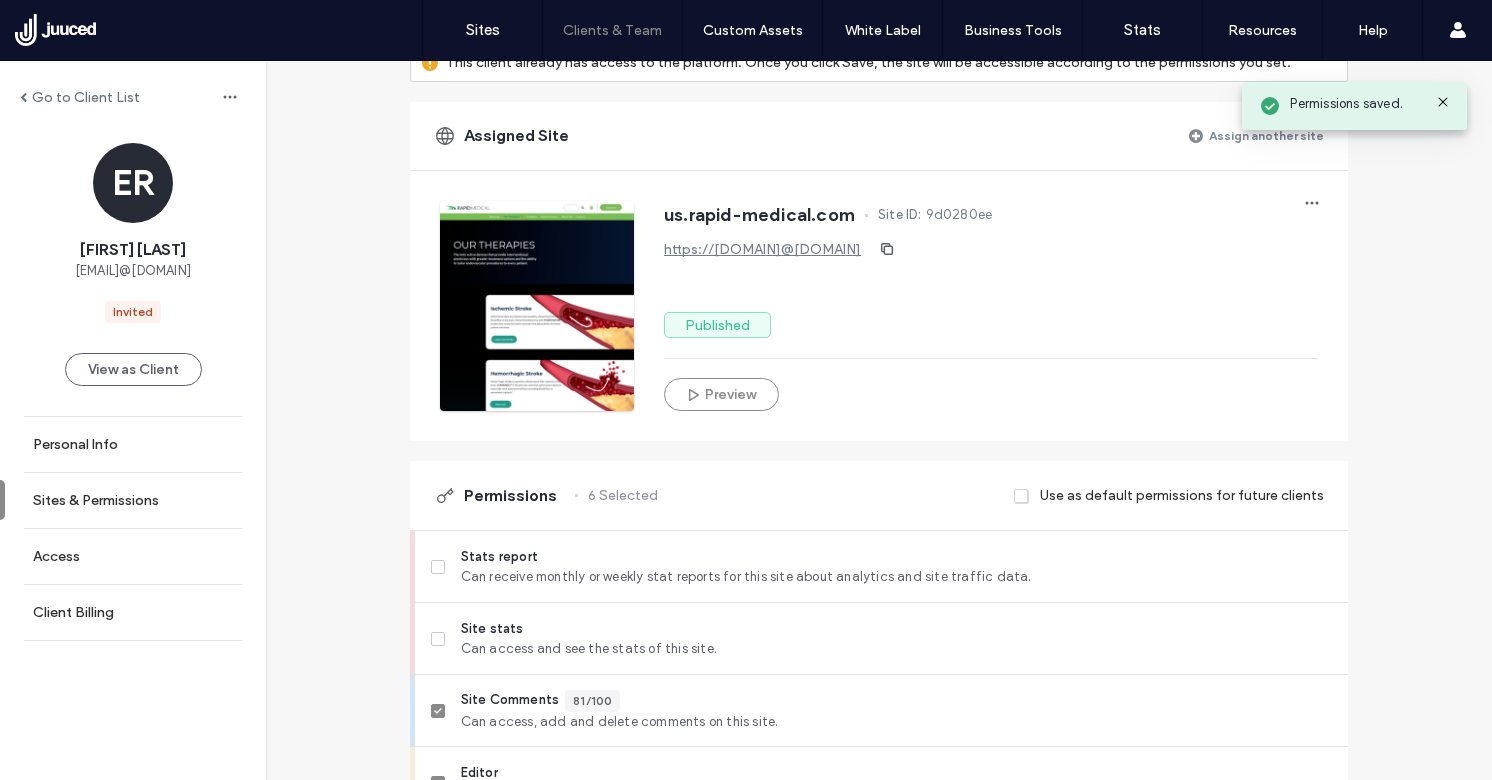 scroll, scrollTop: 0, scrollLeft: 0, axis: both 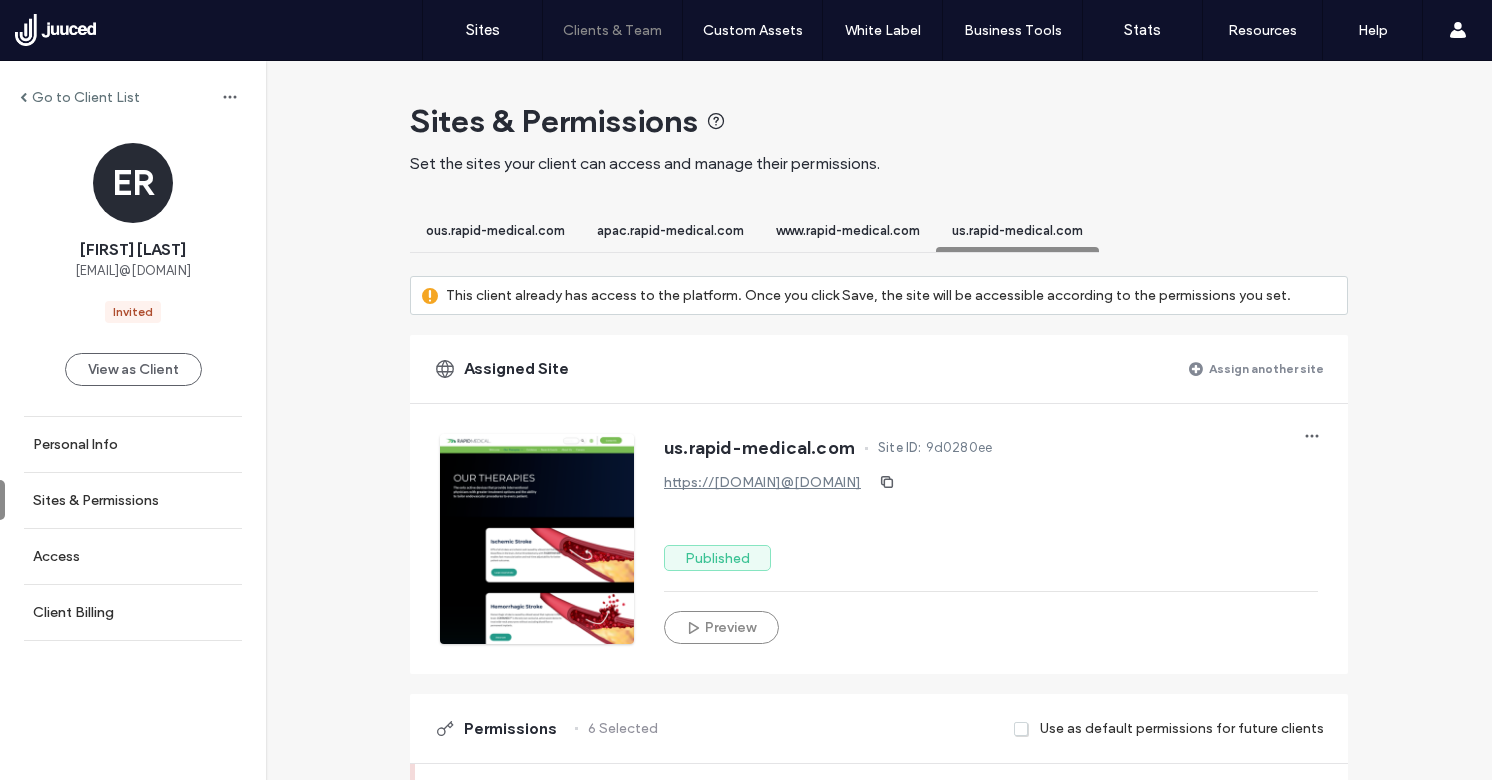 click on "Go to Client List" at bounding box center (86, 97) 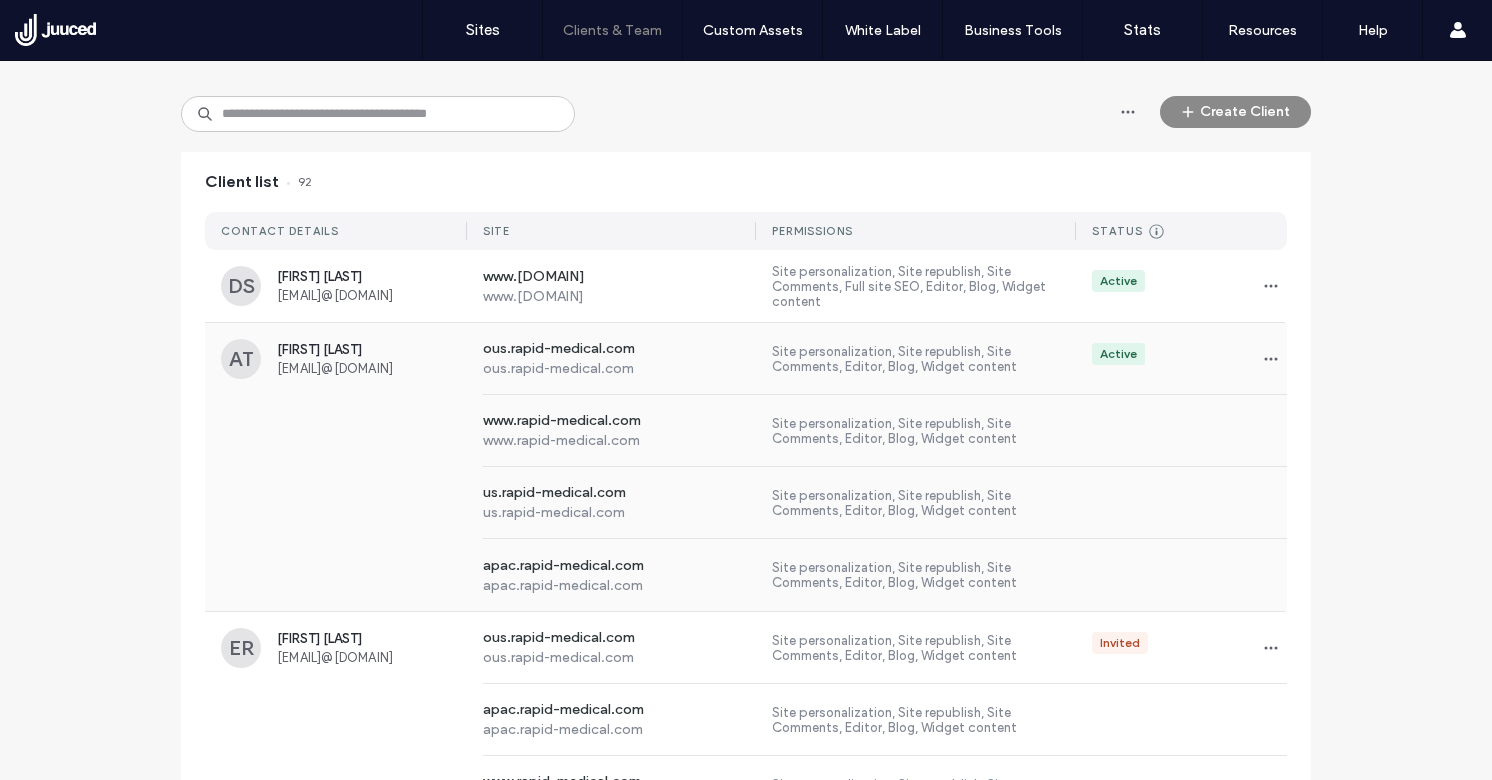 scroll, scrollTop: 0, scrollLeft: 0, axis: both 